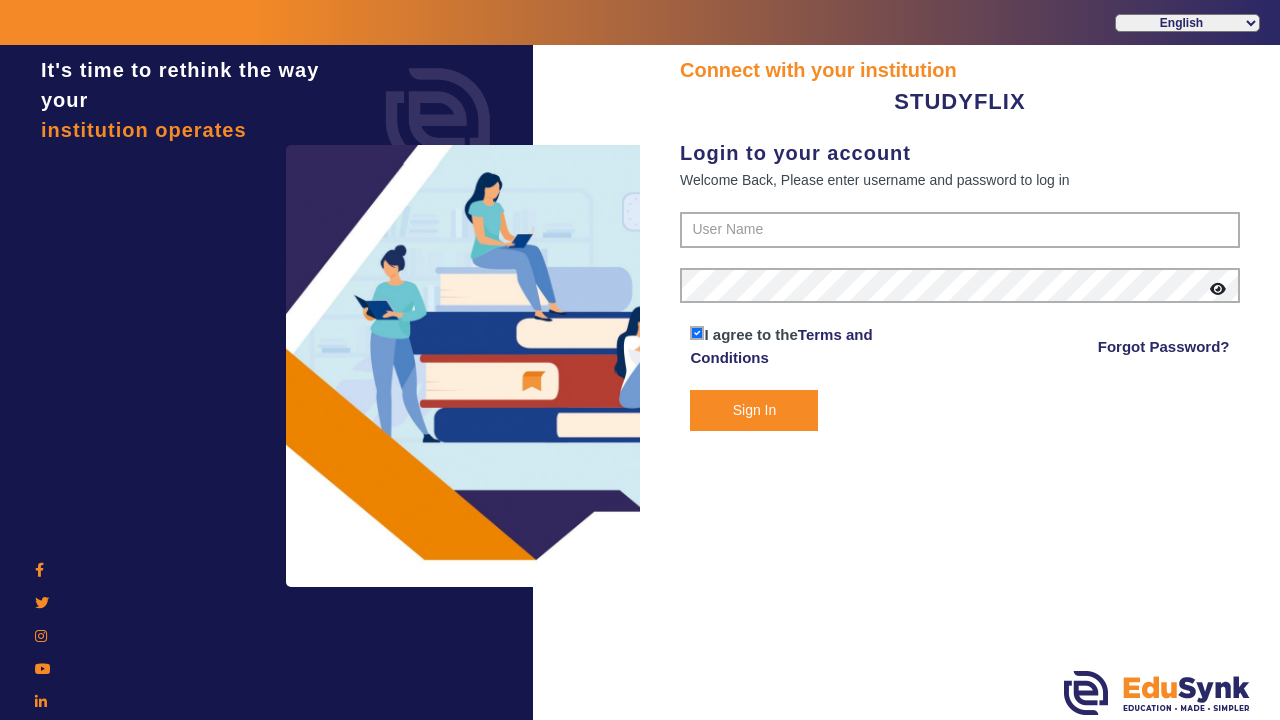 scroll, scrollTop: 0, scrollLeft: 0, axis: both 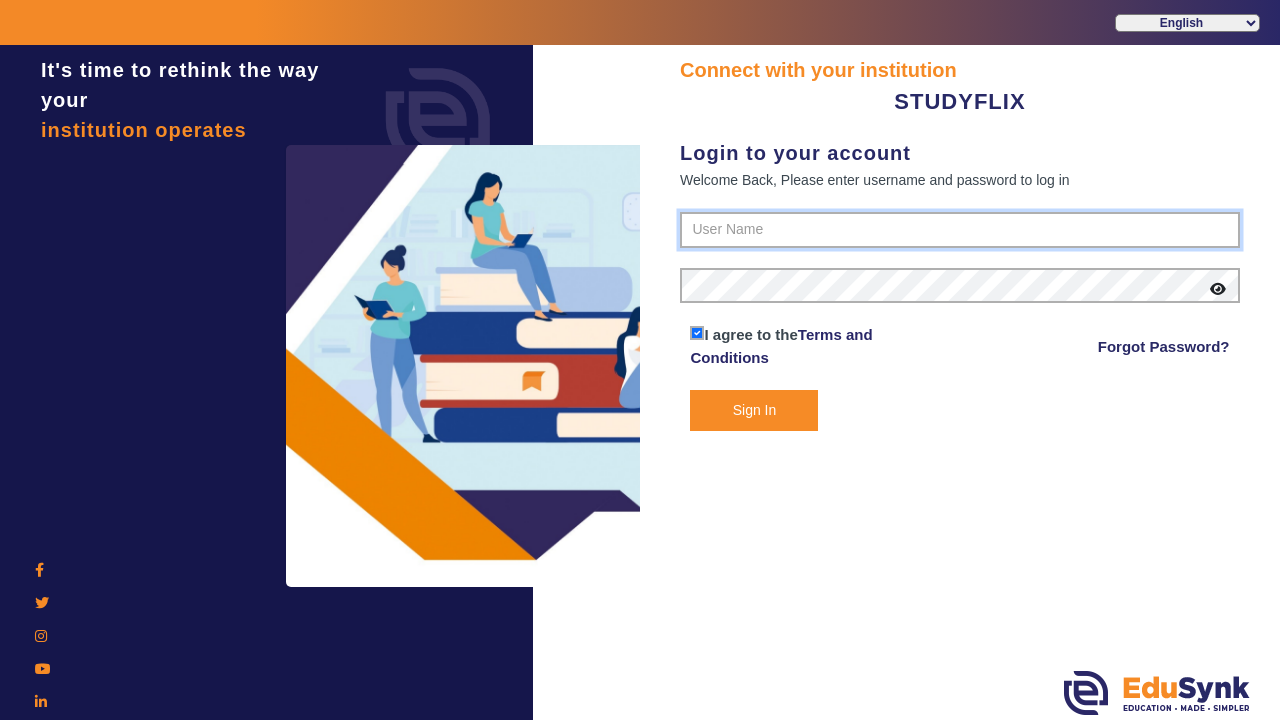 type on "[PHONE]" 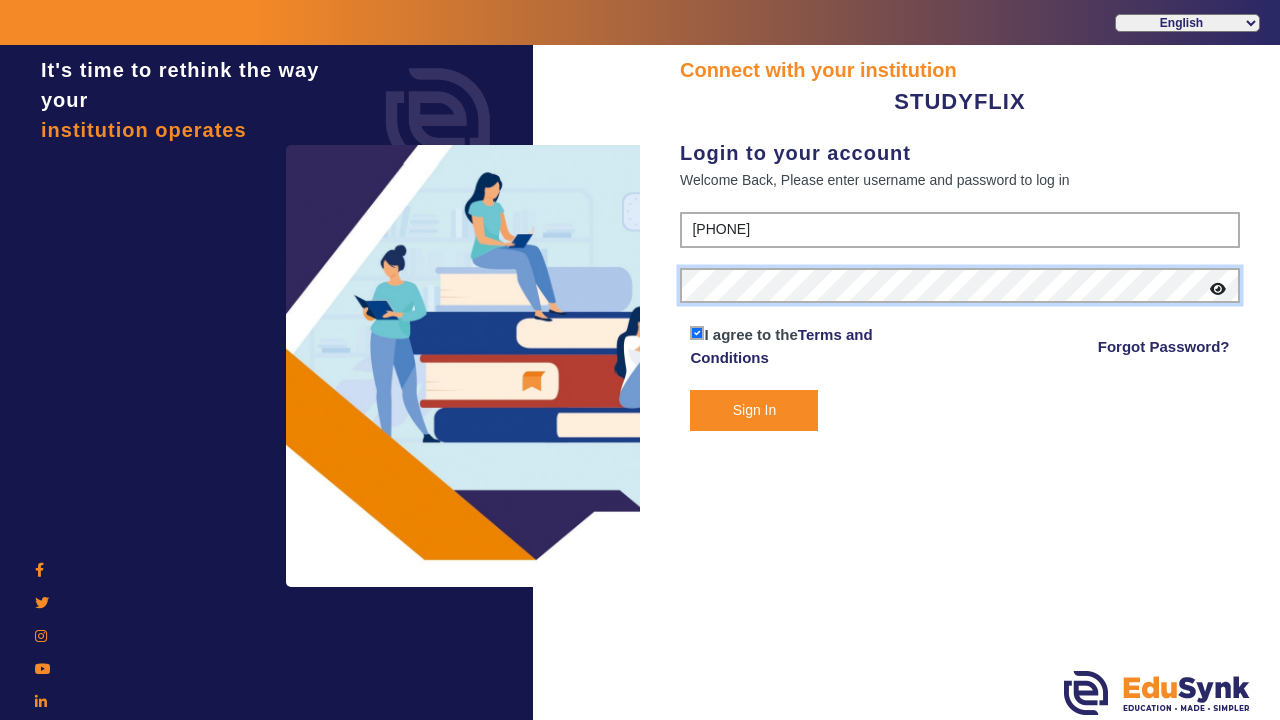 click on "Sign In" 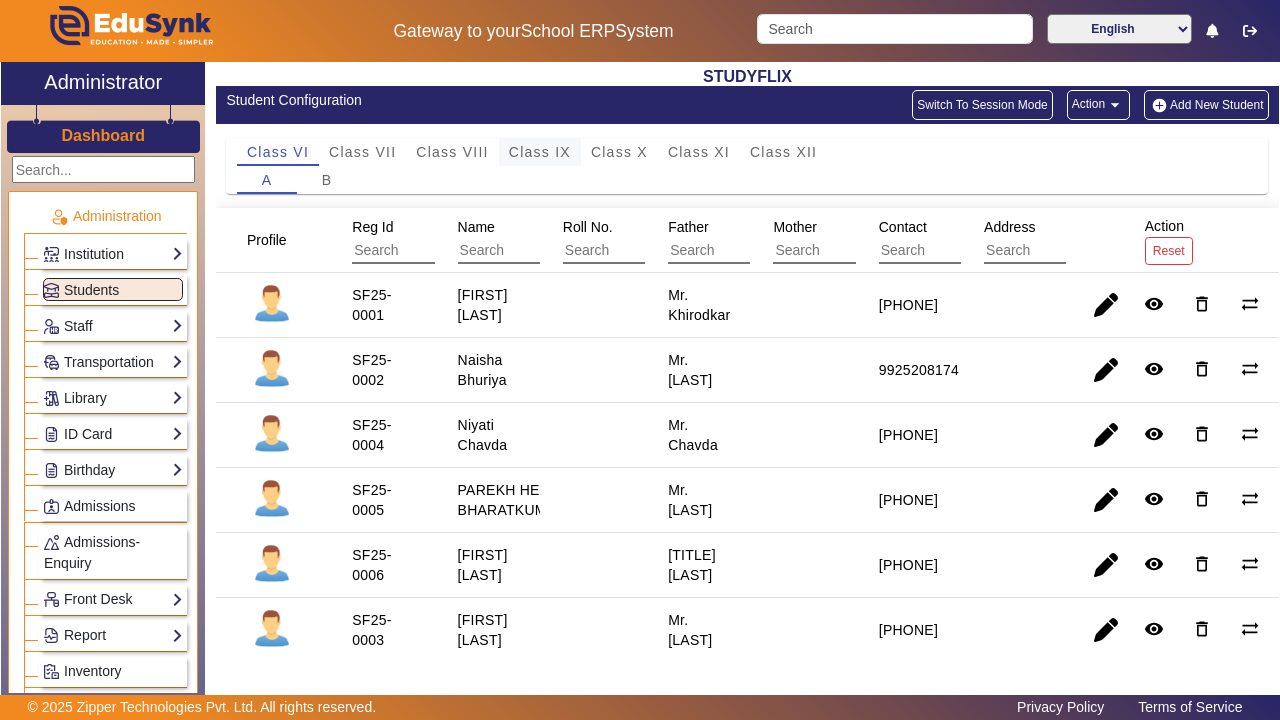 click on "Class IX" at bounding box center (540, 152) 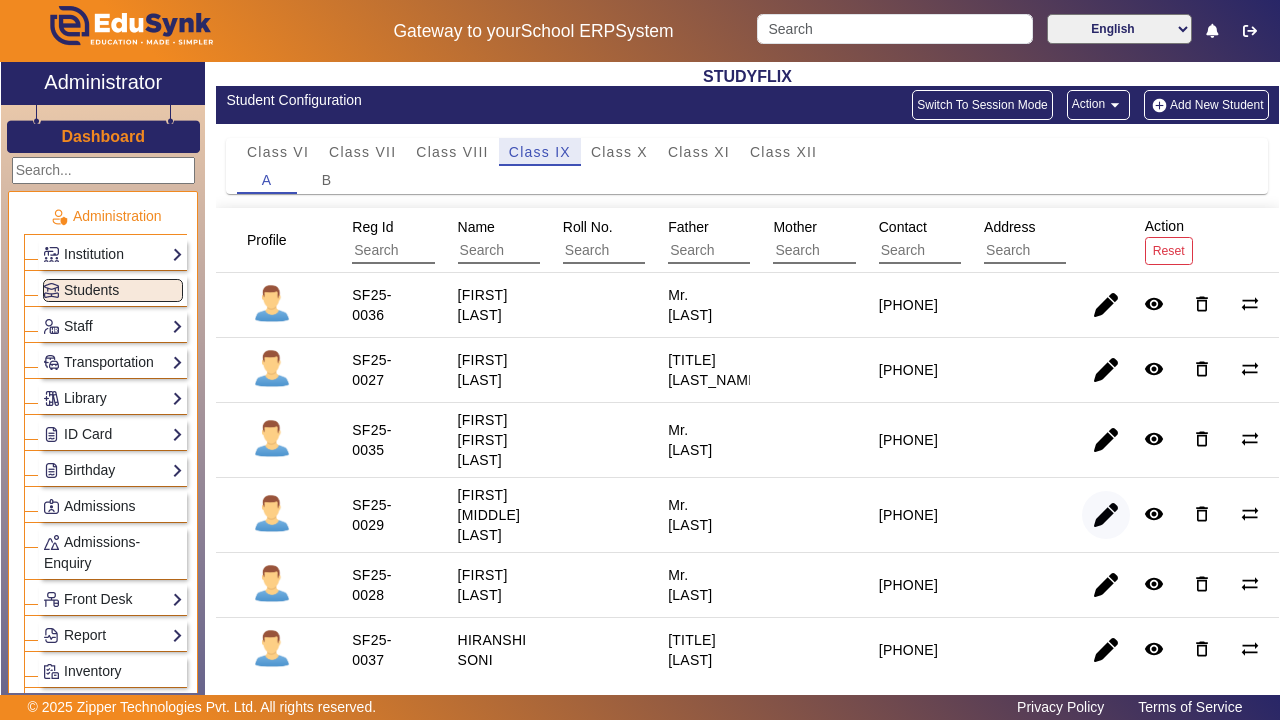 click at bounding box center [1106, 585] 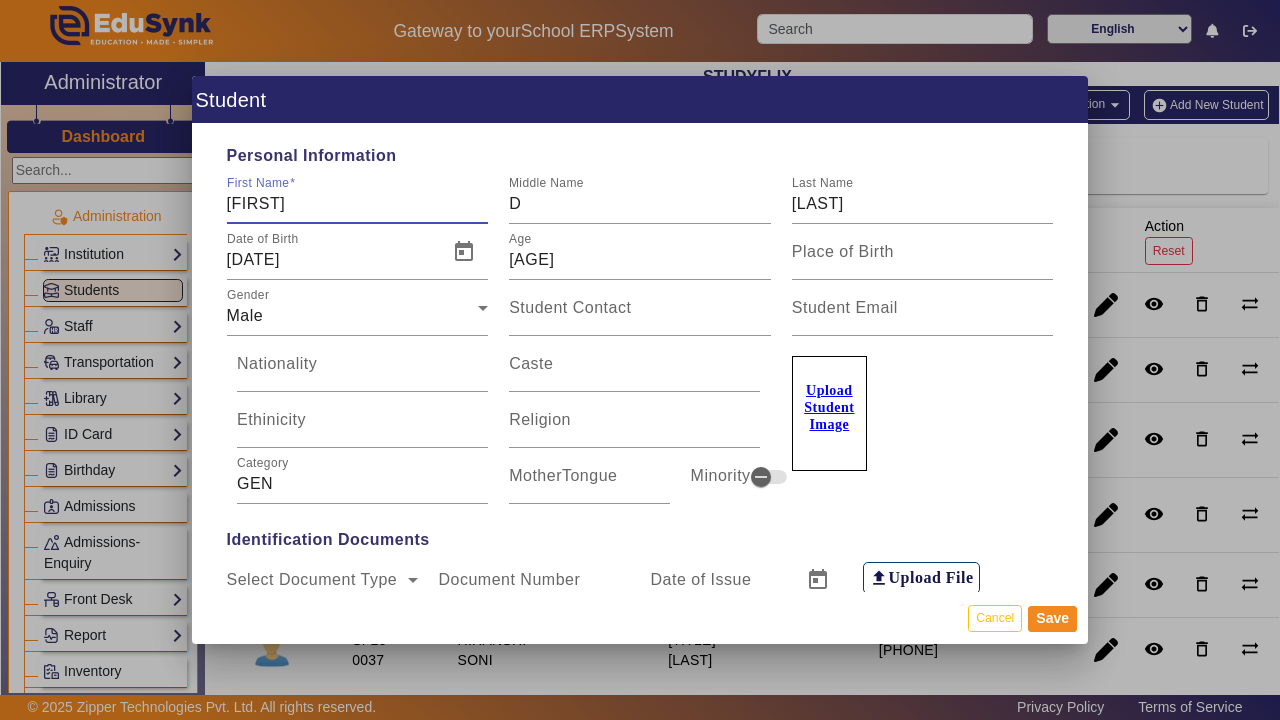 click on "Nationality" at bounding box center [363, 364] 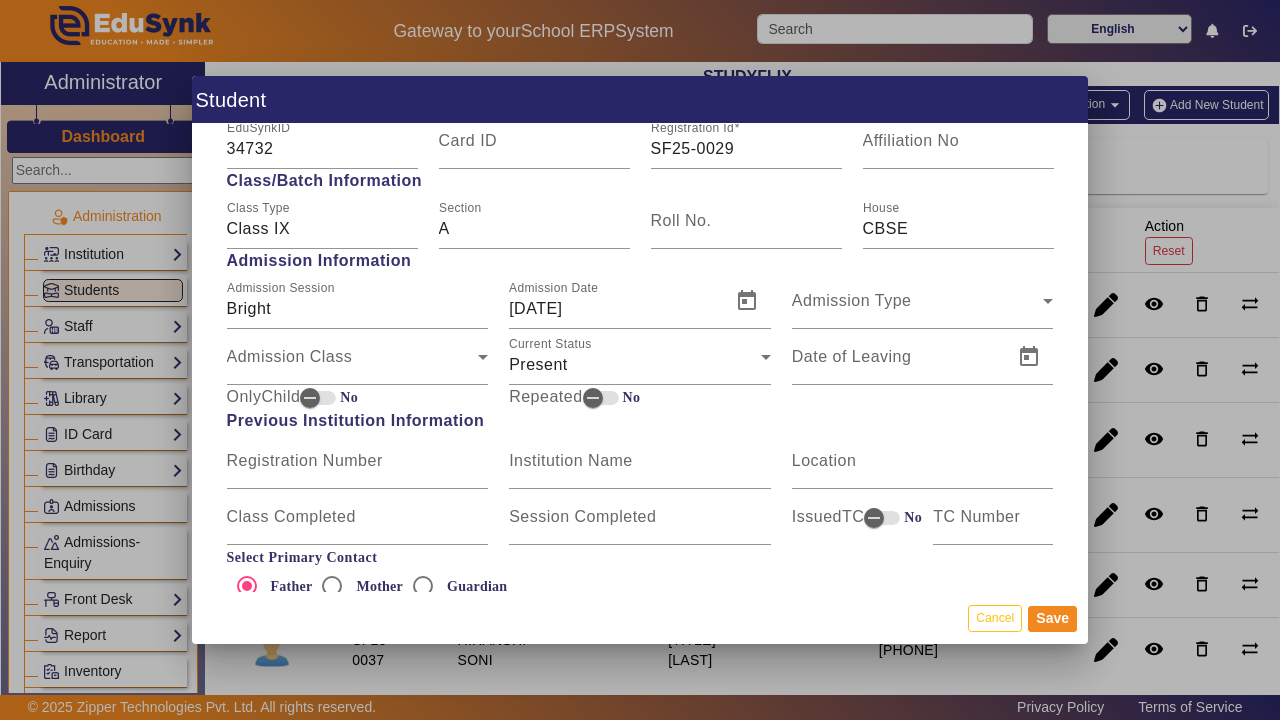 scroll, scrollTop: 1015, scrollLeft: 0, axis: vertical 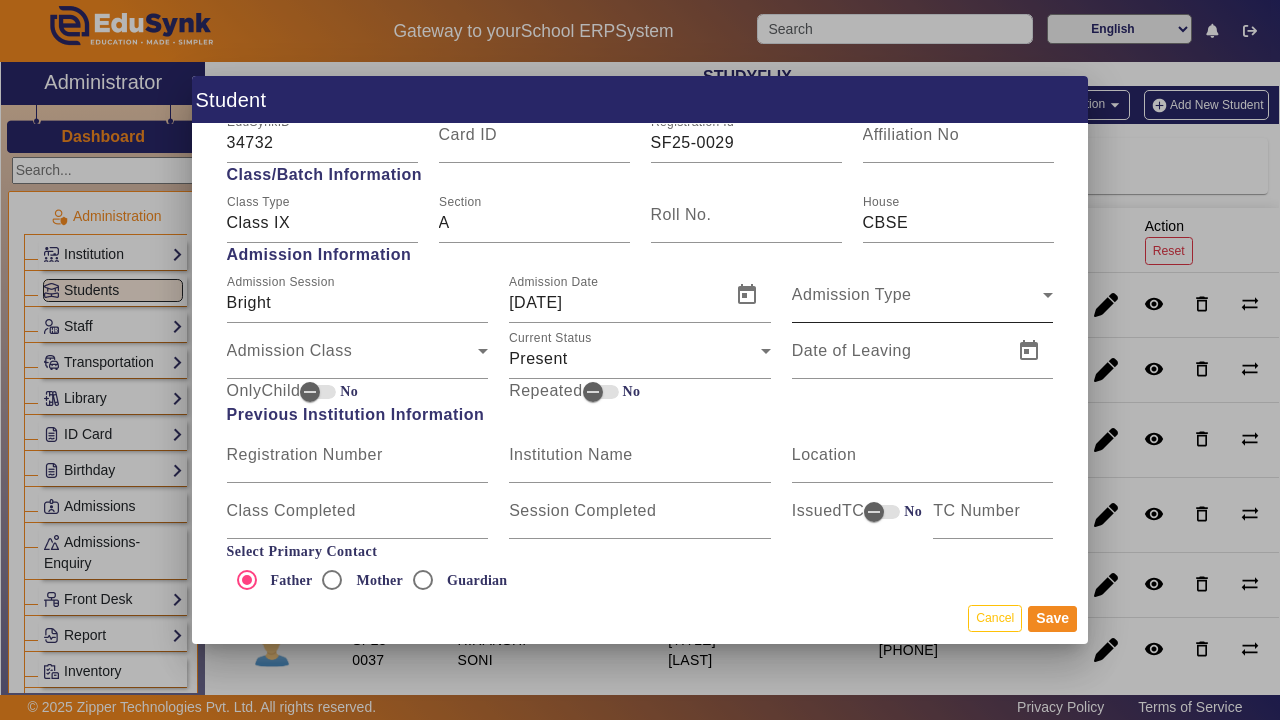 click on "Admission Type" at bounding box center [918, 303] 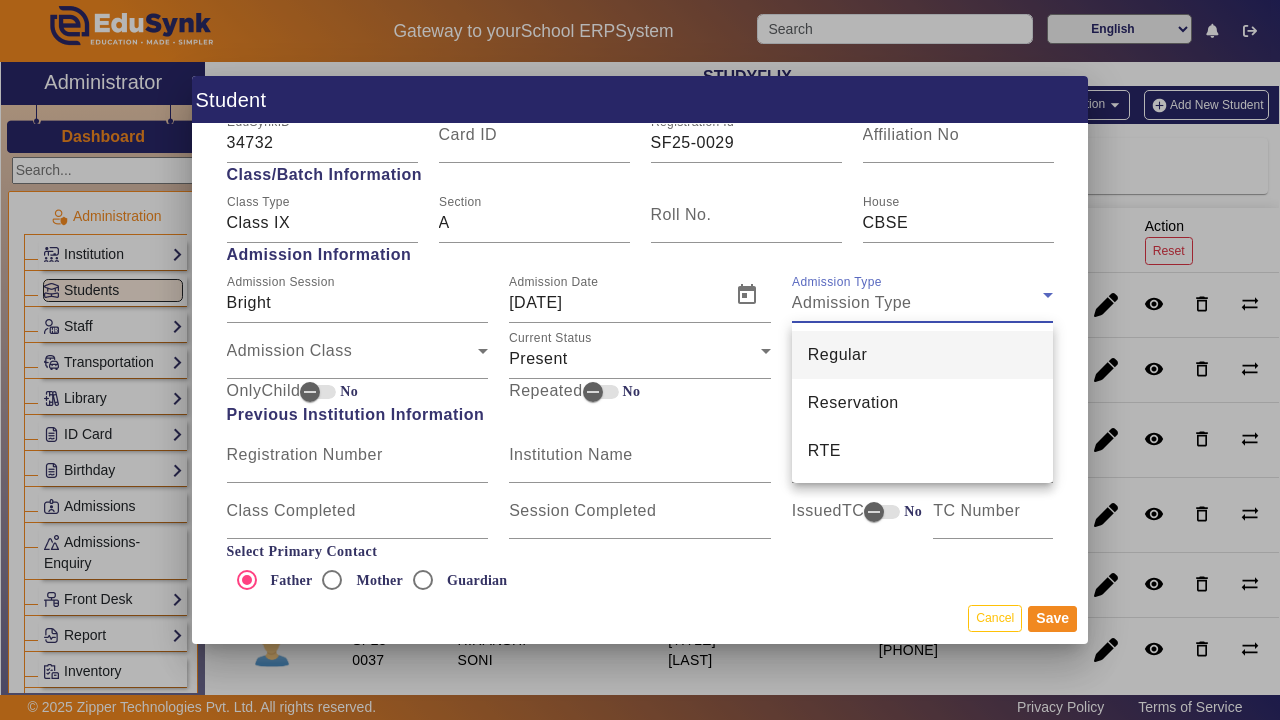 click at bounding box center (640, 360) 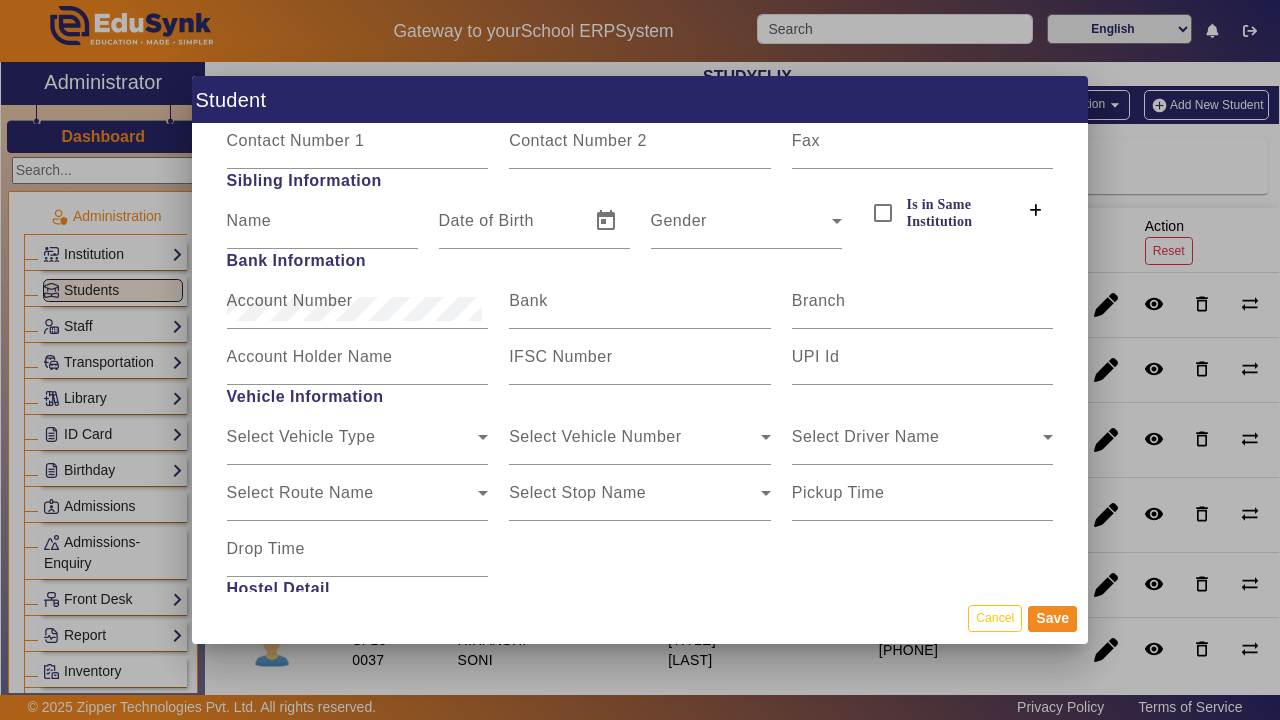 scroll, scrollTop: 2246, scrollLeft: 0, axis: vertical 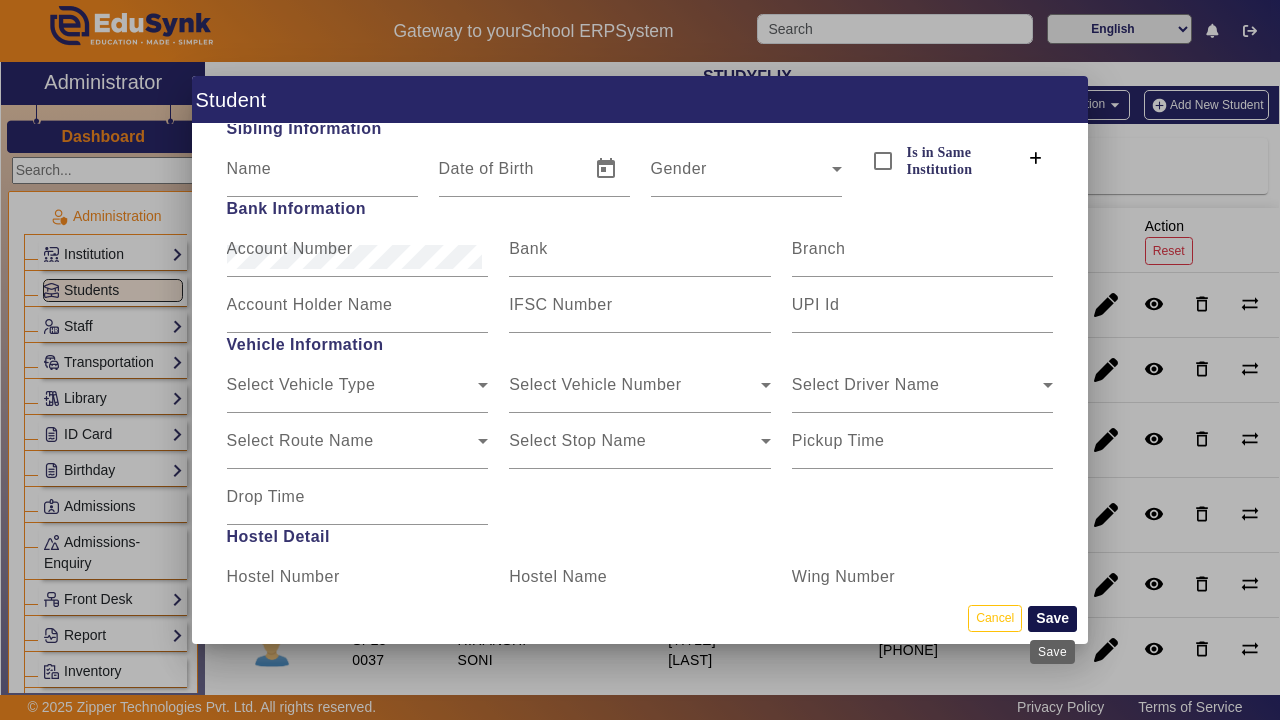 click on "Save" at bounding box center (1052, 619) 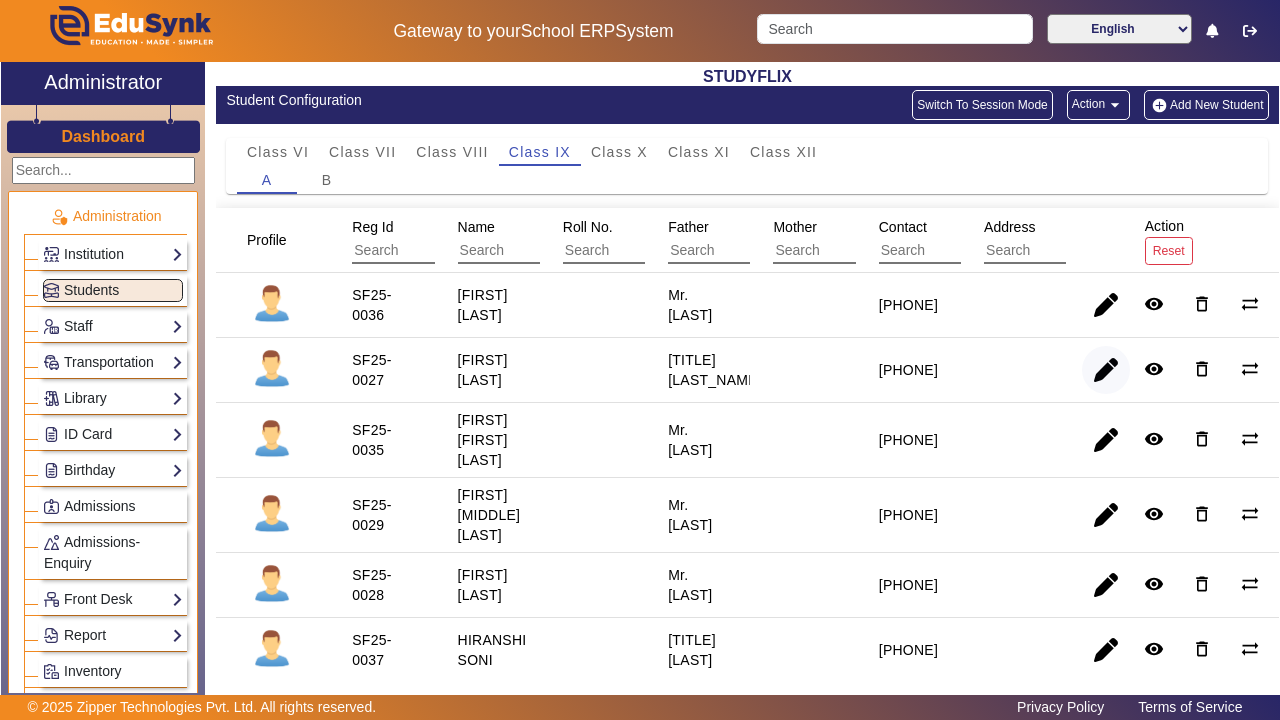 click at bounding box center [1106, 440] 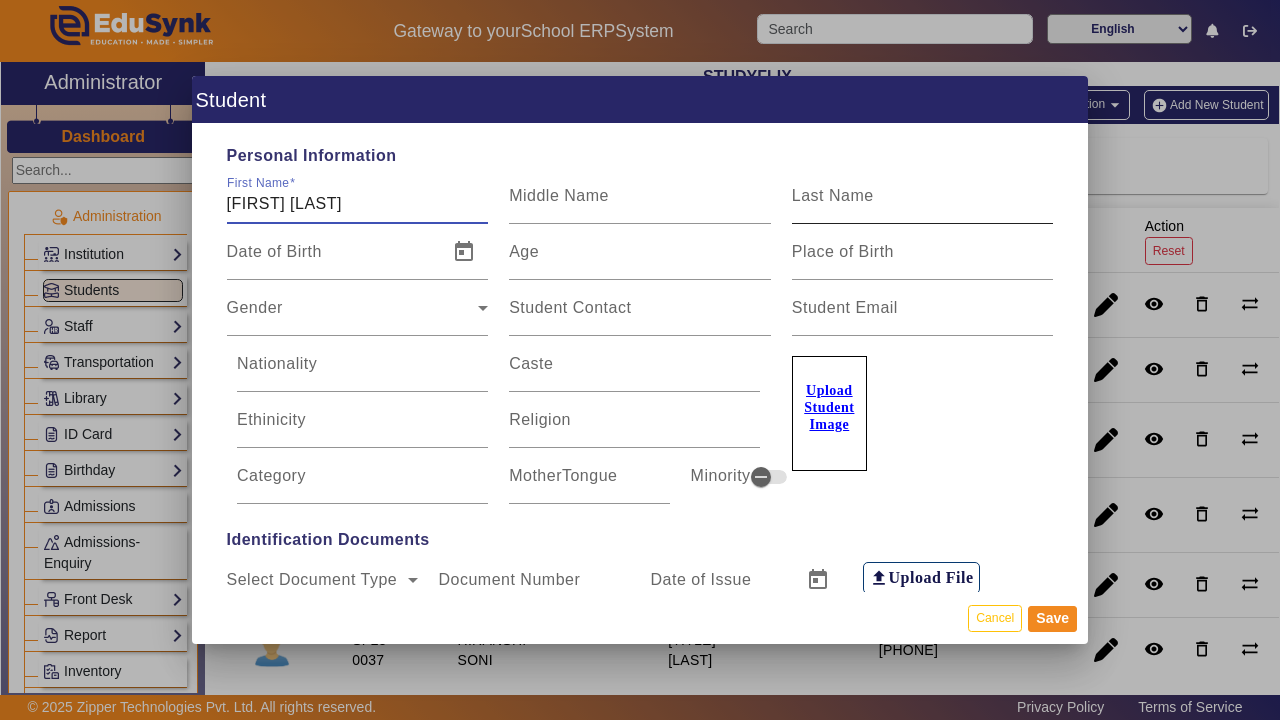 click on "Last Name" at bounding box center (833, 195) 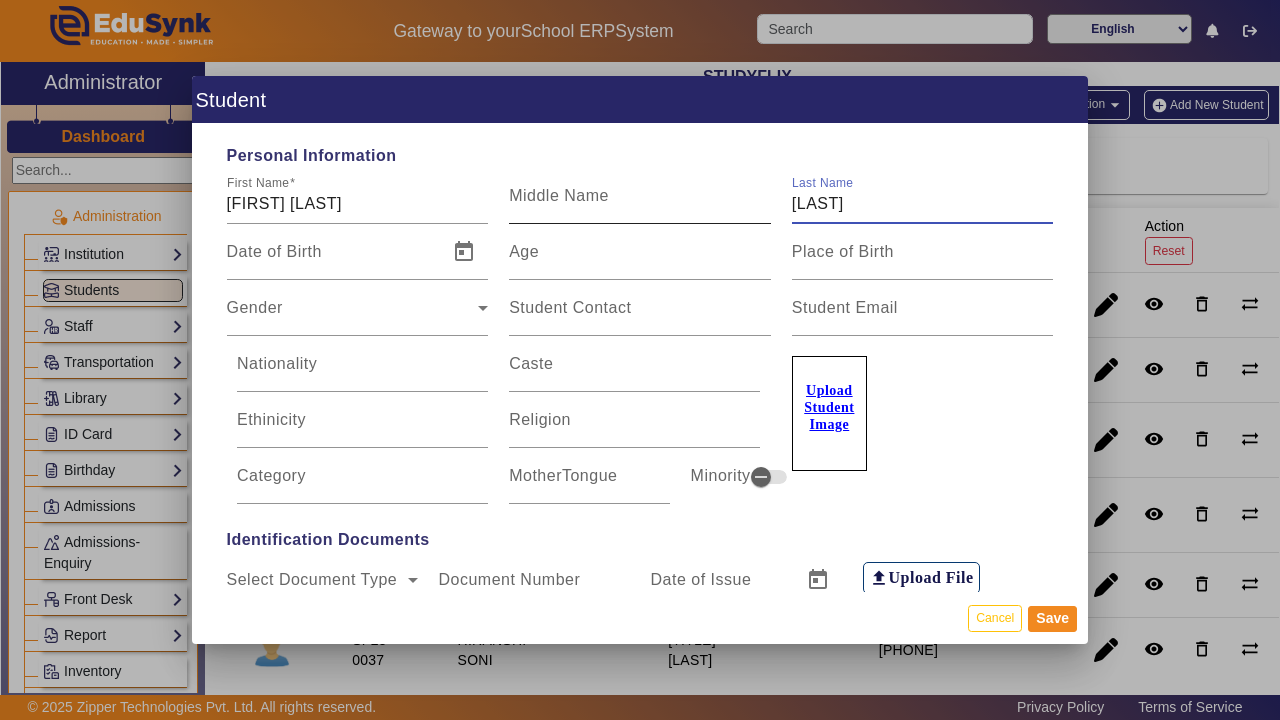 type on "[LAST]" 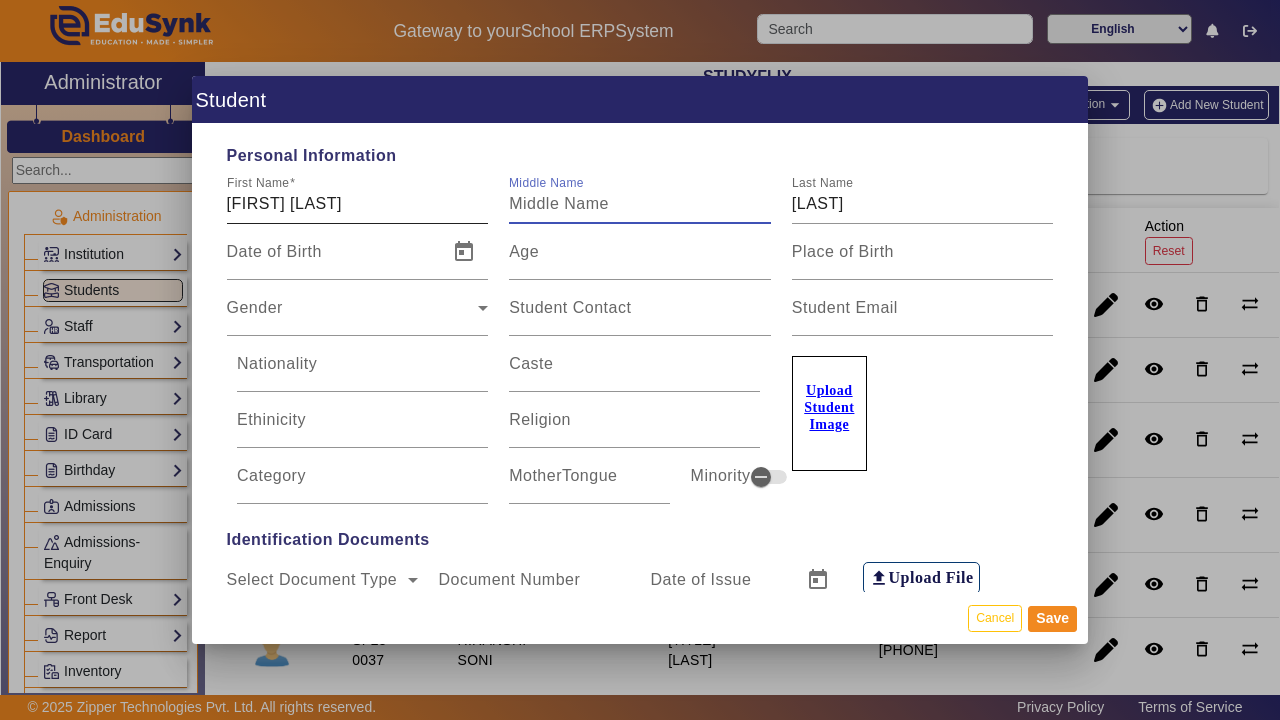click on "[FIRST] [LAST]" at bounding box center (358, 204) 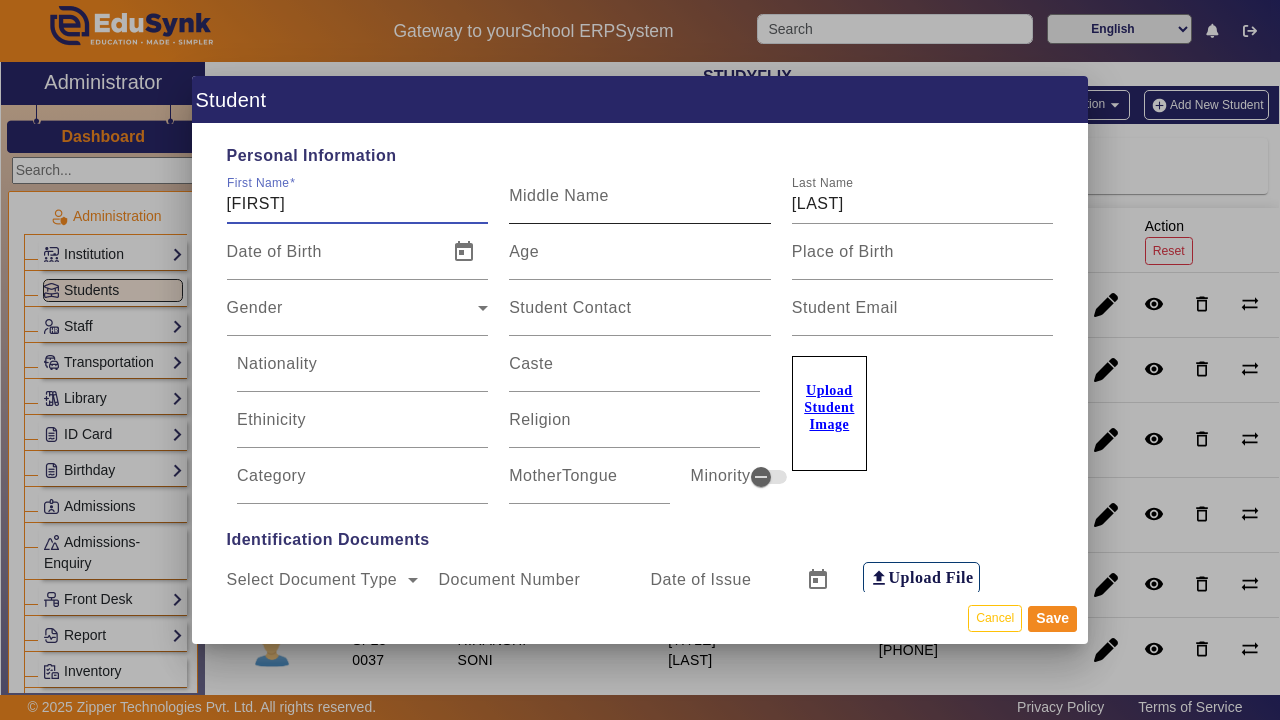 type on "[FIRST]" 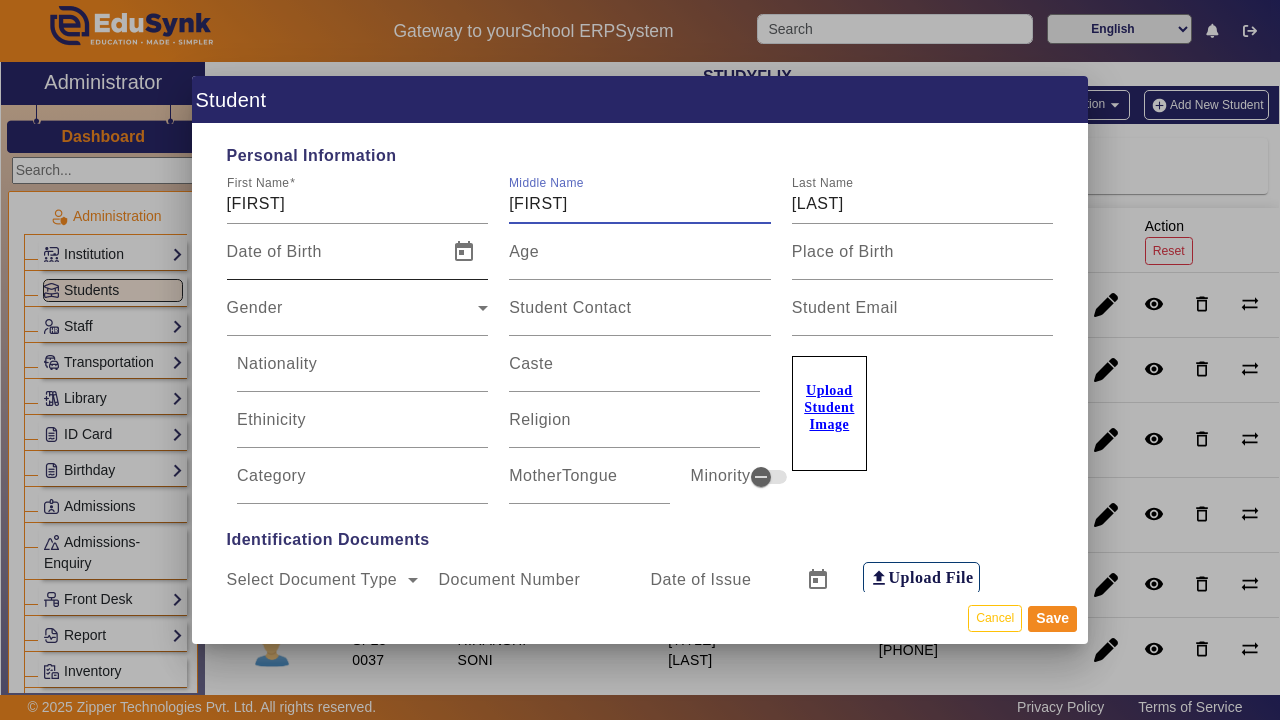 type on "[FIRST]" 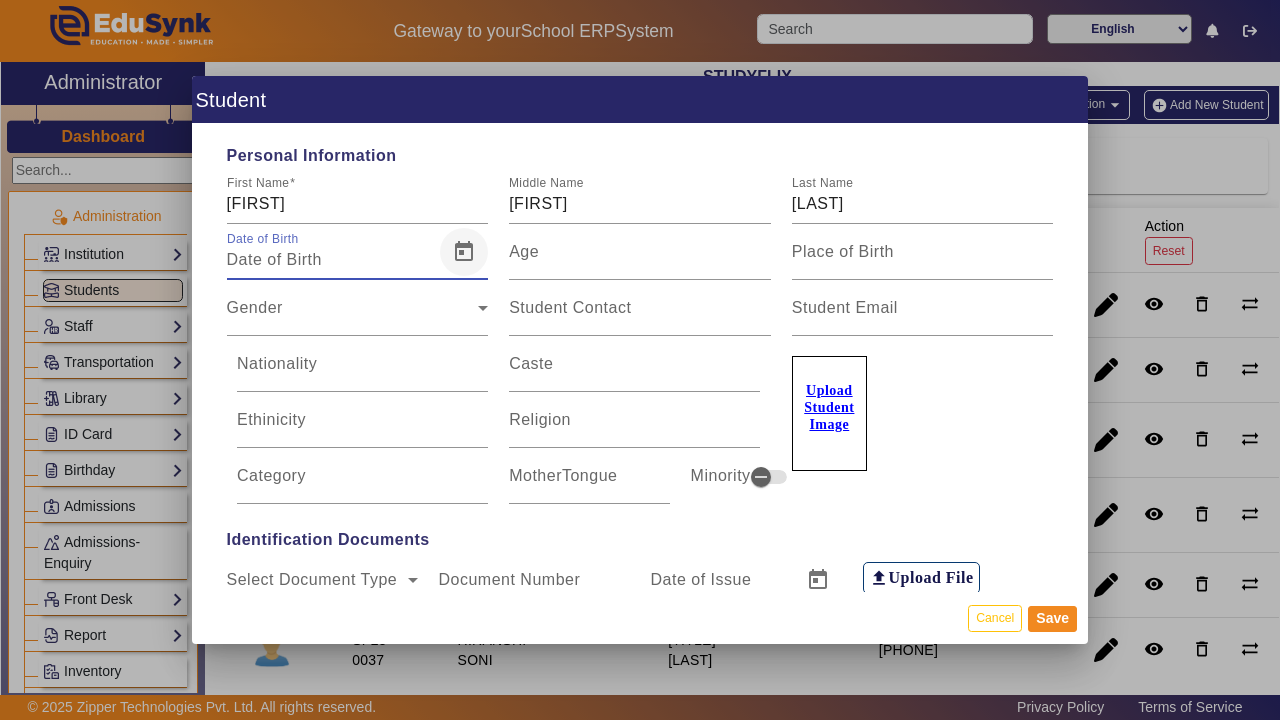 click at bounding box center [464, 252] 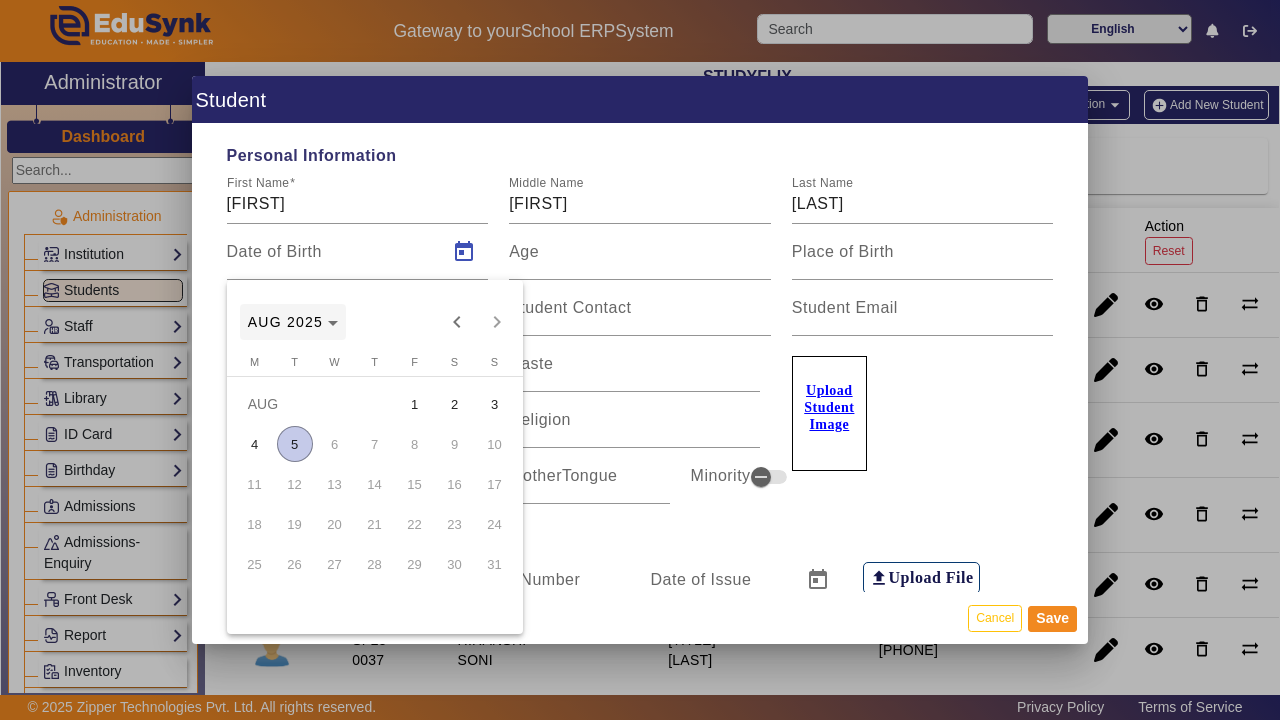 click on "AUG 2025" at bounding box center (293, 322) 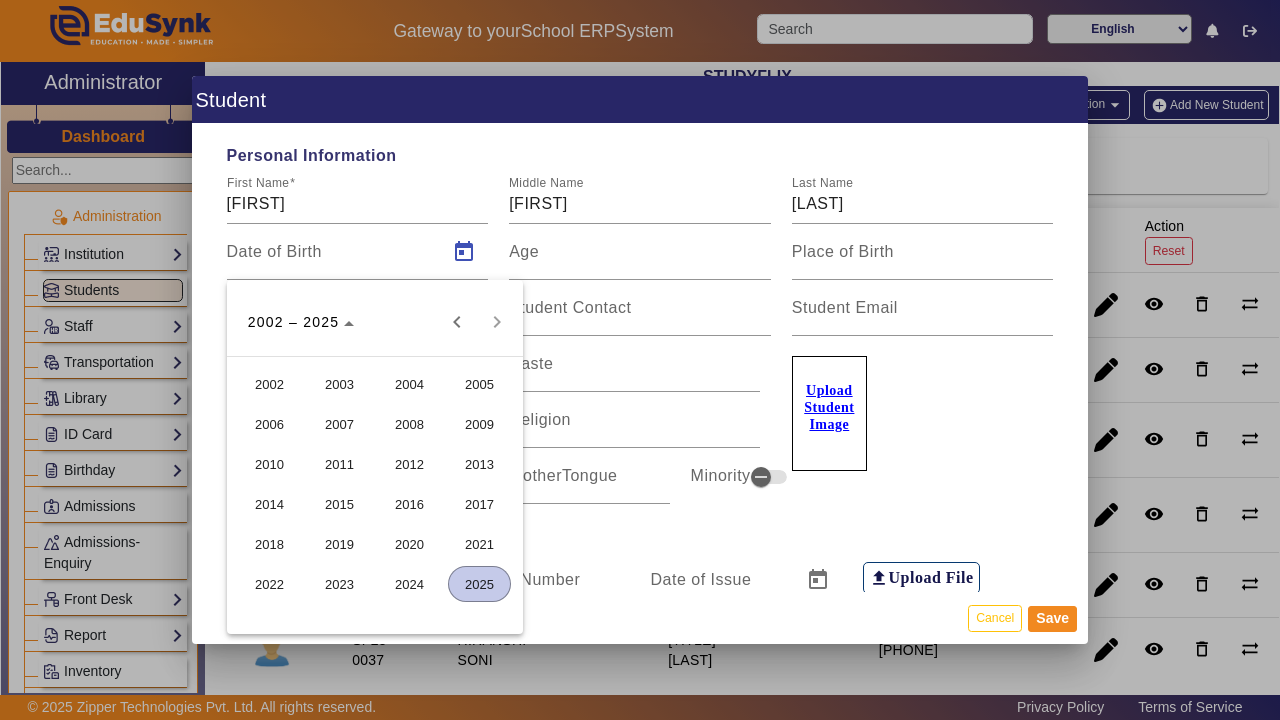 click on "2011" at bounding box center [339, 464] 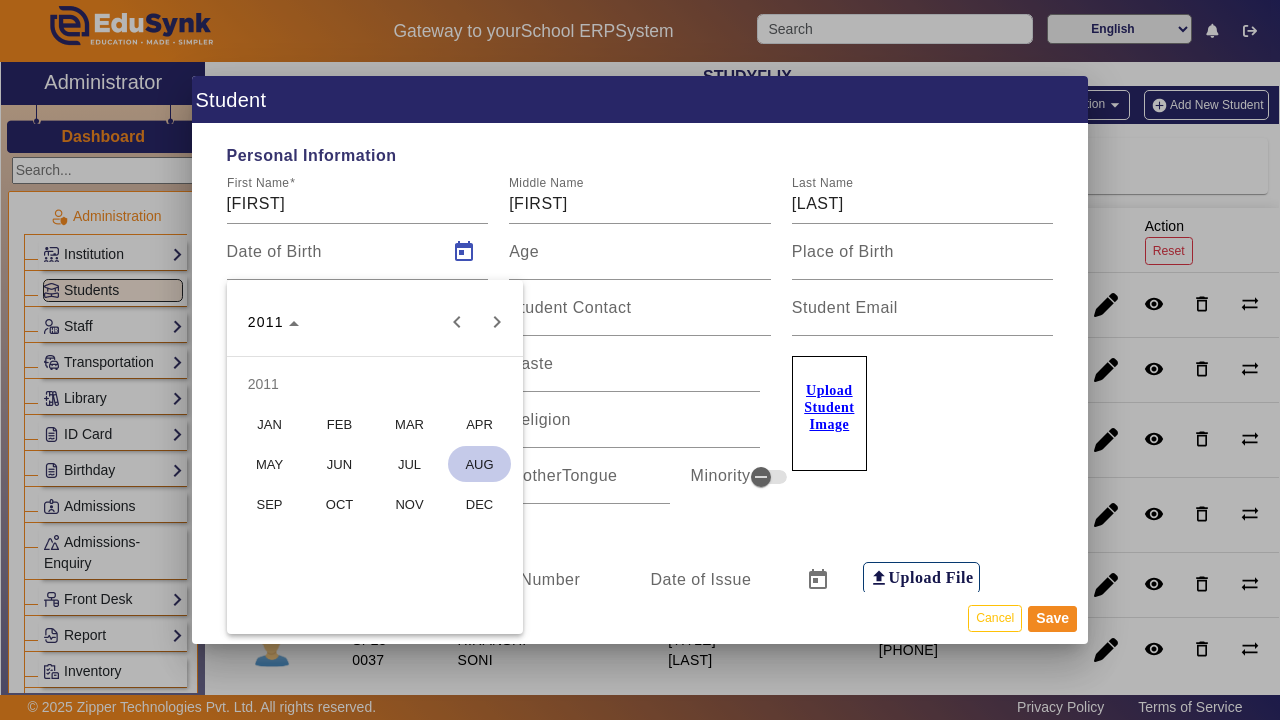 click on "MAY" at bounding box center [269, 464] 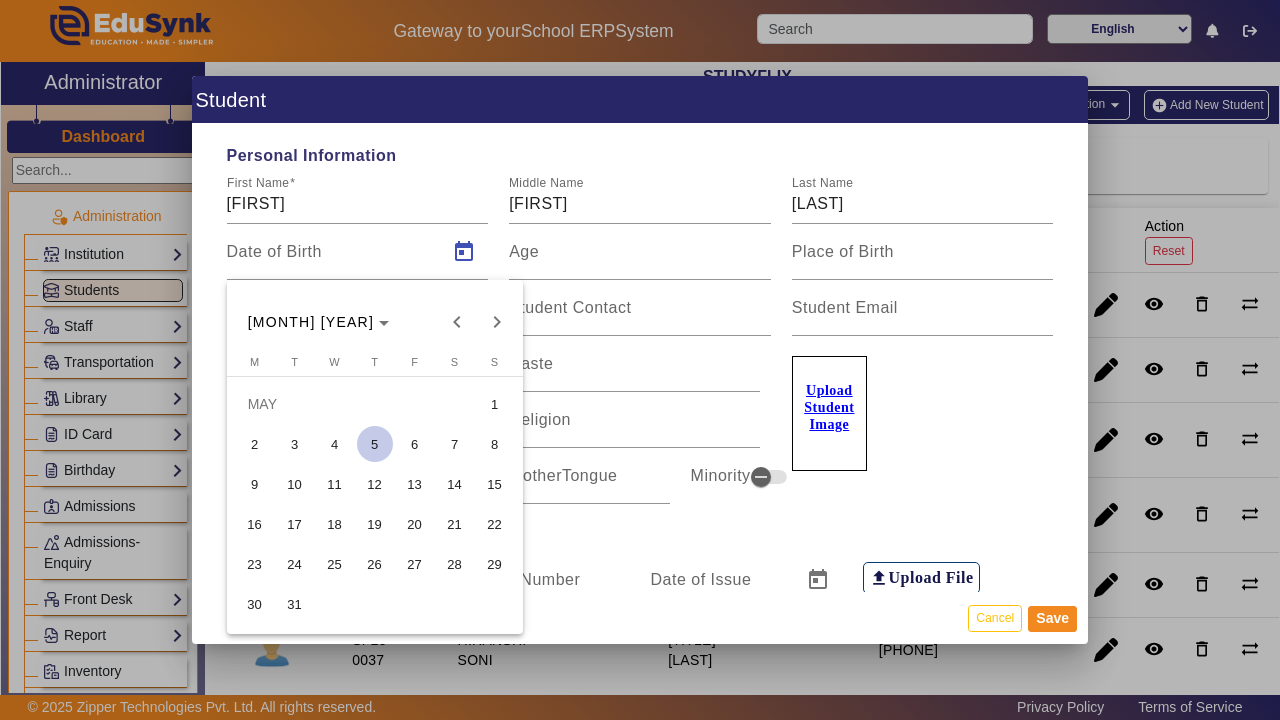 click on "3" at bounding box center (295, 444) 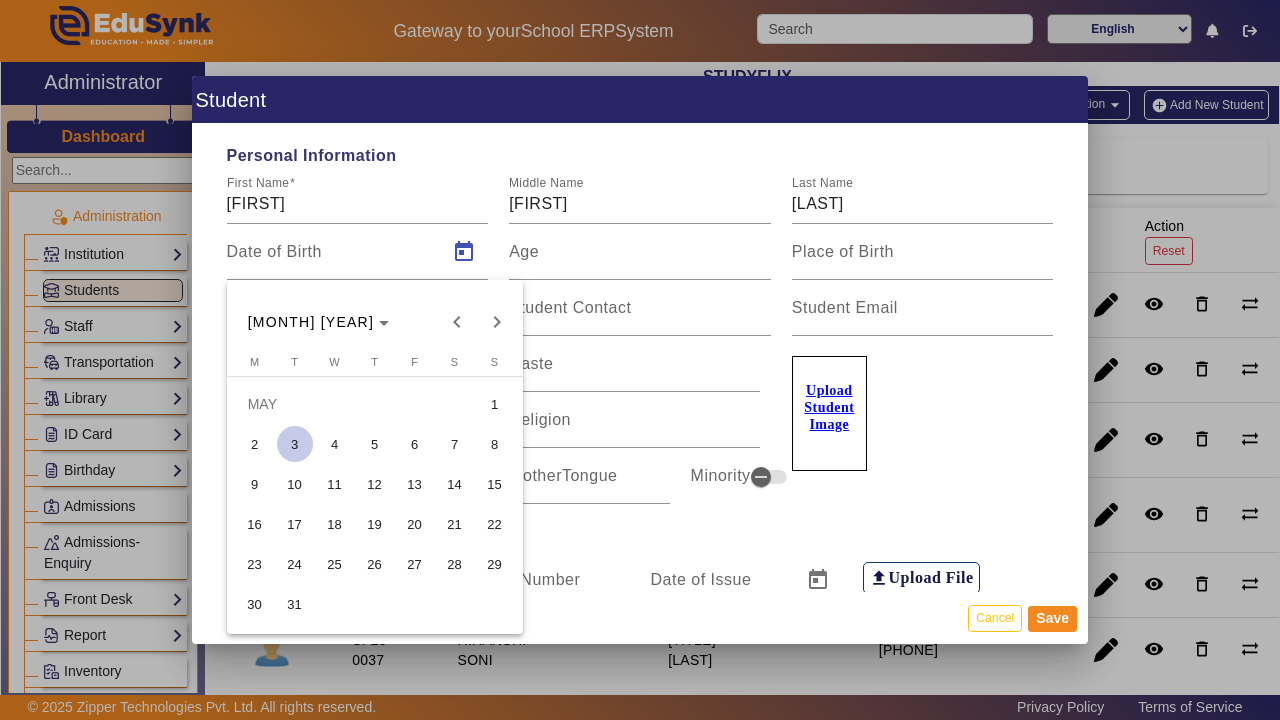 type on "[DATE]" 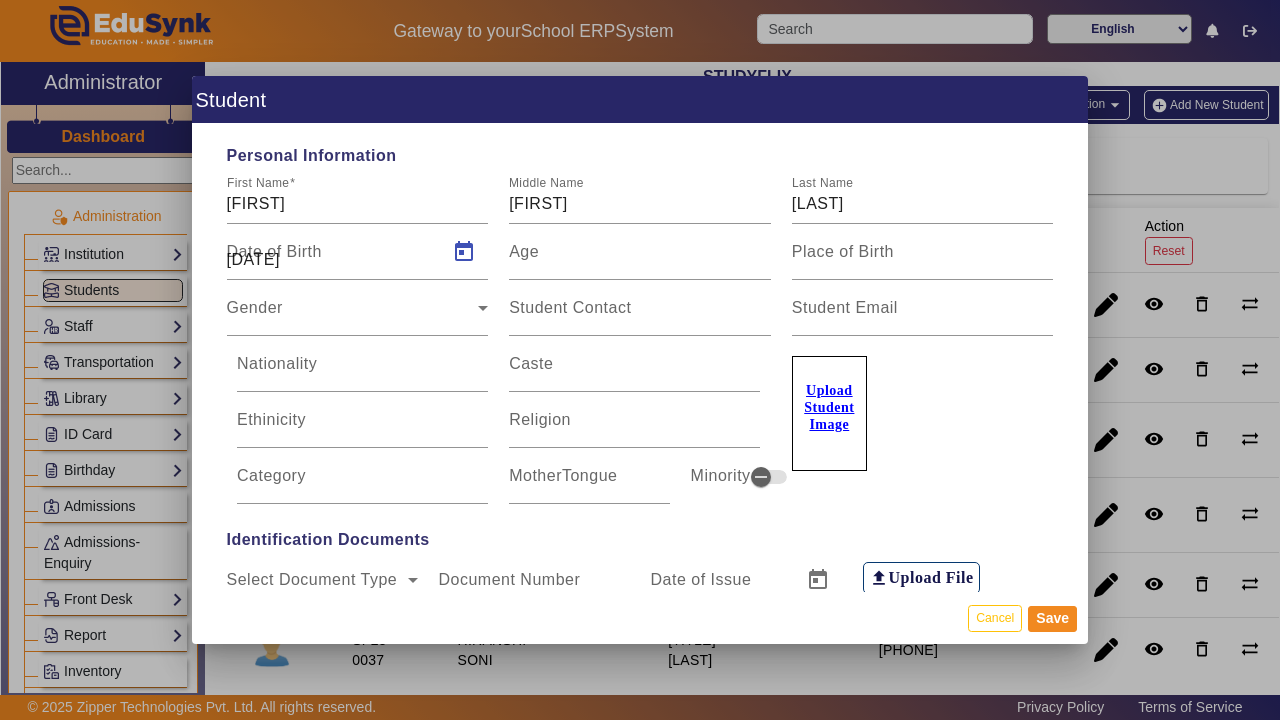 type on "[AGE]" 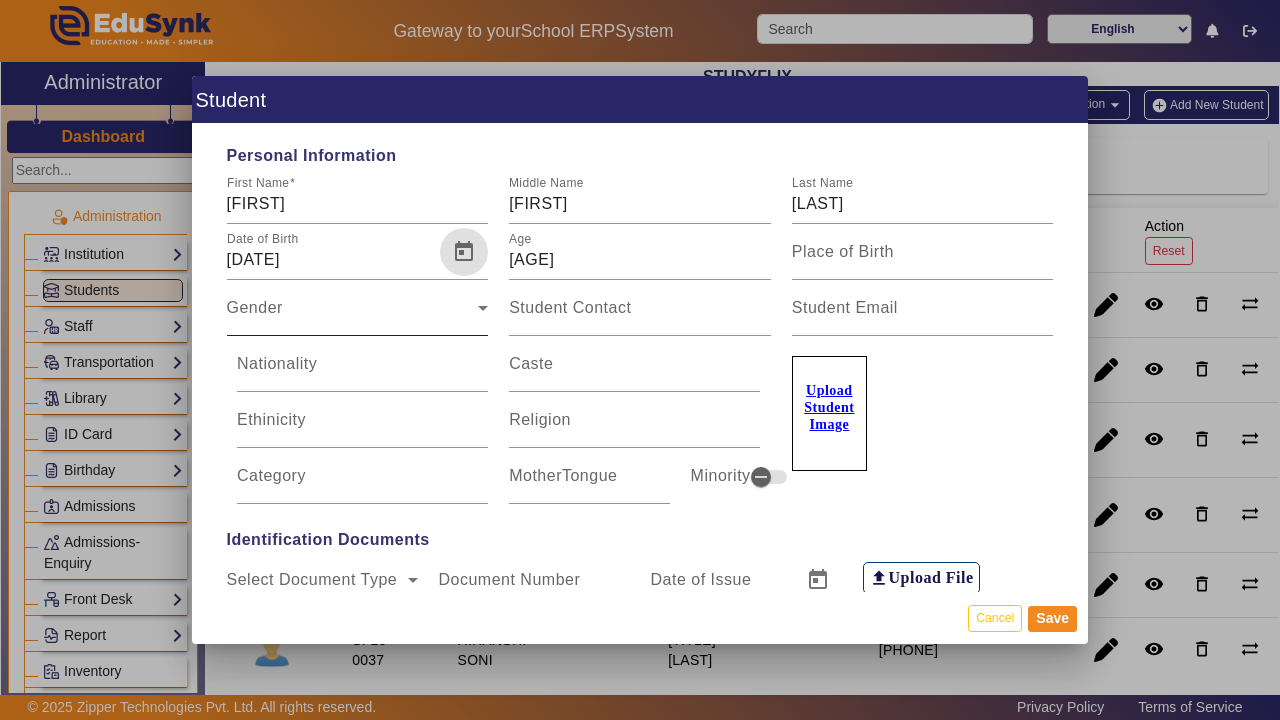 click on "Gender" at bounding box center (353, 316) 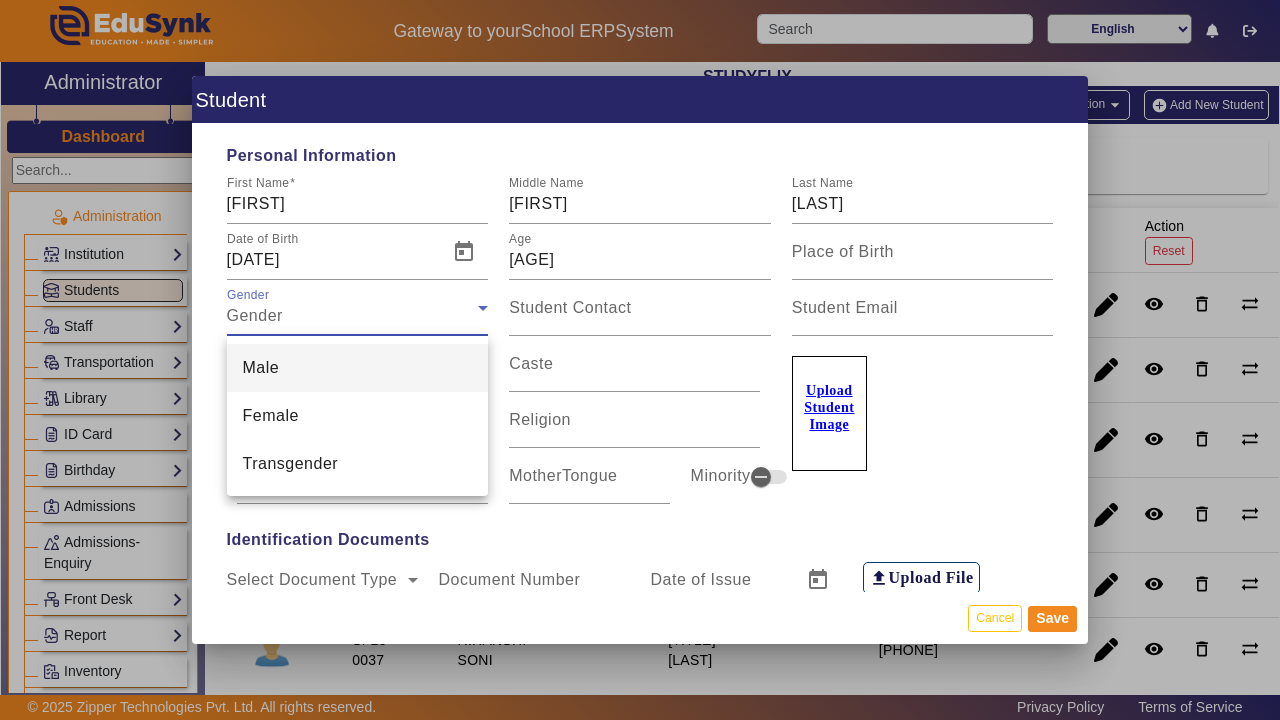 click on "Male" at bounding box center [358, 368] 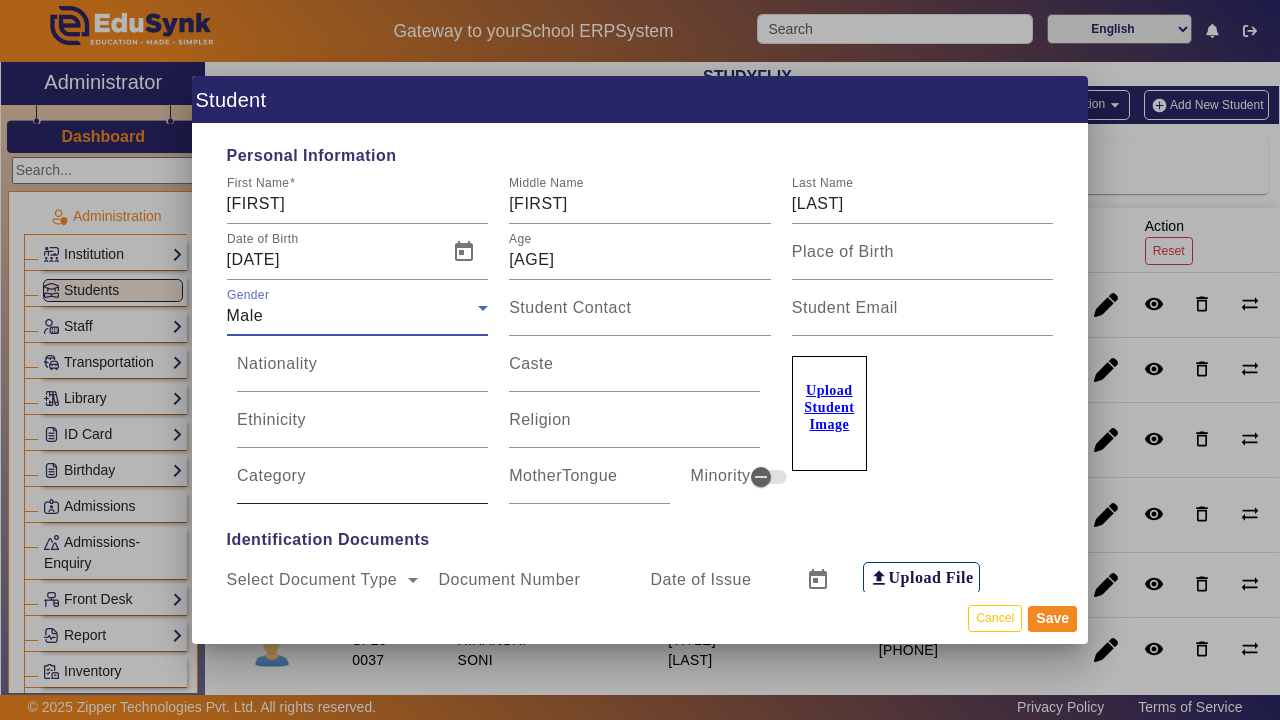 click on "Category" at bounding box center [362, 484] 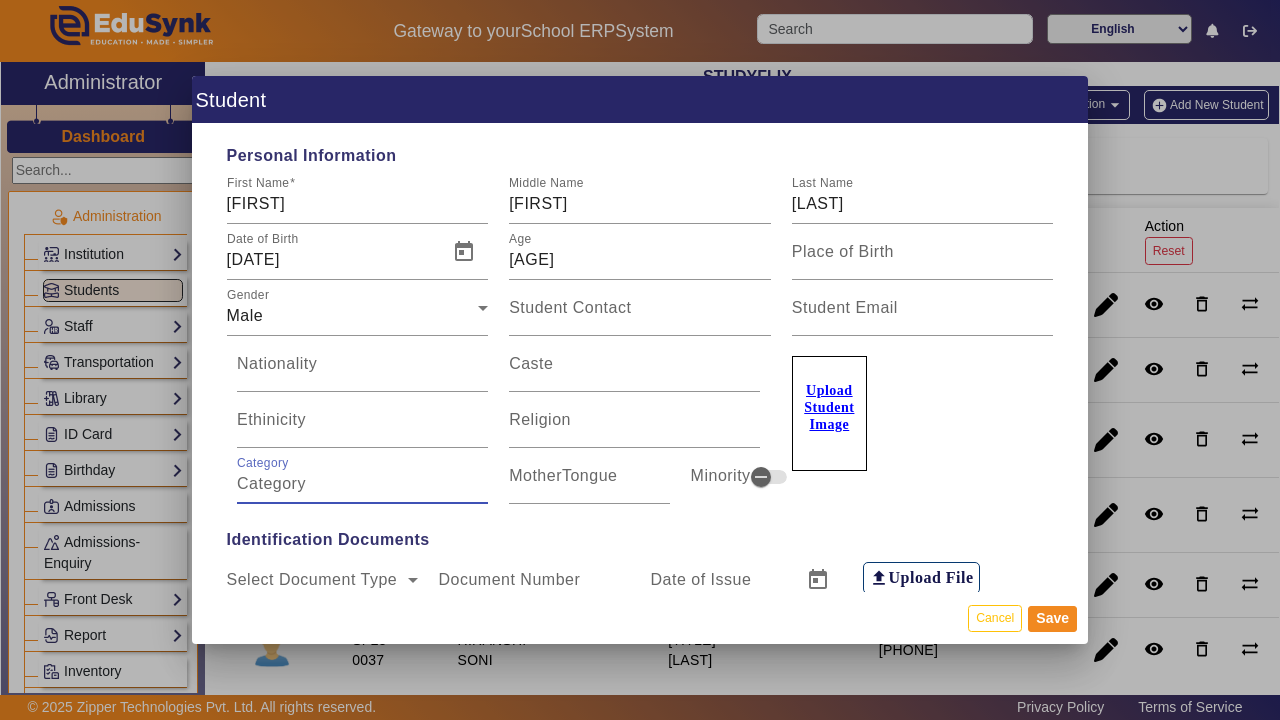 type on "g" 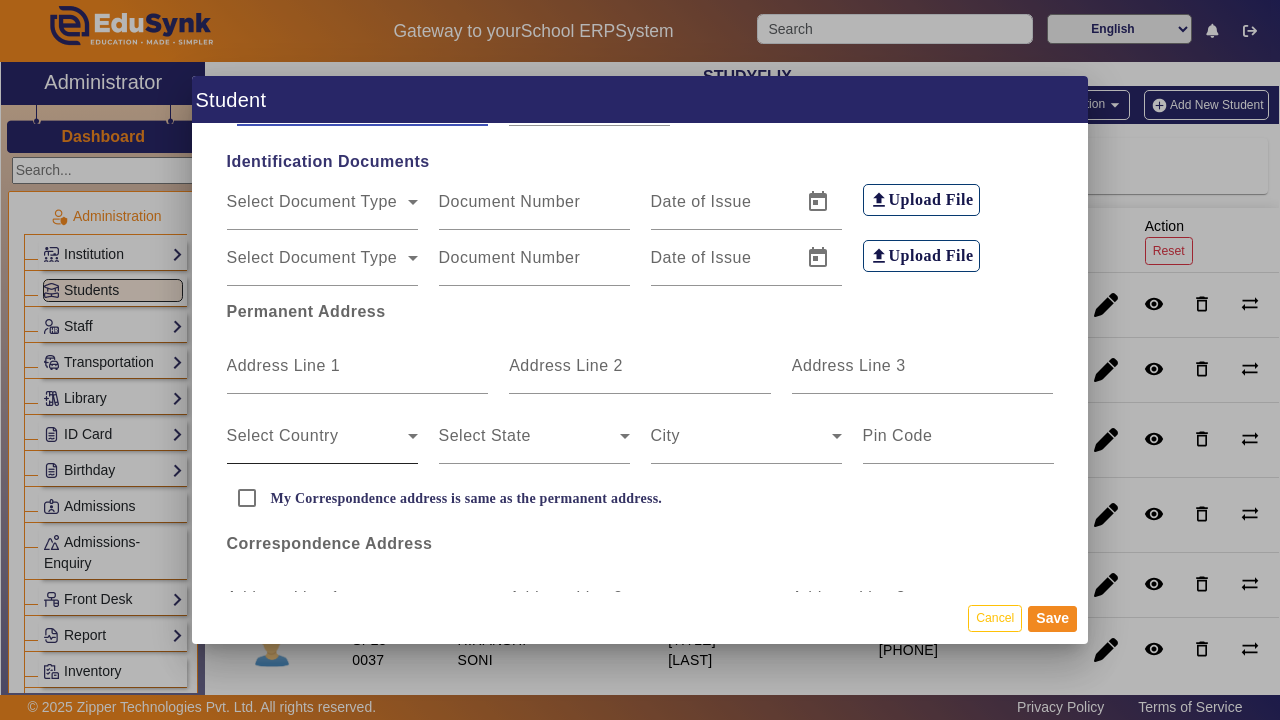 scroll, scrollTop: 398, scrollLeft: 0, axis: vertical 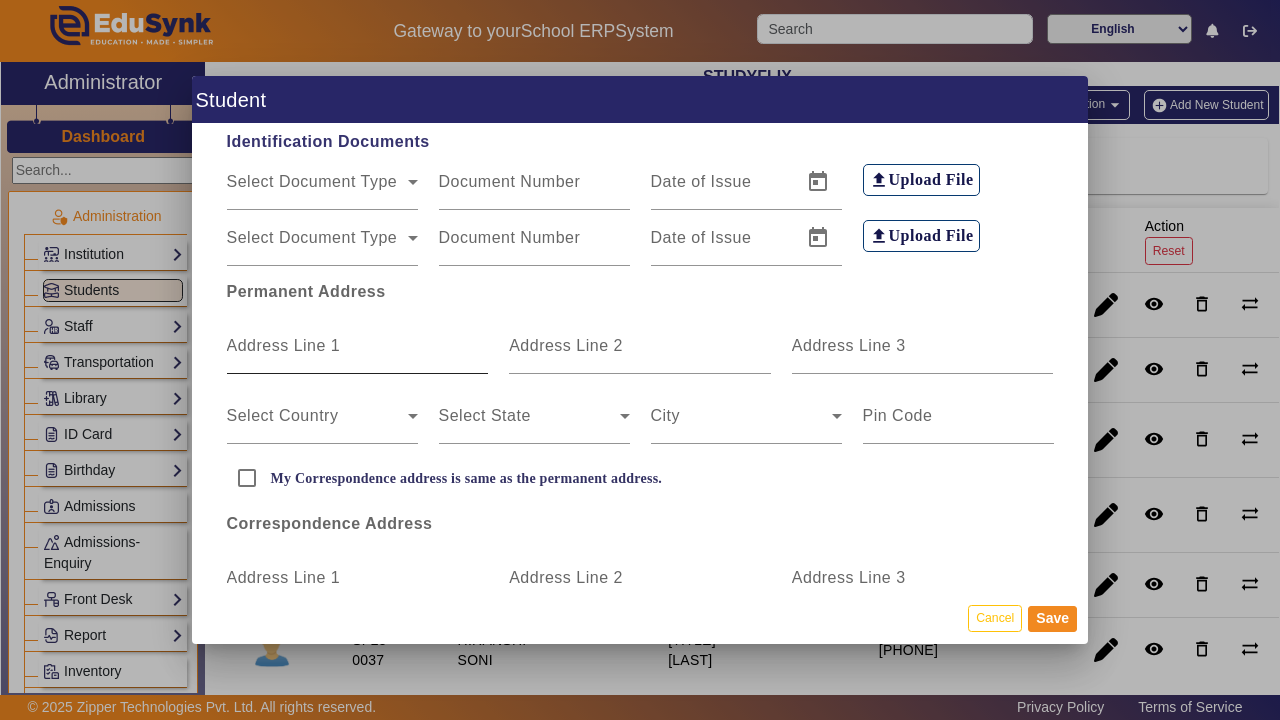 type on "Gen" 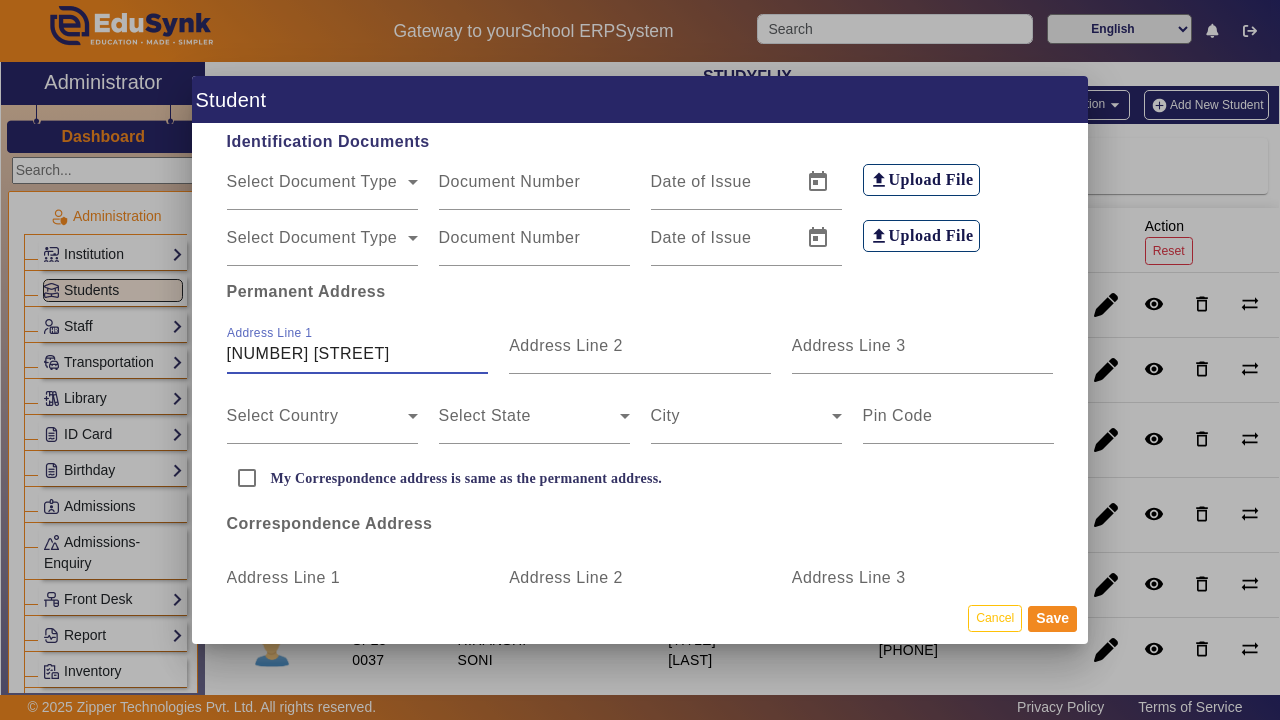 click on "[NUMBER] [STREET]" at bounding box center (358, 354) 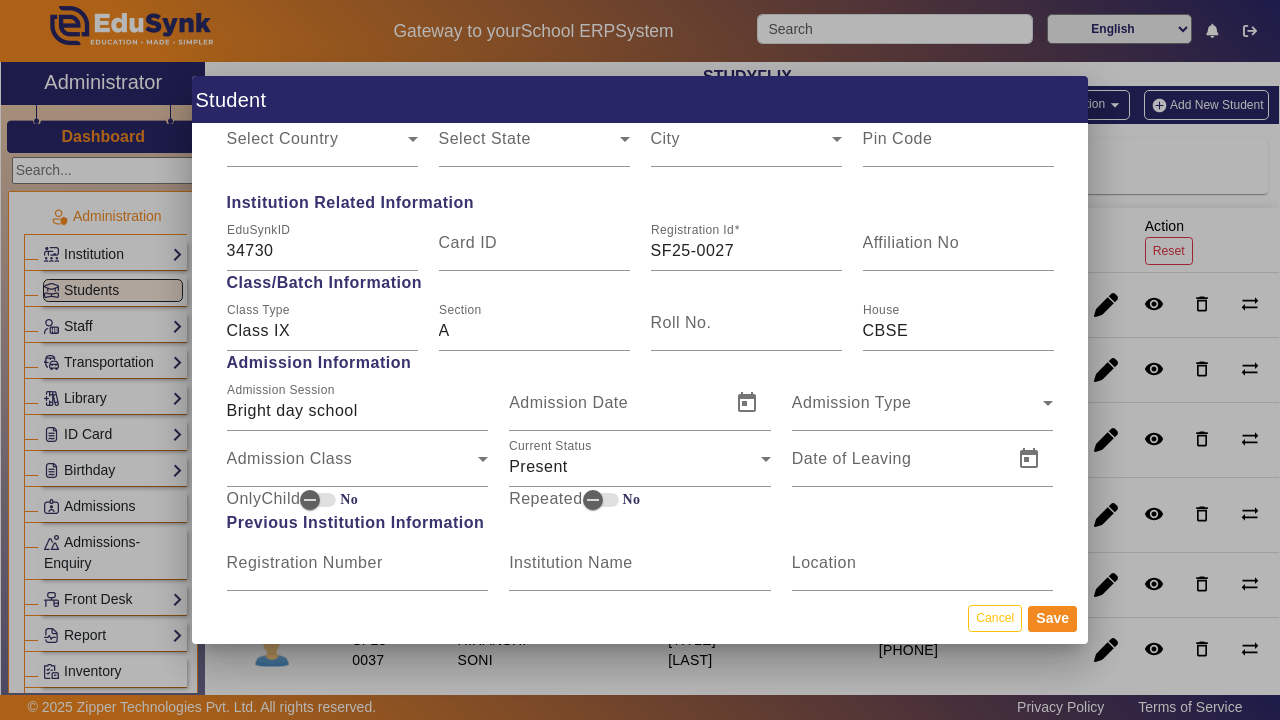 scroll, scrollTop: 915, scrollLeft: 0, axis: vertical 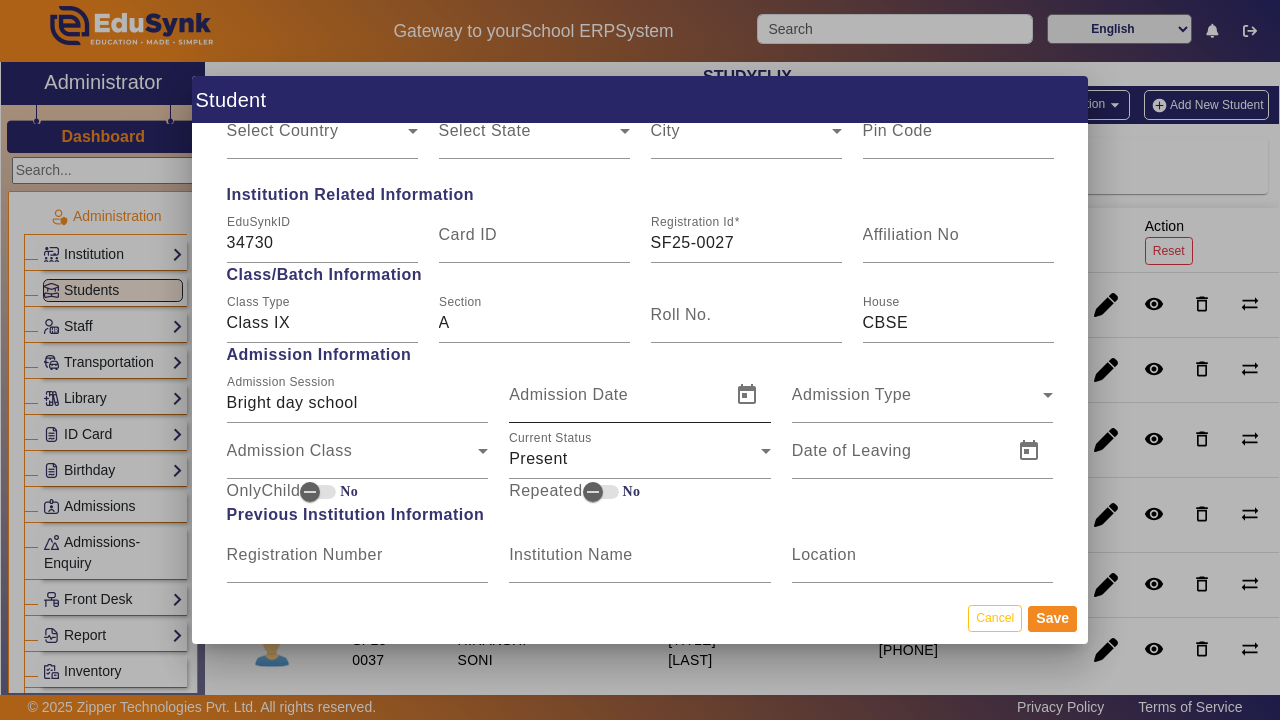 type on "[NUMBER] [AREA] [AREA_NAME]" 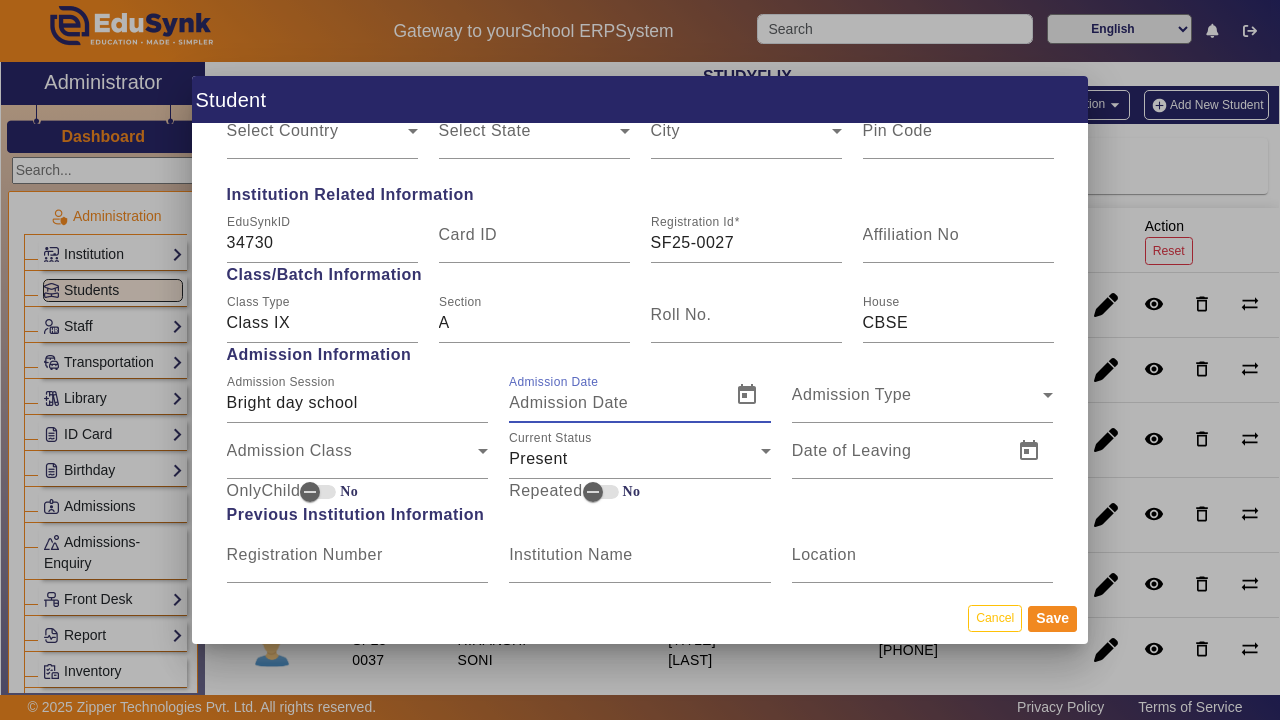 click on "Admission Date" at bounding box center [614, 403] 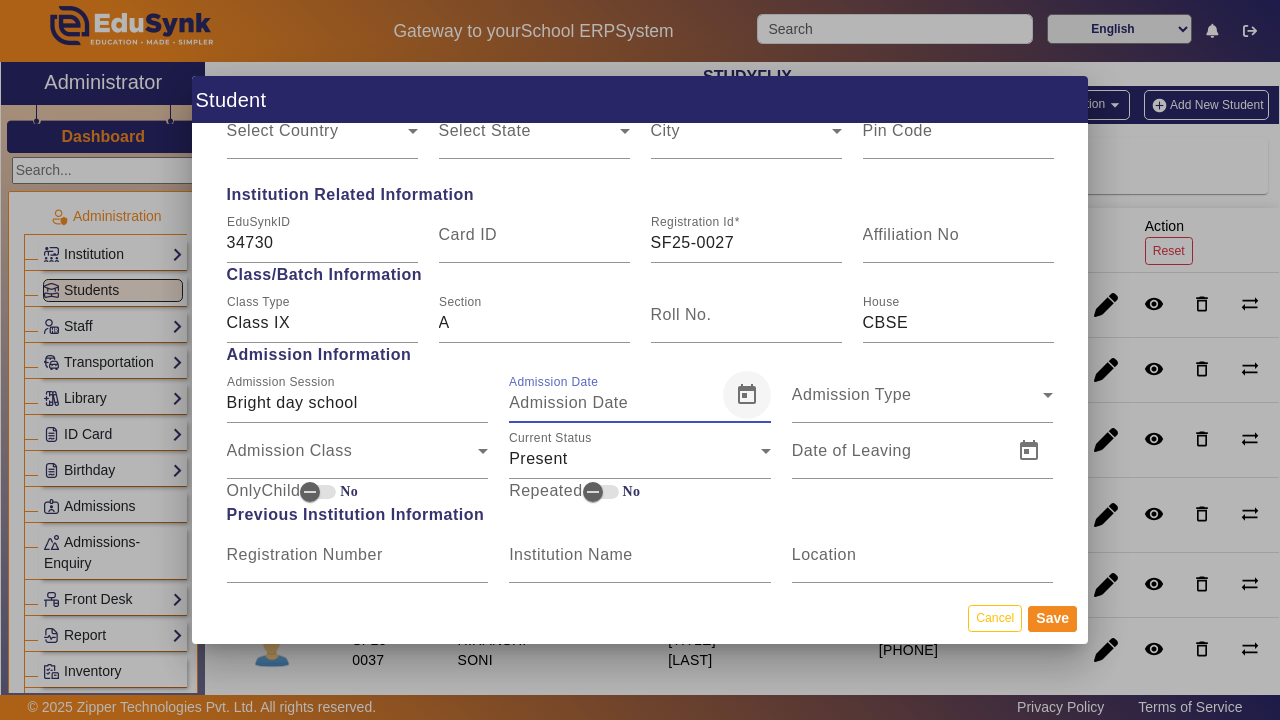 click at bounding box center [747, 395] 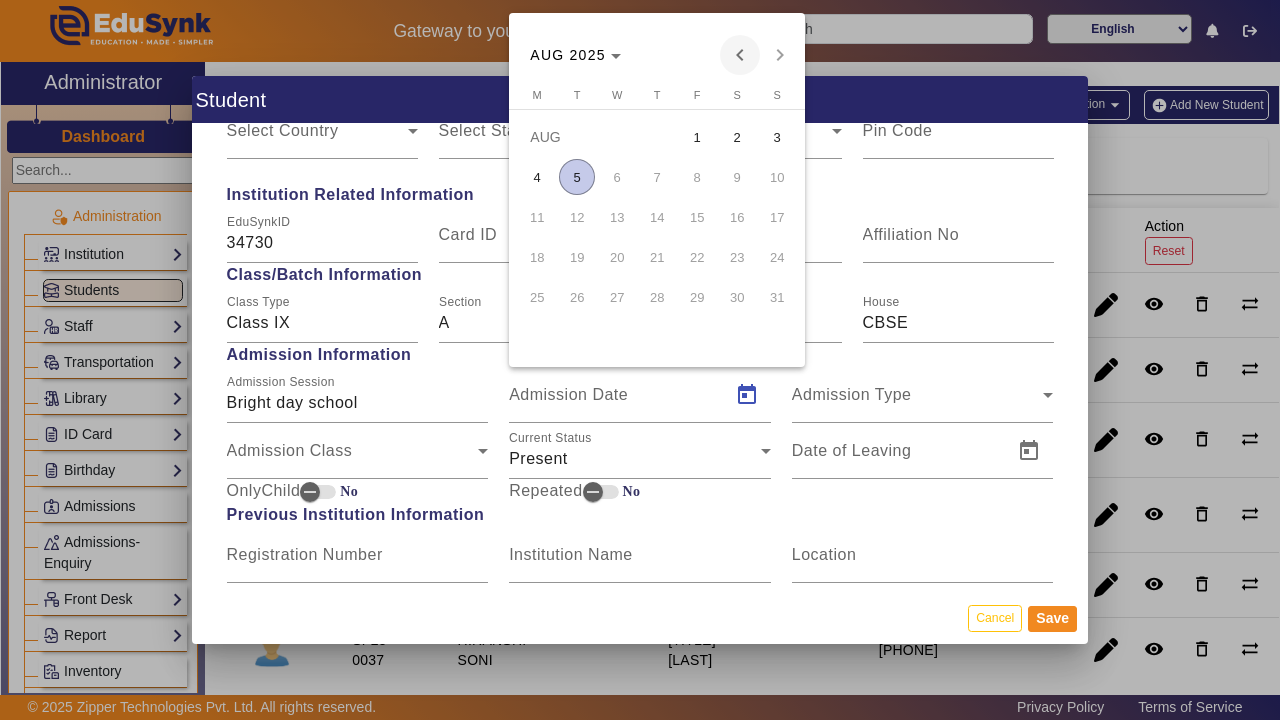 click at bounding box center (740, 55) 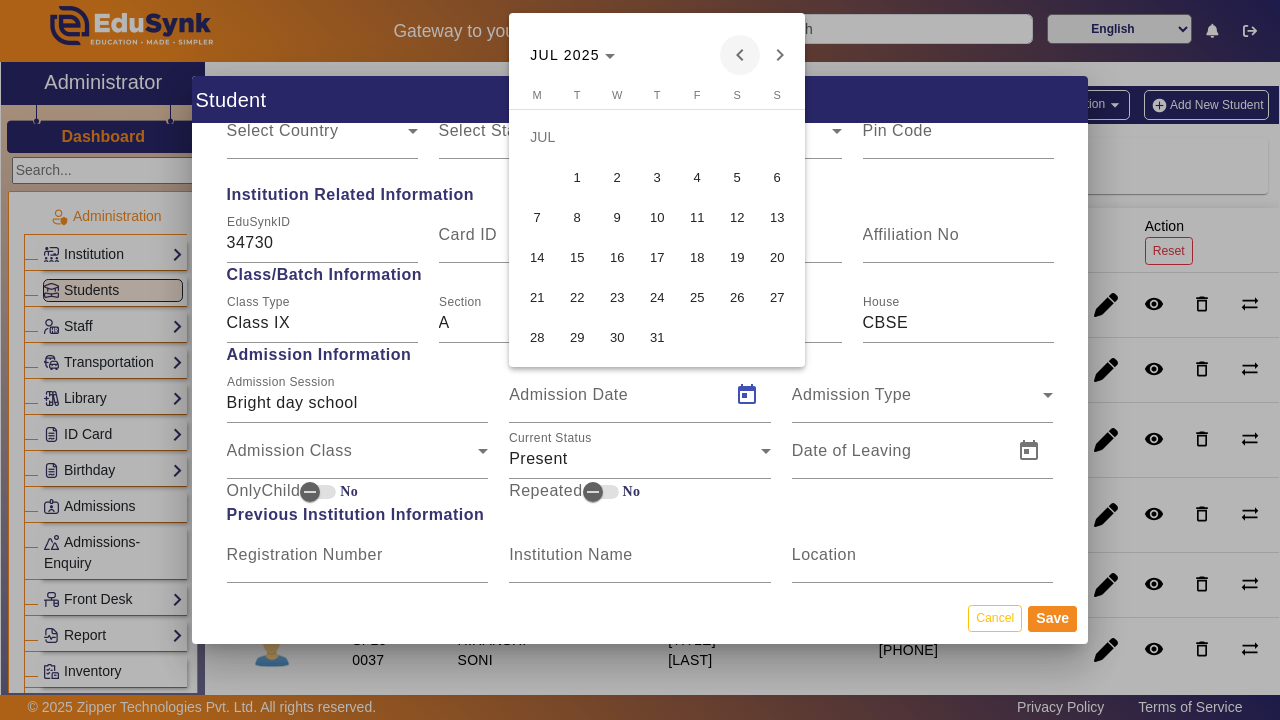 click at bounding box center [740, 55] 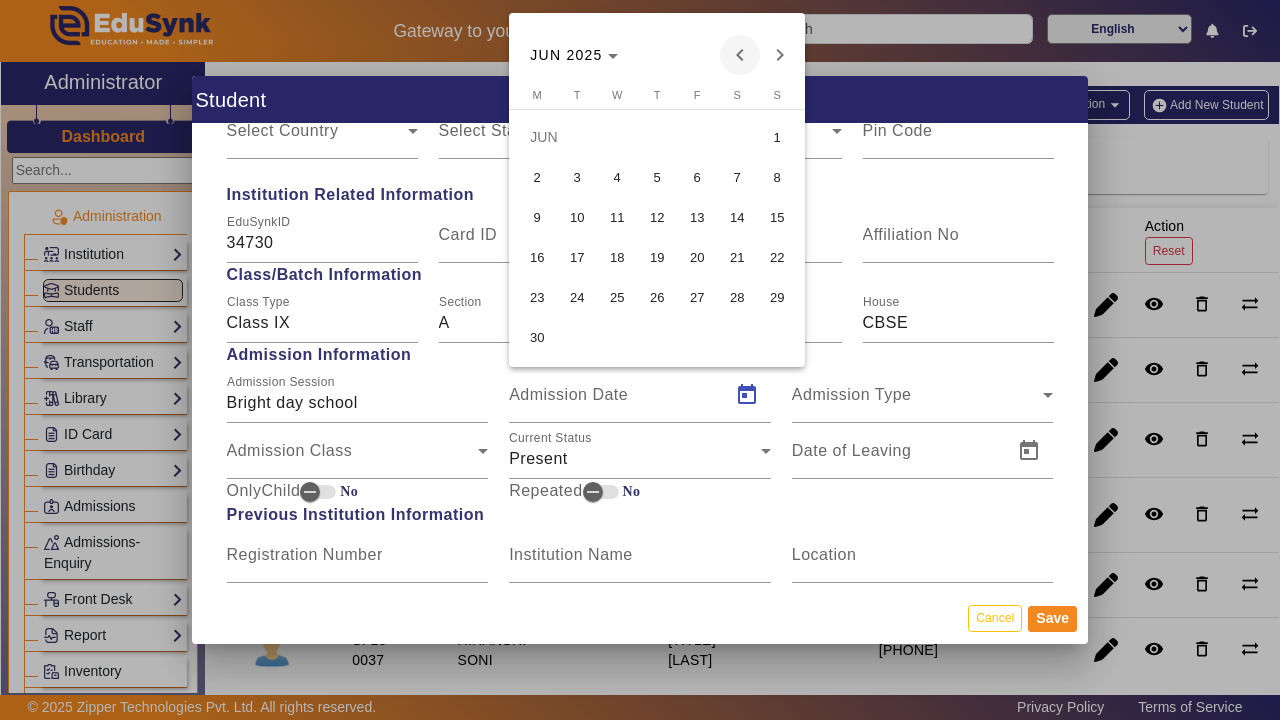 click at bounding box center [740, 55] 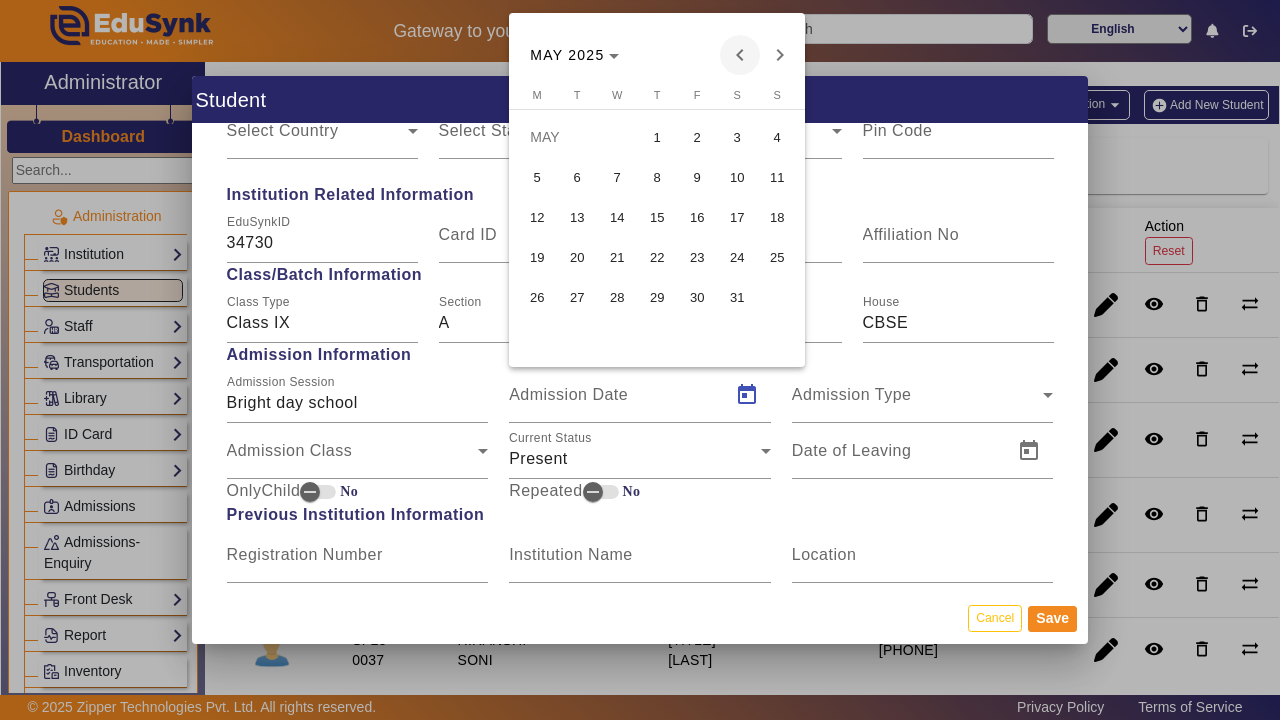 click at bounding box center (740, 55) 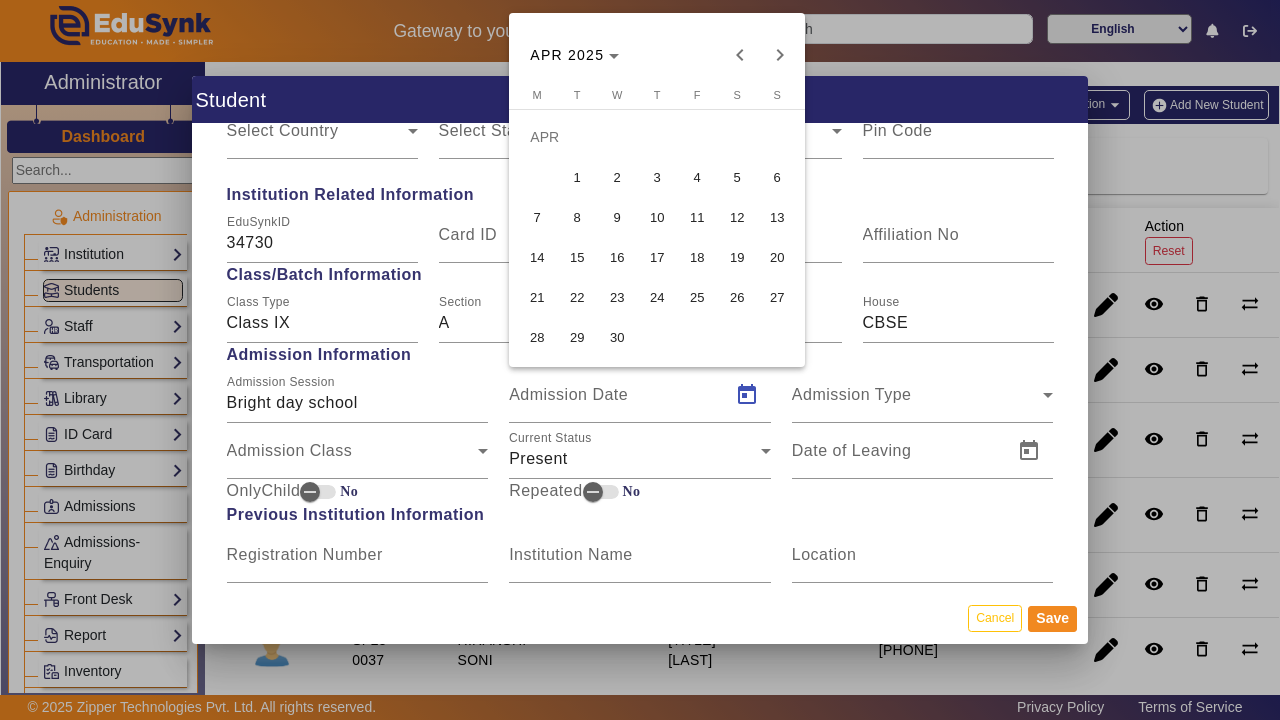 click on "1" at bounding box center (577, 177) 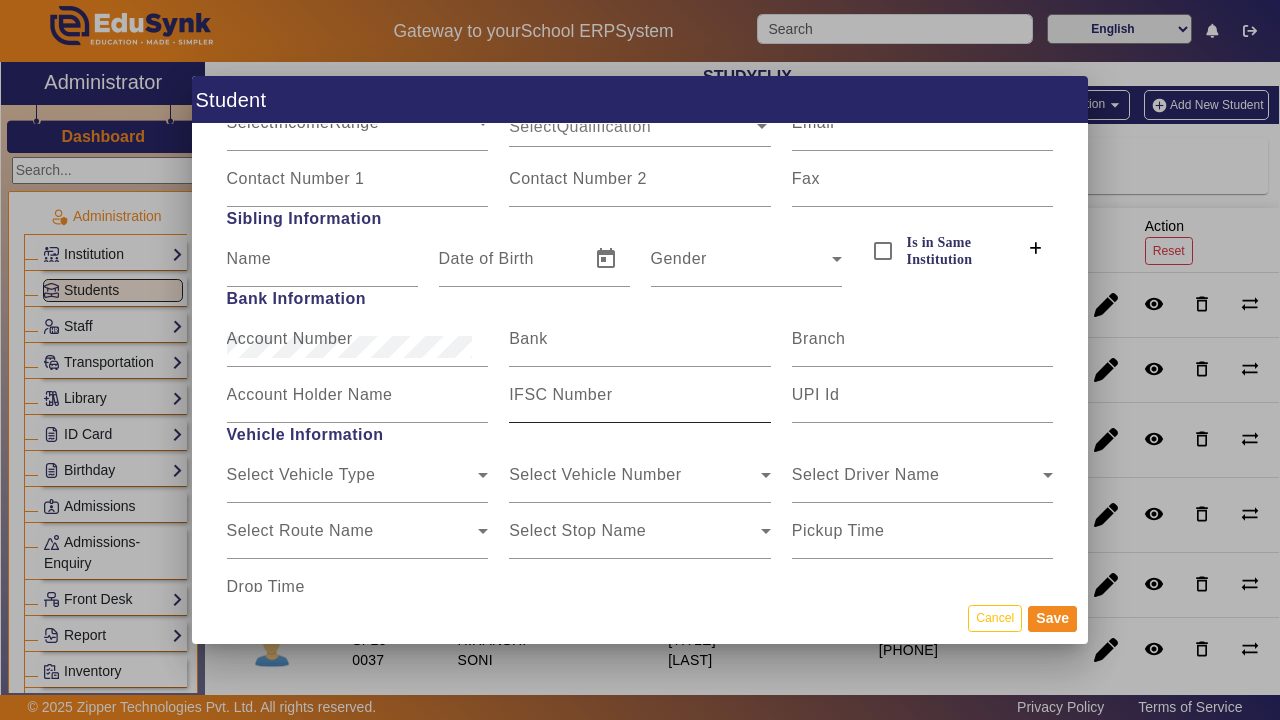 scroll, scrollTop: 2193, scrollLeft: 0, axis: vertical 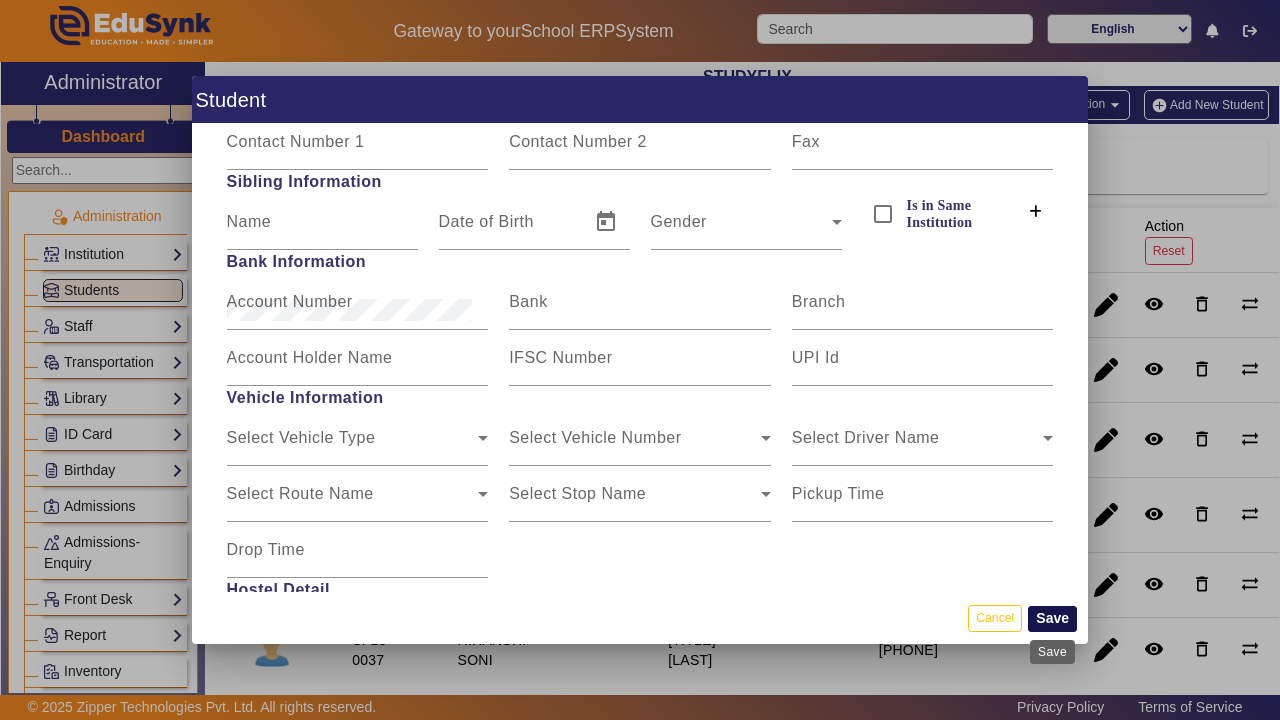 click on "Save" at bounding box center [1052, 619] 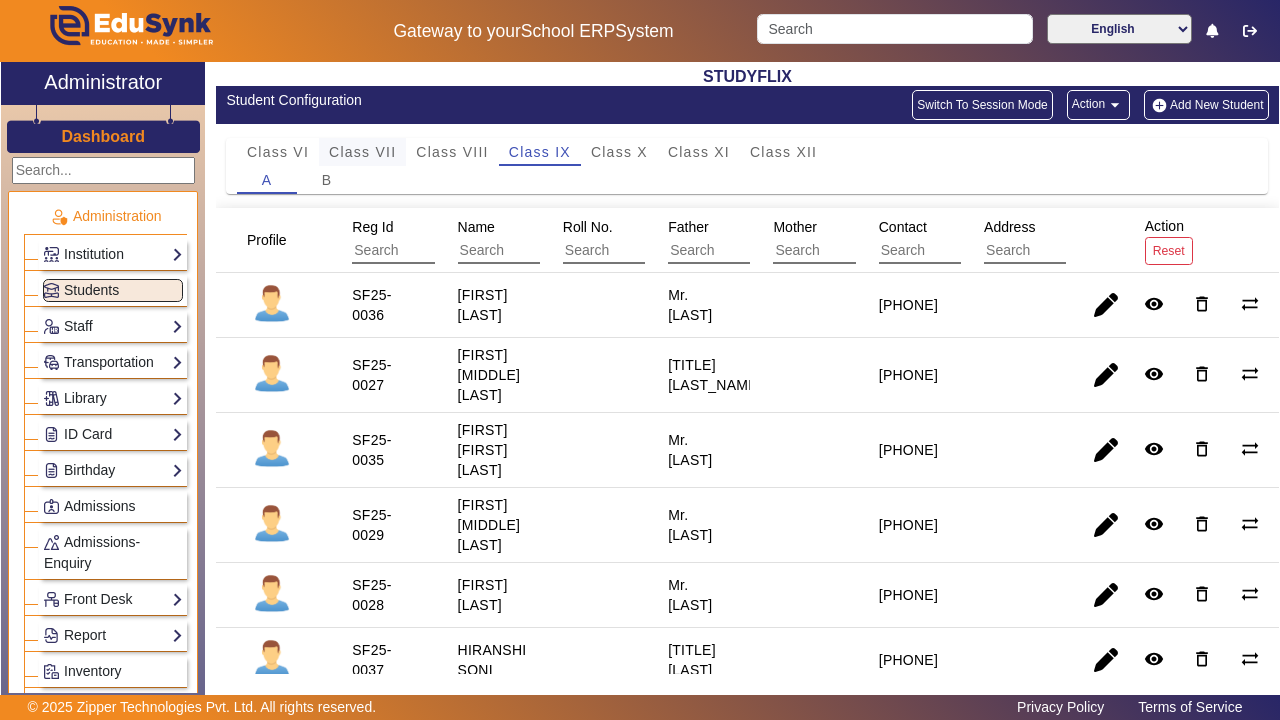 click on "Class VII" at bounding box center (362, 152) 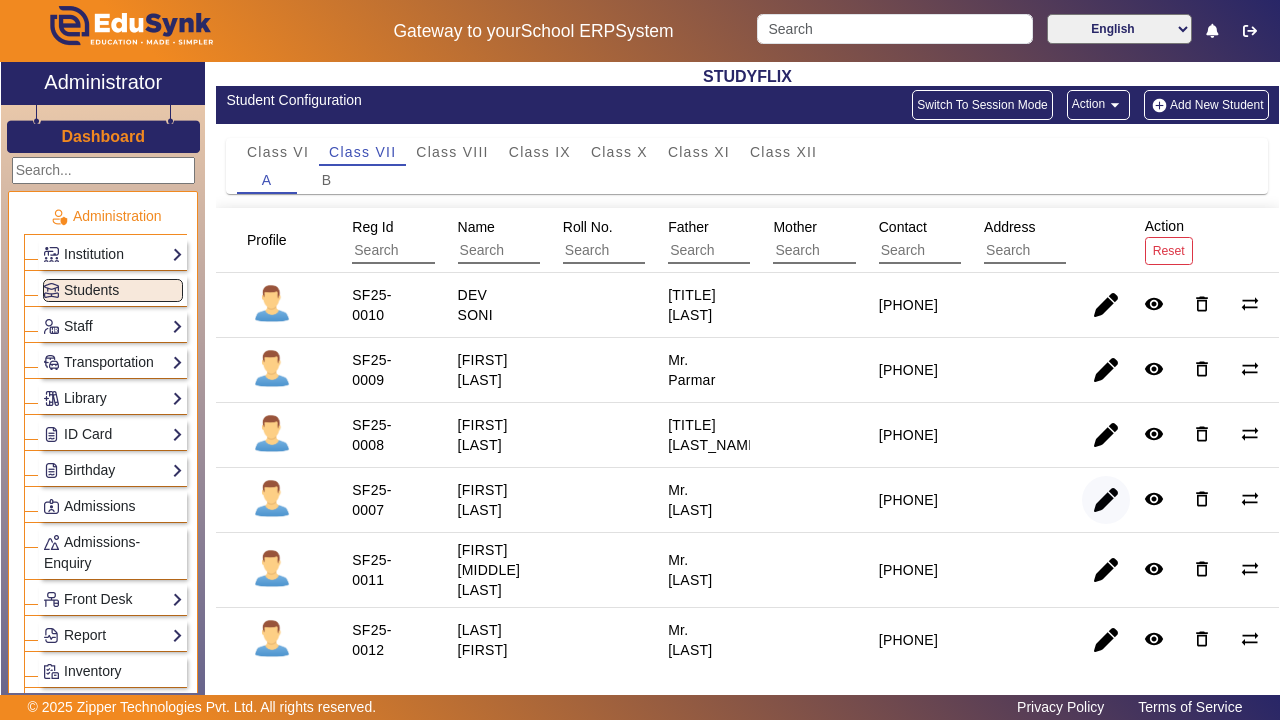 click at bounding box center [1106, 570] 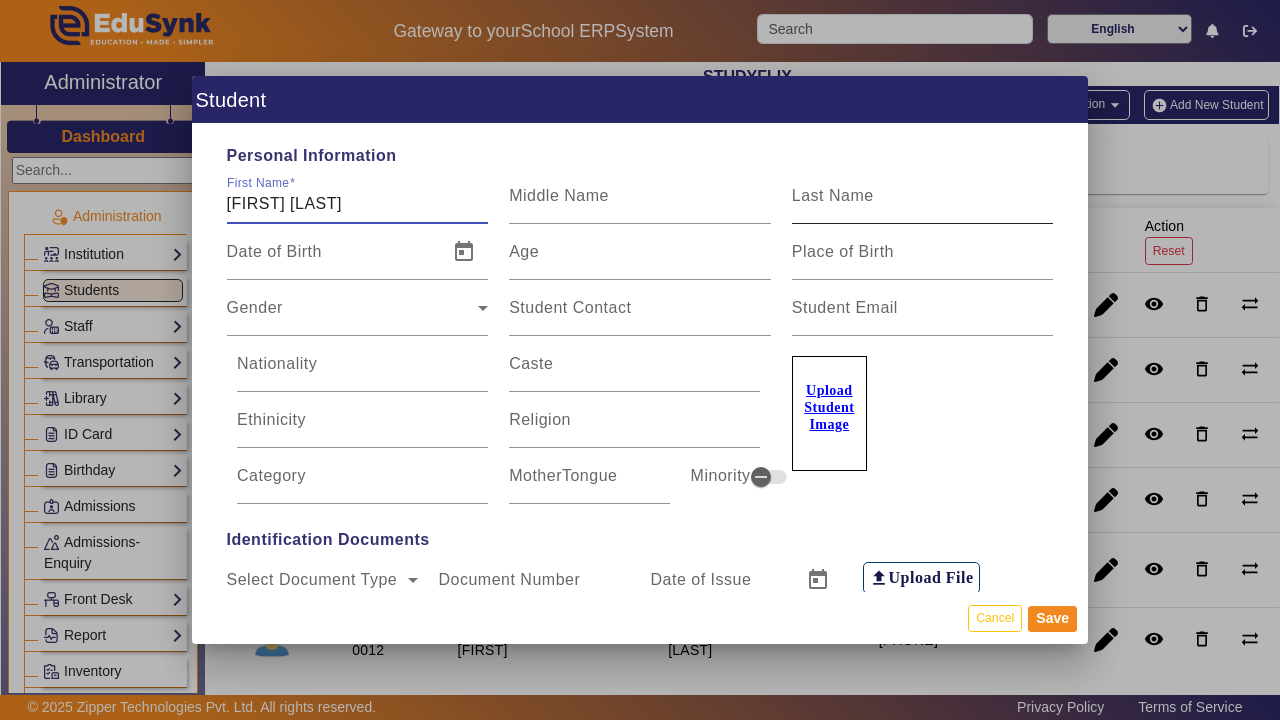 click on "Last Name" at bounding box center (833, 195) 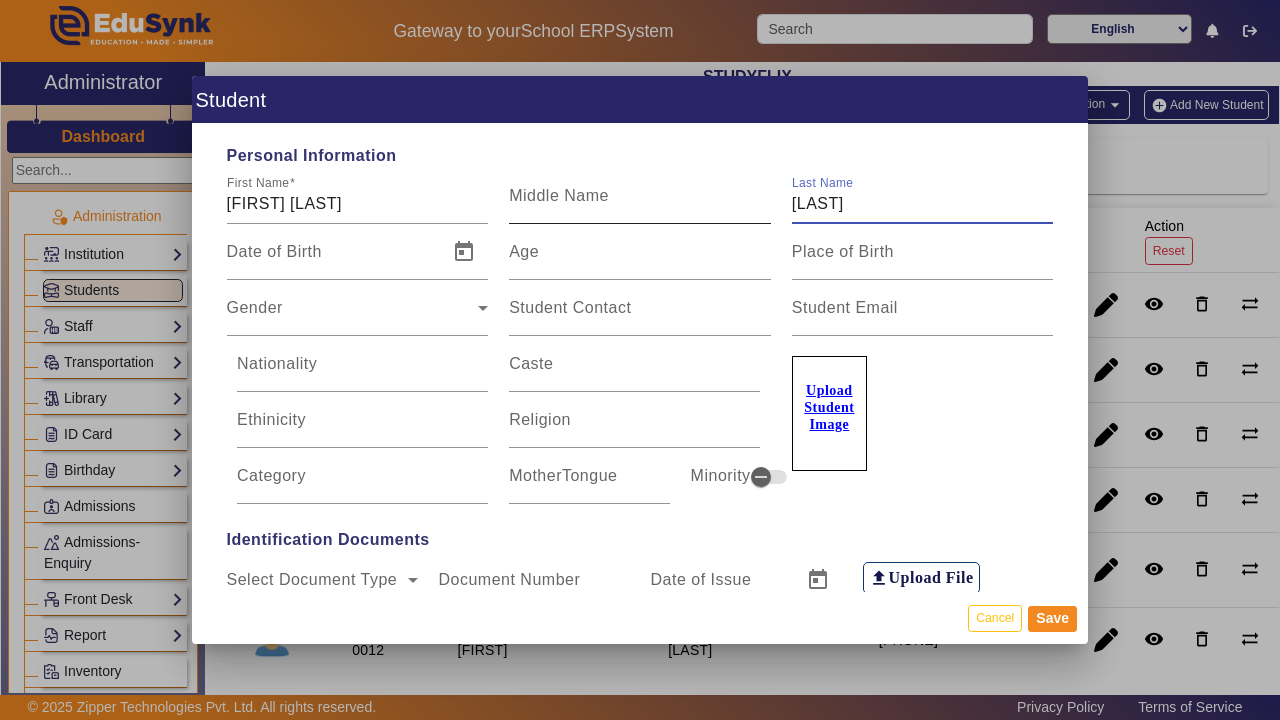 type on "[LAST]" 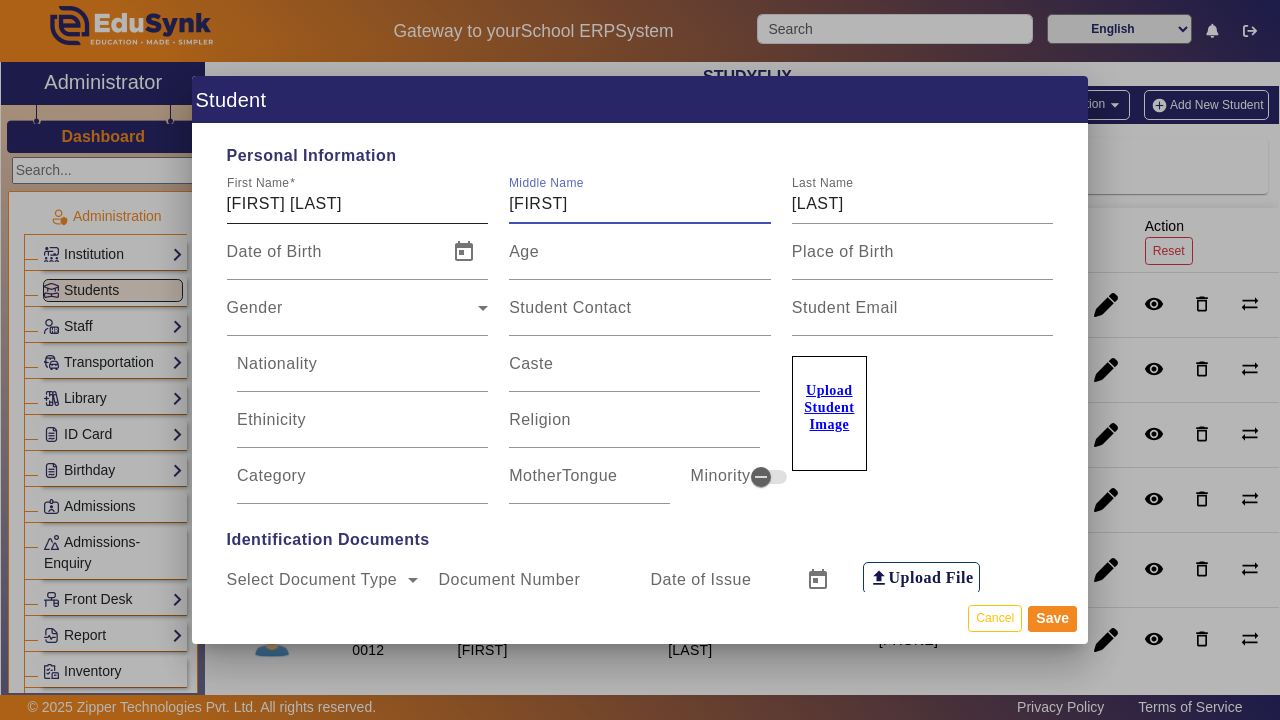 type on "[FIRST]" 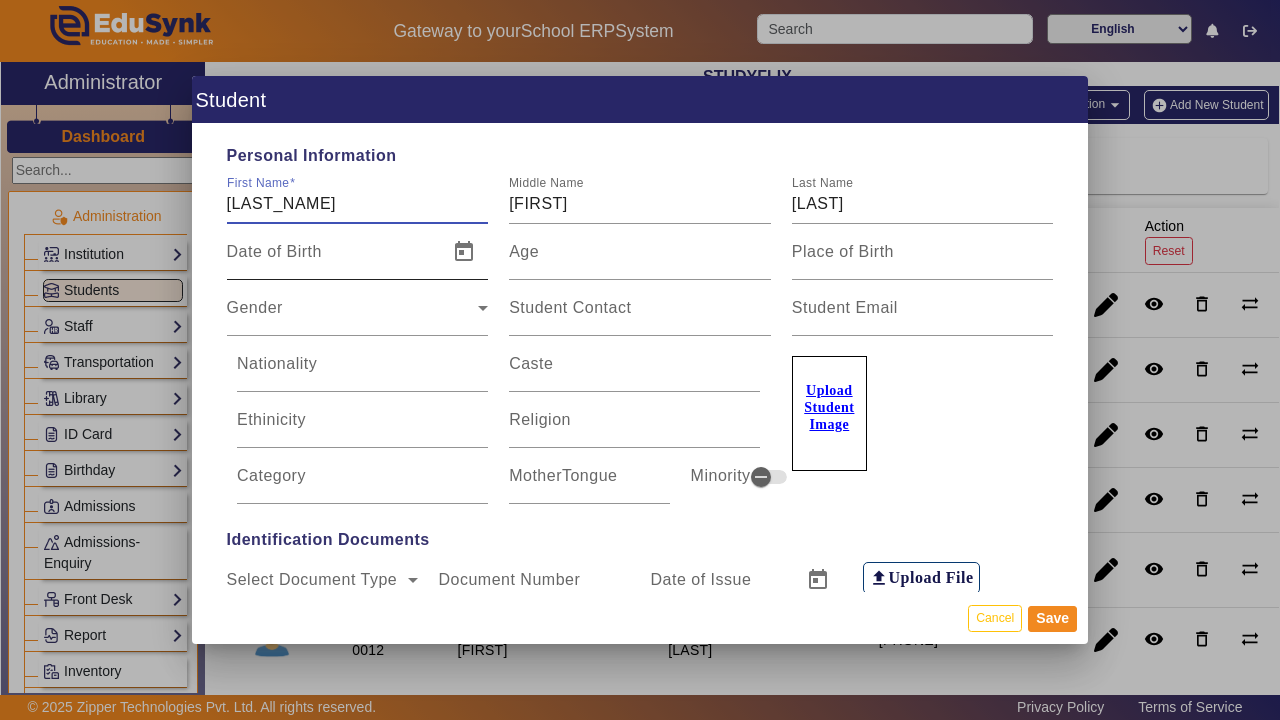 type on "[LAST_NAME]" 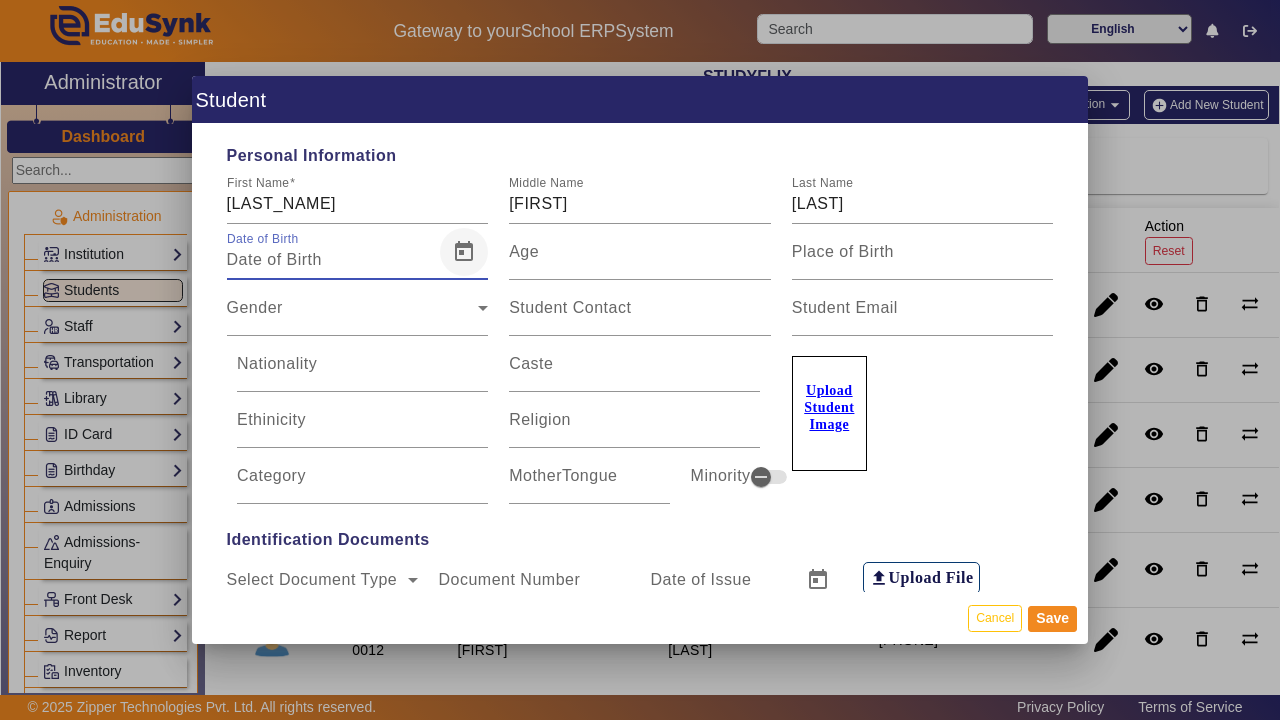 click at bounding box center [464, 252] 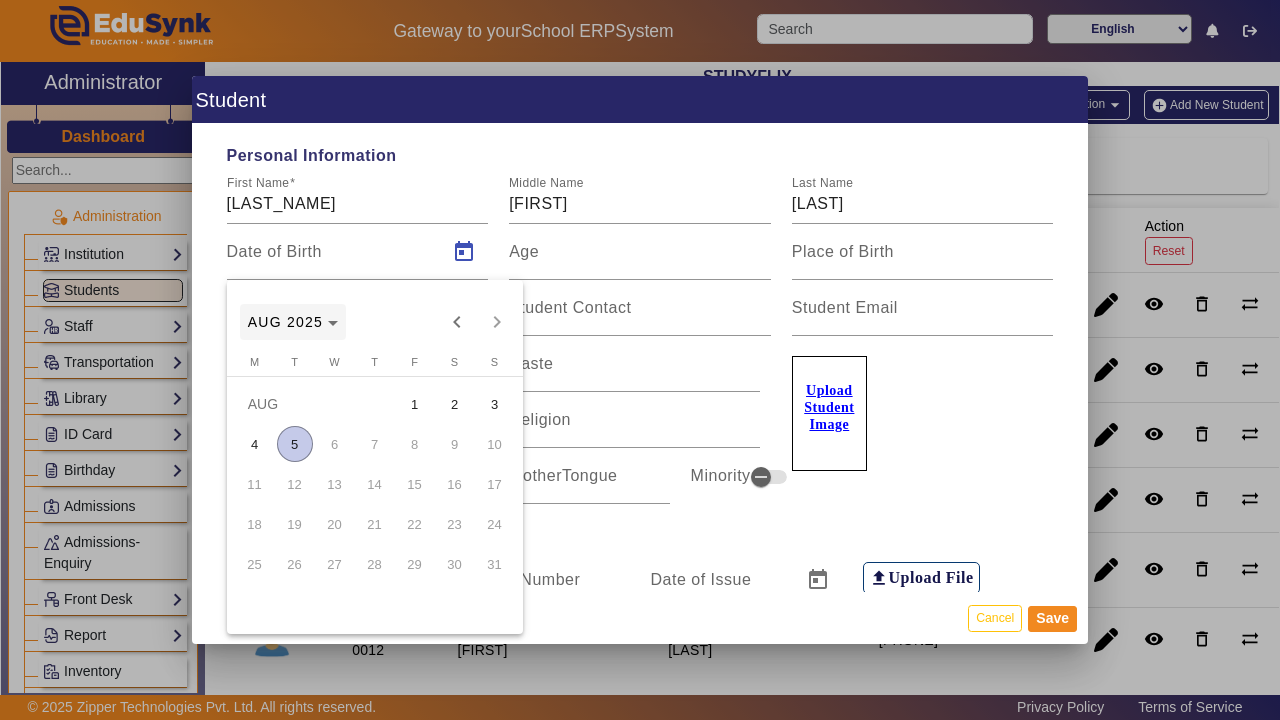 click 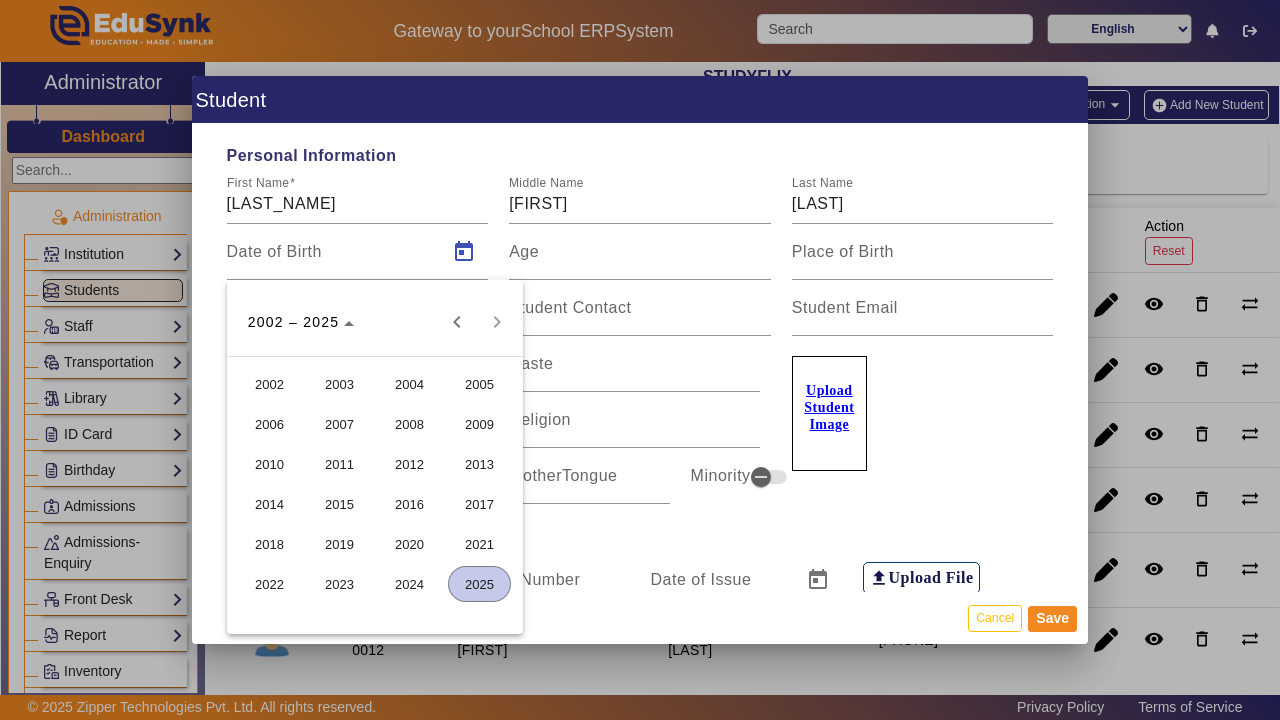 click on "2012" at bounding box center (409, 464) 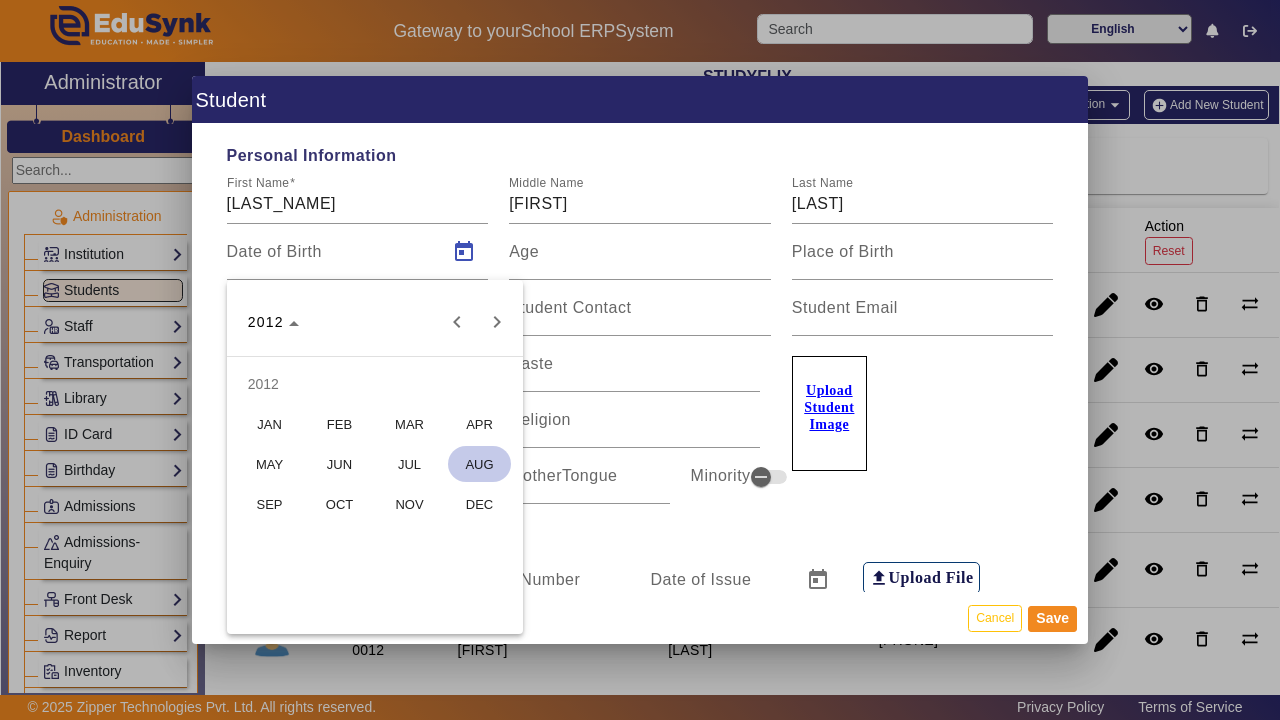 click on "OCT" at bounding box center [339, 504] 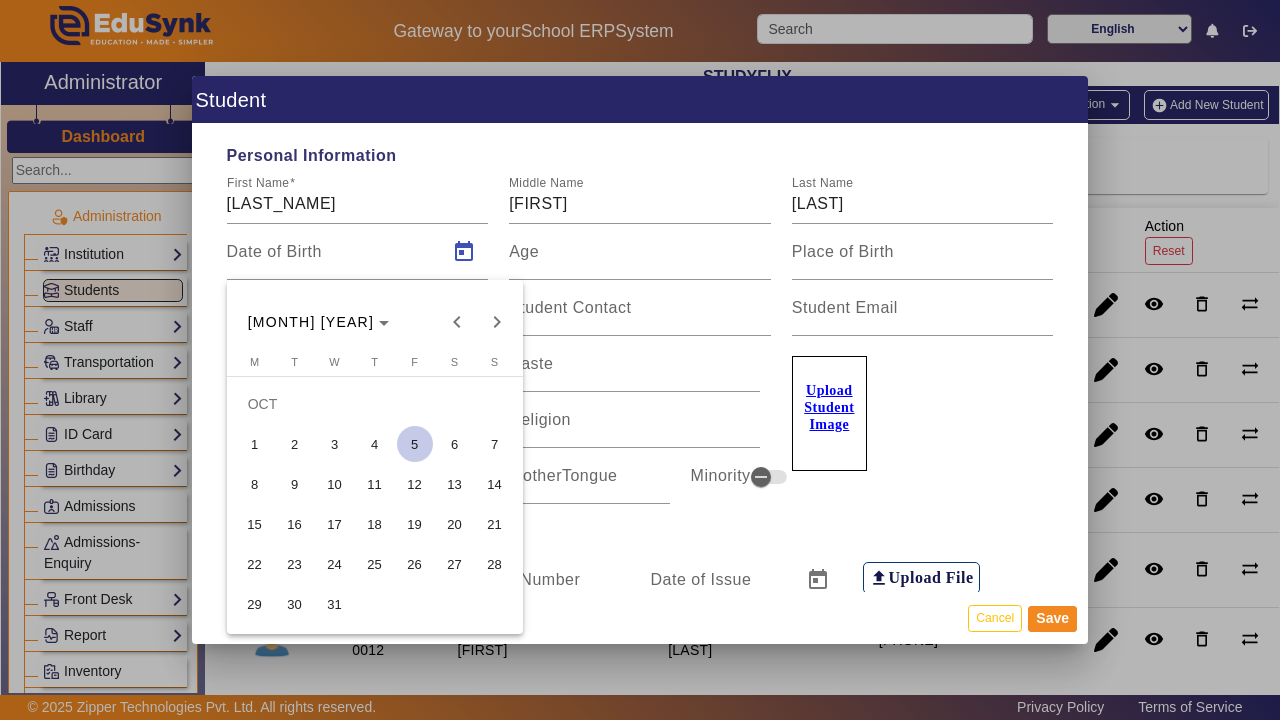 click on "13" at bounding box center [455, 484] 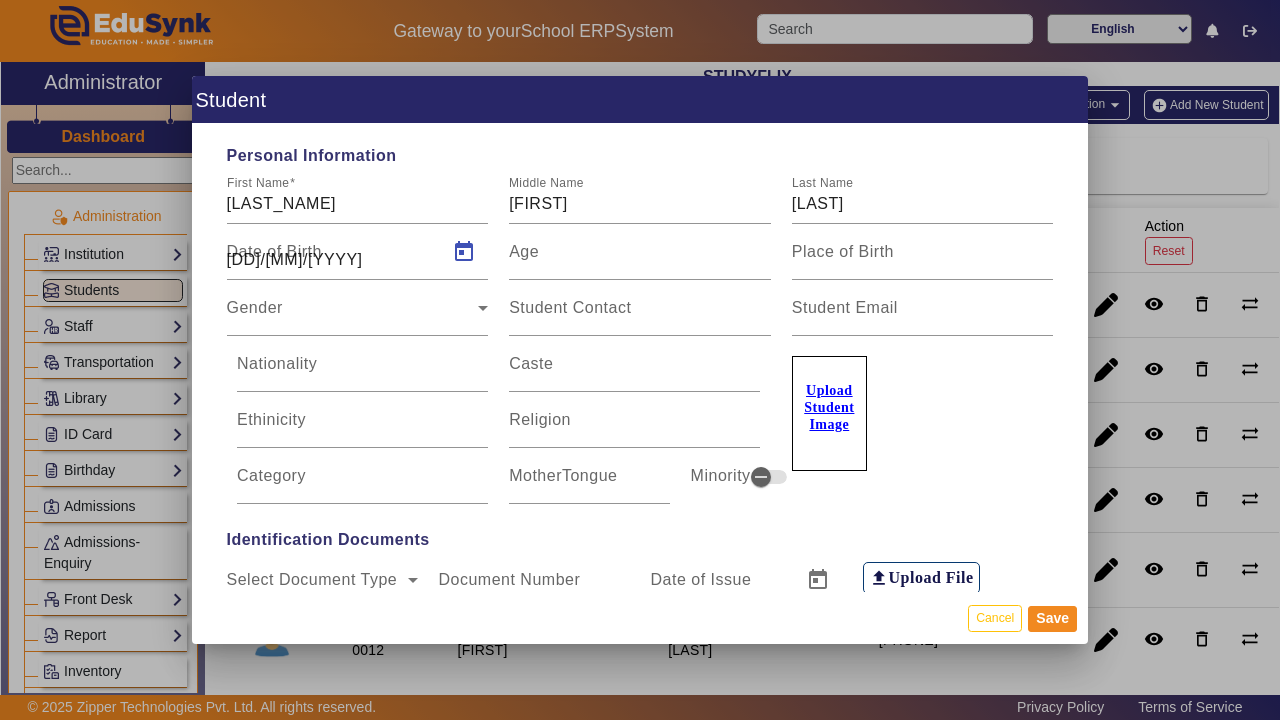 type on "[AGE]" 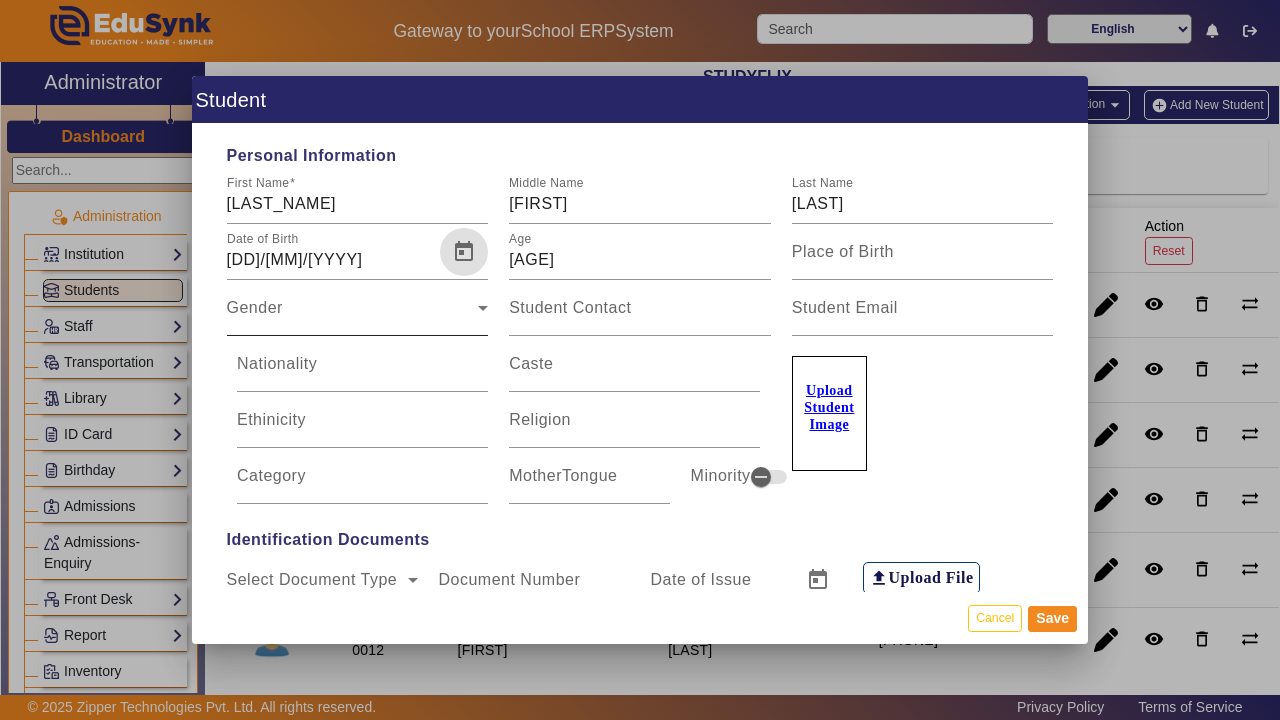 click on "Gender" at bounding box center [353, 316] 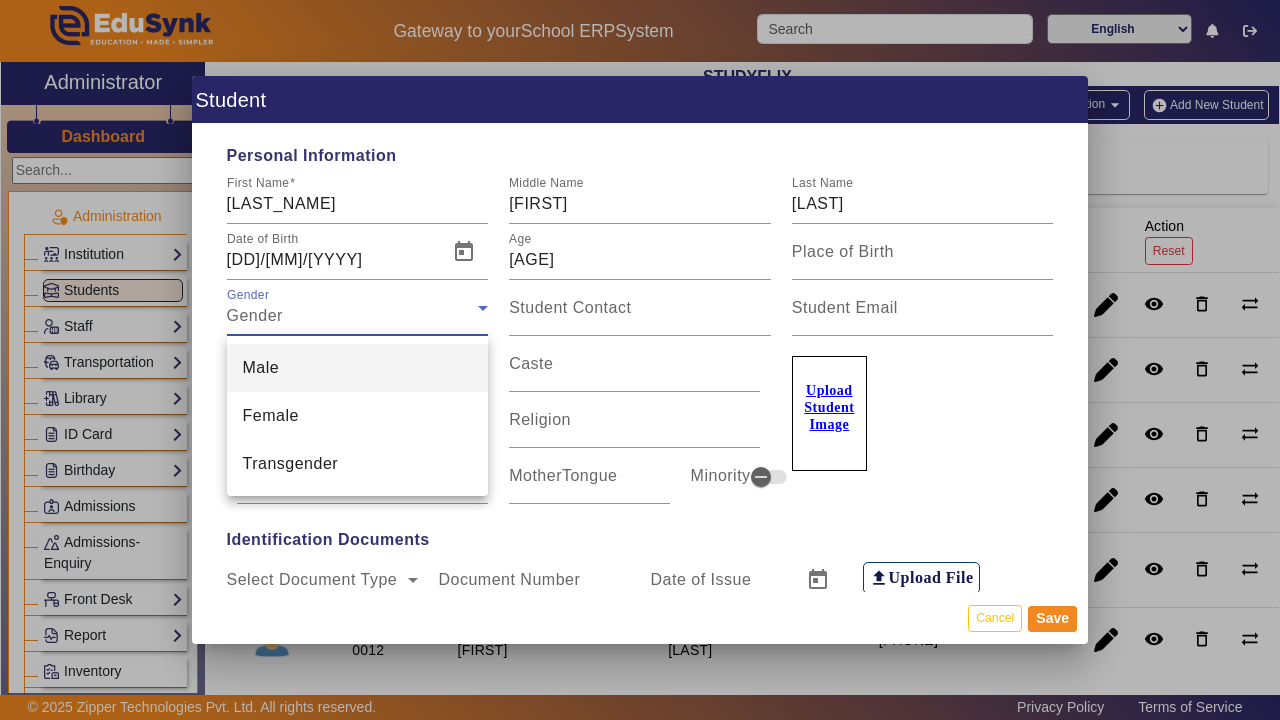 click on "Male" at bounding box center [358, 368] 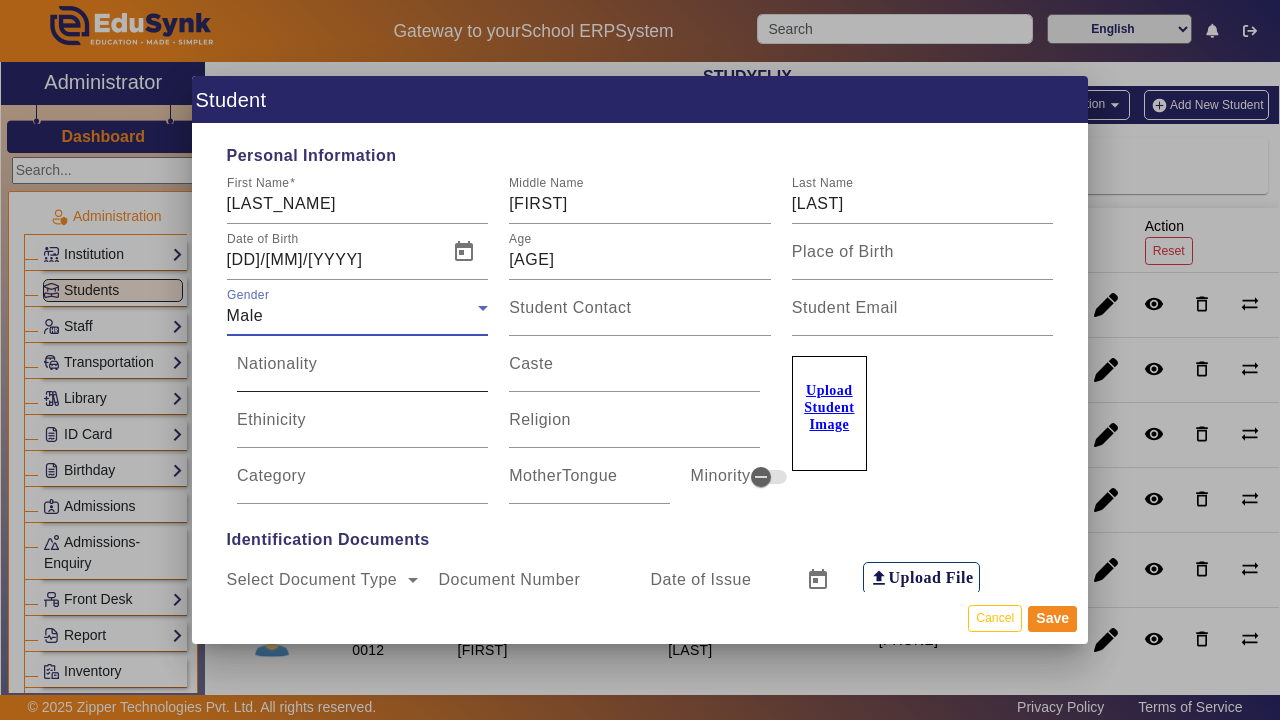 click on "Nationality" at bounding box center [362, 372] 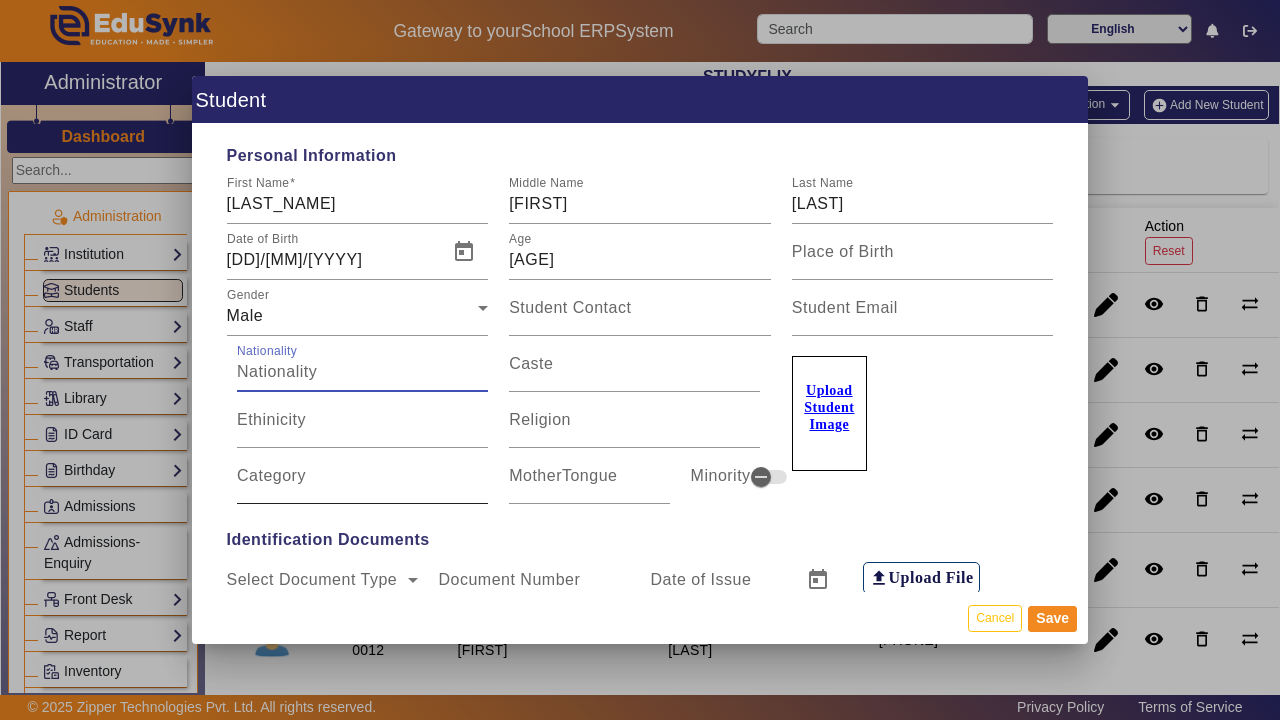 click on "Category" at bounding box center [362, 476] 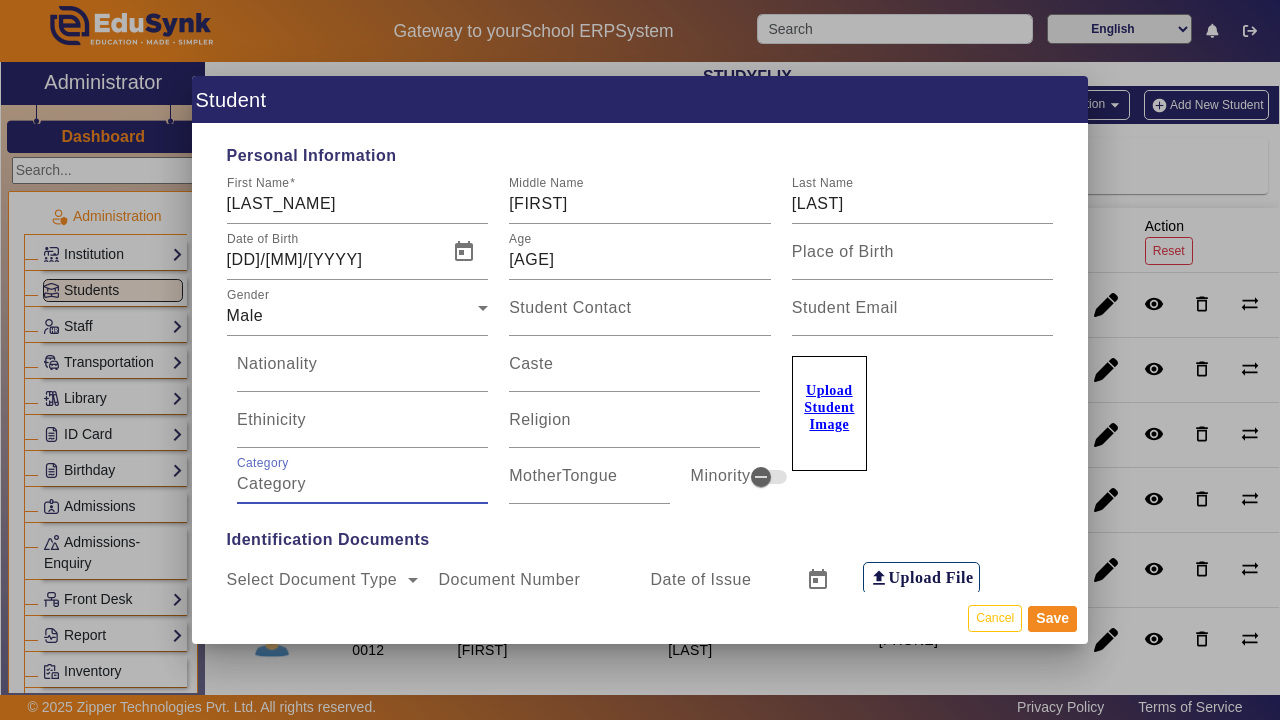 type on "g" 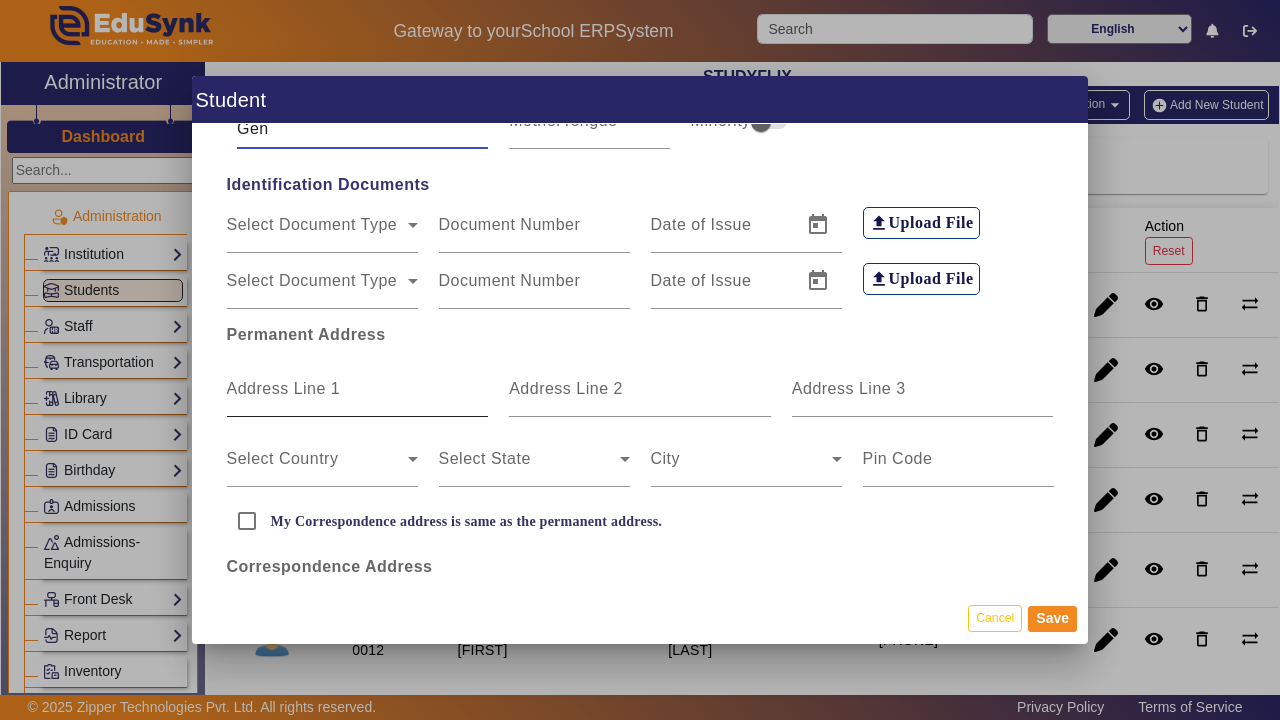 scroll, scrollTop: 371, scrollLeft: 0, axis: vertical 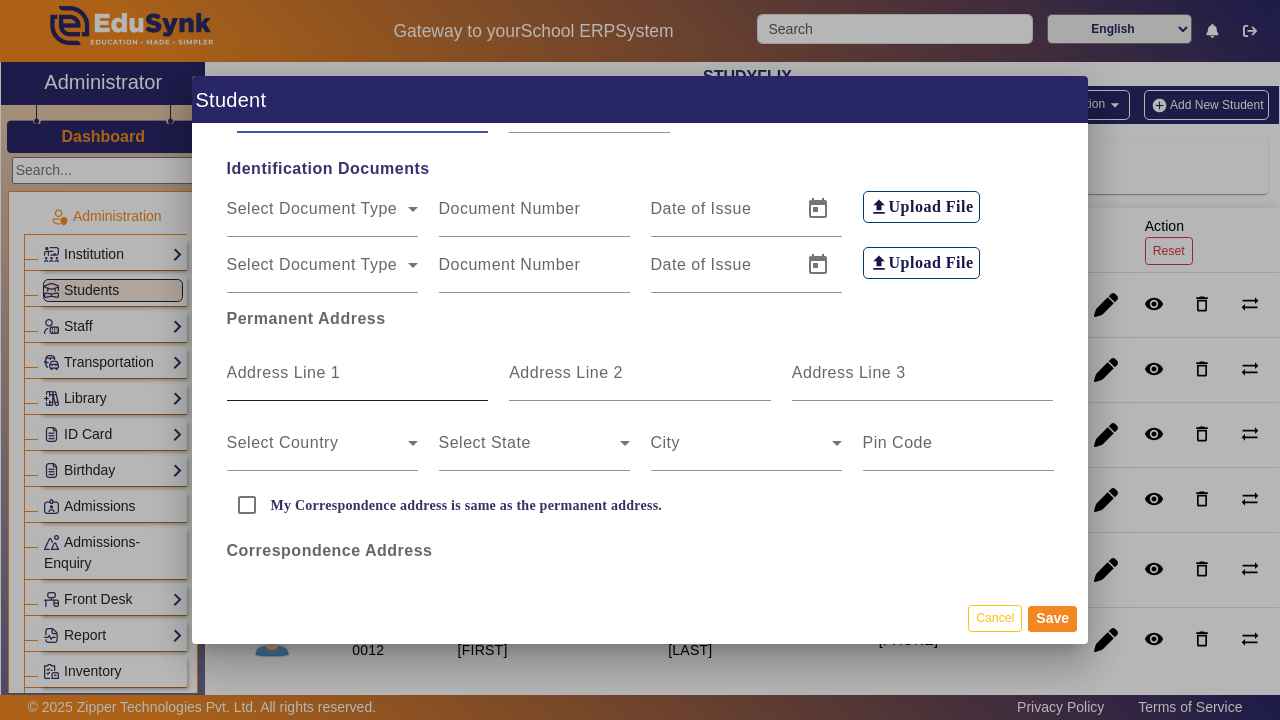 type on "Gen" 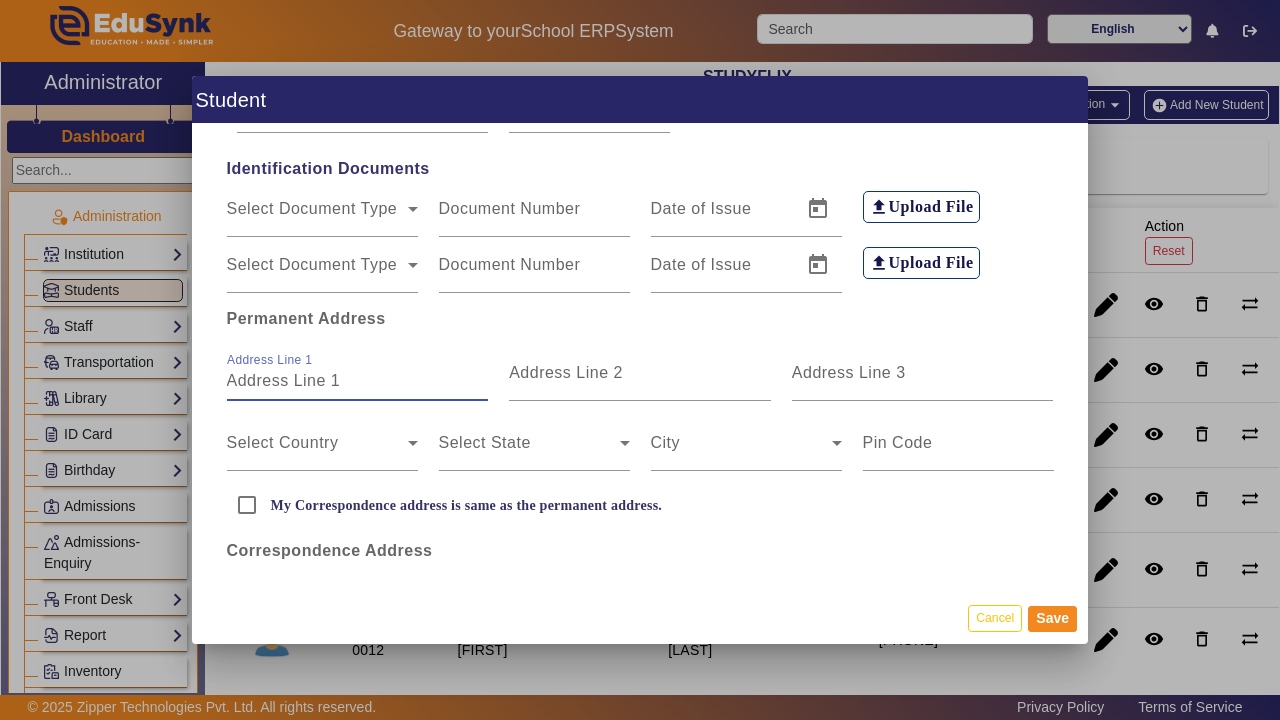 type on "b" 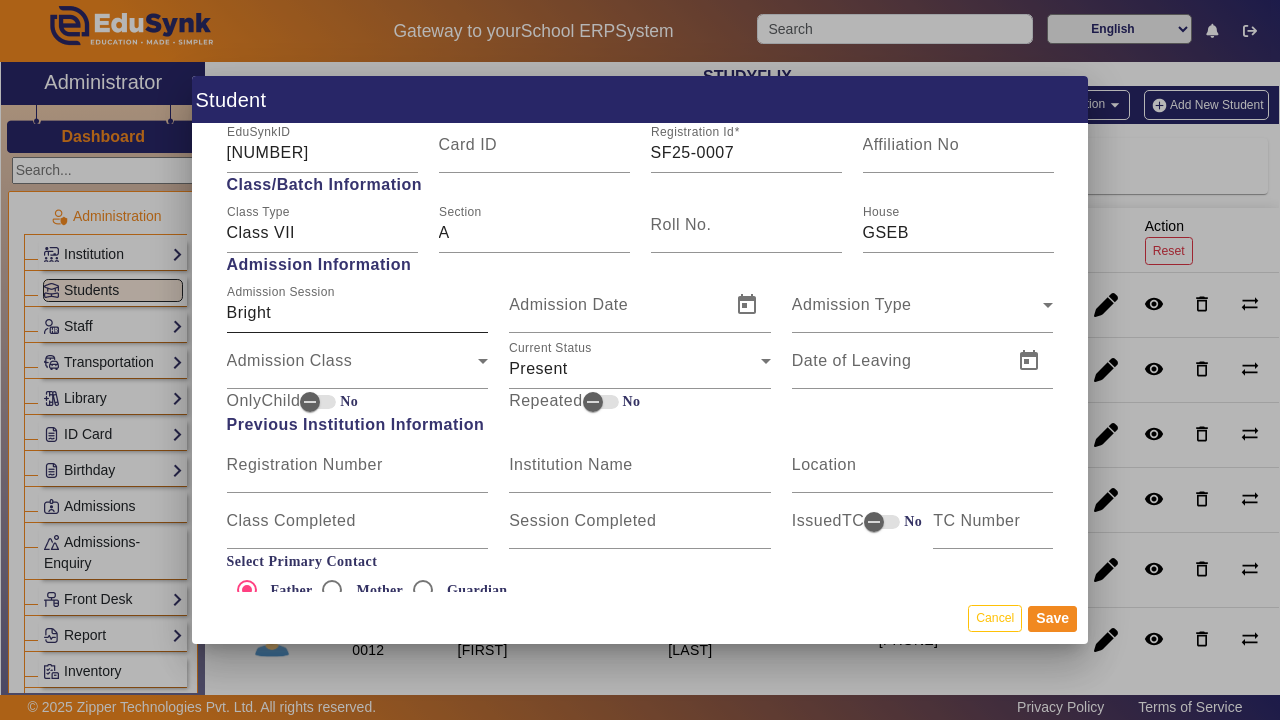 scroll, scrollTop: 1012, scrollLeft: 0, axis: vertical 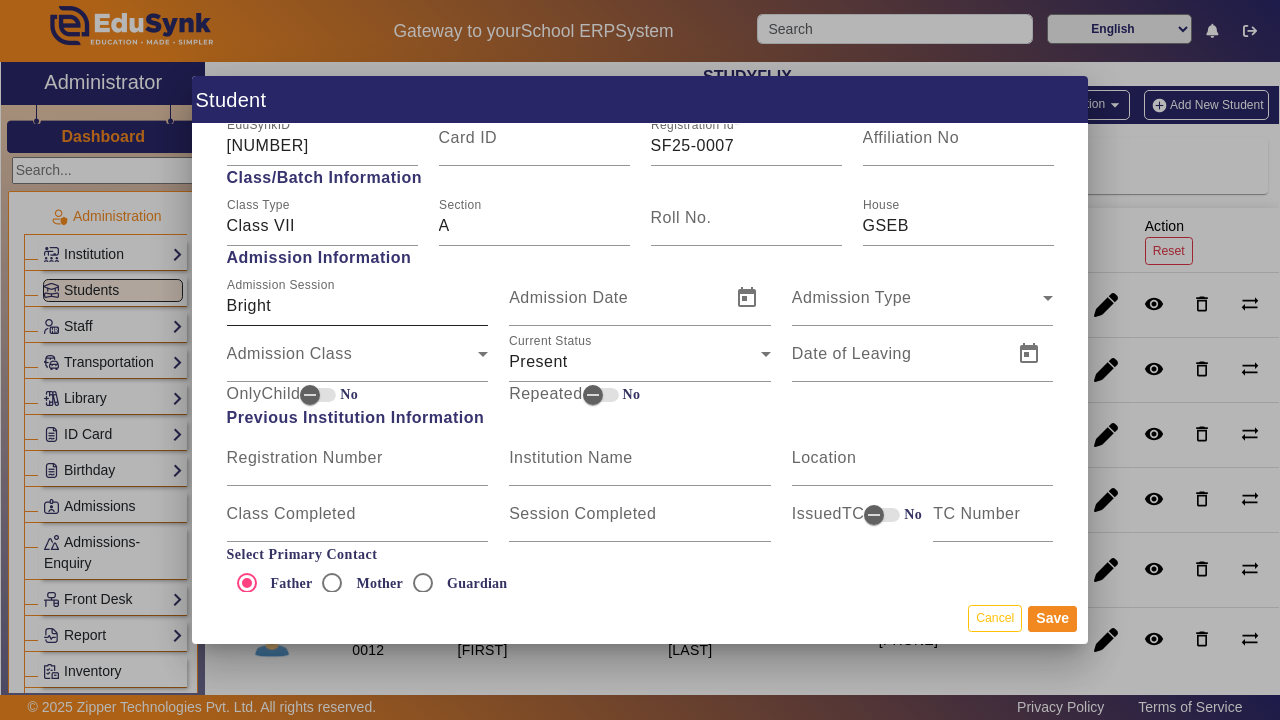 type on "[UNIT] [BUILDING_NAME] [AREA] [CITY] [AREA] [AREA]" 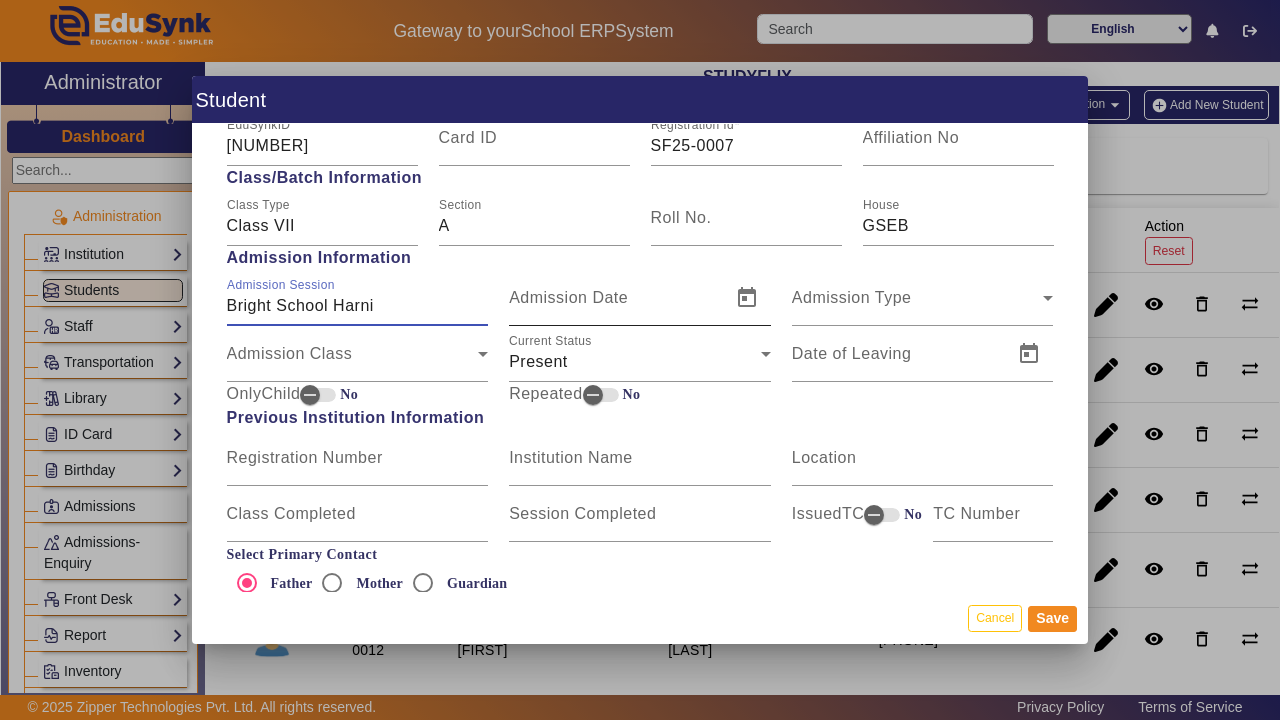 type on "Bright School Harni" 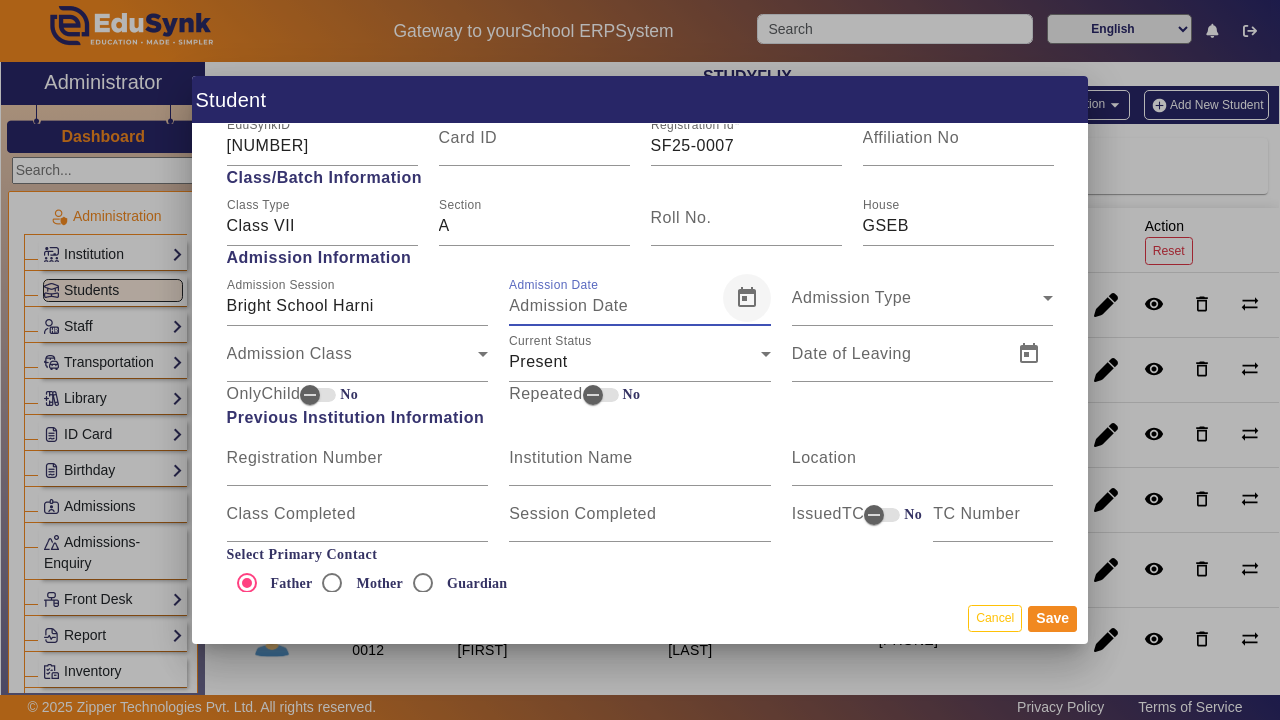 click at bounding box center (747, 298) 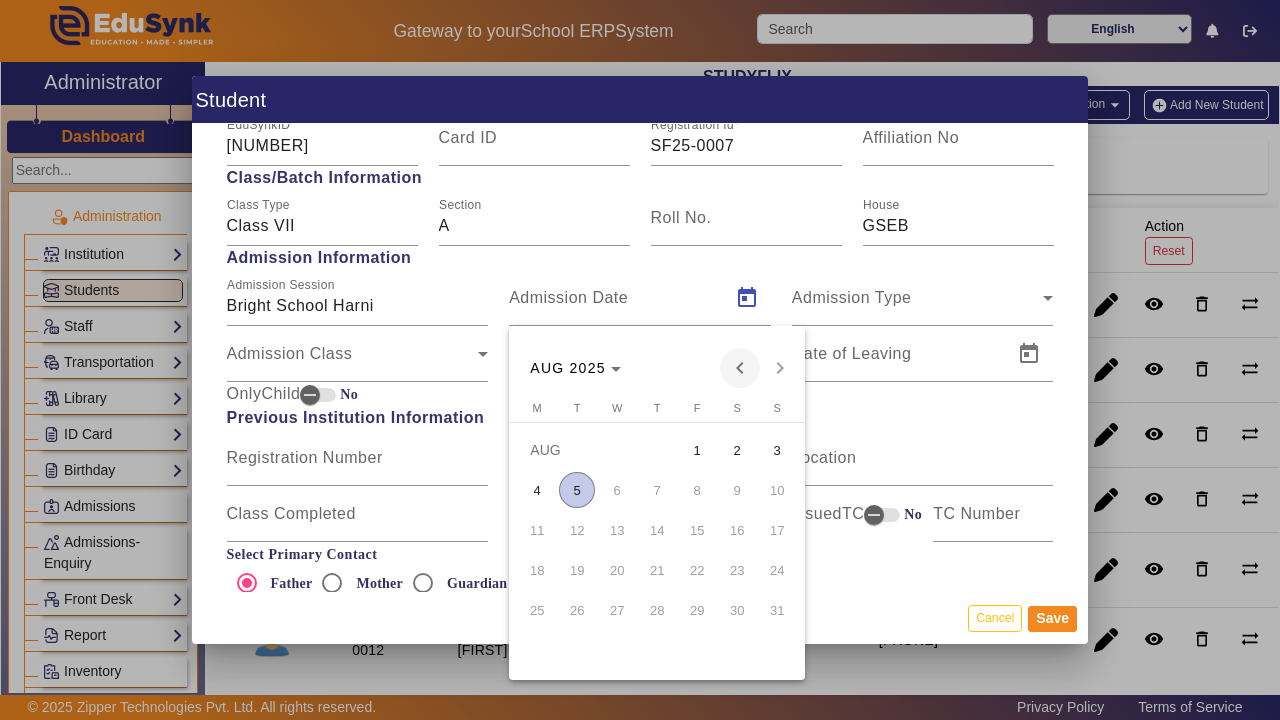 click at bounding box center (740, 368) 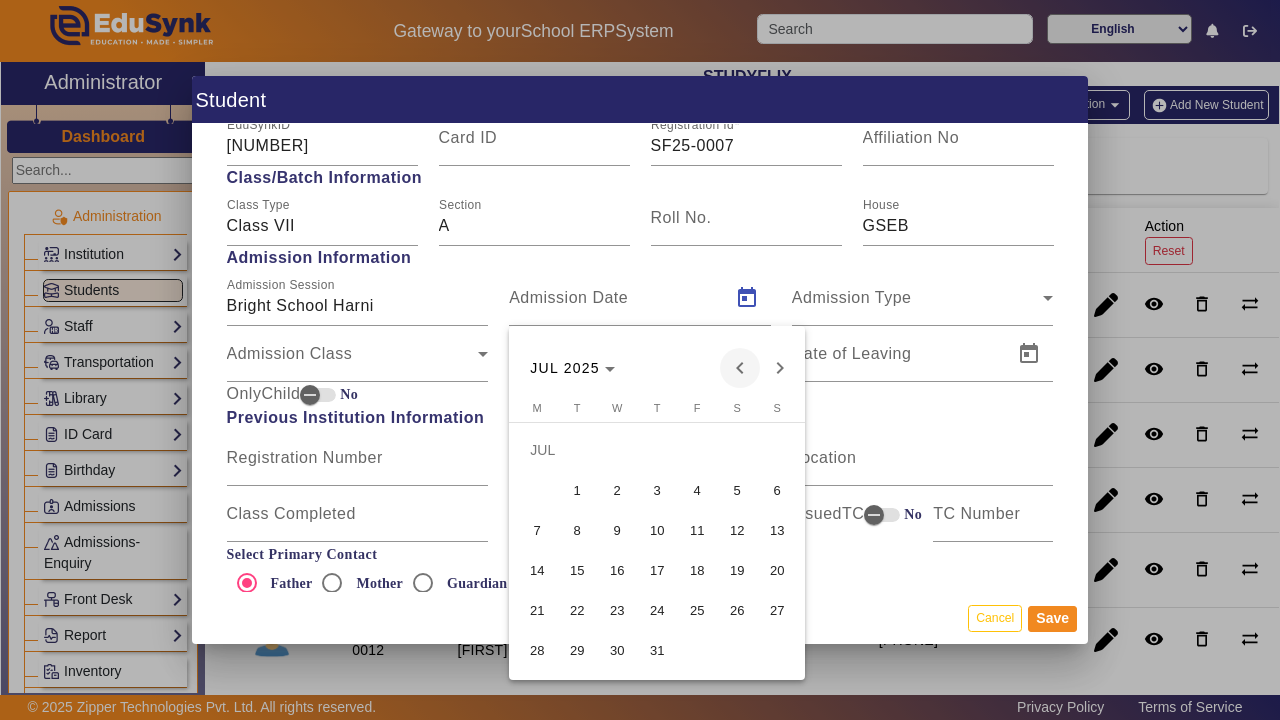 click at bounding box center [740, 368] 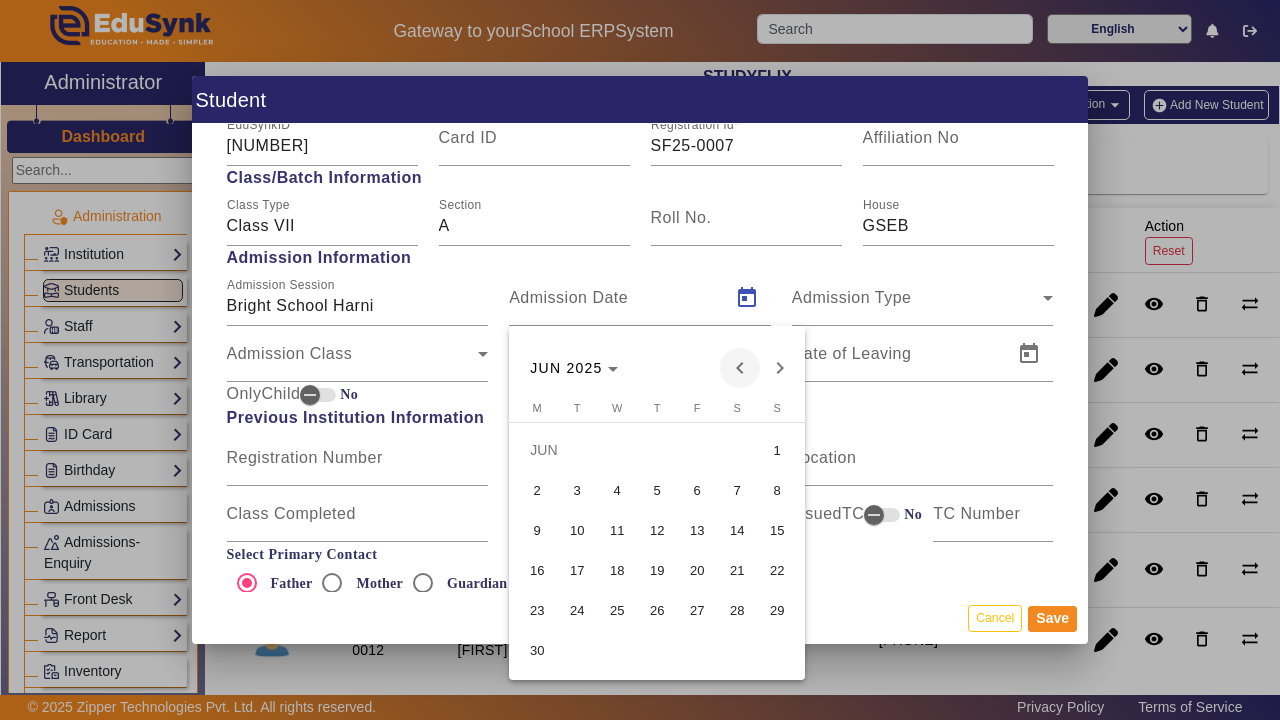 click at bounding box center (740, 368) 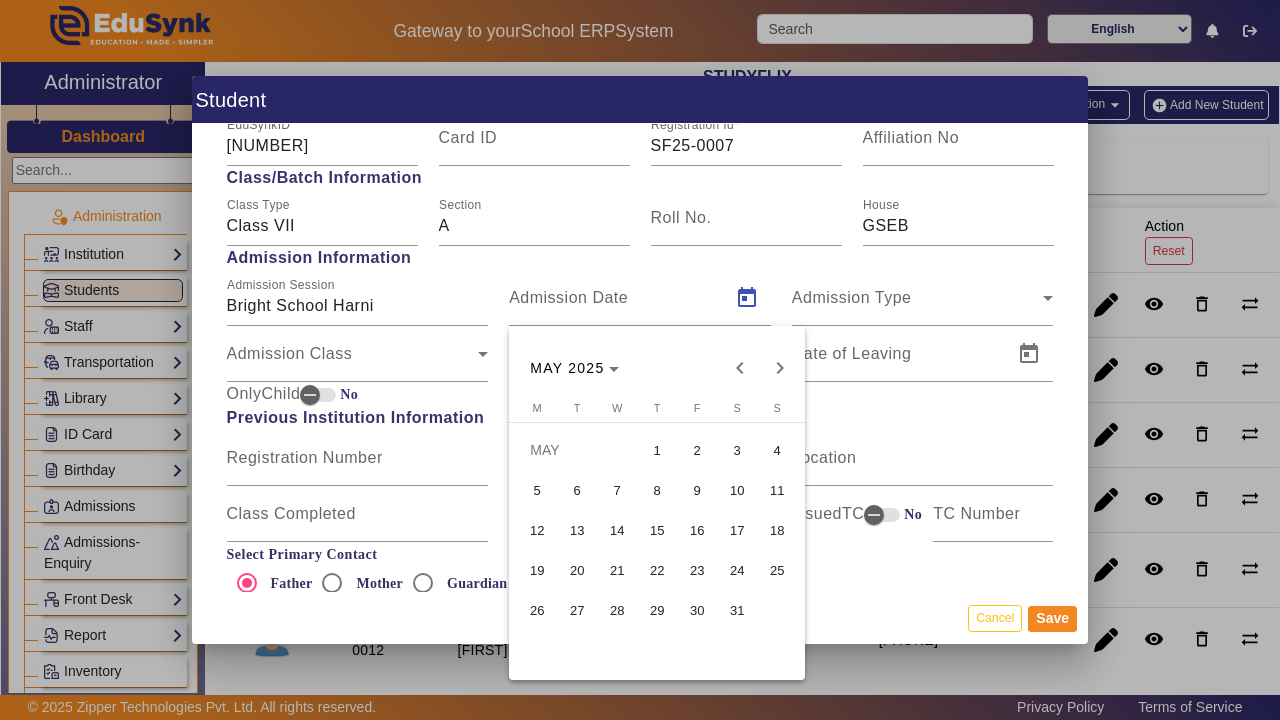 click on "6" at bounding box center (577, 490) 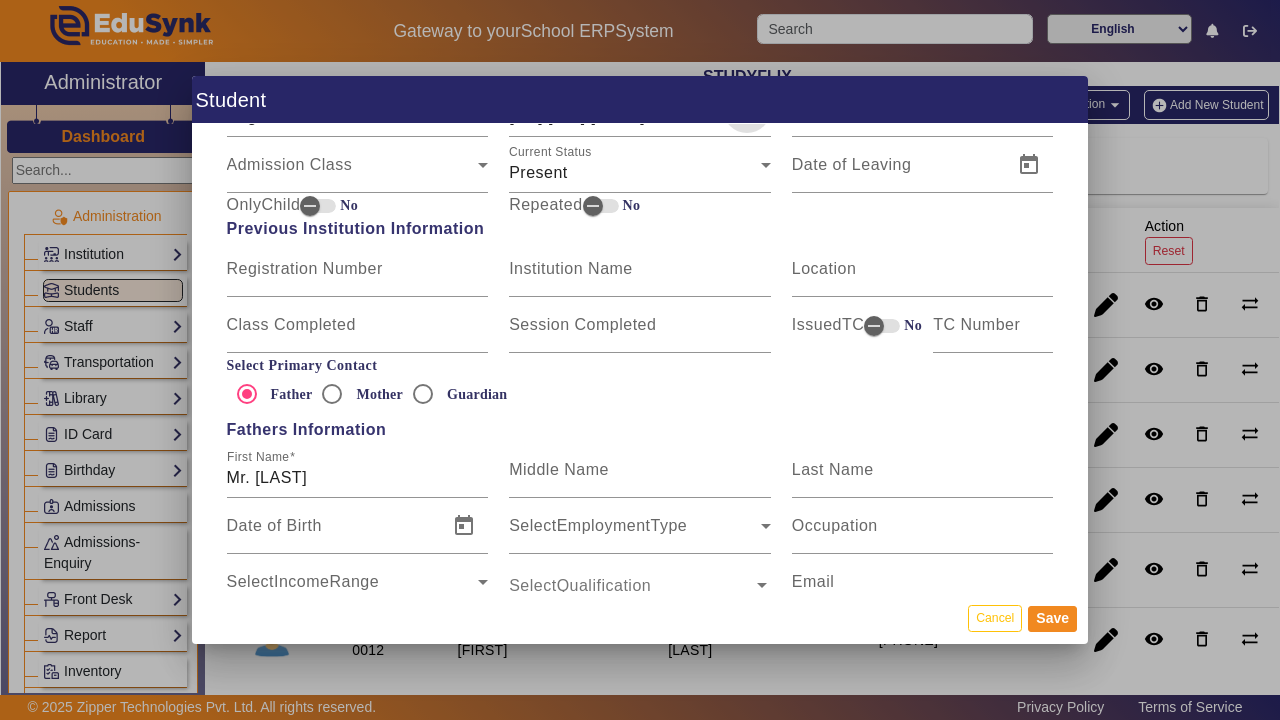 scroll, scrollTop: 1230, scrollLeft: 0, axis: vertical 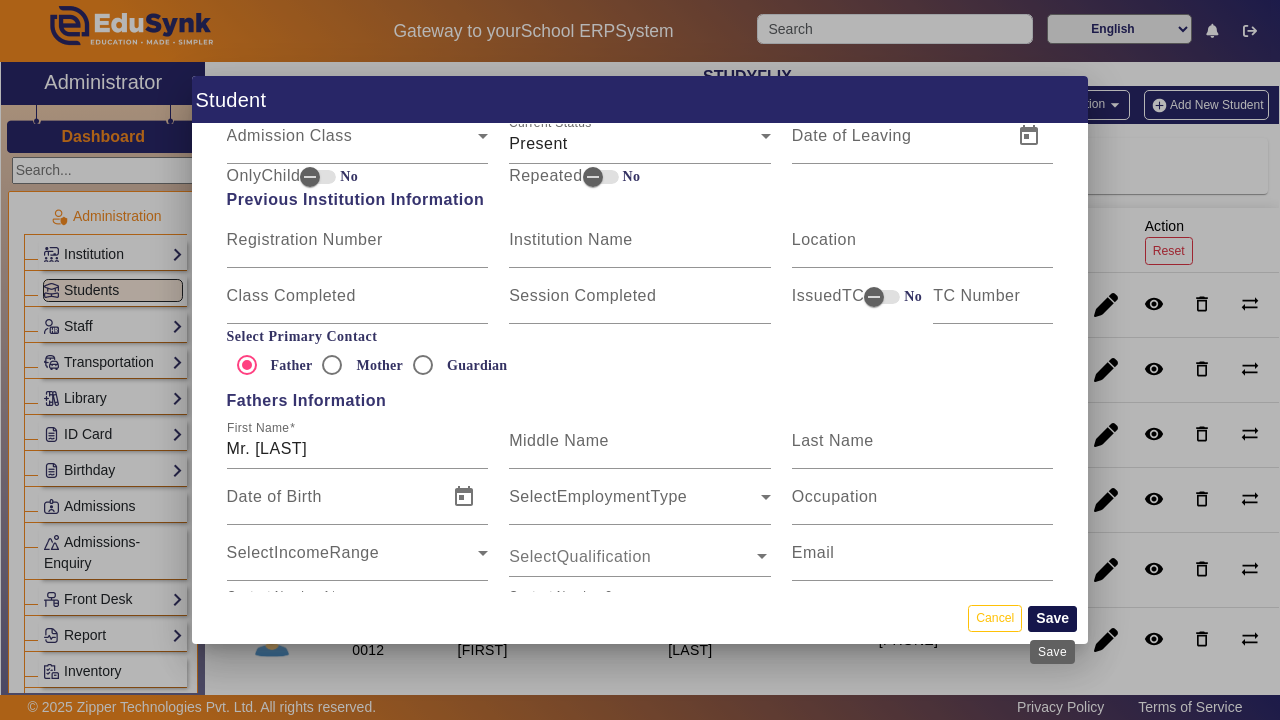 click on "Save" at bounding box center [1052, 619] 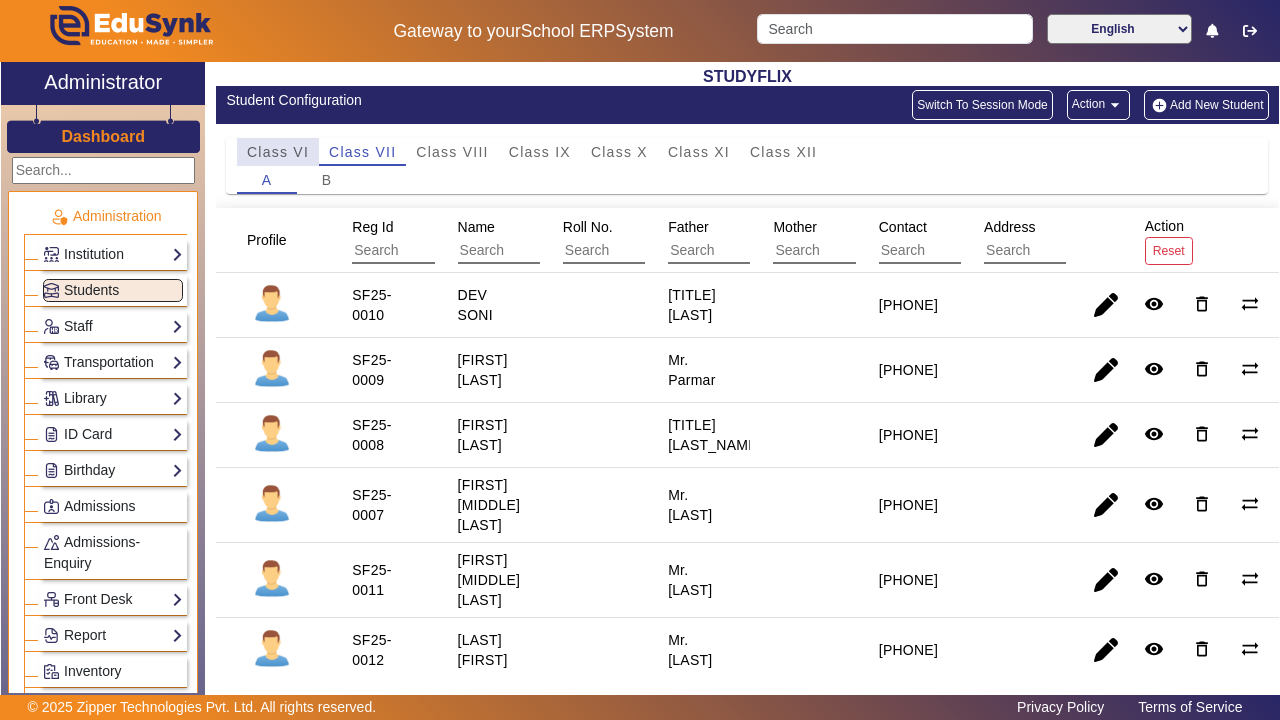 click on "Class VI" at bounding box center [278, 152] 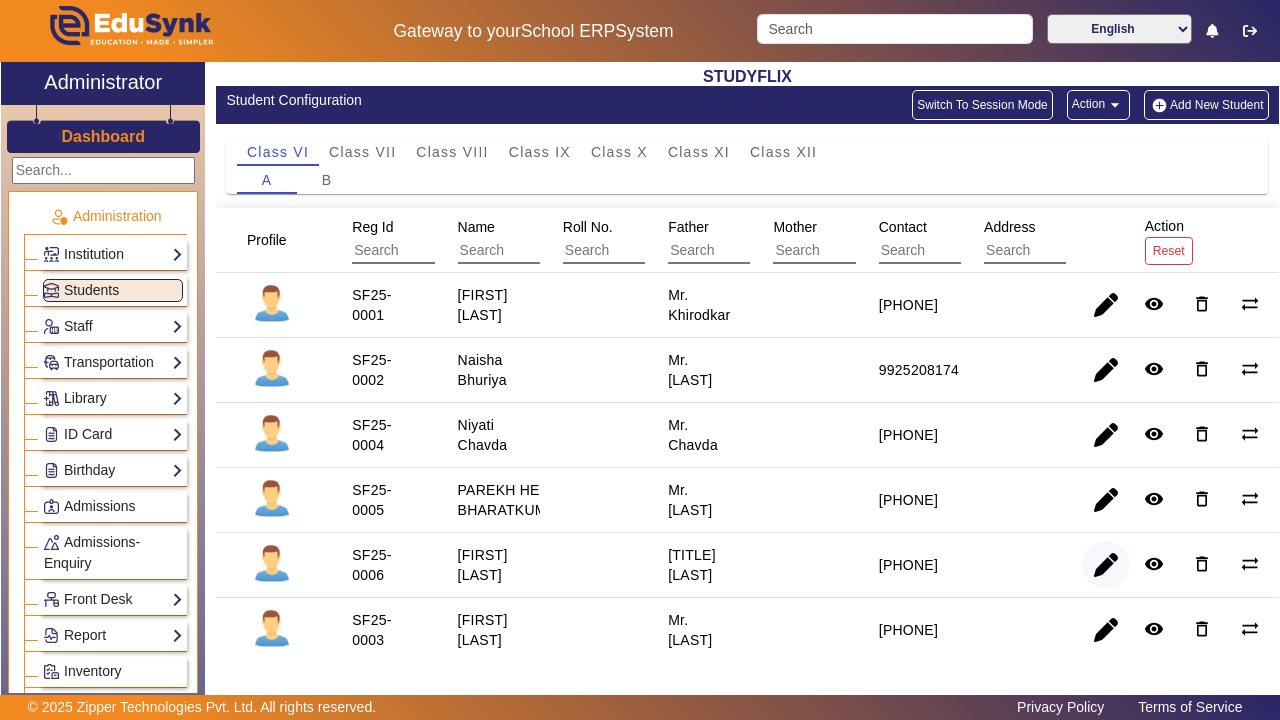 click at bounding box center (1106, 630) 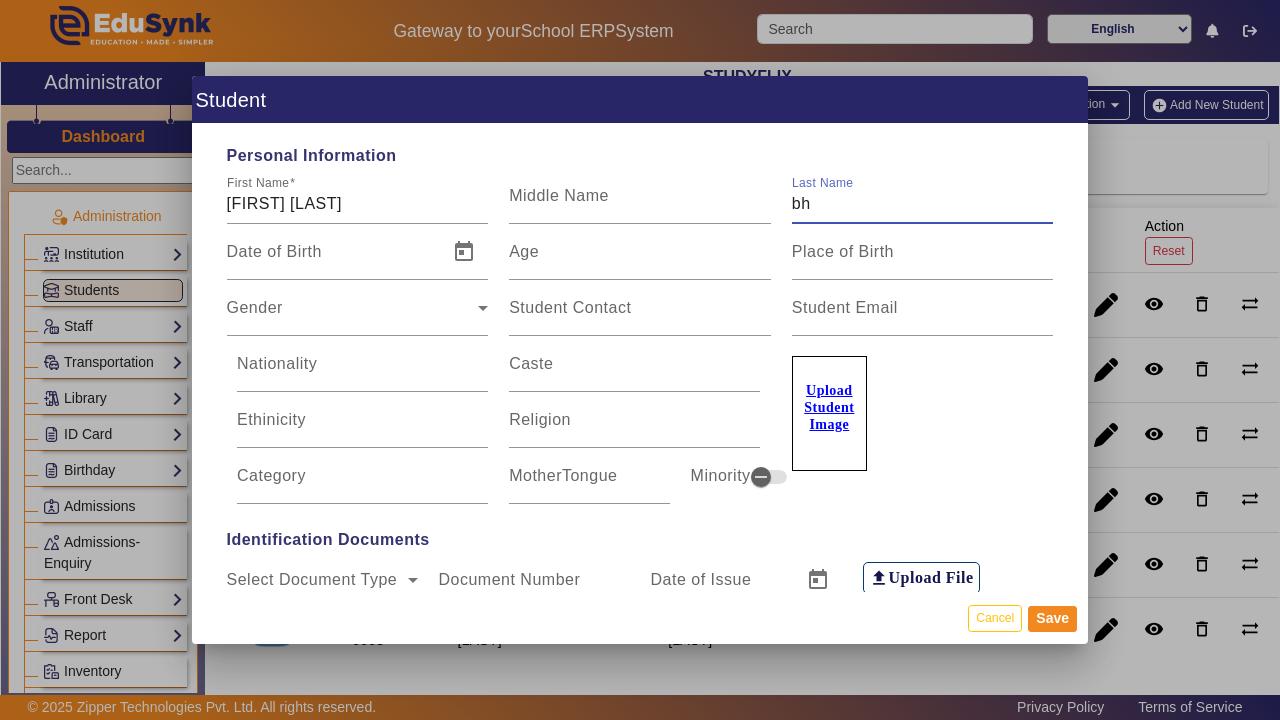 type on "b" 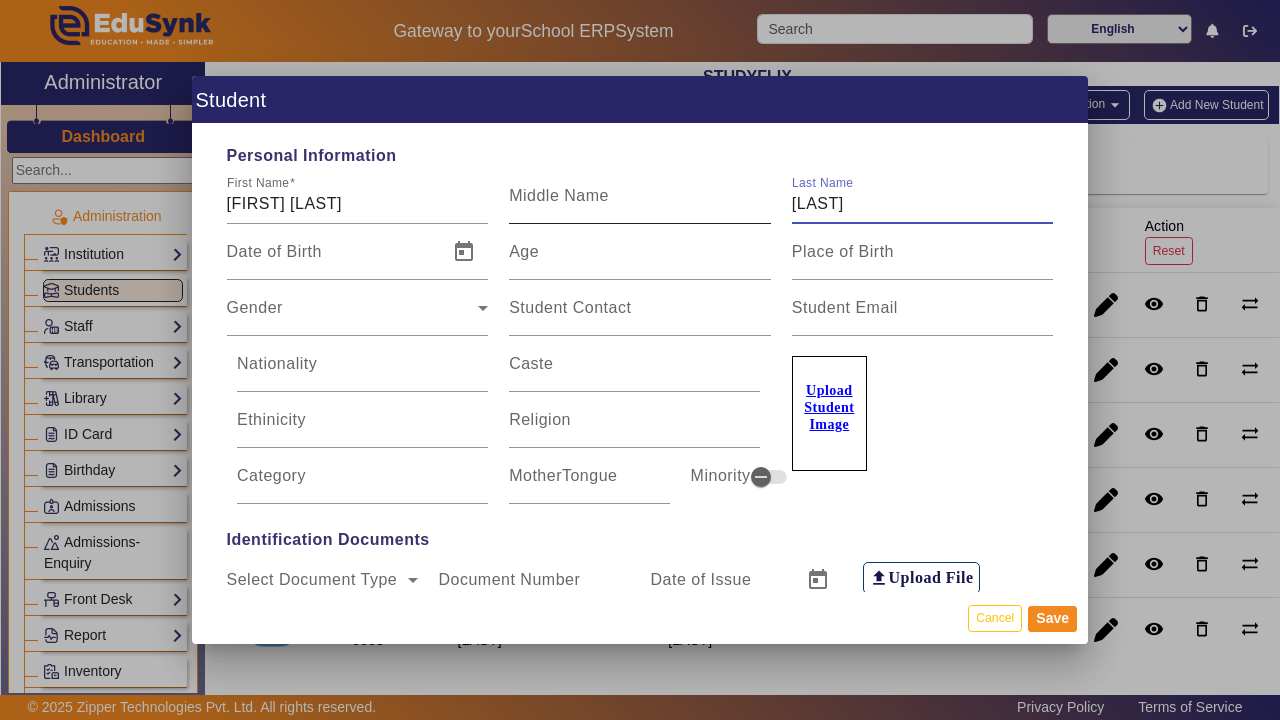 type on "[LAST]" 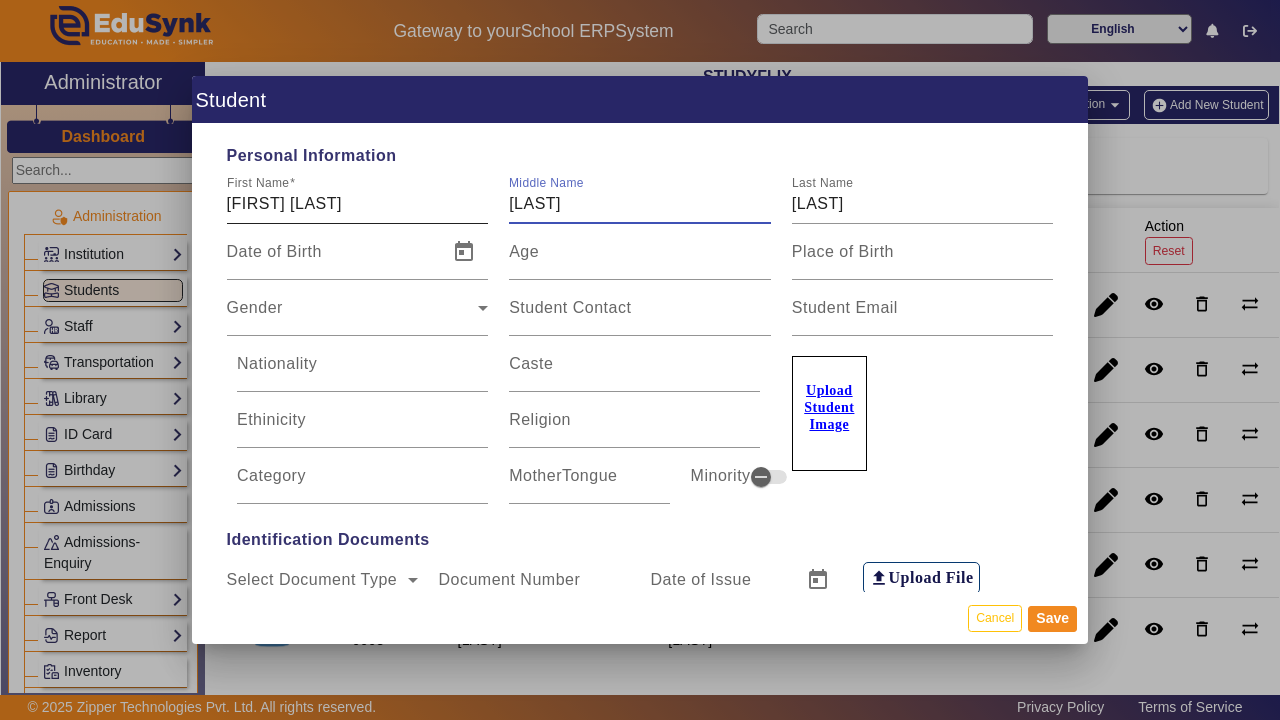 type on "[LAST]" 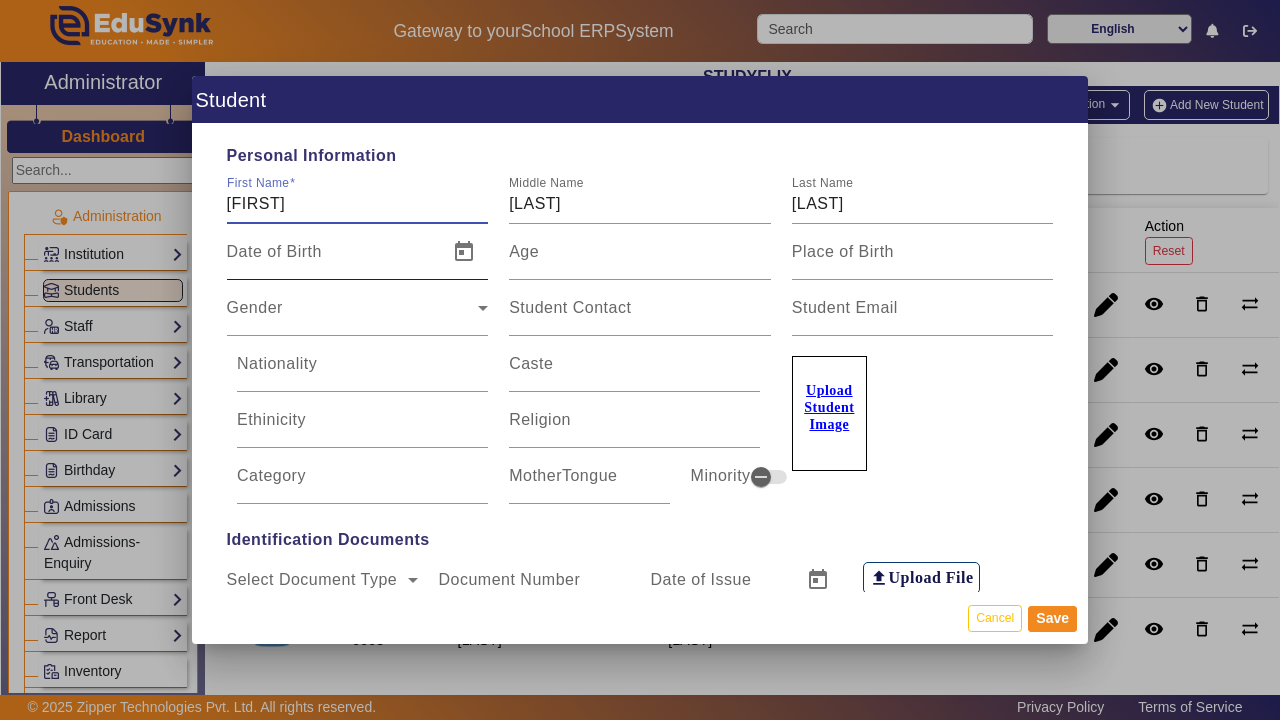 type on "[FIRST]" 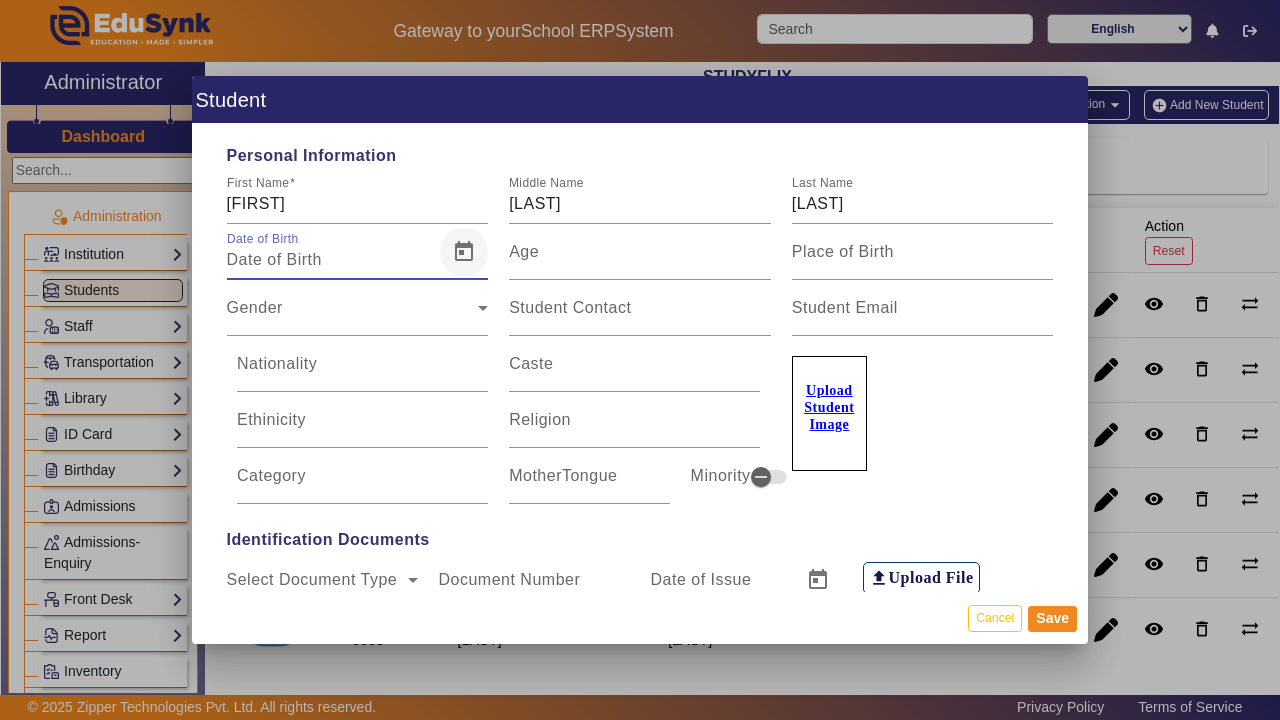 click at bounding box center [464, 252] 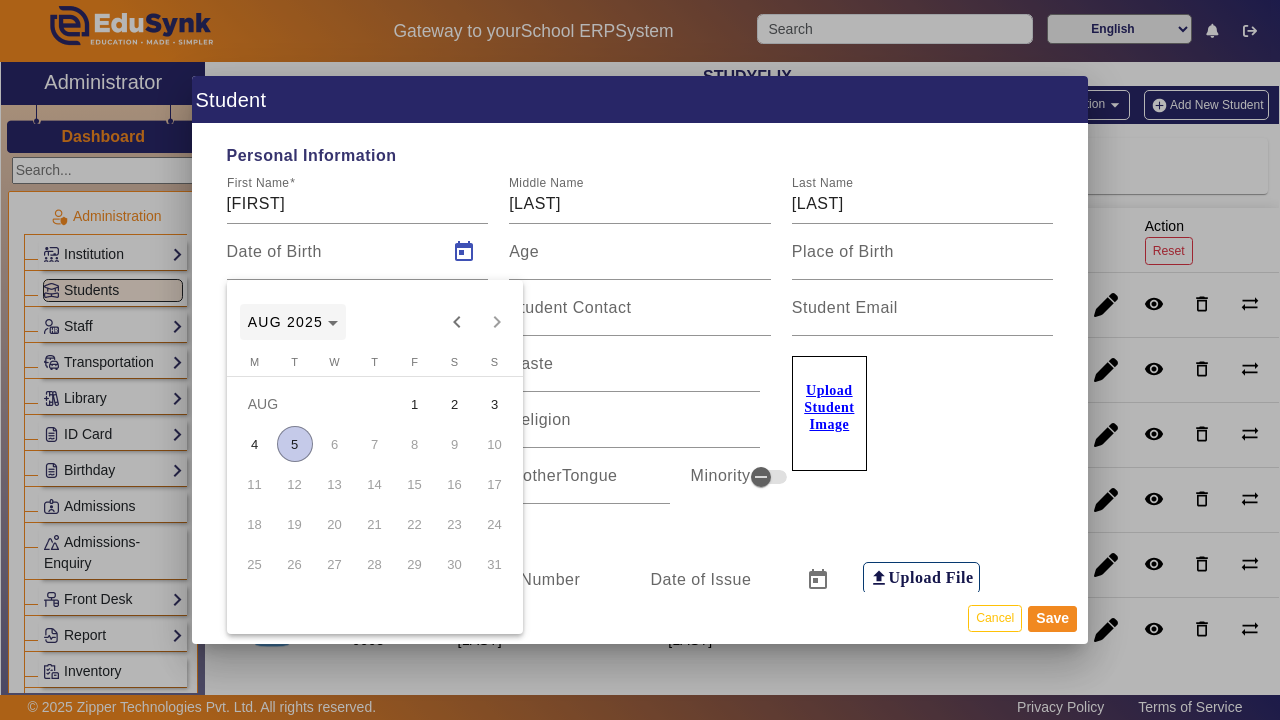 click 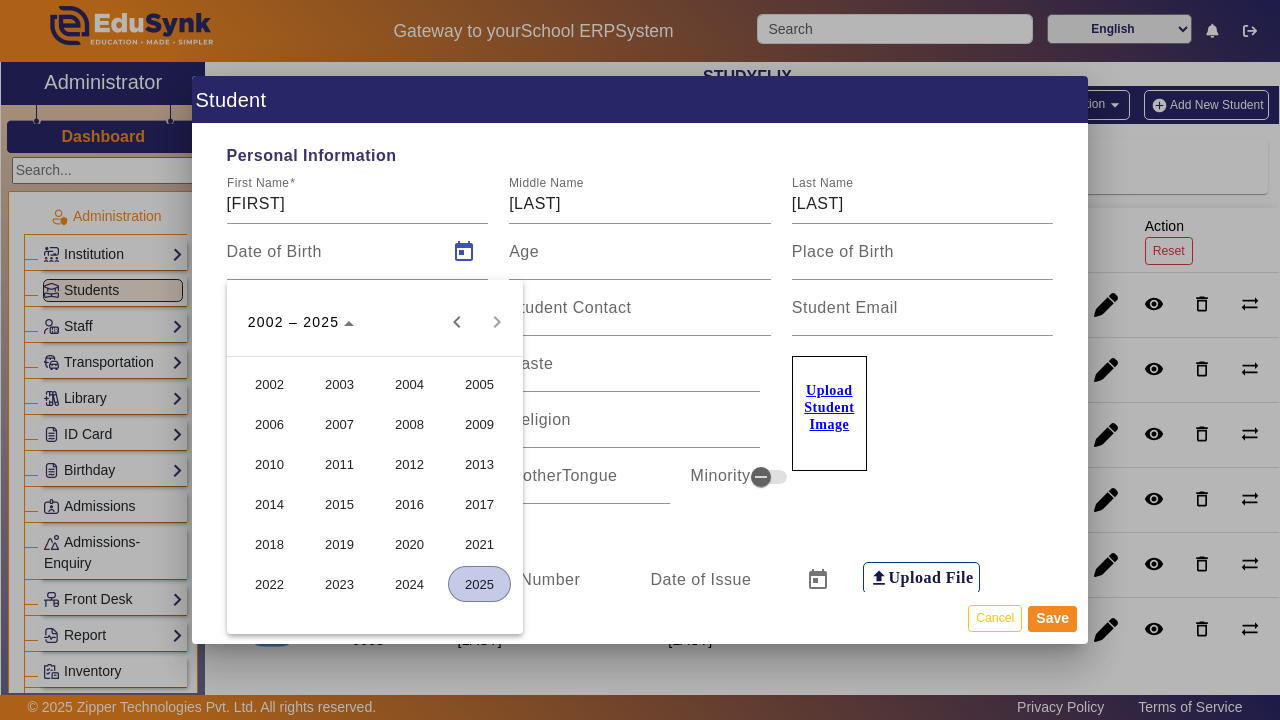 click on "2014" at bounding box center (269, 504) 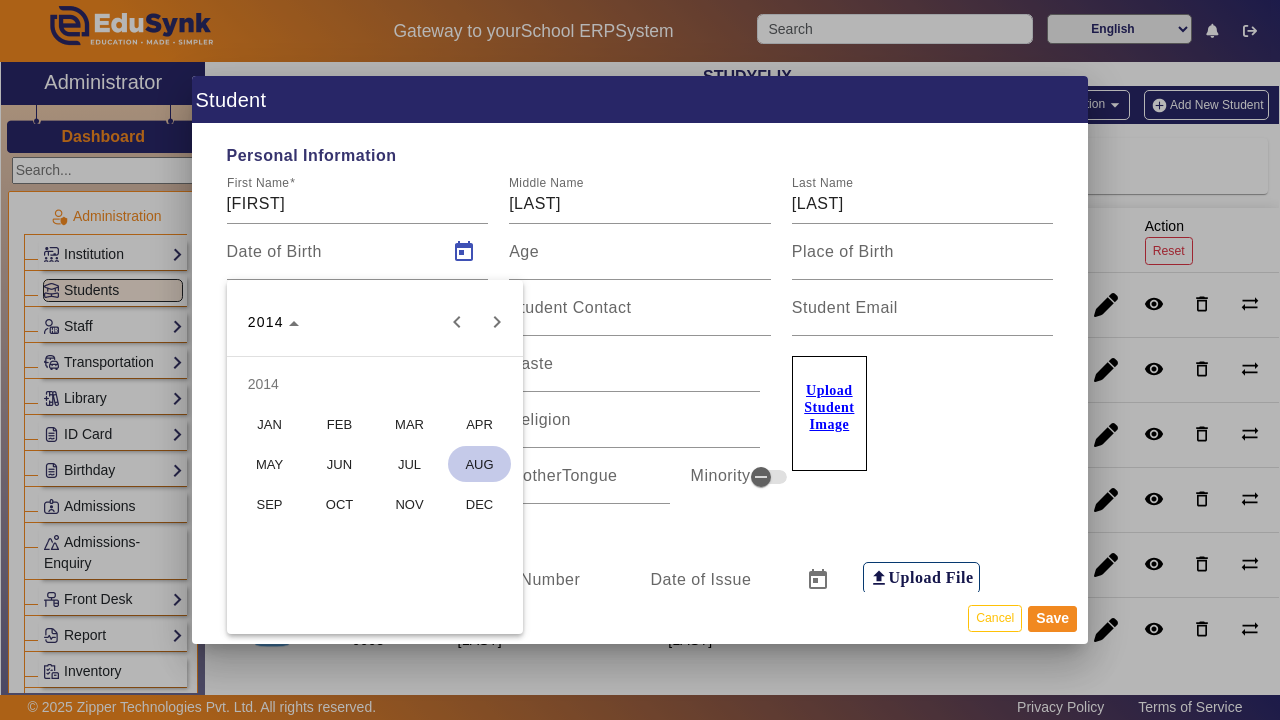 click on "OCT" at bounding box center (339, 504) 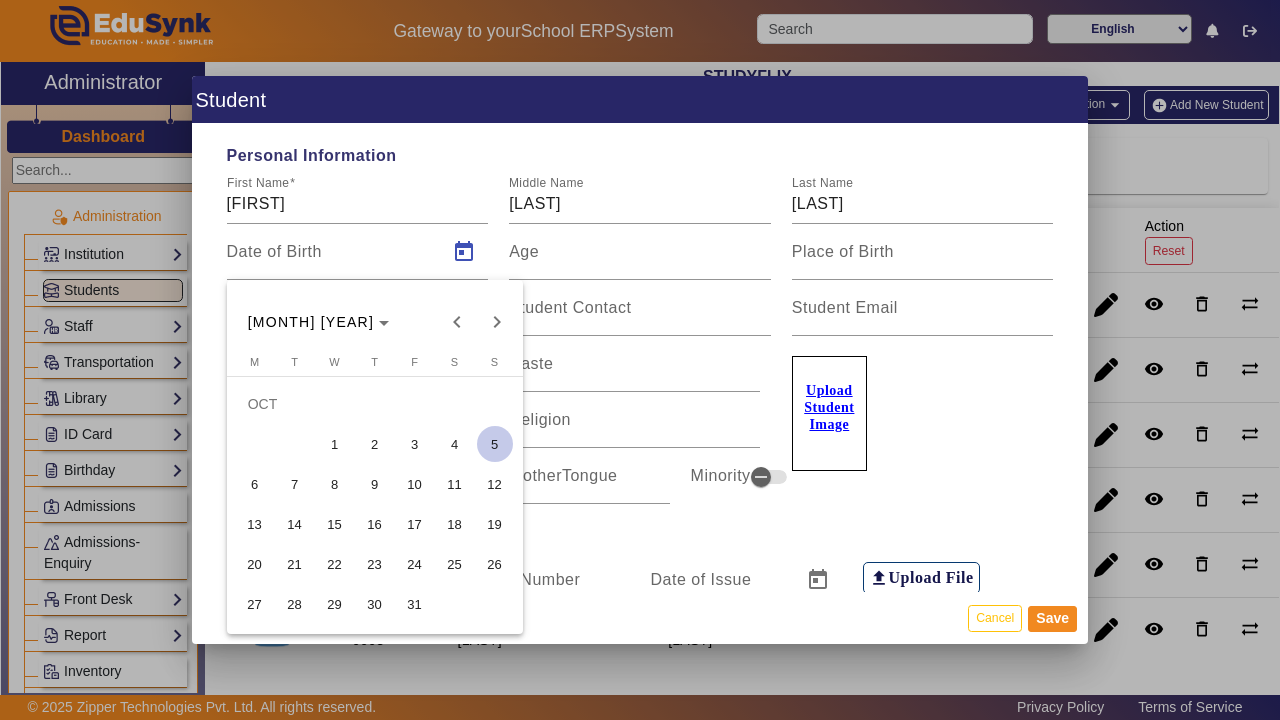 click on "29" at bounding box center [335, 604] 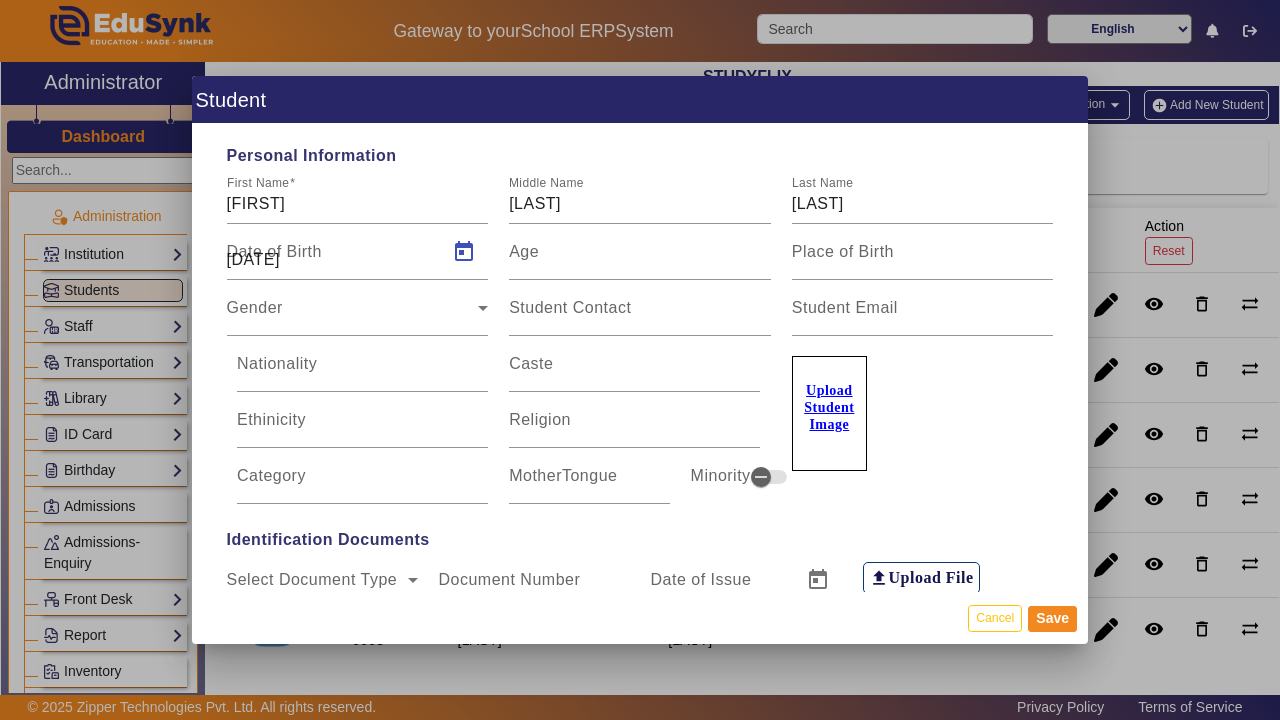 type on "[AGE]" 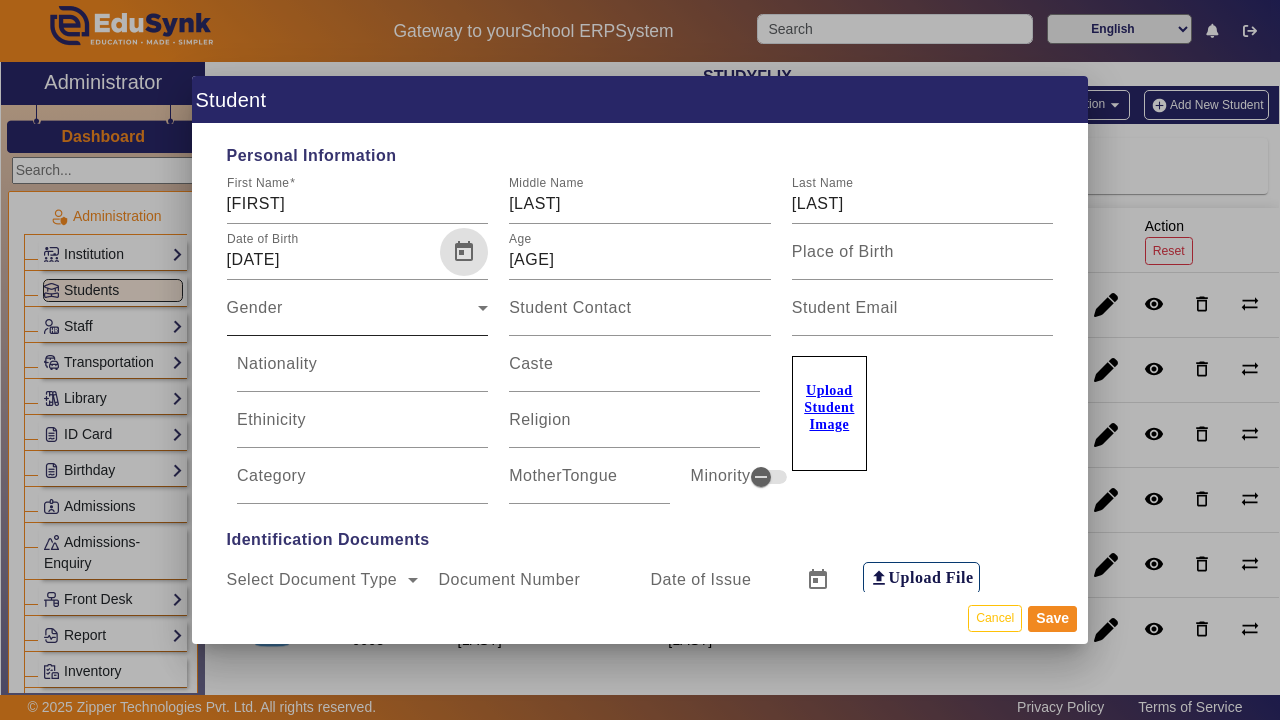 click on "Gender" at bounding box center (353, 316) 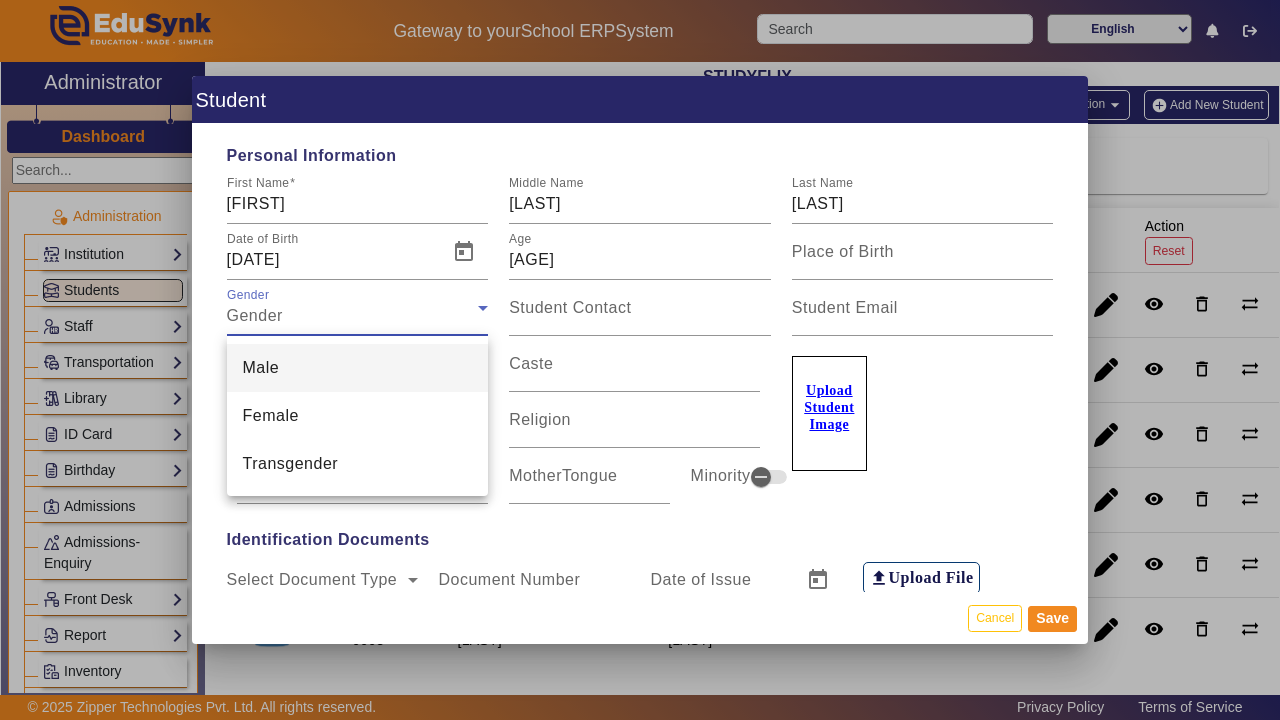 click on "Male" at bounding box center (358, 368) 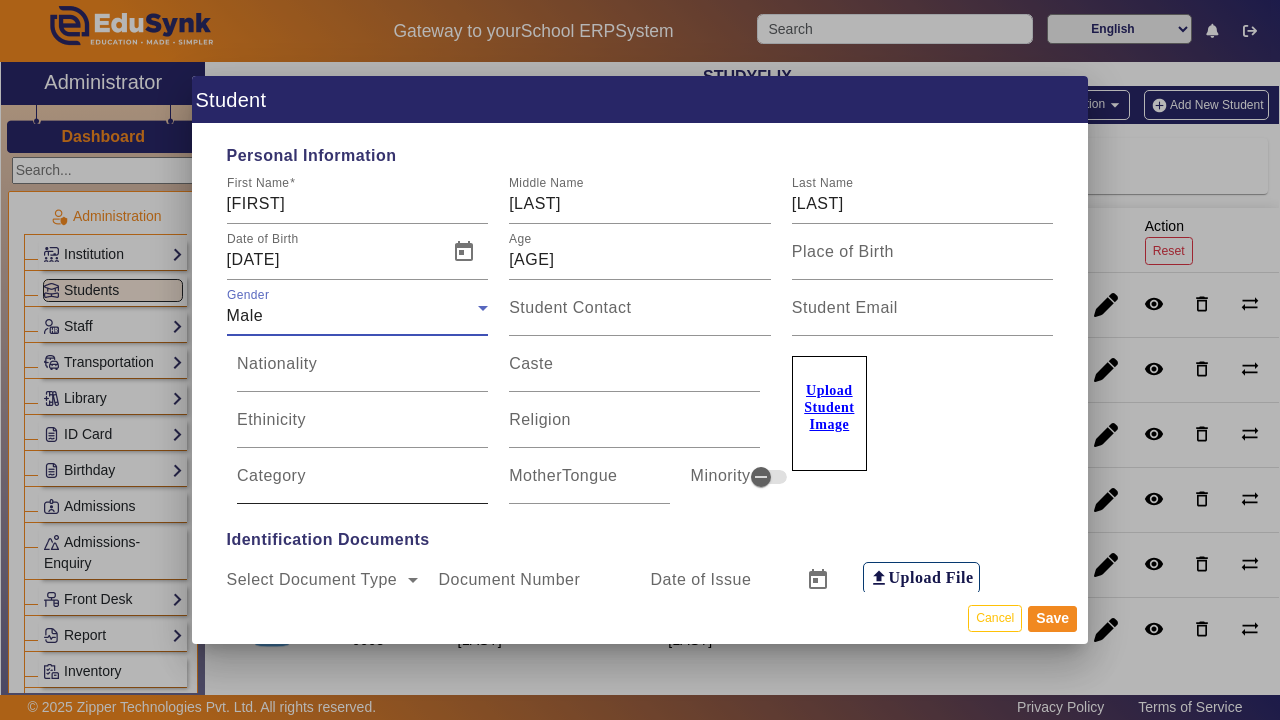 click on "Category" at bounding box center (271, 475) 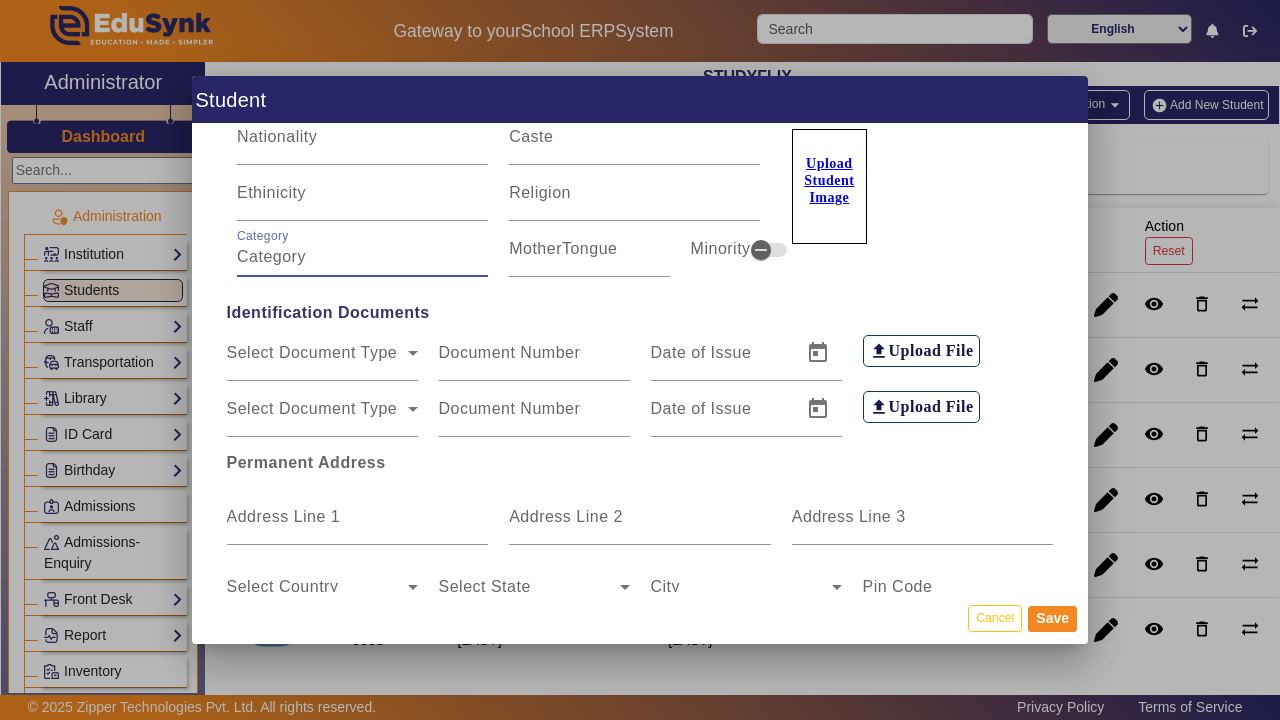 scroll, scrollTop: 251, scrollLeft: 0, axis: vertical 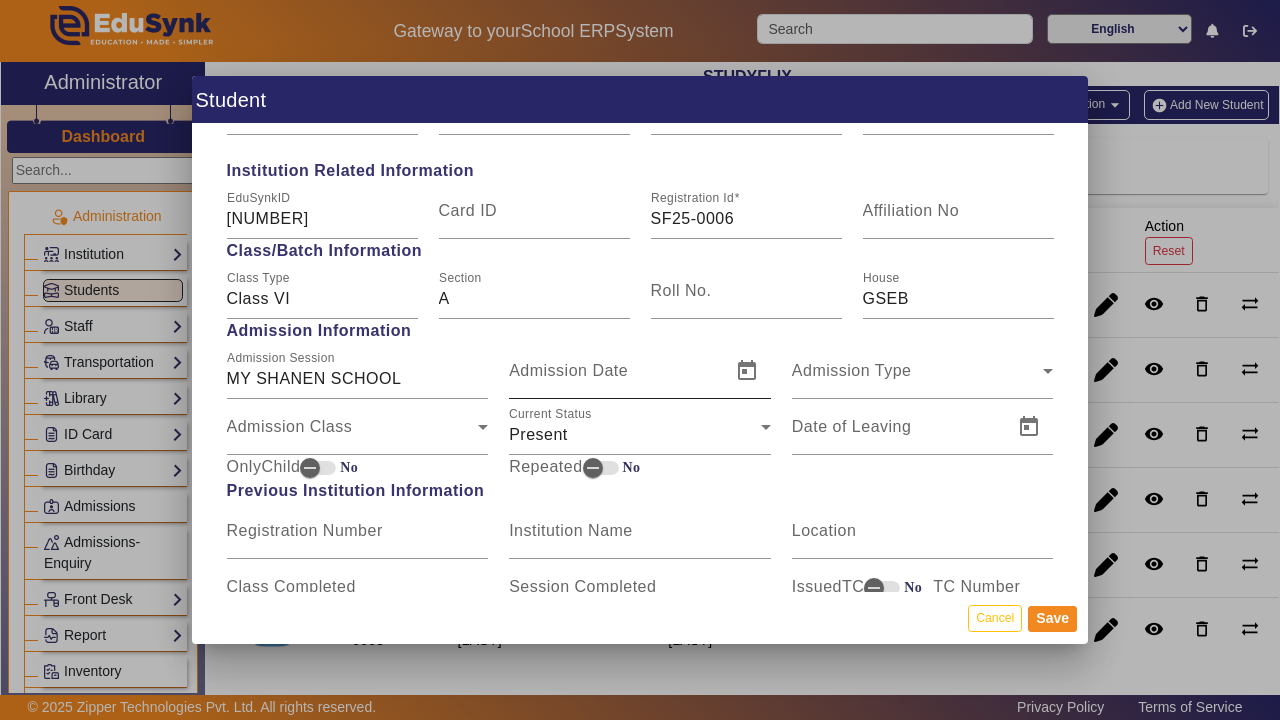 type on "[NUMBER] [STREET_NAME] [AREA] [AREA] [AREA]" 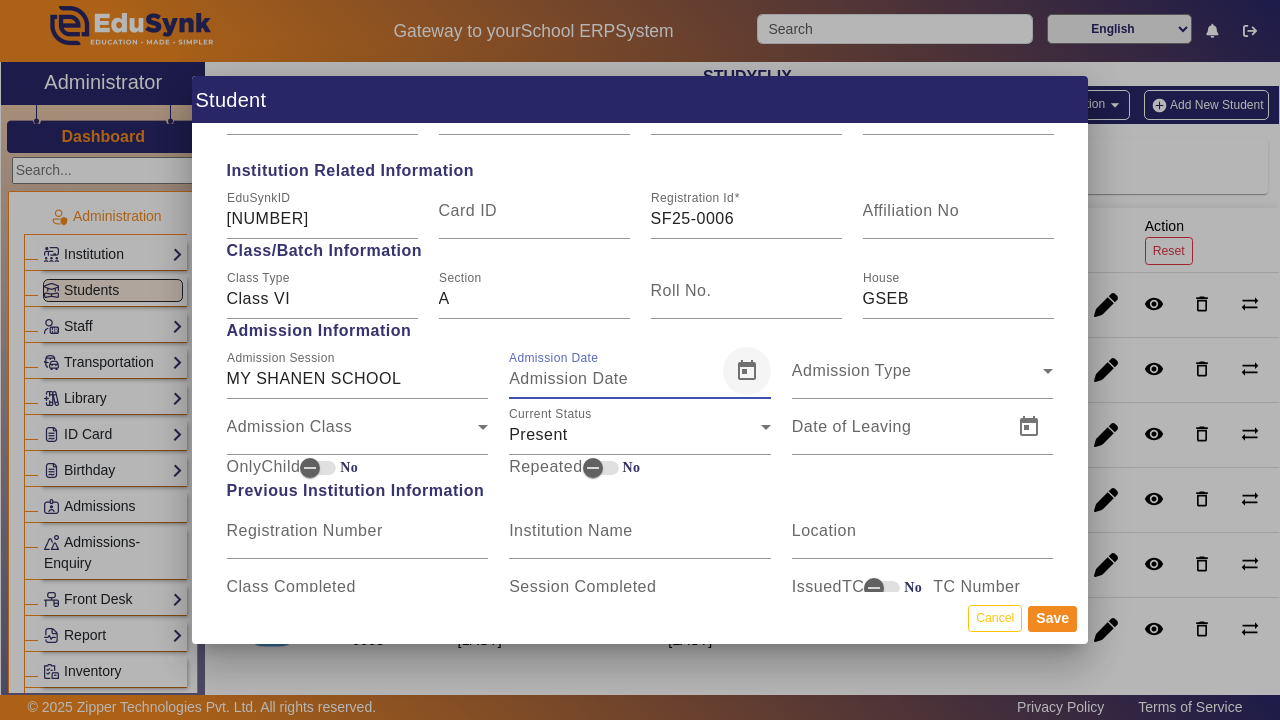 click at bounding box center (747, 371) 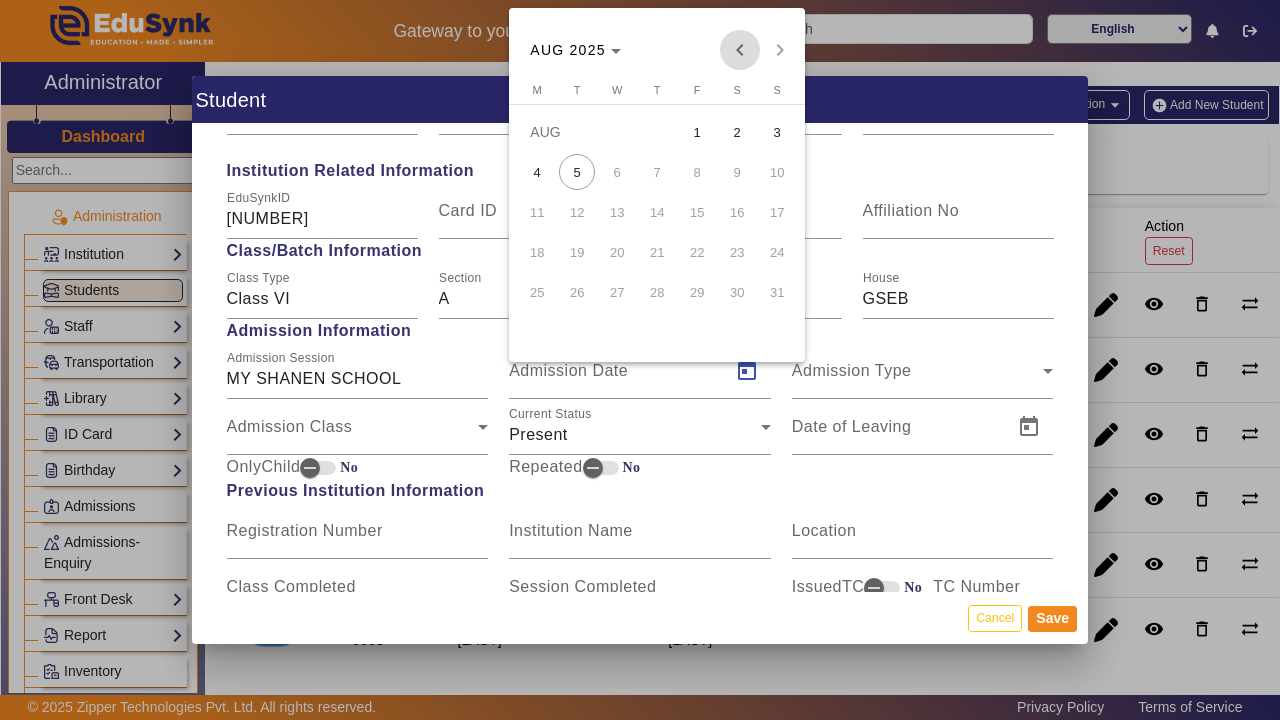 click at bounding box center [740, 50] 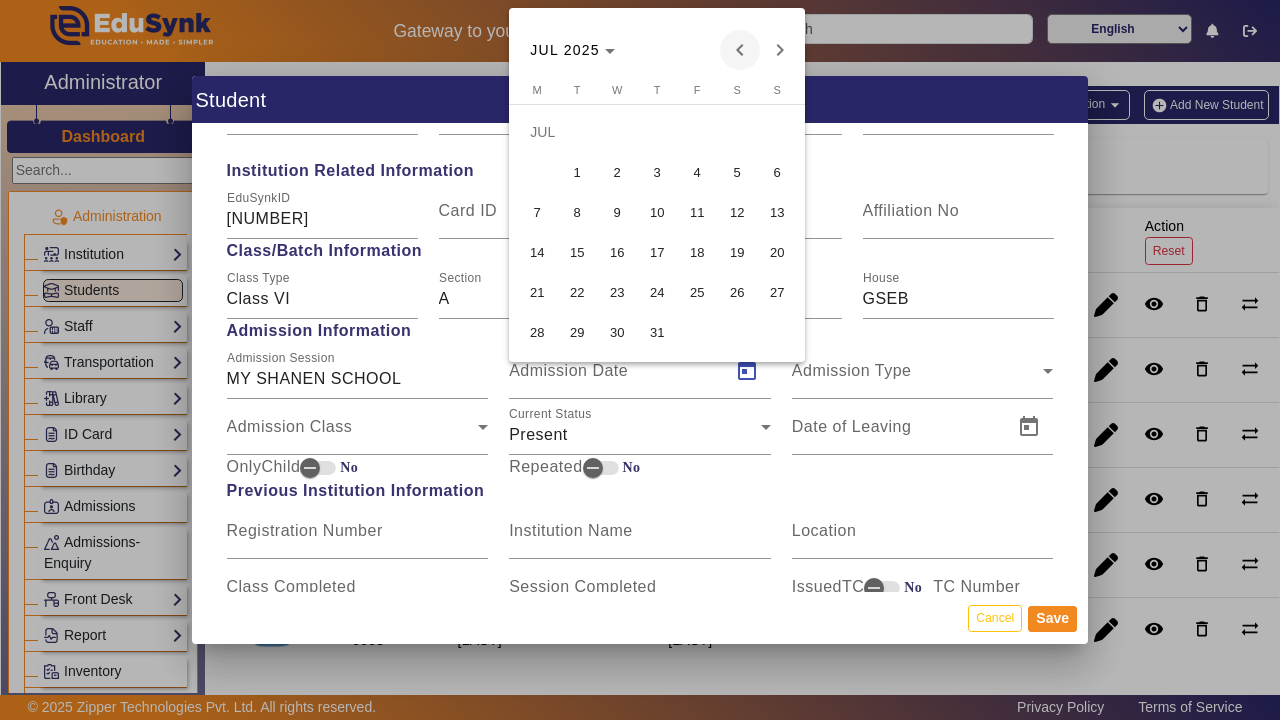 click at bounding box center (740, 50) 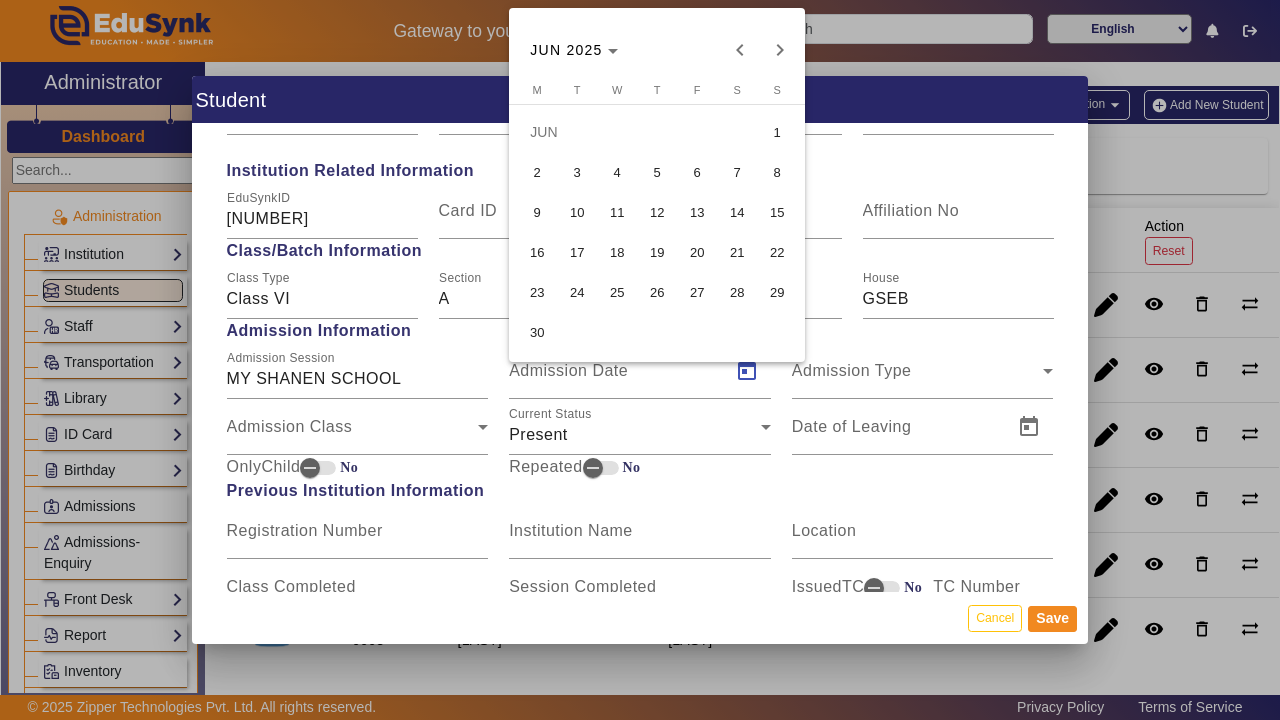click on "16" at bounding box center [537, 252] 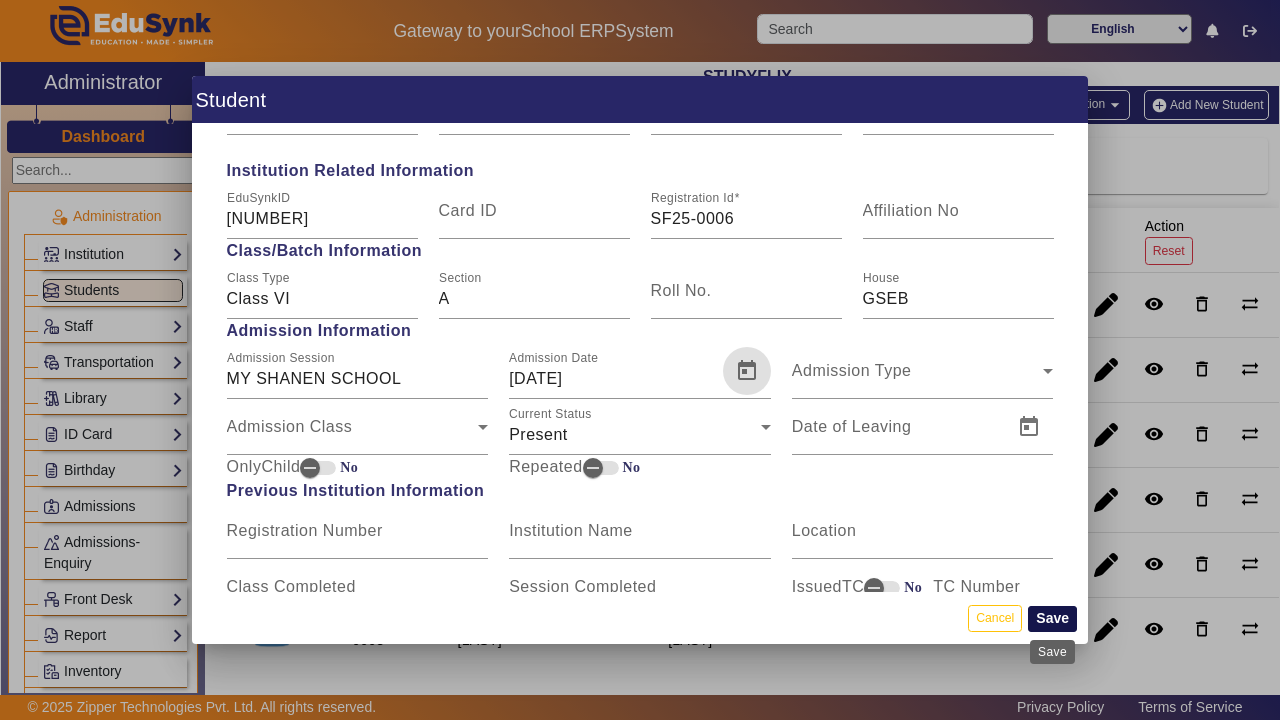 click on "Save" at bounding box center [1052, 619] 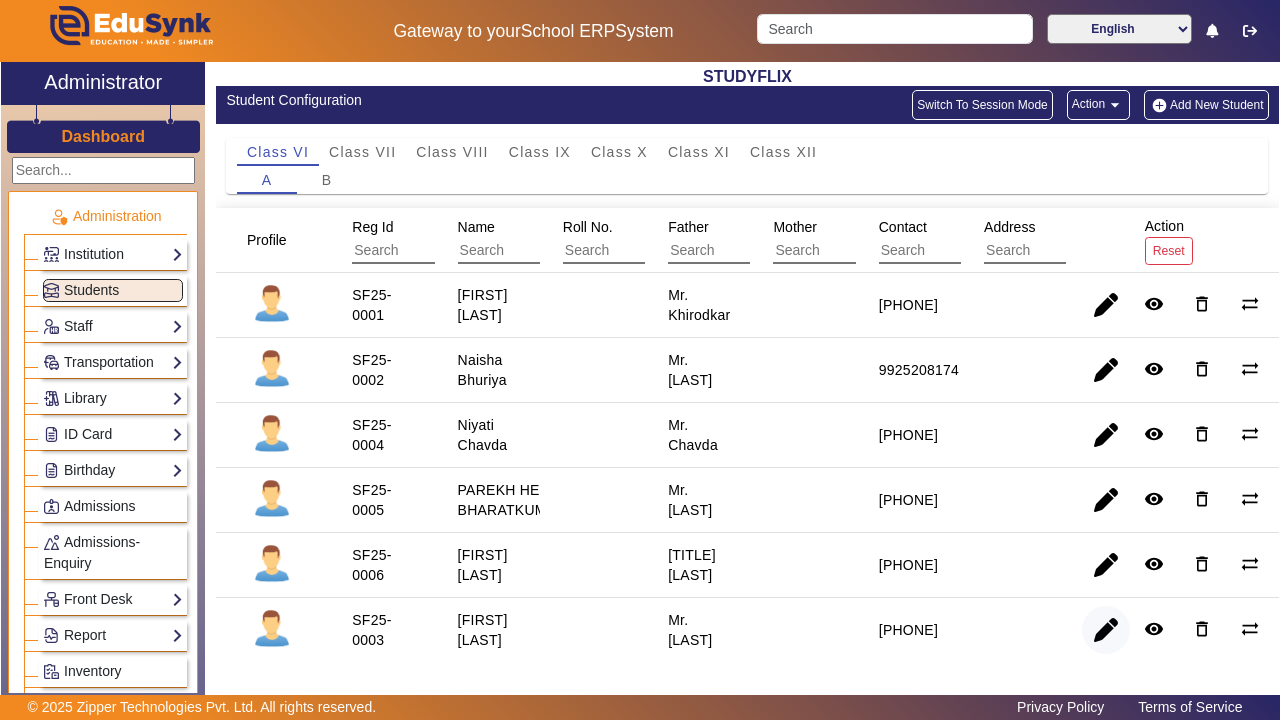 click 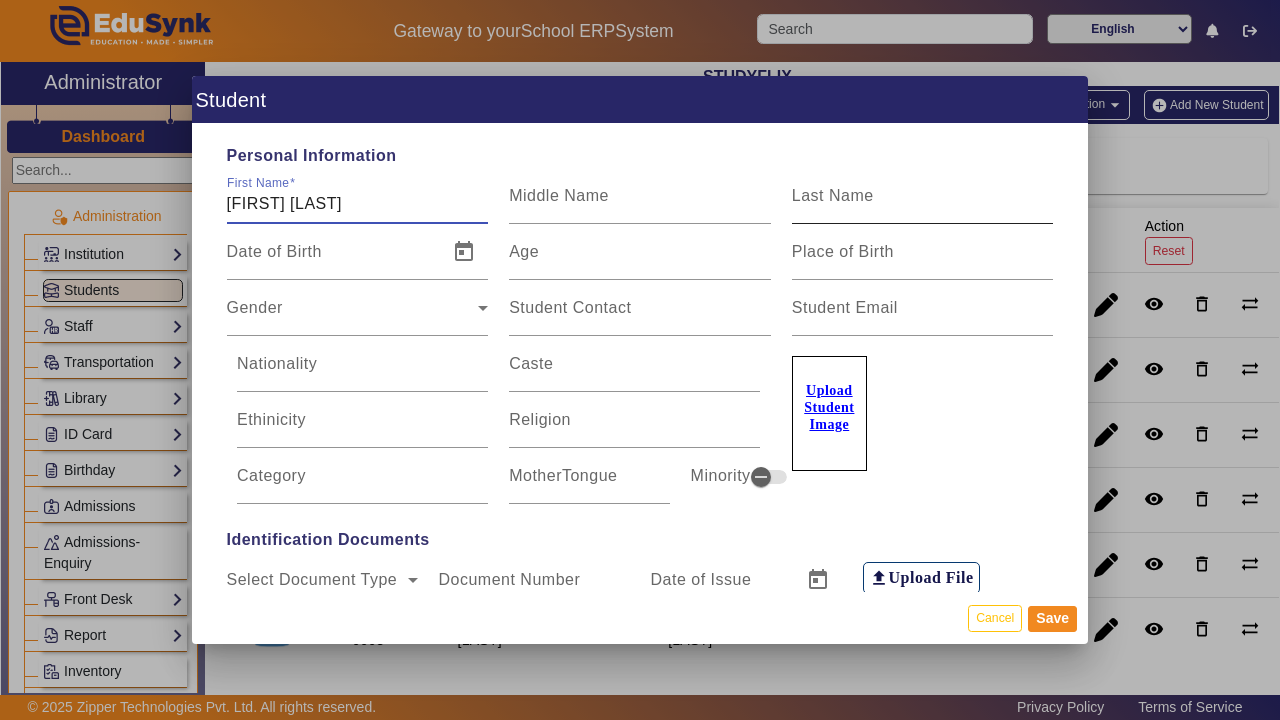 click on "Last Name" at bounding box center (833, 195) 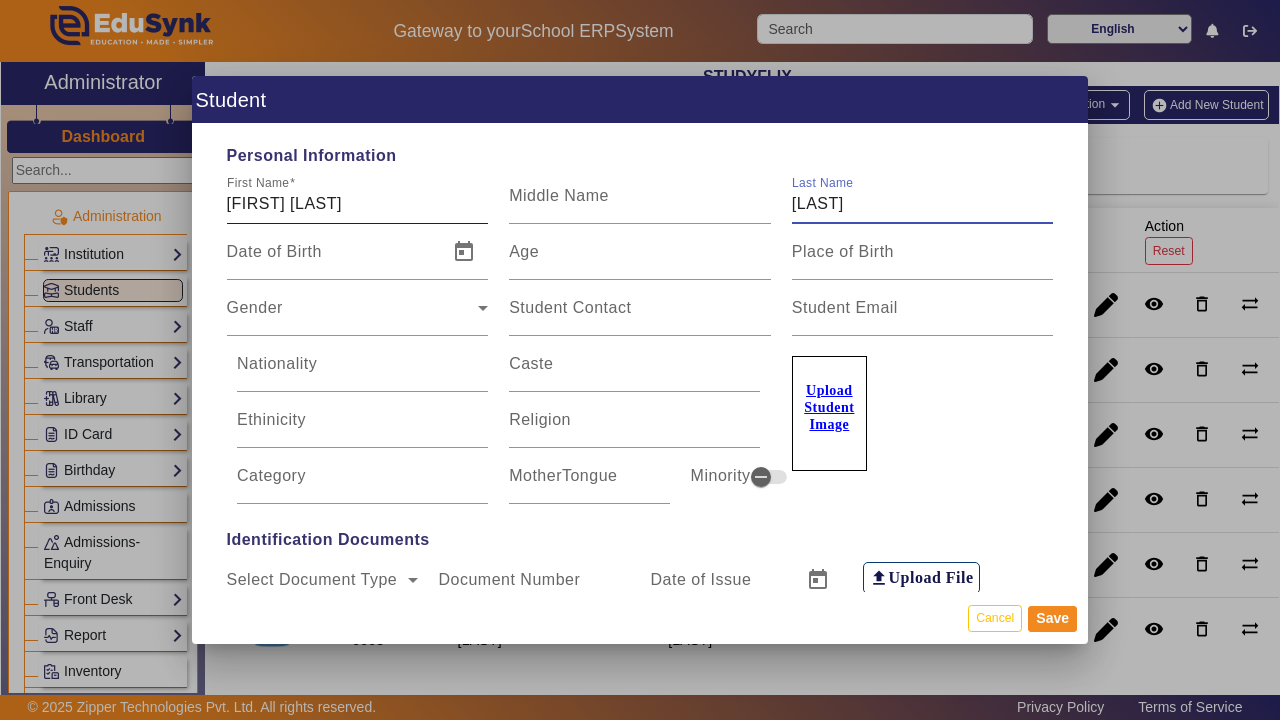 type on "[LAST]" 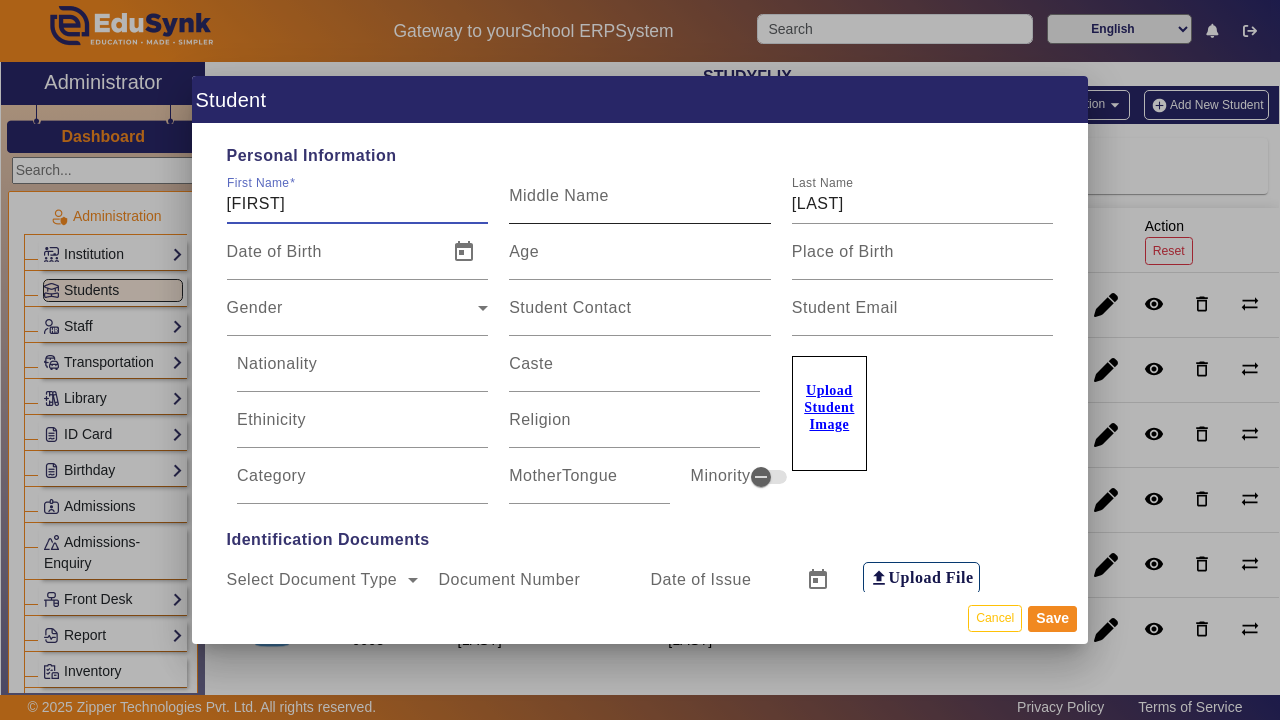 type on "[FIRST]" 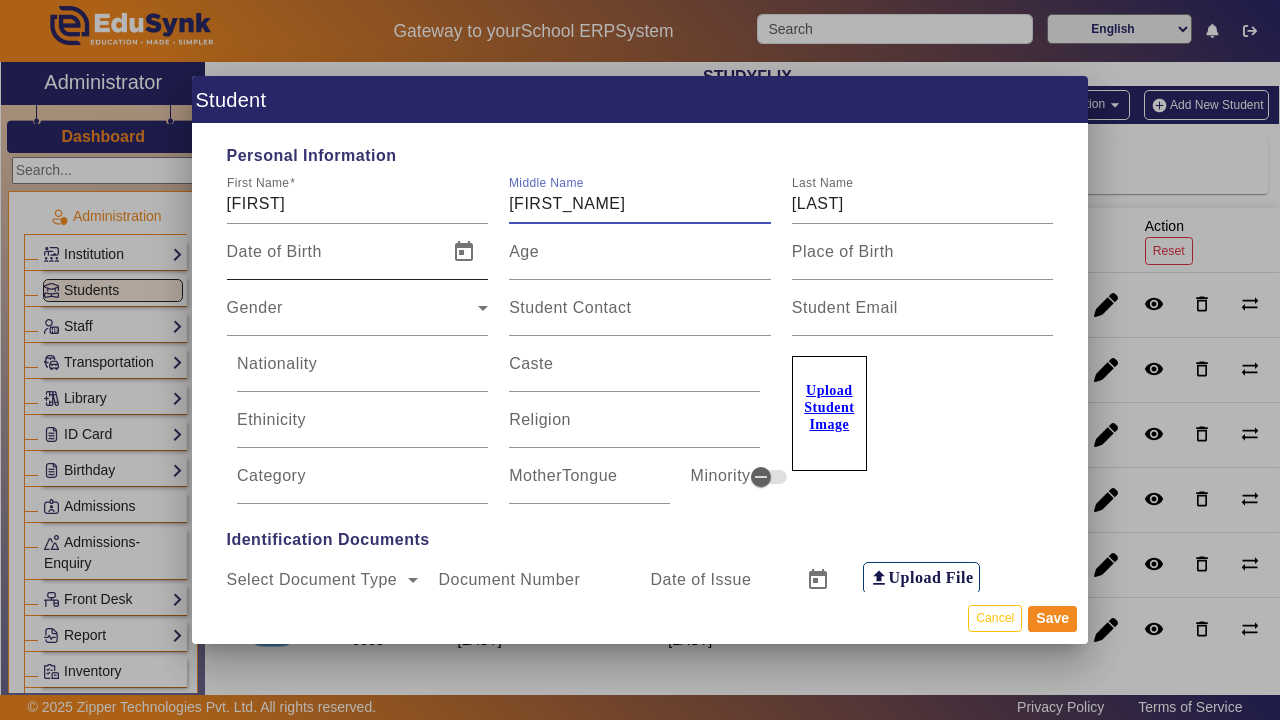type on "[FIRST_NAME]" 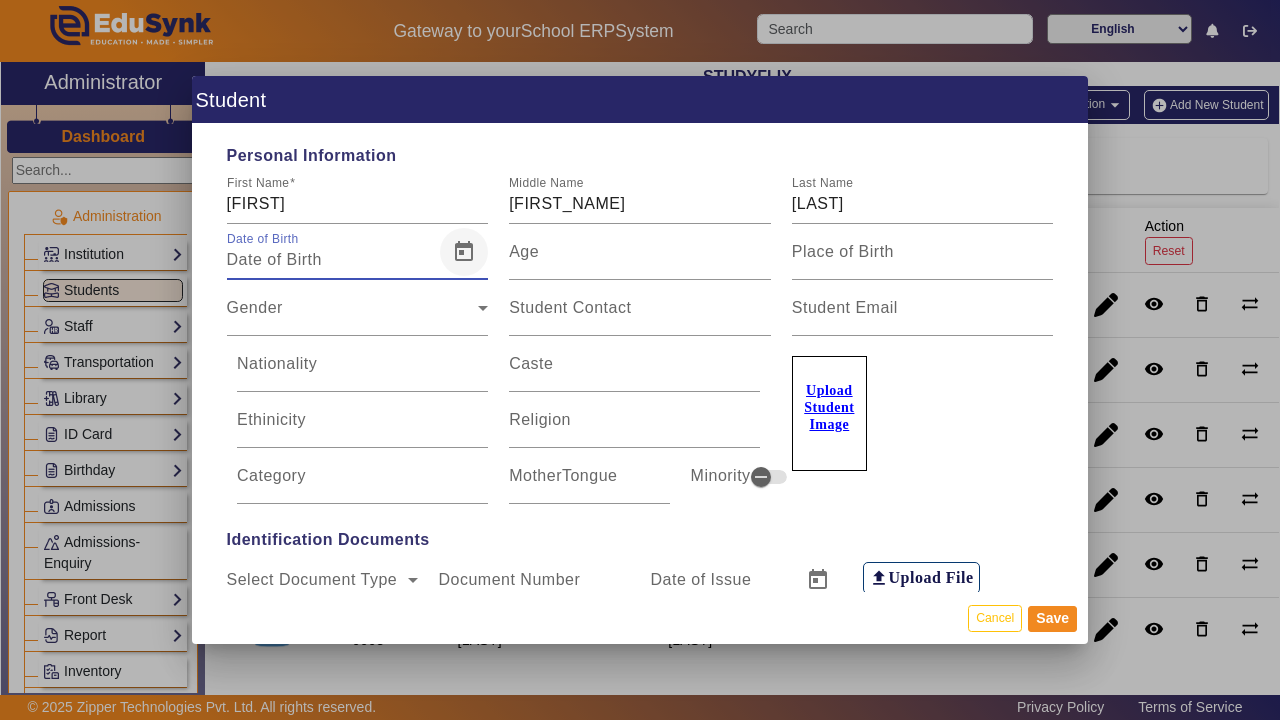 click at bounding box center [464, 252] 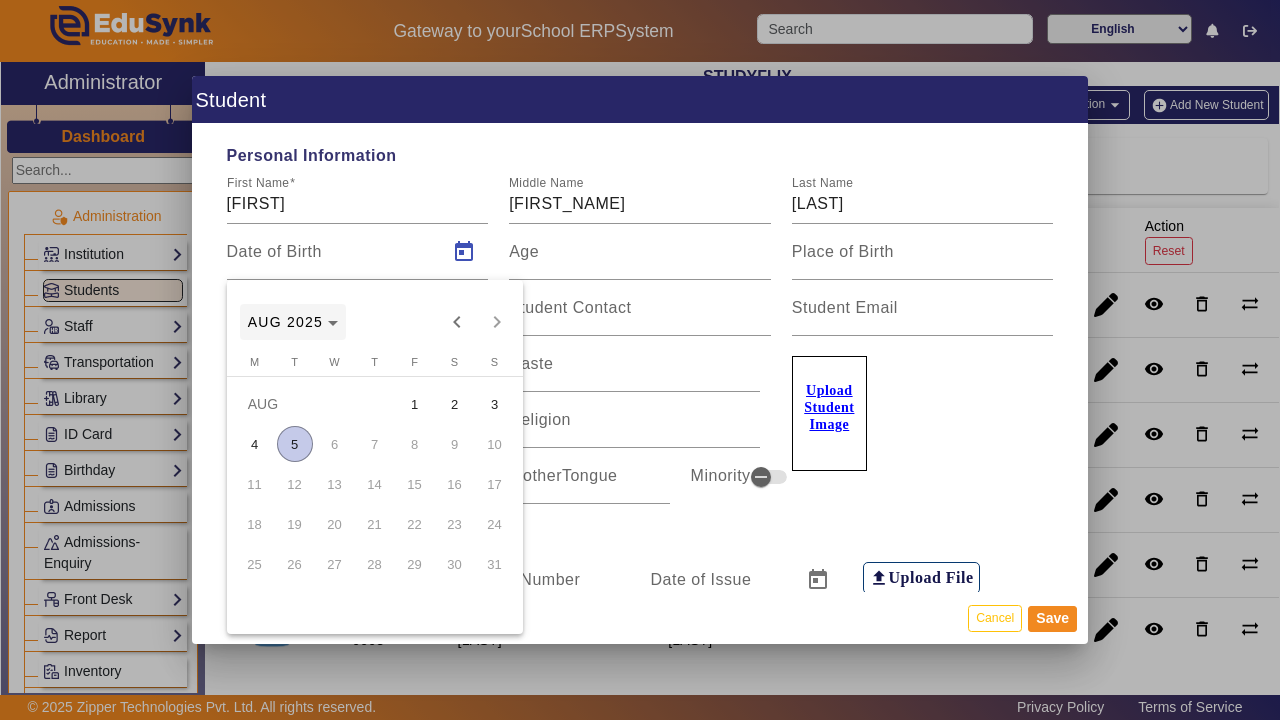 click on "AUG 2025" at bounding box center [293, 322] 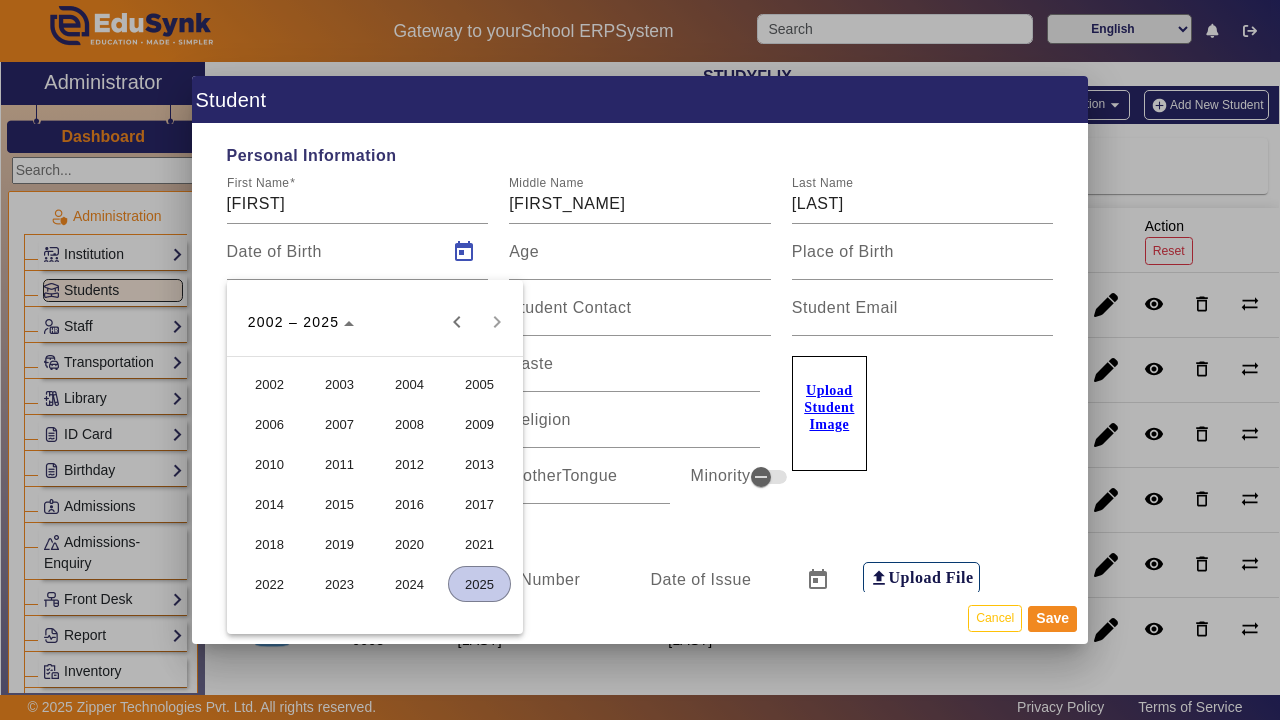 click on "2014" at bounding box center [269, 504] 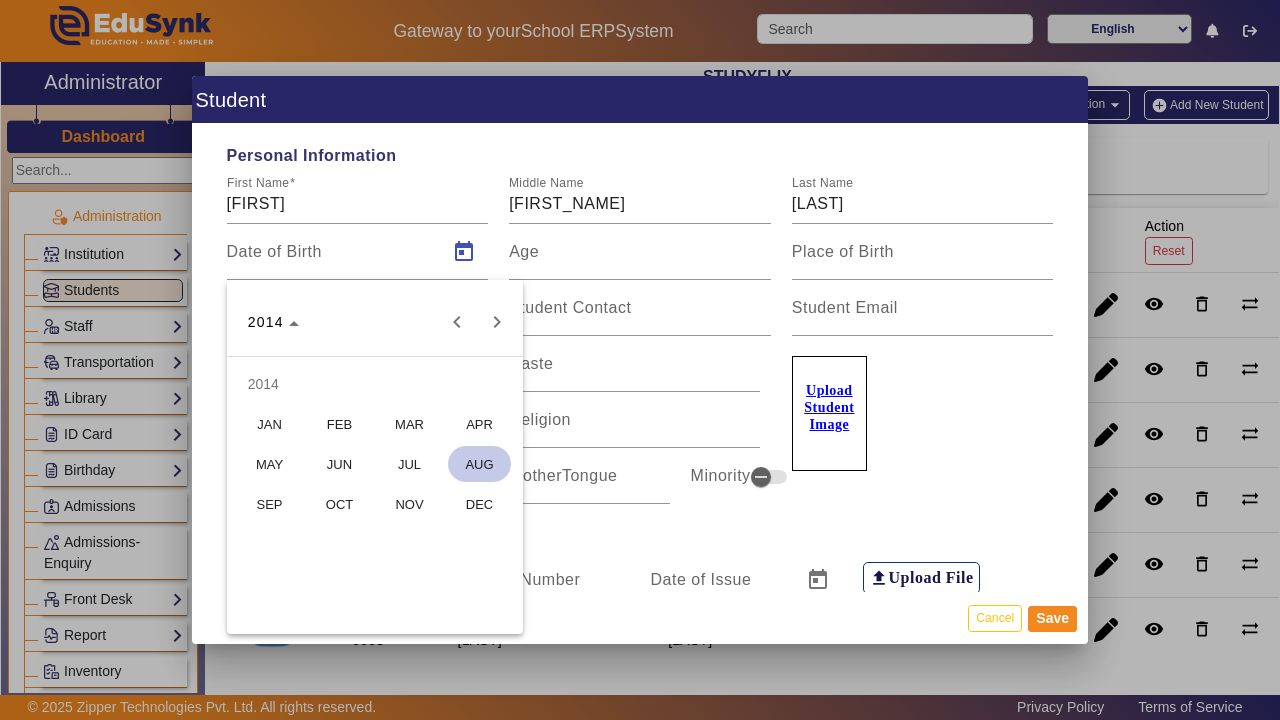 click on "NOV" at bounding box center (409, 504) 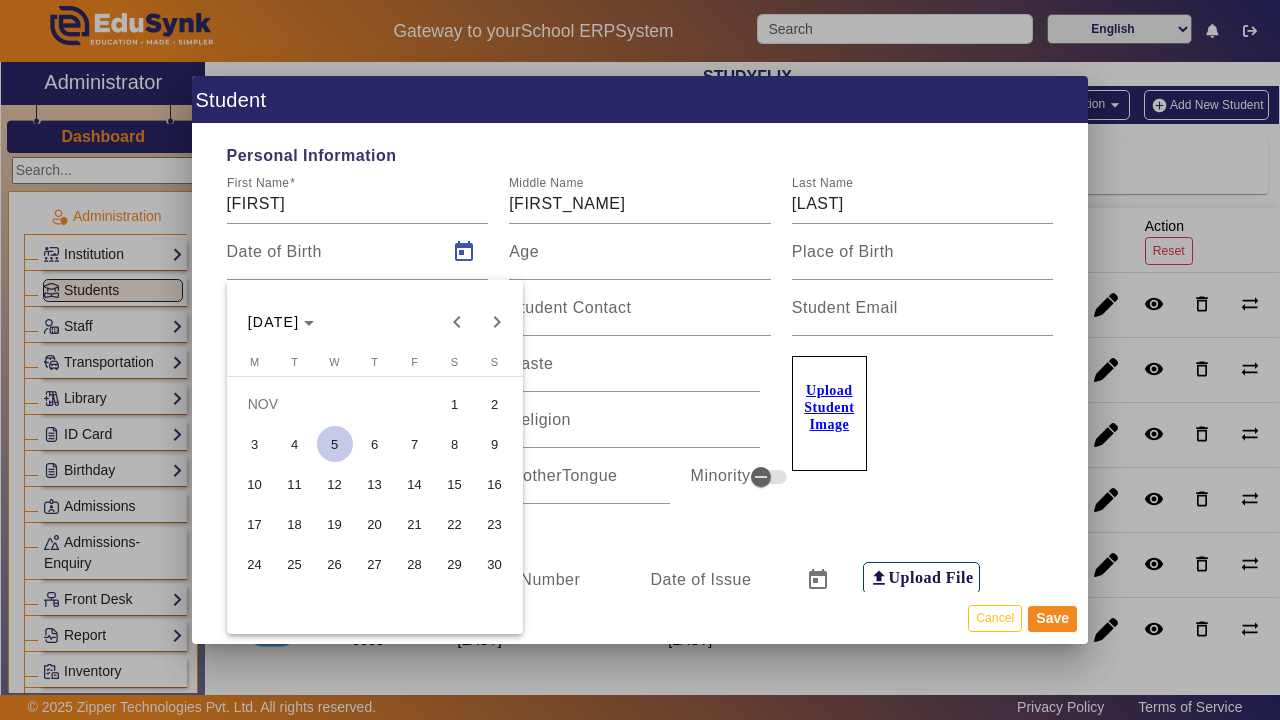click on "9" at bounding box center [495, 444] 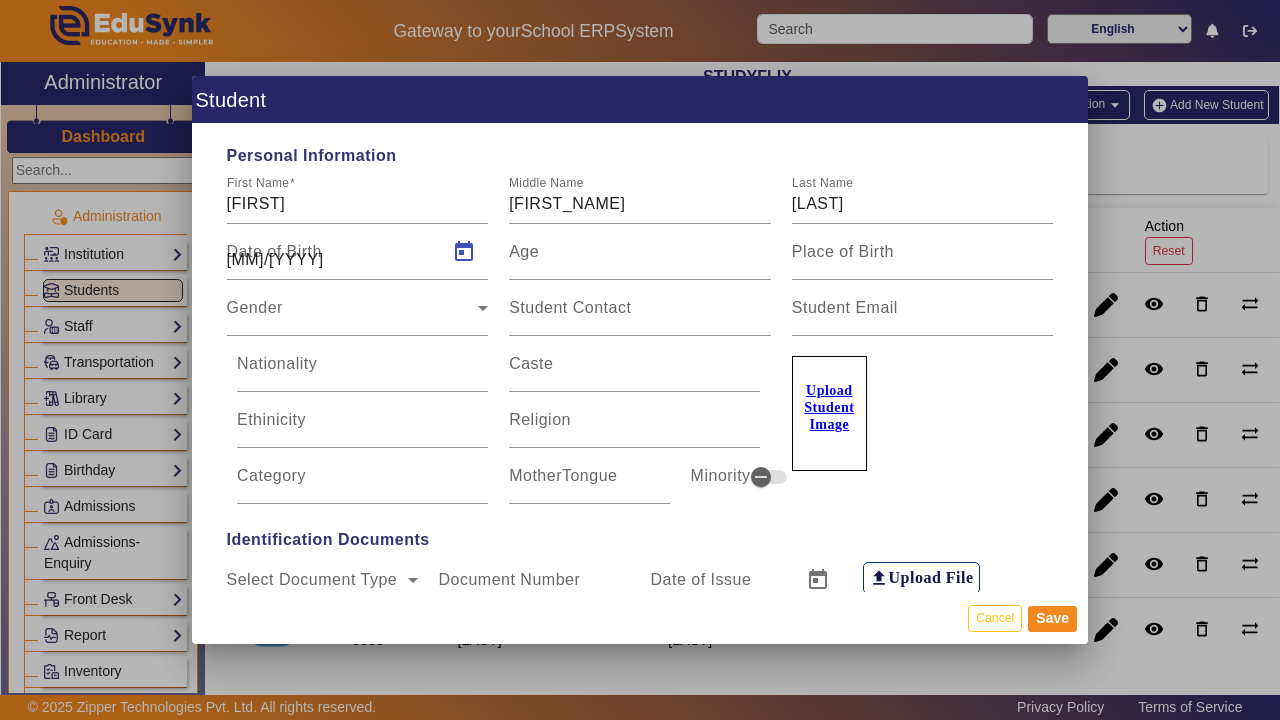 type on "[AGE]" 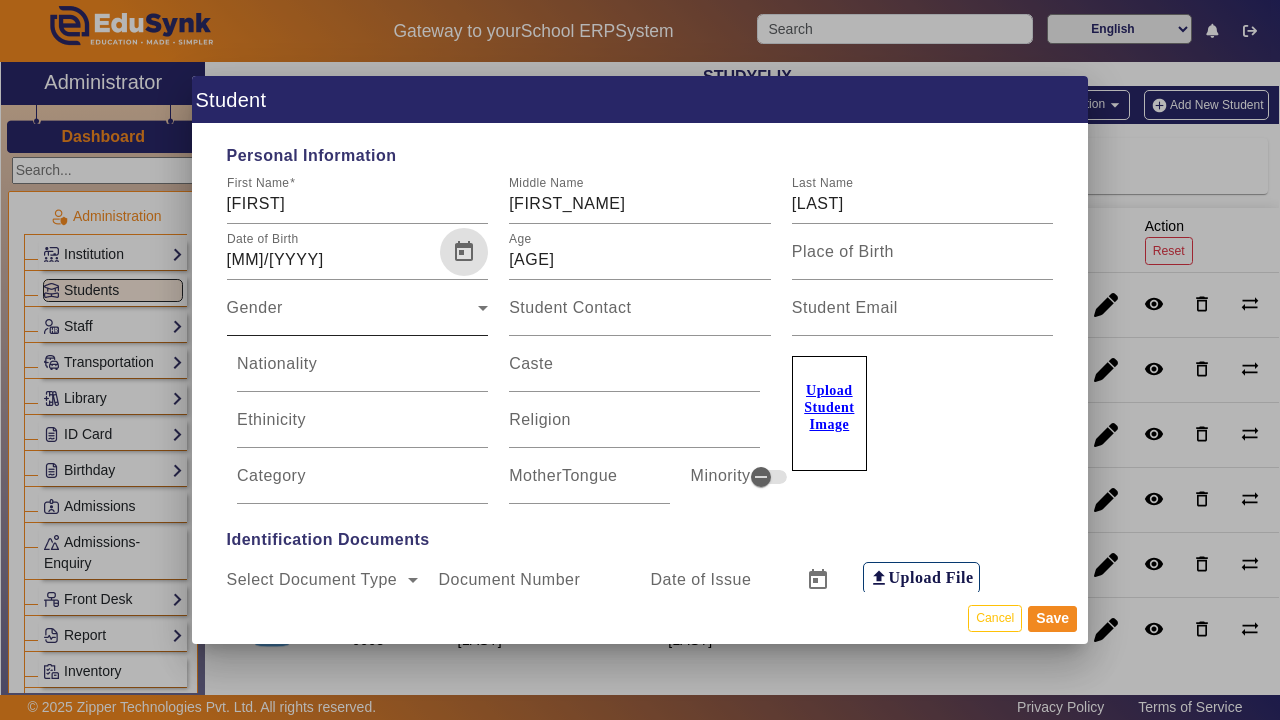 click on "Gender" at bounding box center (353, 316) 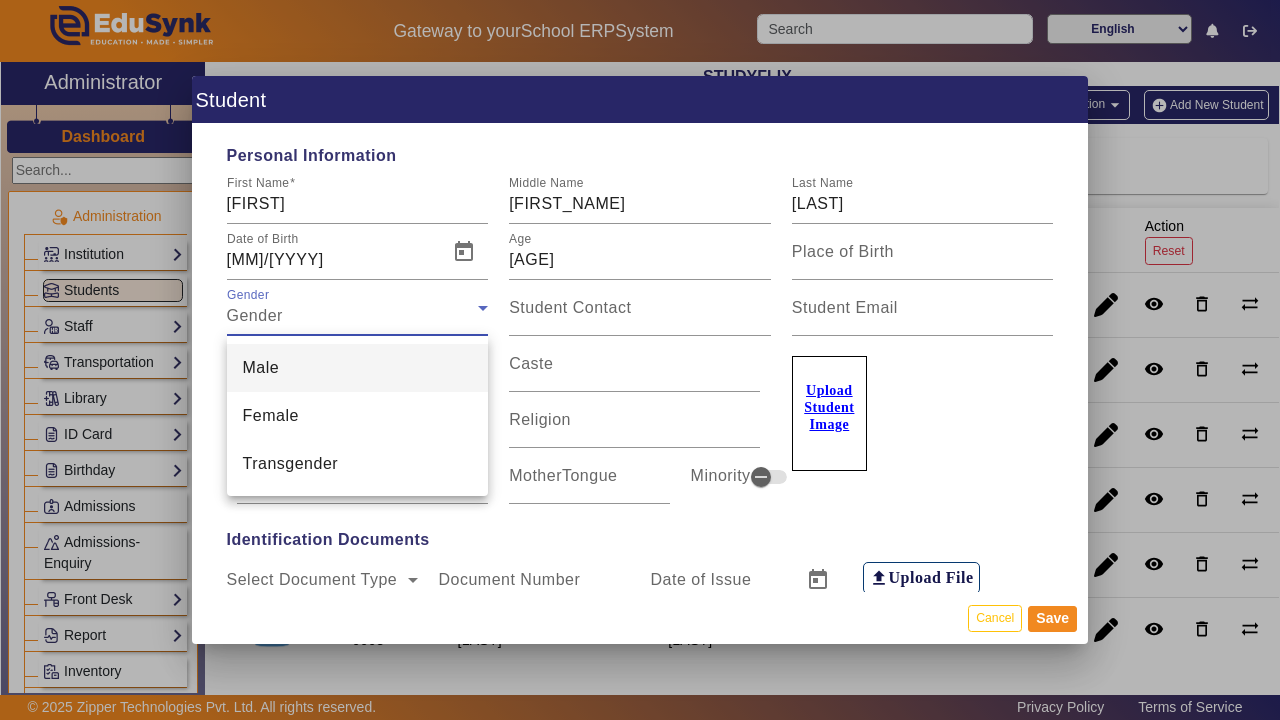 click on "Male" at bounding box center [358, 368] 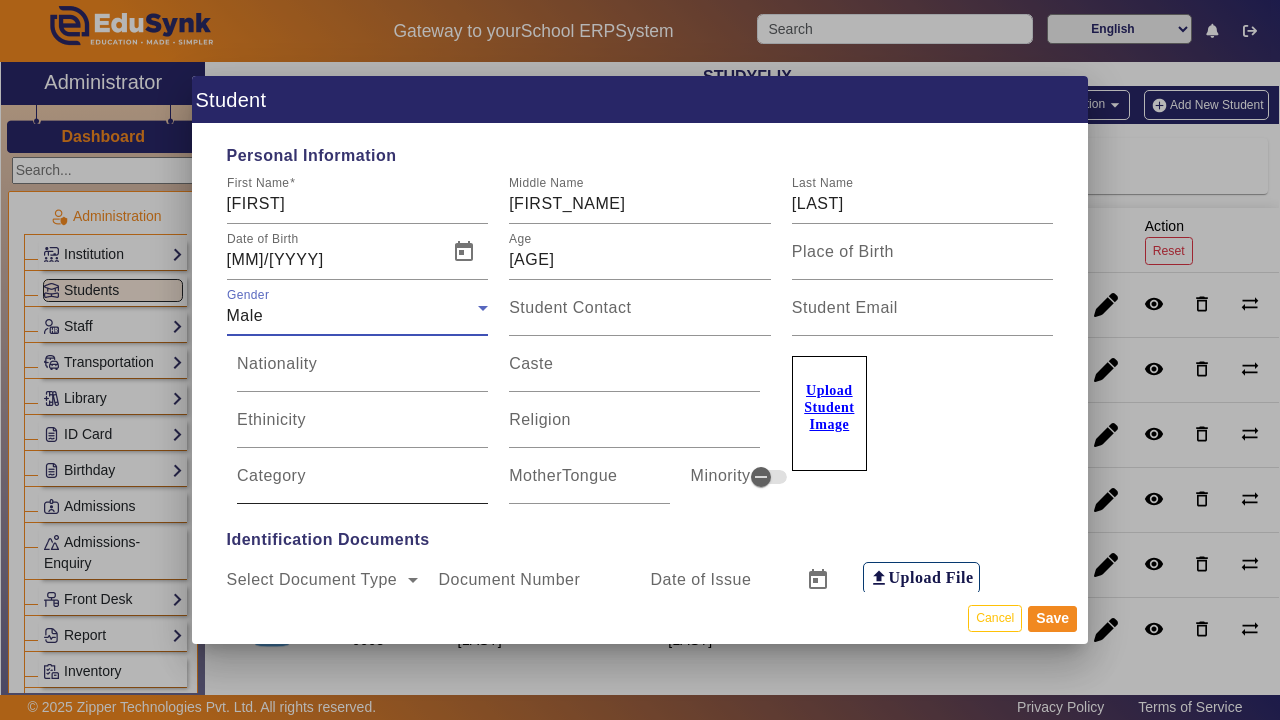 click on "Category" at bounding box center (362, 484) 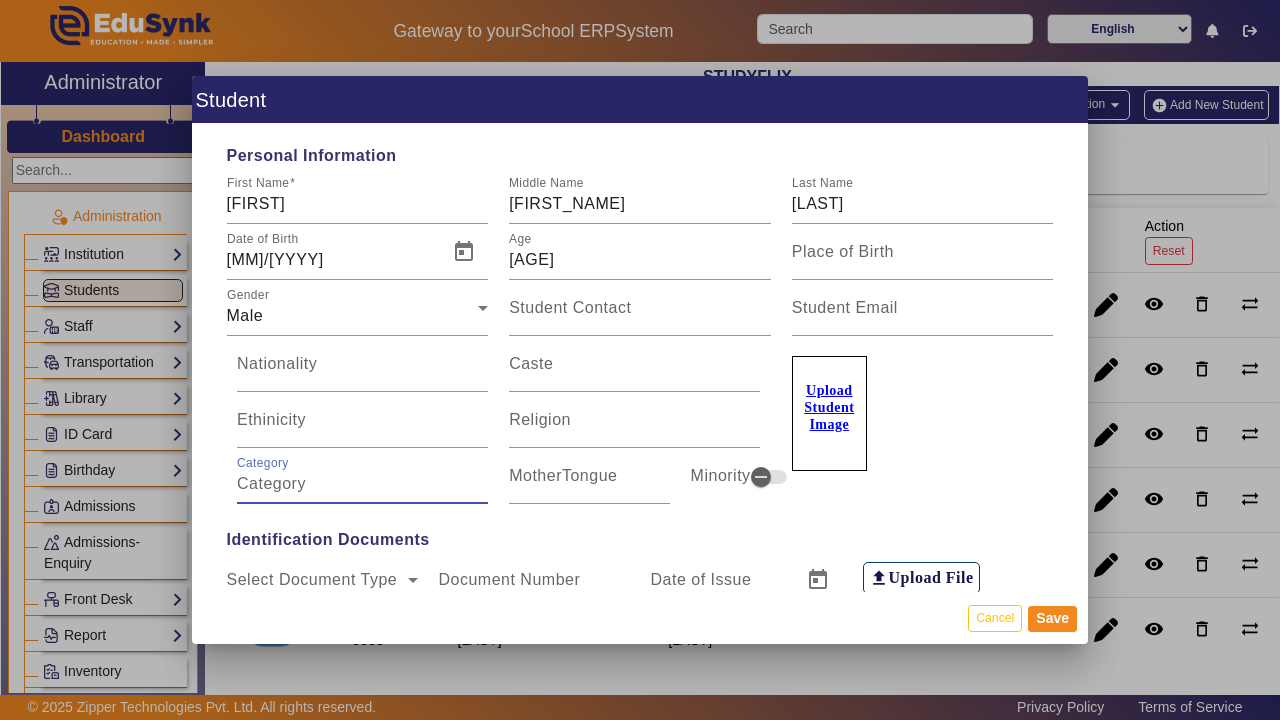 type on "s" 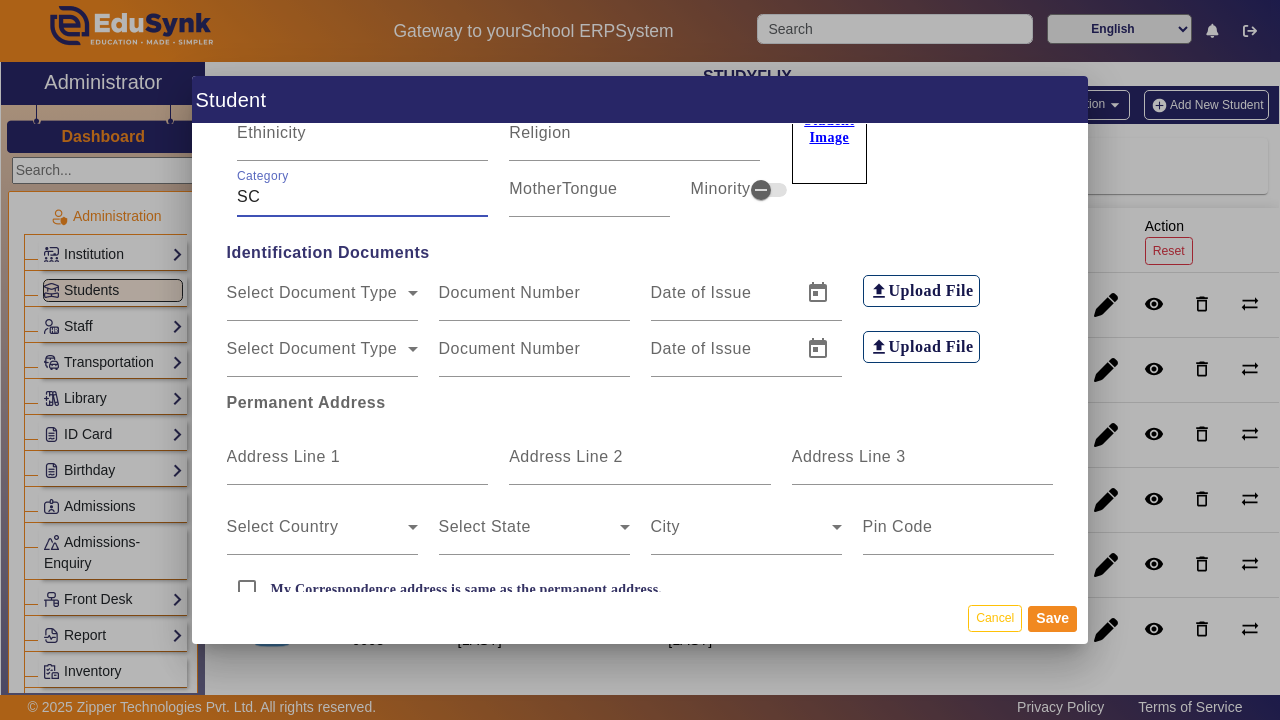 scroll, scrollTop: 290, scrollLeft: 0, axis: vertical 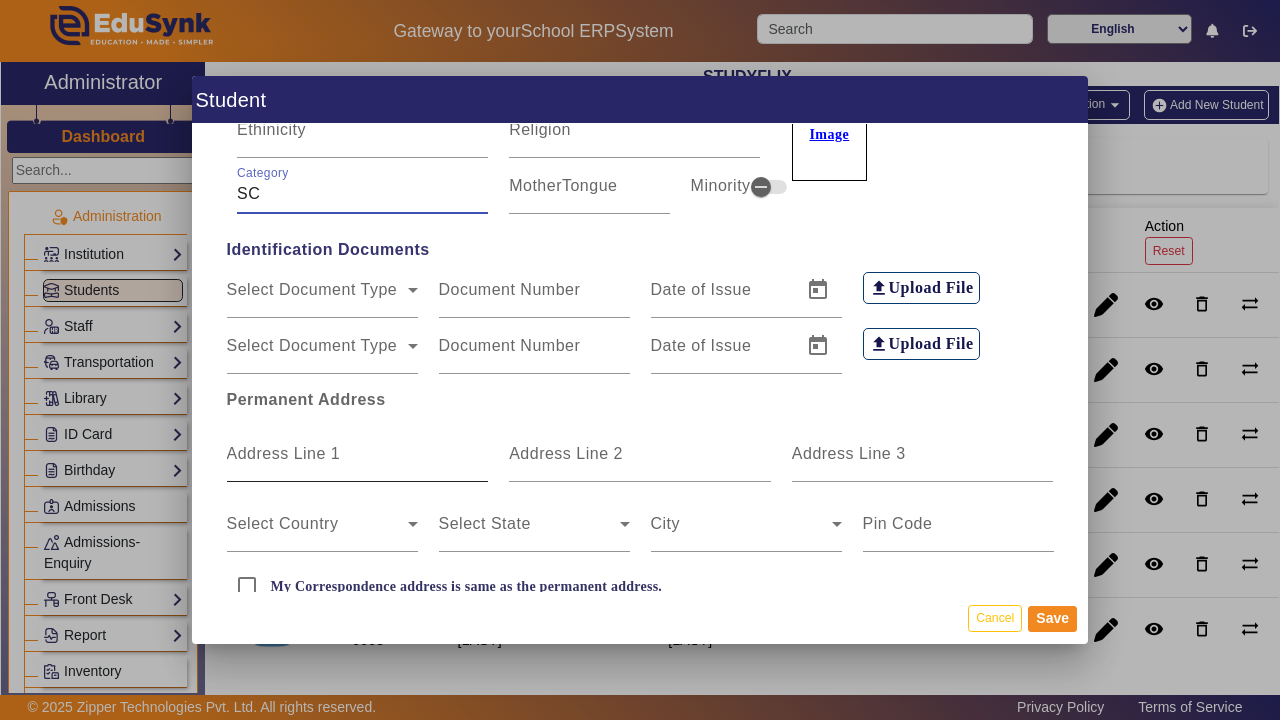 type on "SC" 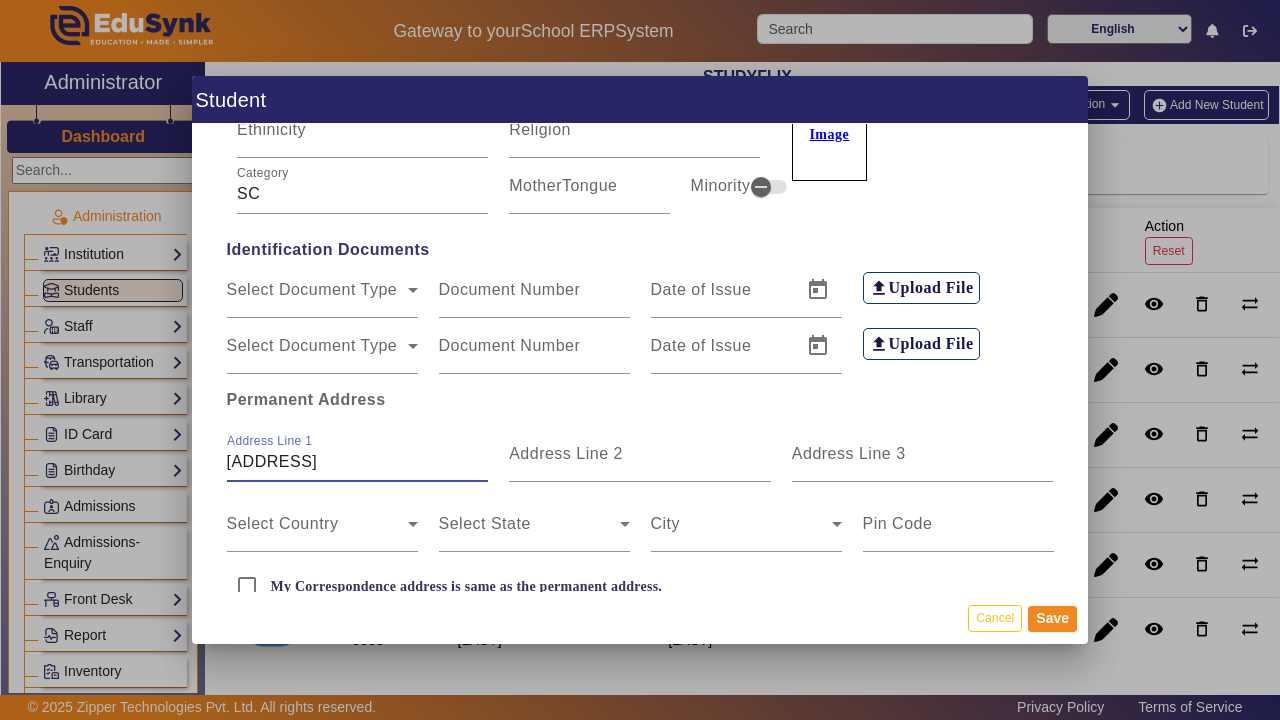 click on "[ADDRESS]" at bounding box center [358, 462] 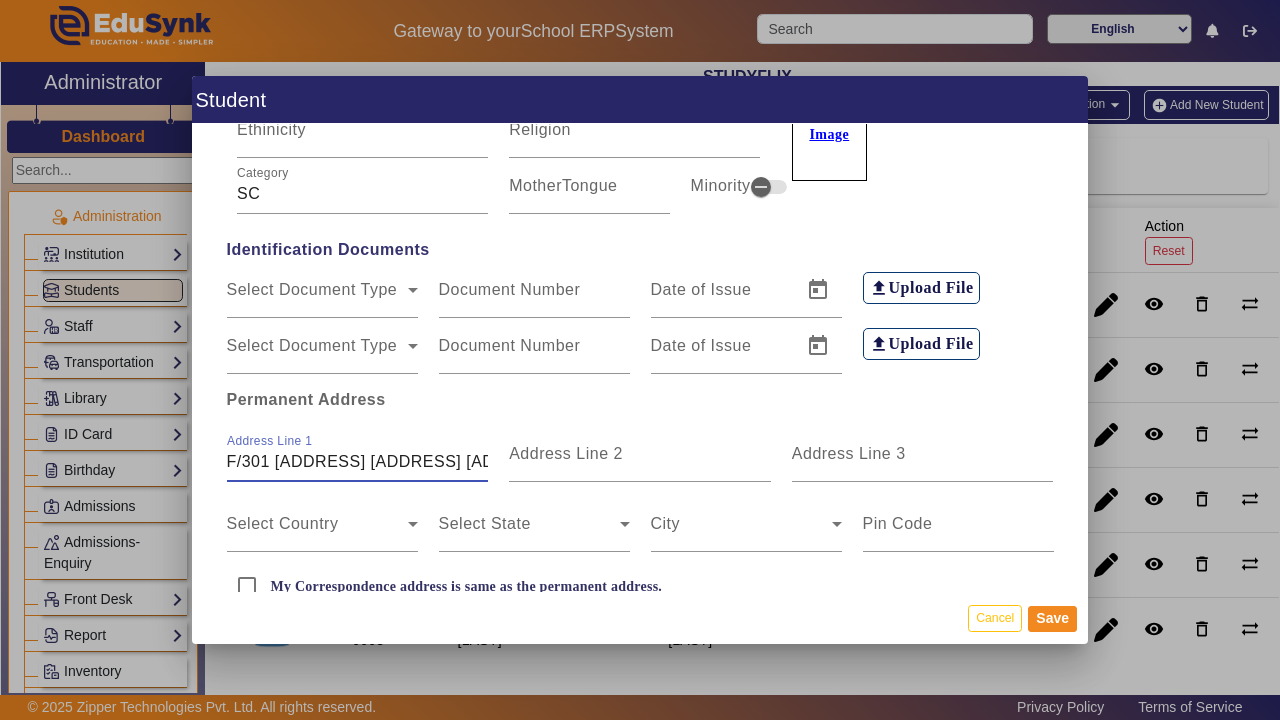 click on "F/301 [ADDRESS] [ADDRESS] [ADDRESS]" at bounding box center (358, 462) 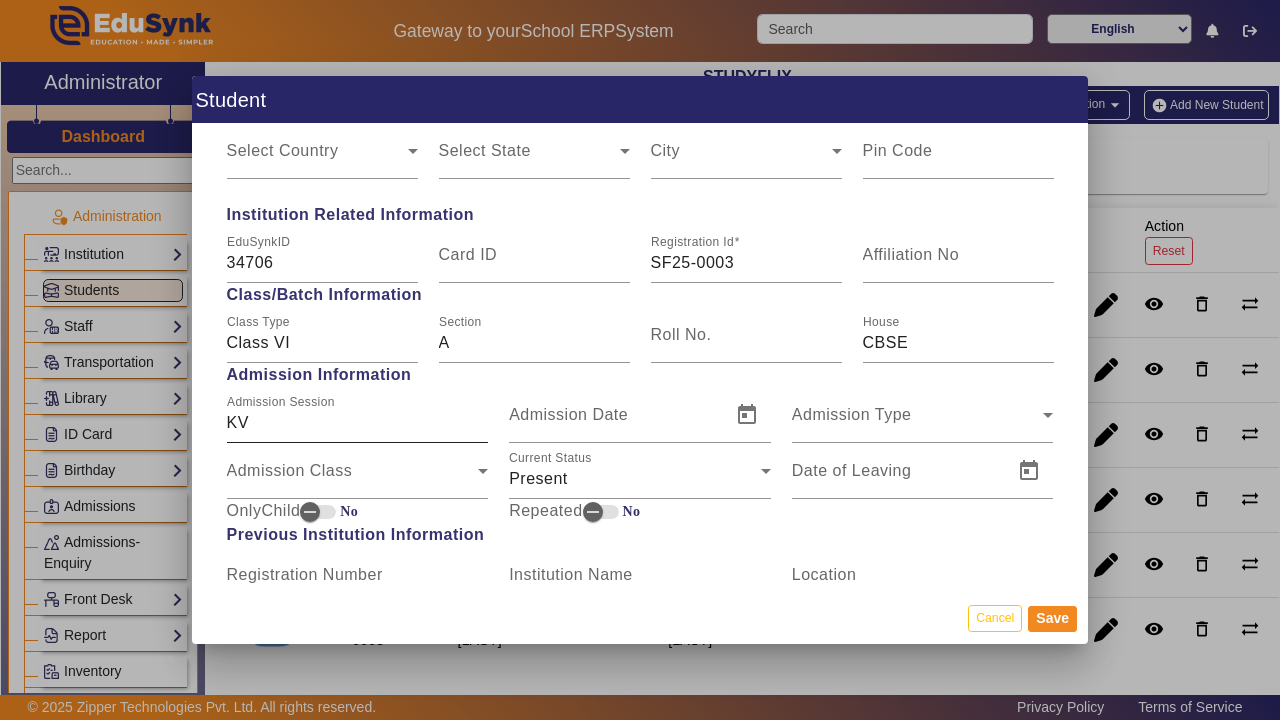scroll, scrollTop: 902, scrollLeft: 0, axis: vertical 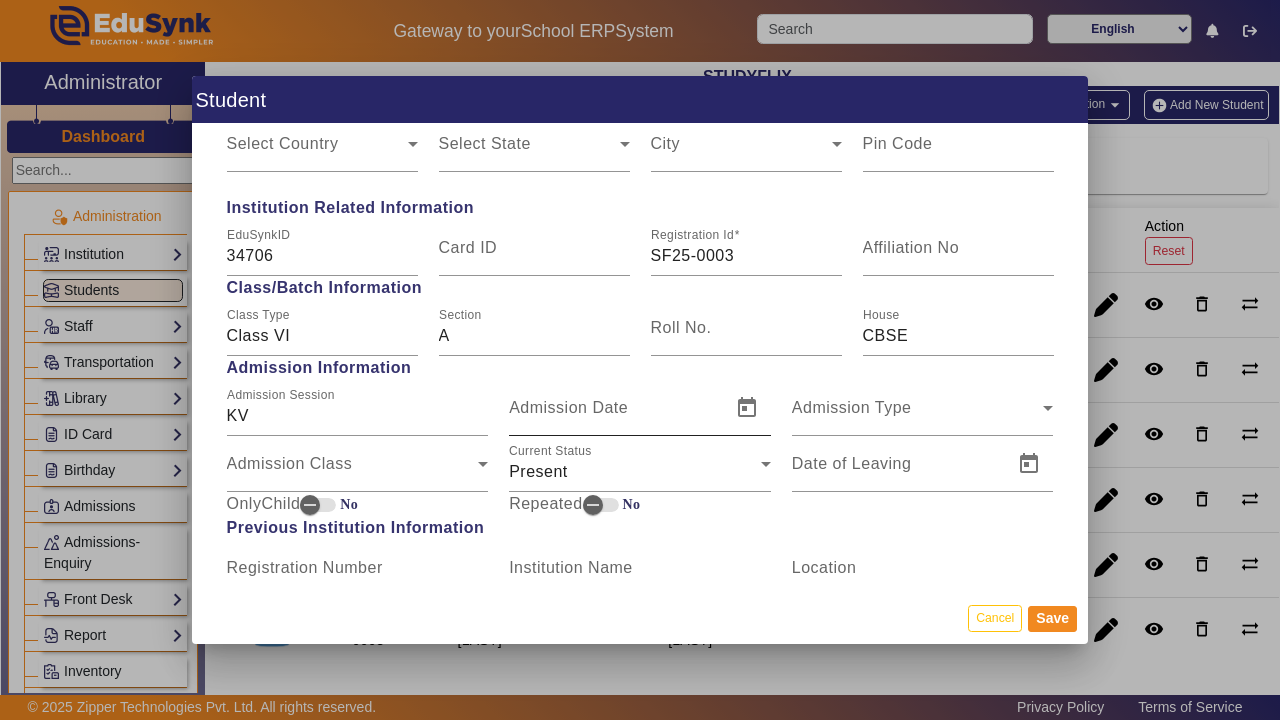 type on "F/301 UPVAN HERITAGE NEAR PANCHAM ELITE NEW VIP ROAD" 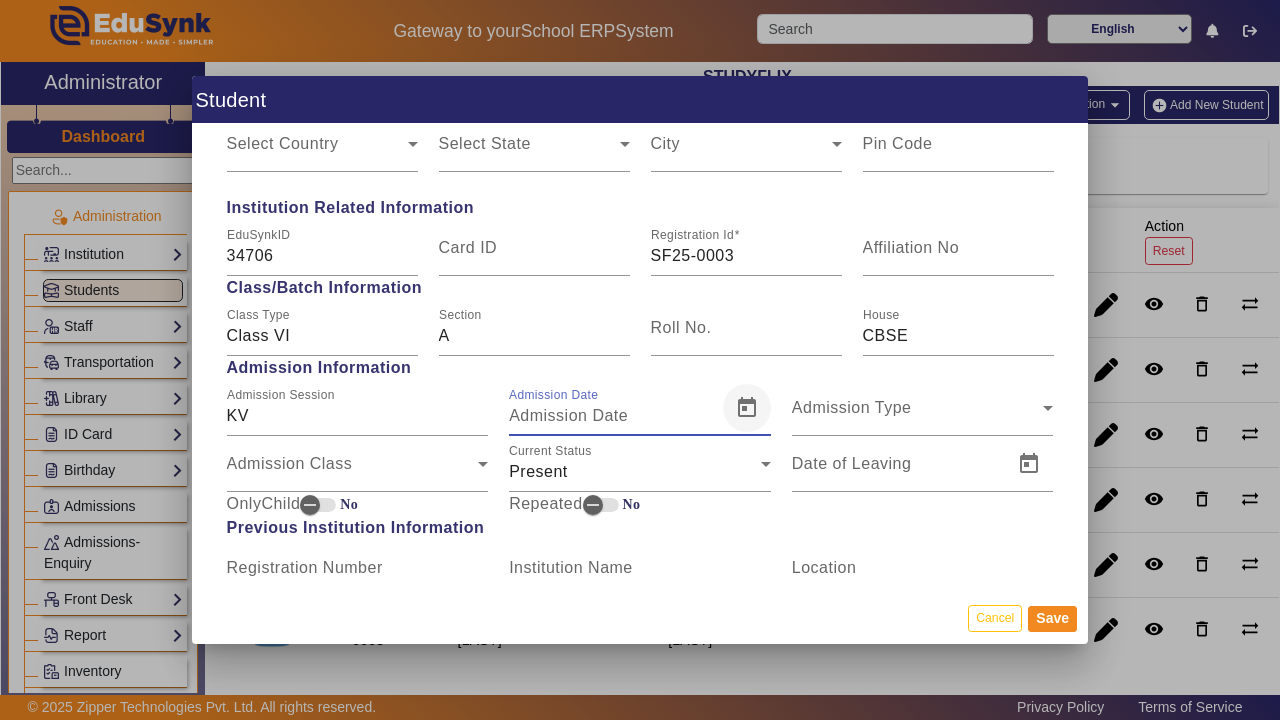 click at bounding box center (747, 408) 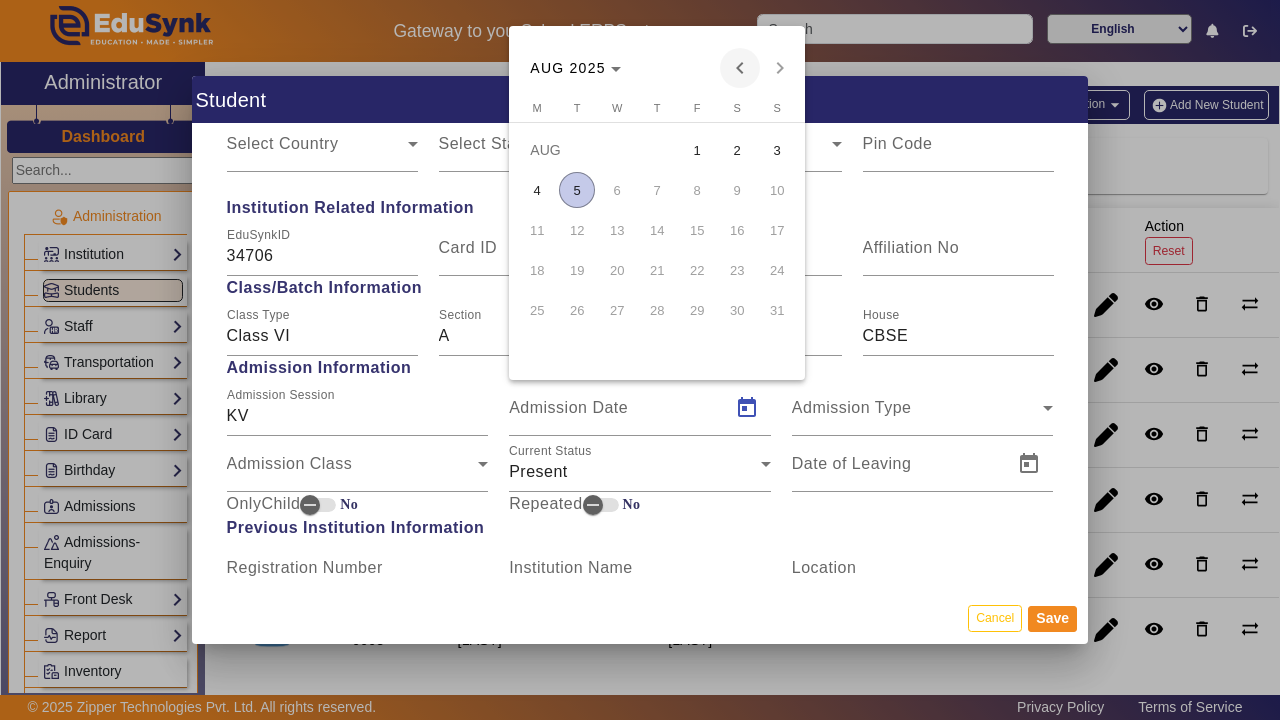 click at bounding box center [740, 68] 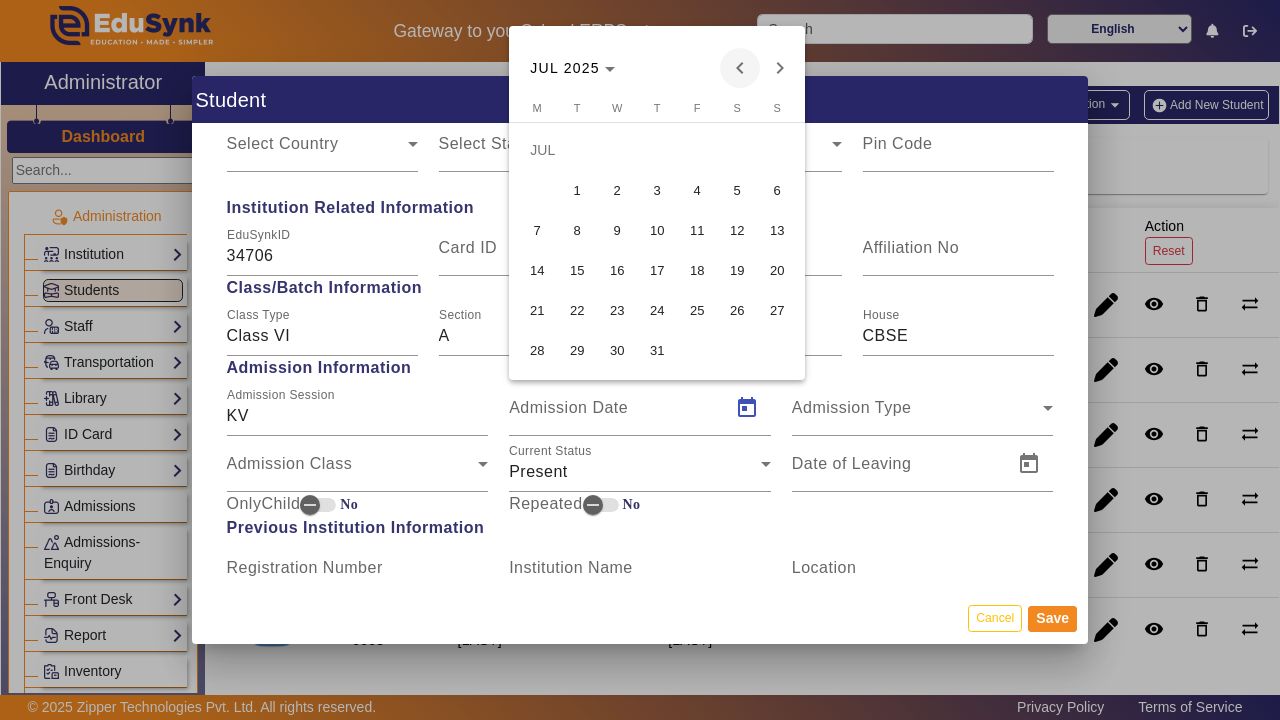 click at bounding box center [740, 68] 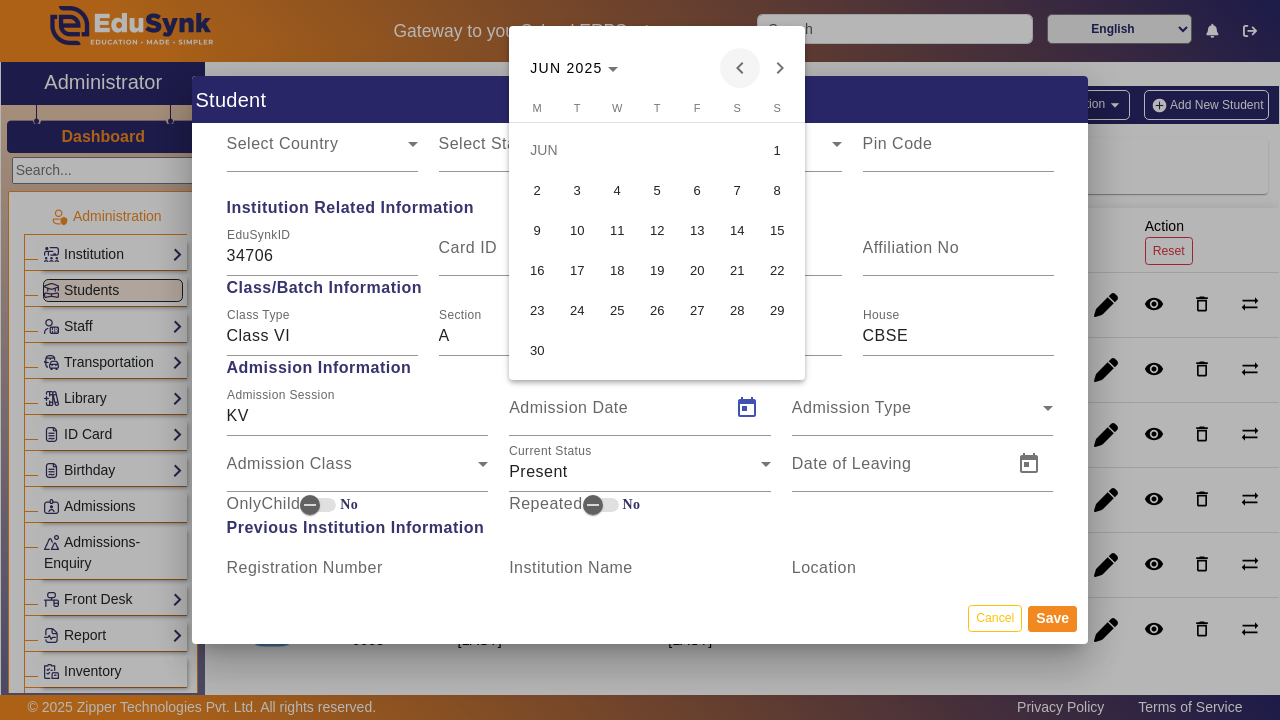 click at bounding box center [740, 68] 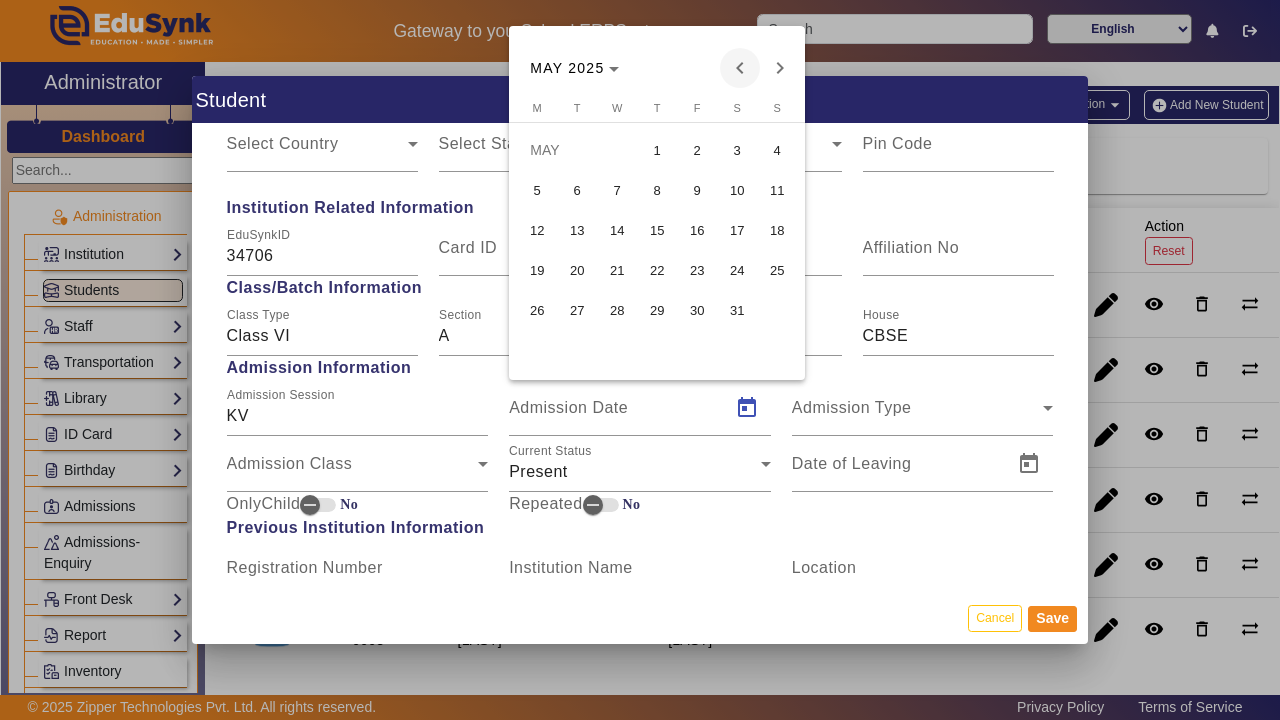 click at bounding box center [740, 68] 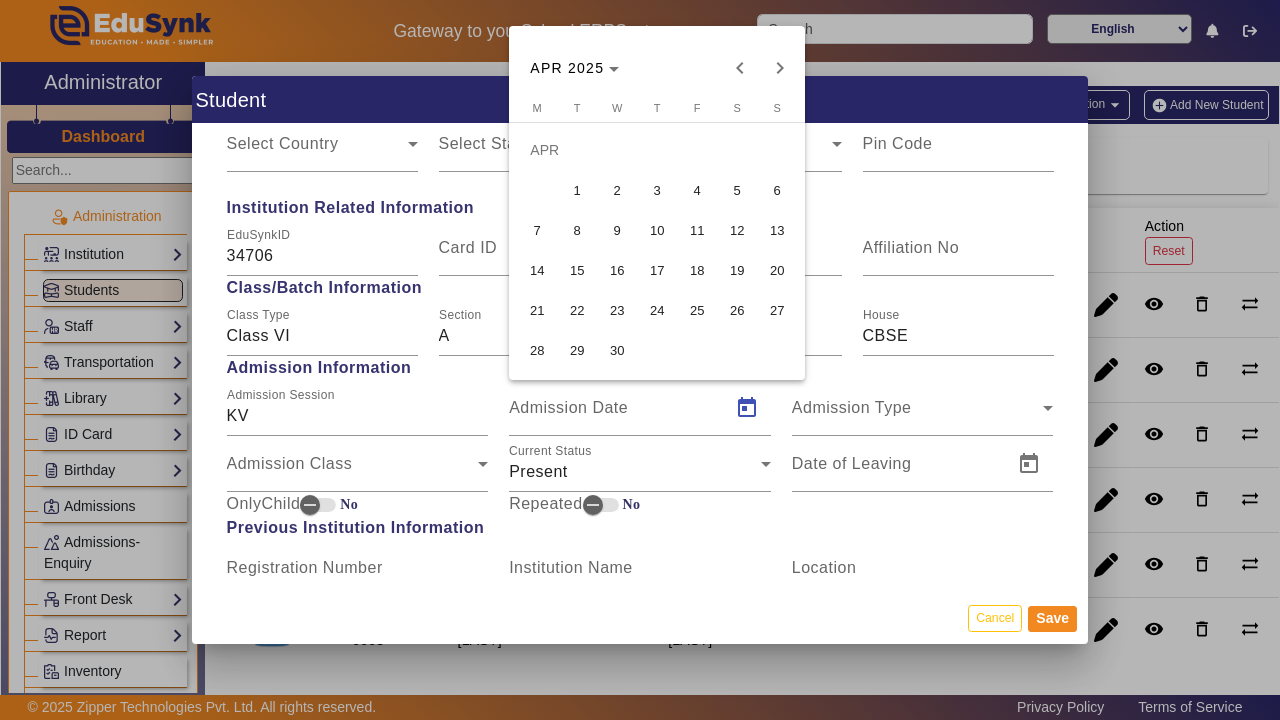 click on "18" at bounding box center [697, 270] 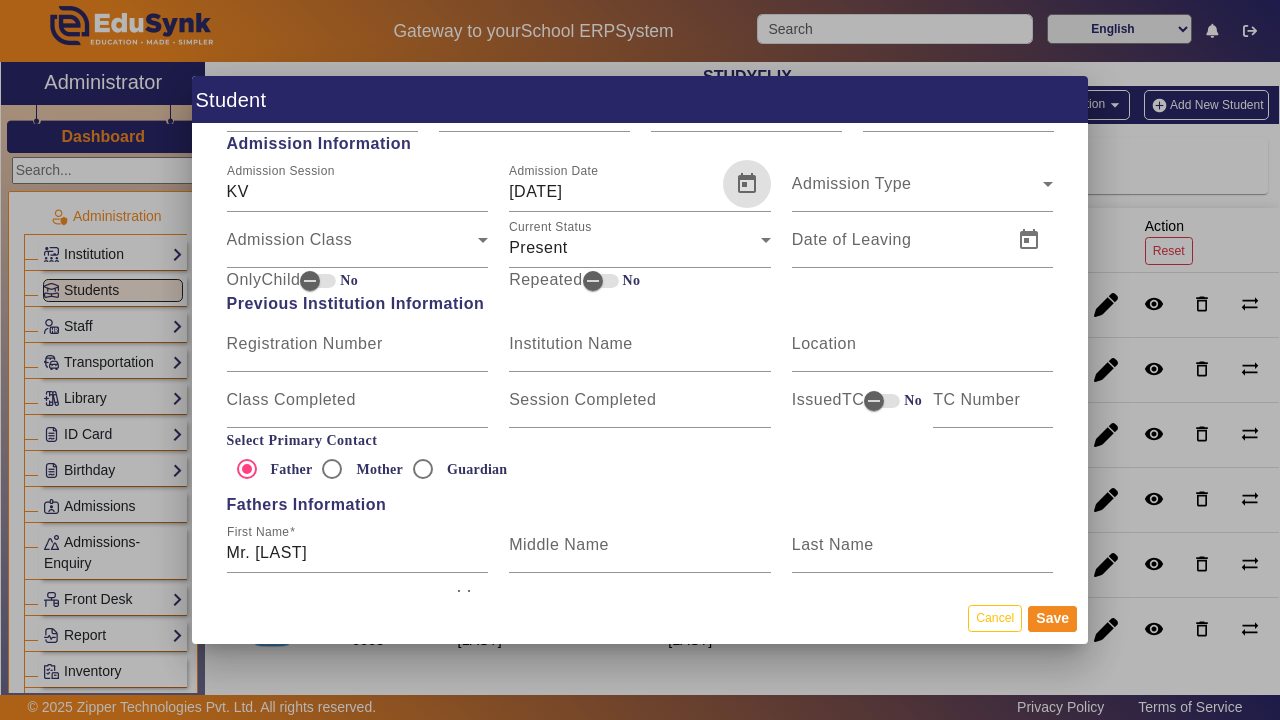 scroll, scrollTop: 1139, scrollLeft: 0, axis: vertical 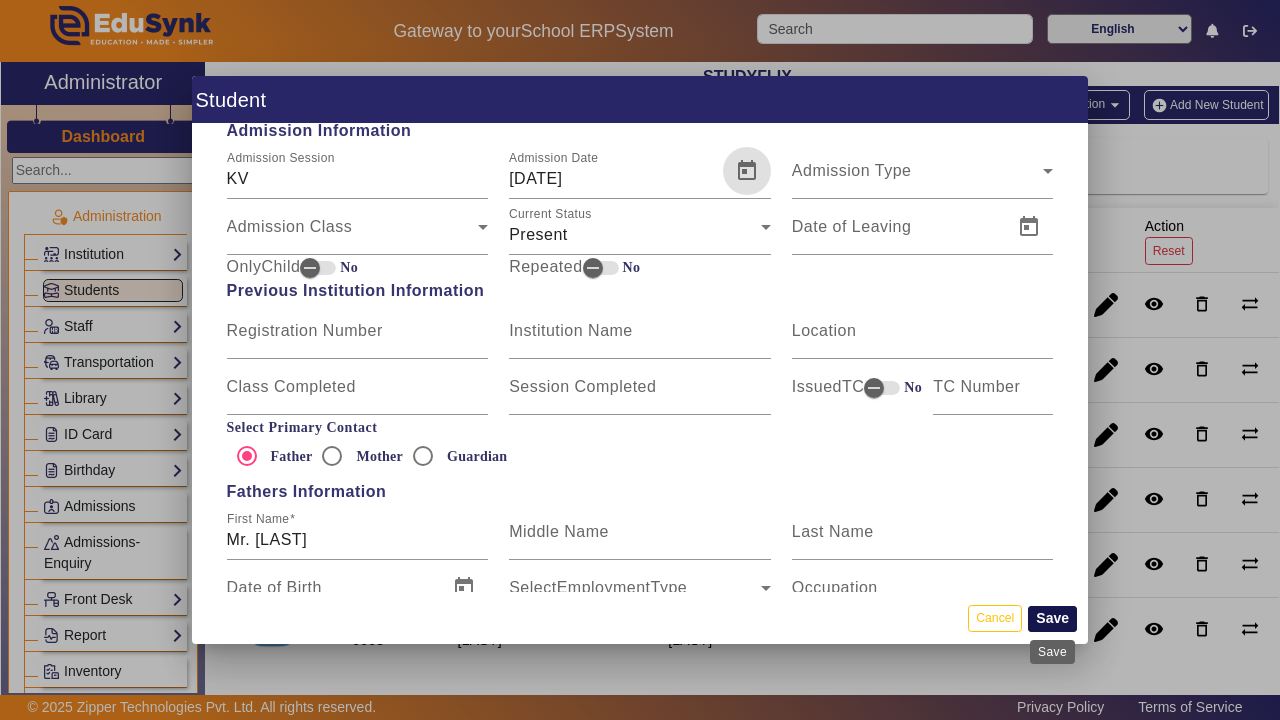 click on "Save" at bounding box center (1052, 619) 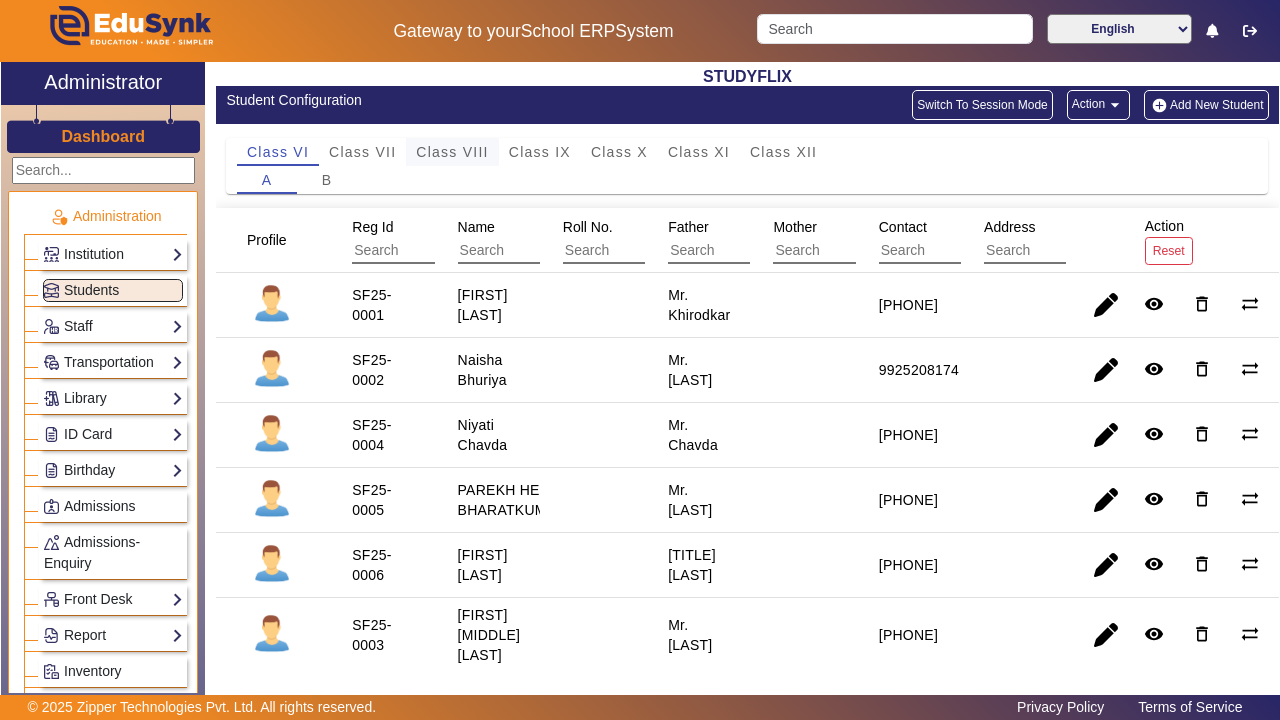 click on "Class VIII" at bounding box center (452, 152) 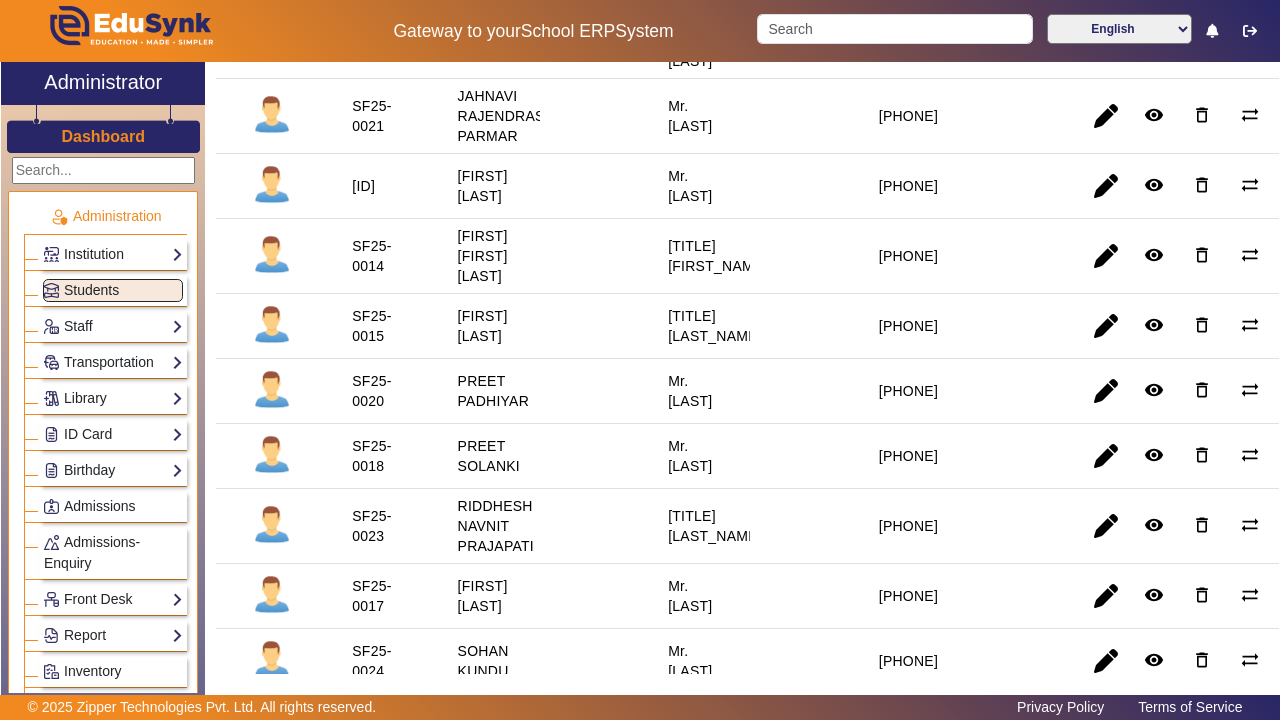 scroll, scrollTop: 363, scrollLeft: 0, axis: vertical 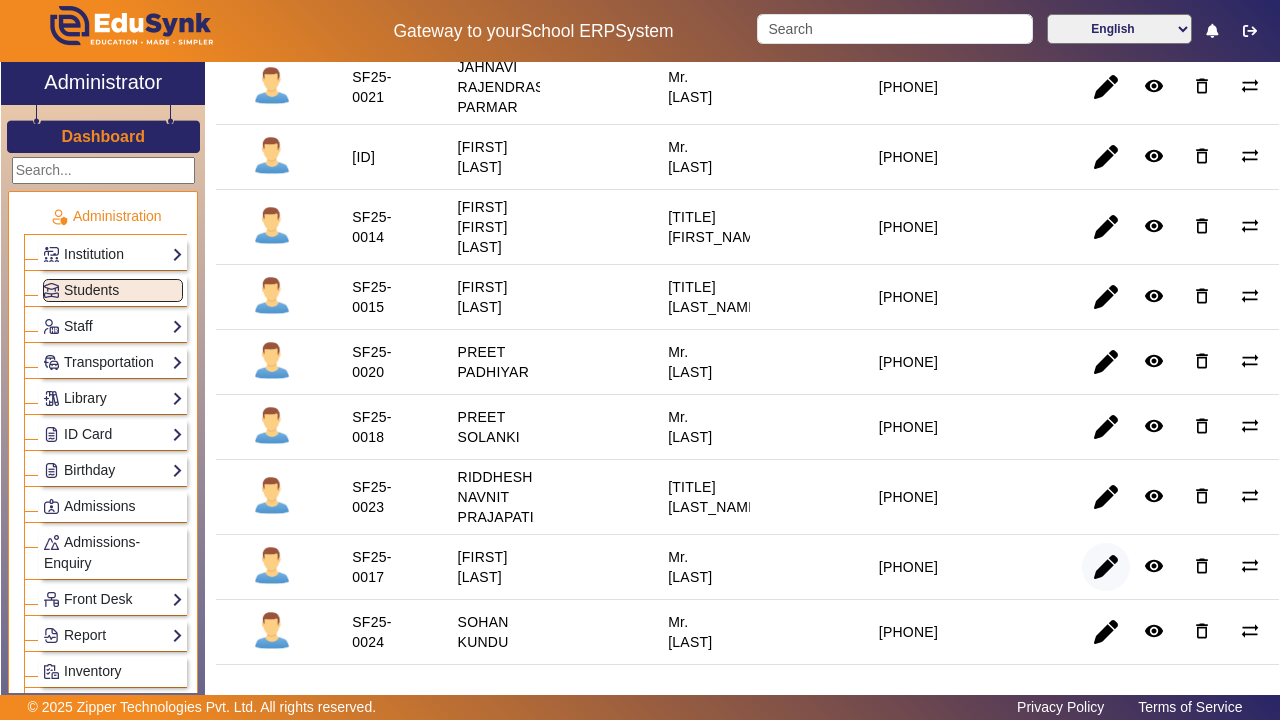 click at bounding box center [1106, 632] 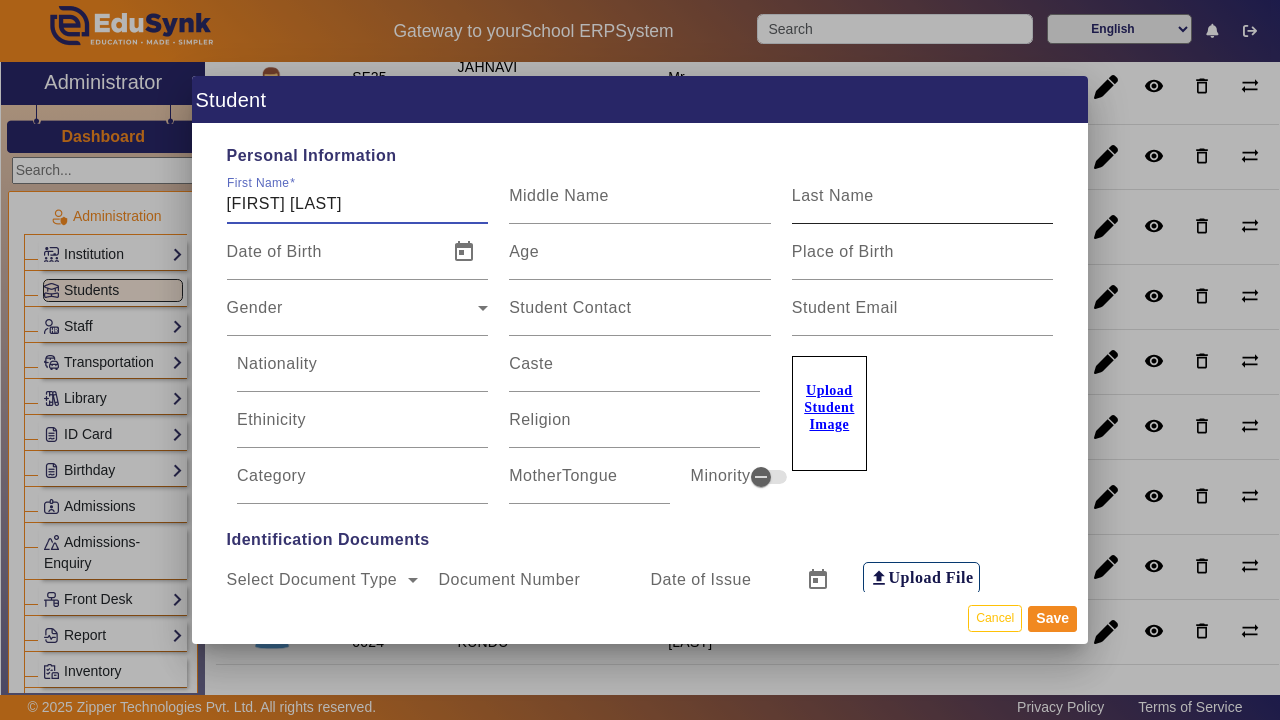 click on "Last Name" at bounding box center [833, 195] 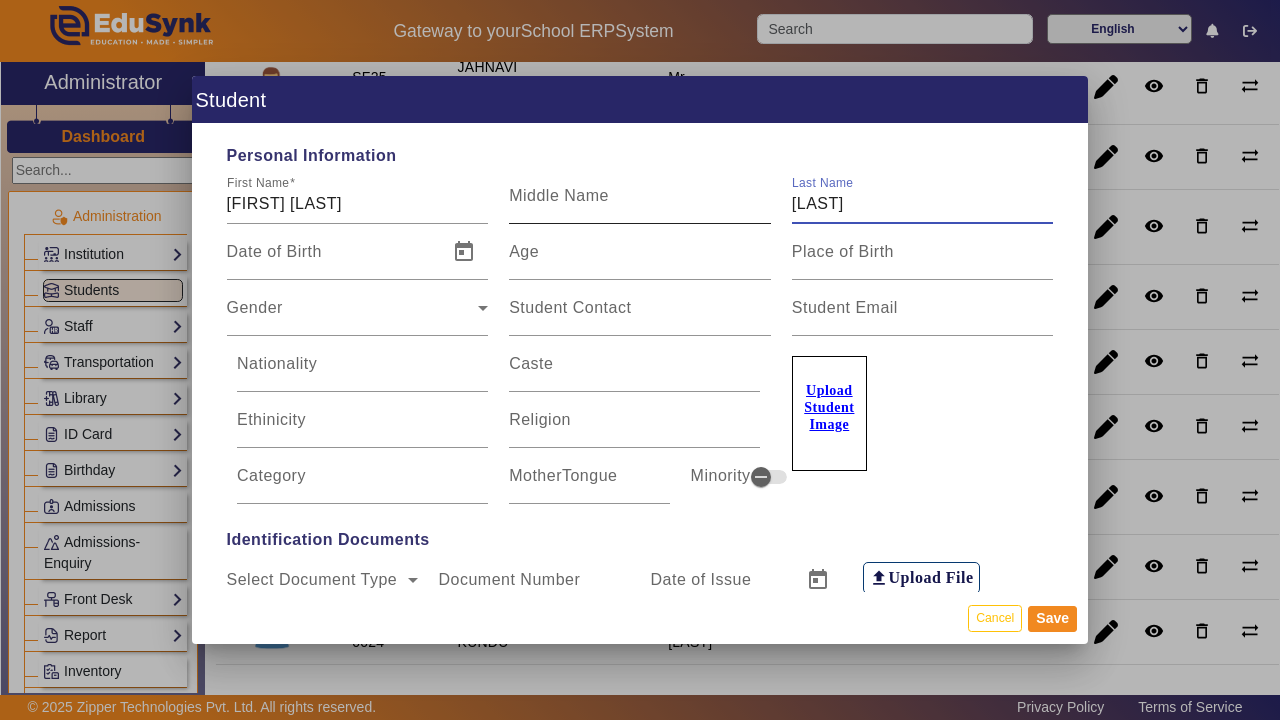 type on "[LAST]" 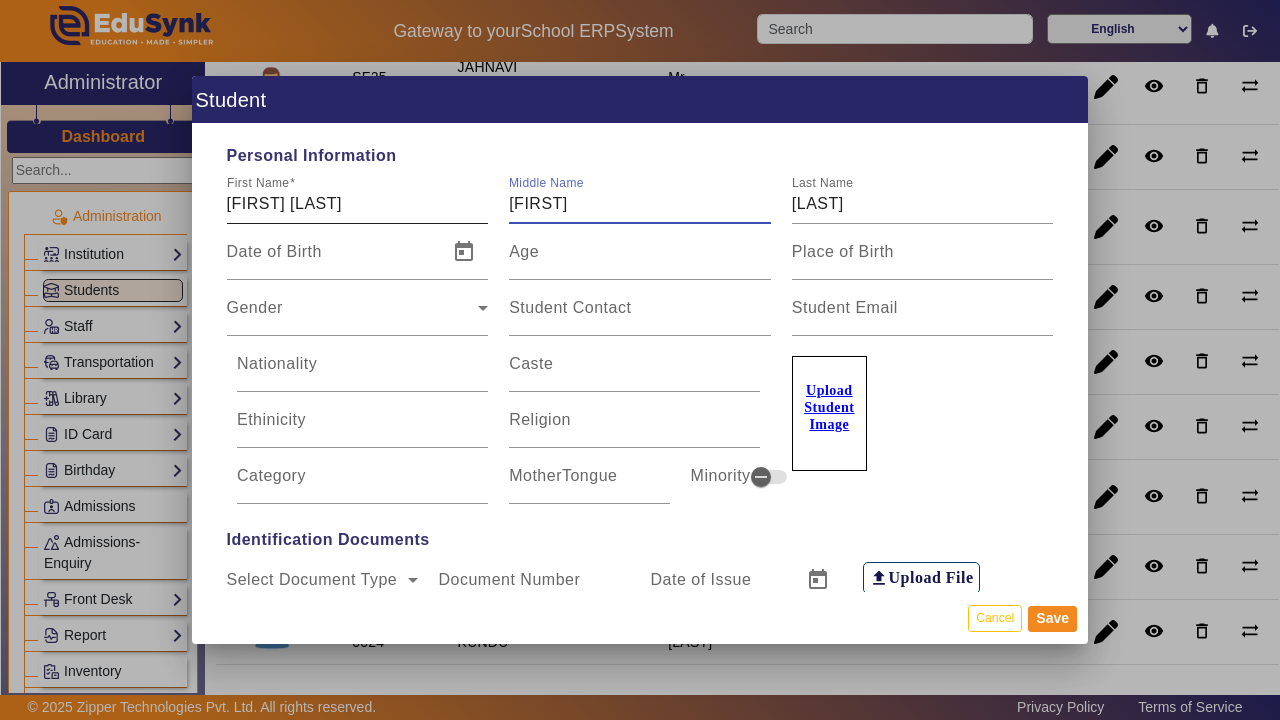 type on "[FIRST]" 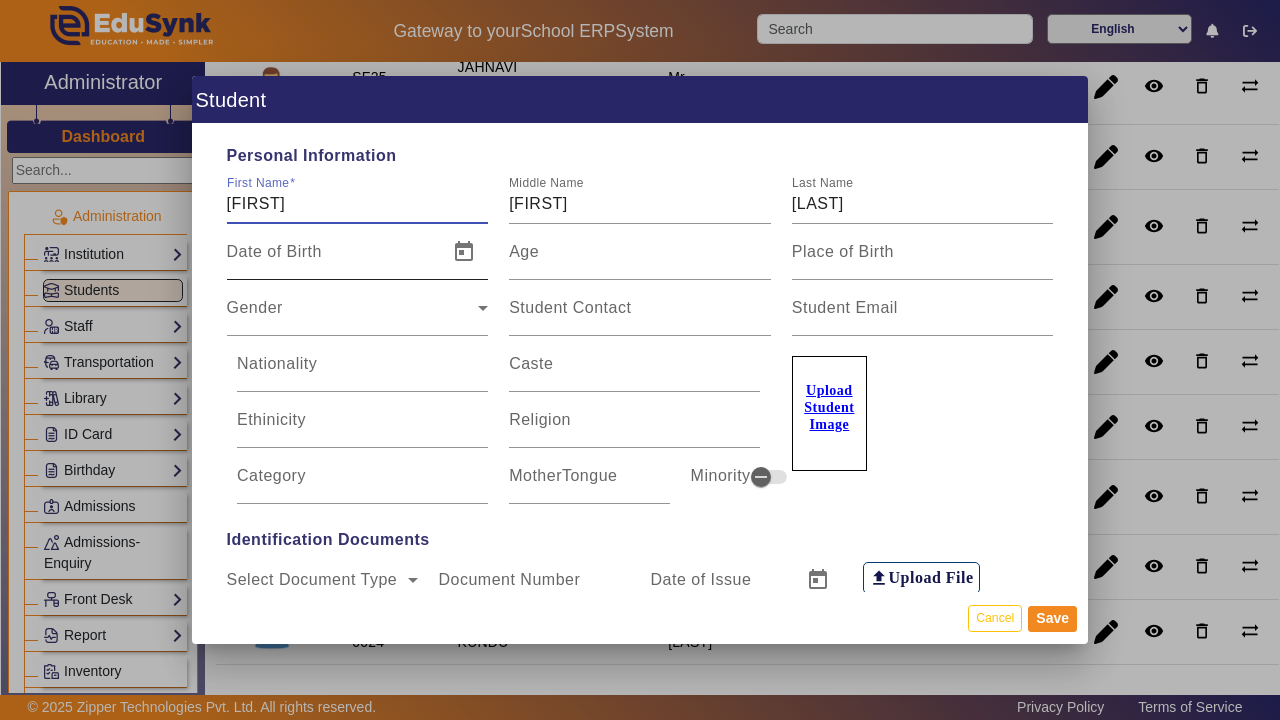 type on "[FIRST]" 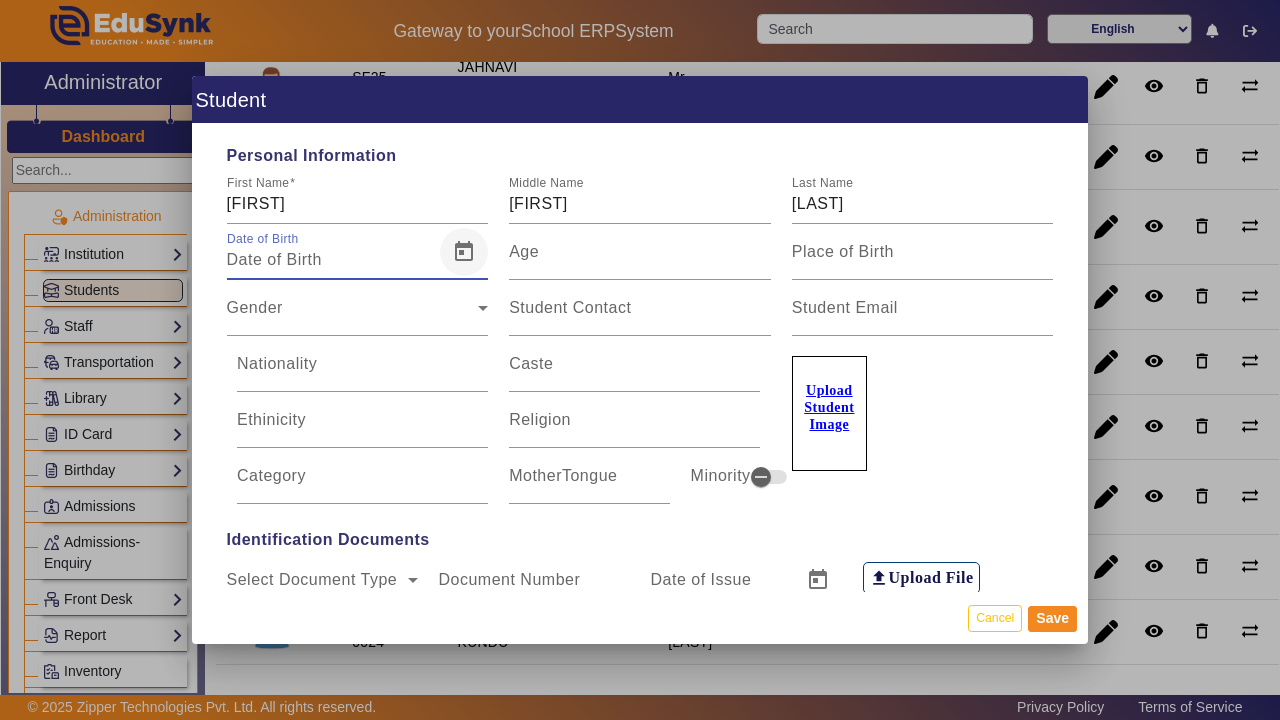 click at bounding box center [464, 252] 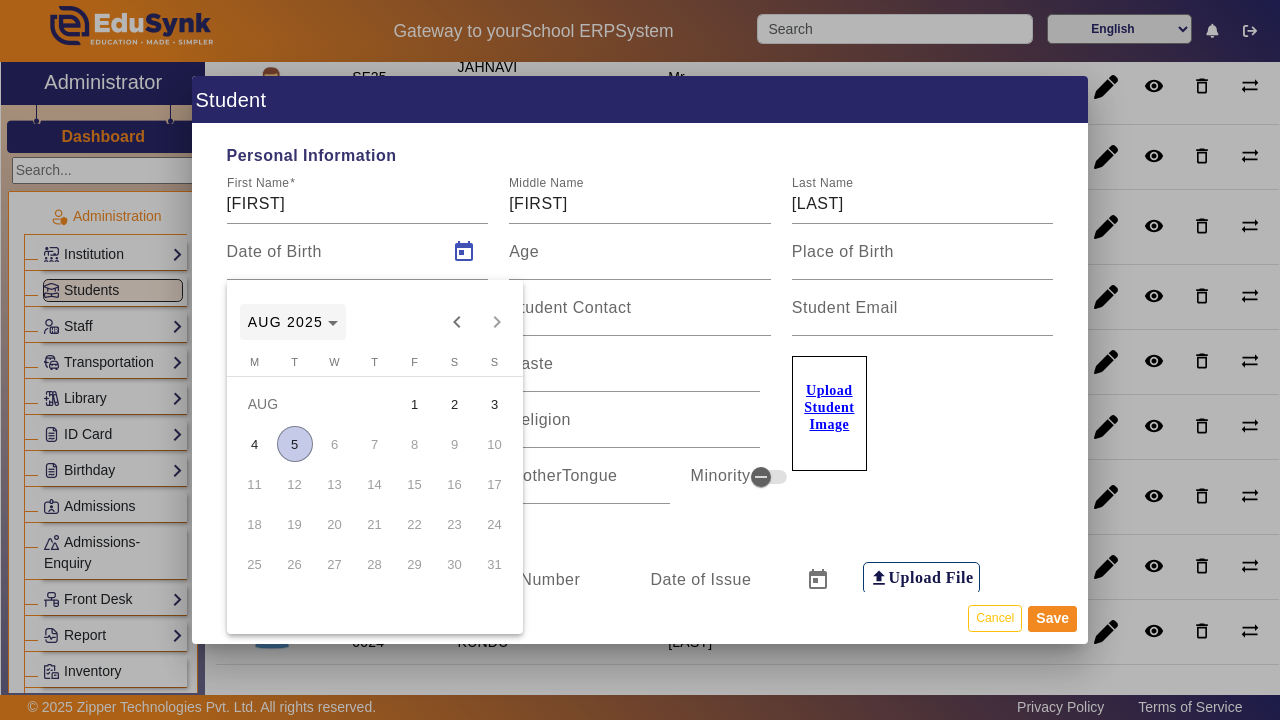 click on "AUG 2025" at bounding box center [293, 322] 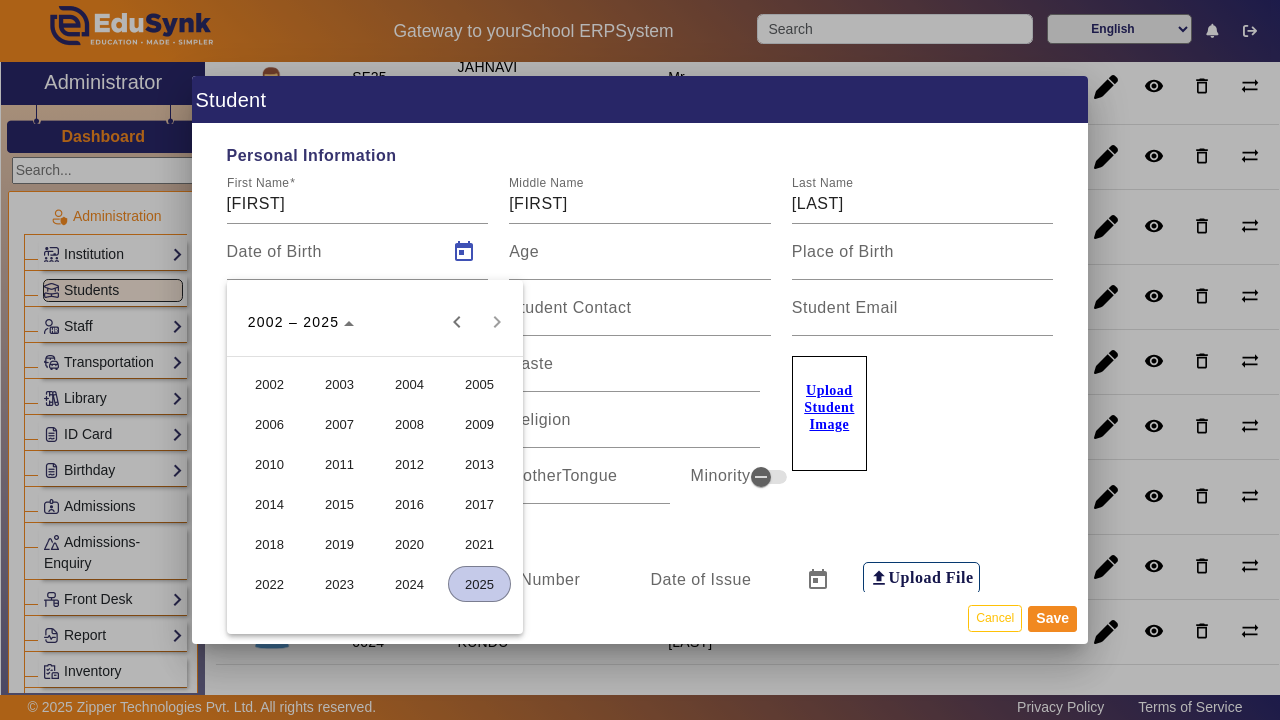 click on "2012" at bounding box center (409, 464) 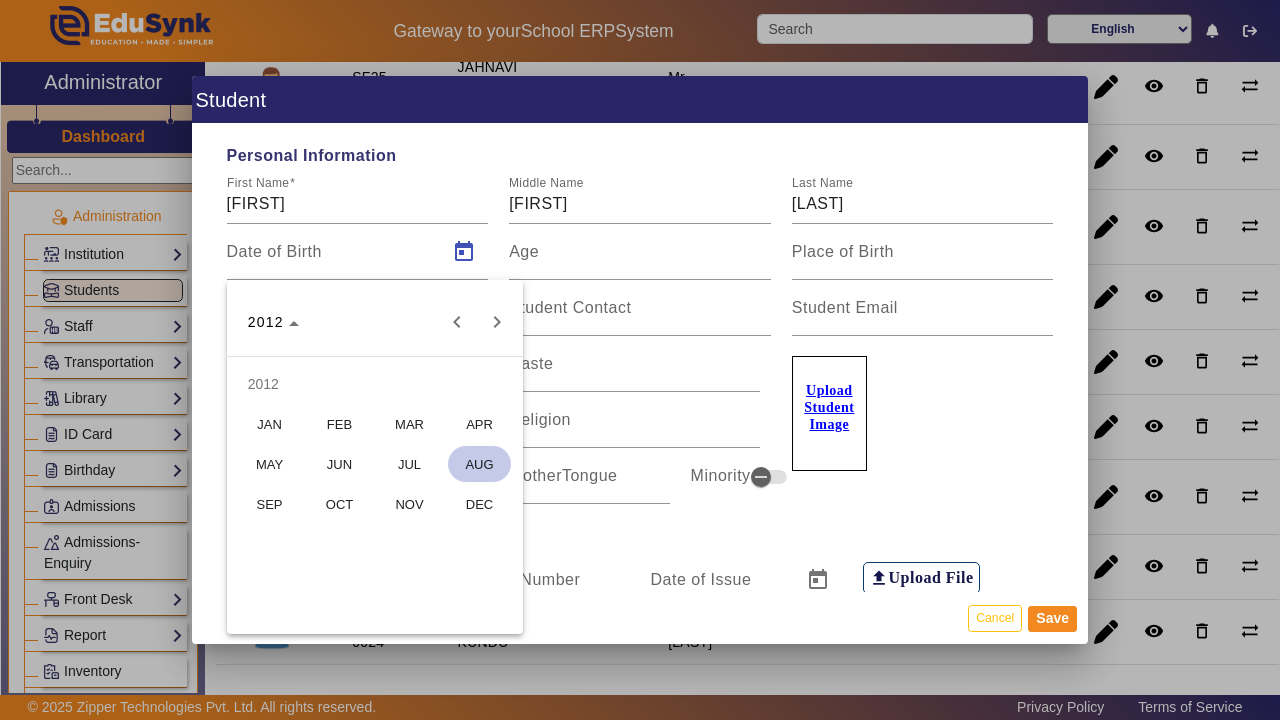 click on "SEP" at bounding box center (269, 504) 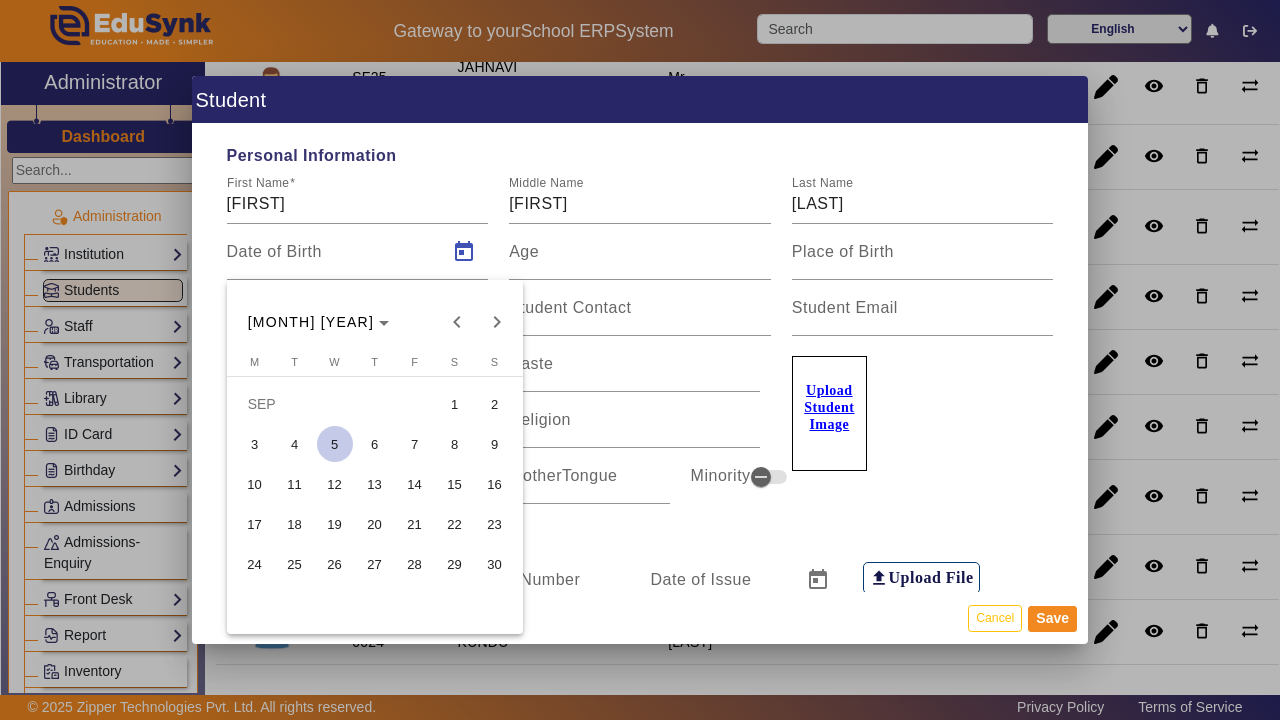 click on "29" at bounding box center (455, 564) 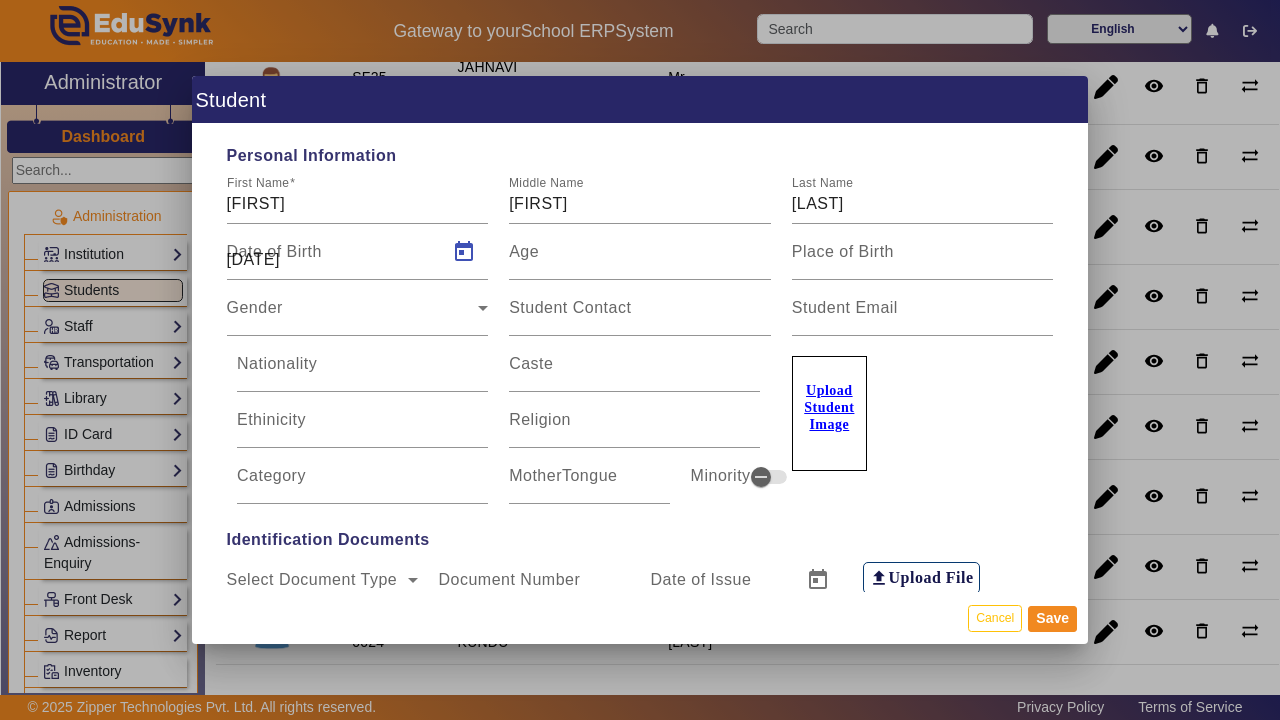 type on "[AGE]" 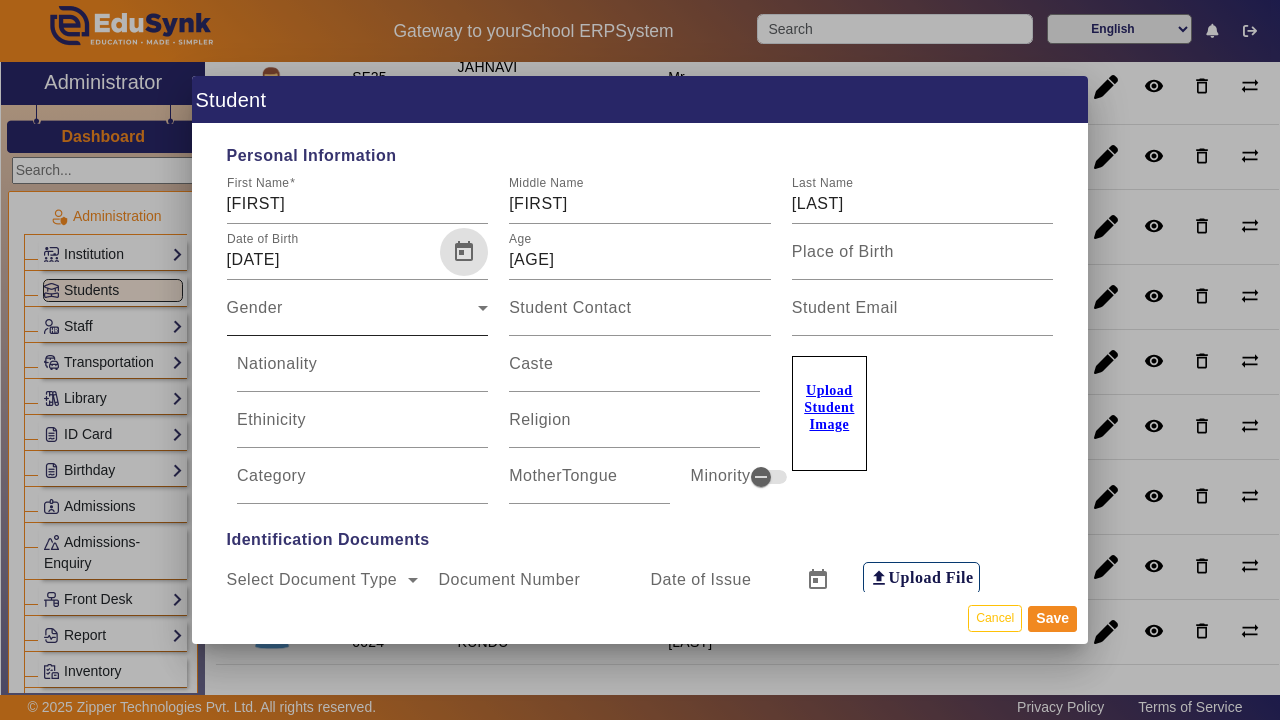 click on "Gender" at bounding box center (353, 316) 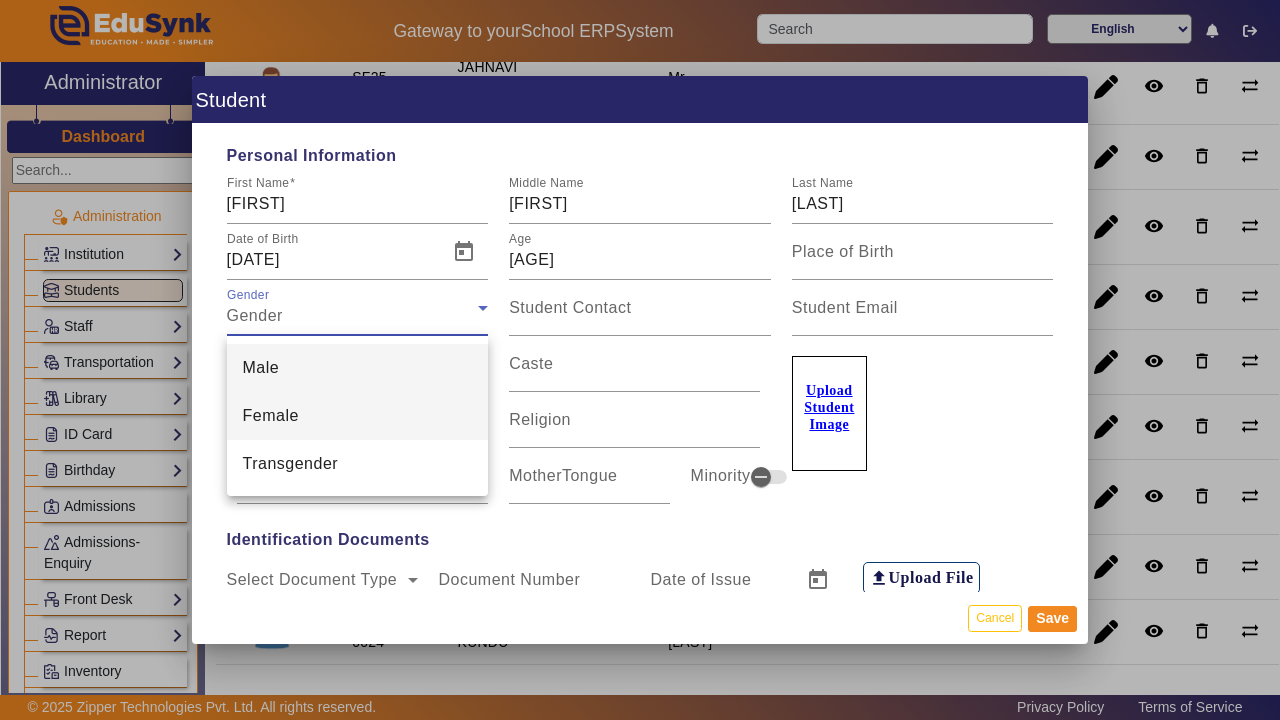 click on "Female" at bounding box center (358, 416) 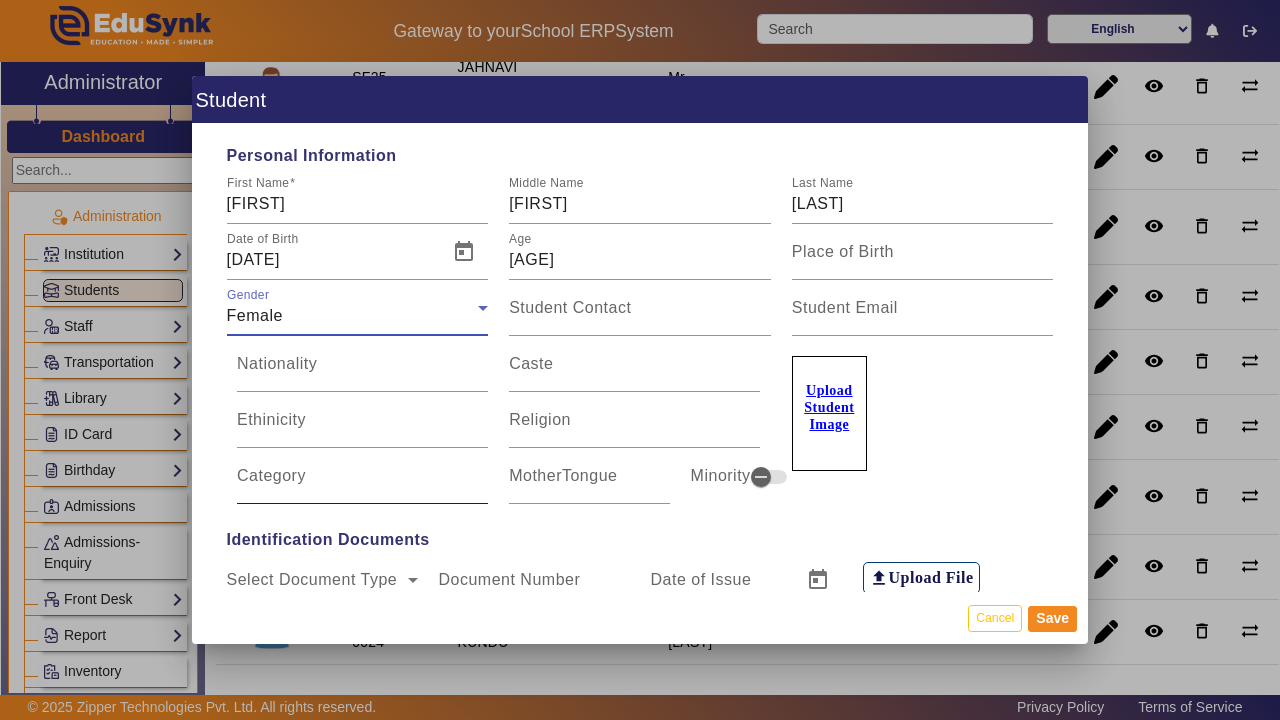 click on "Category" at bounding box center (362, 484) 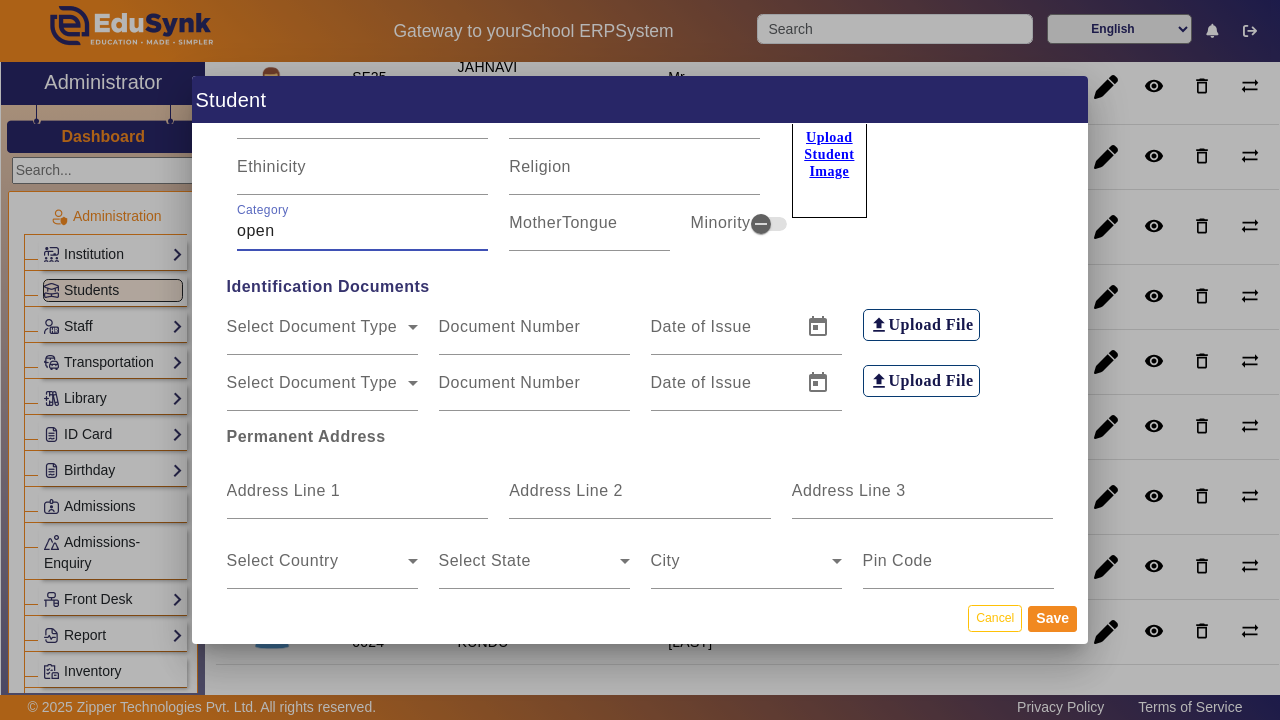 scroll, scrollTop: 265, scrollLeft: 0, axis: vertical 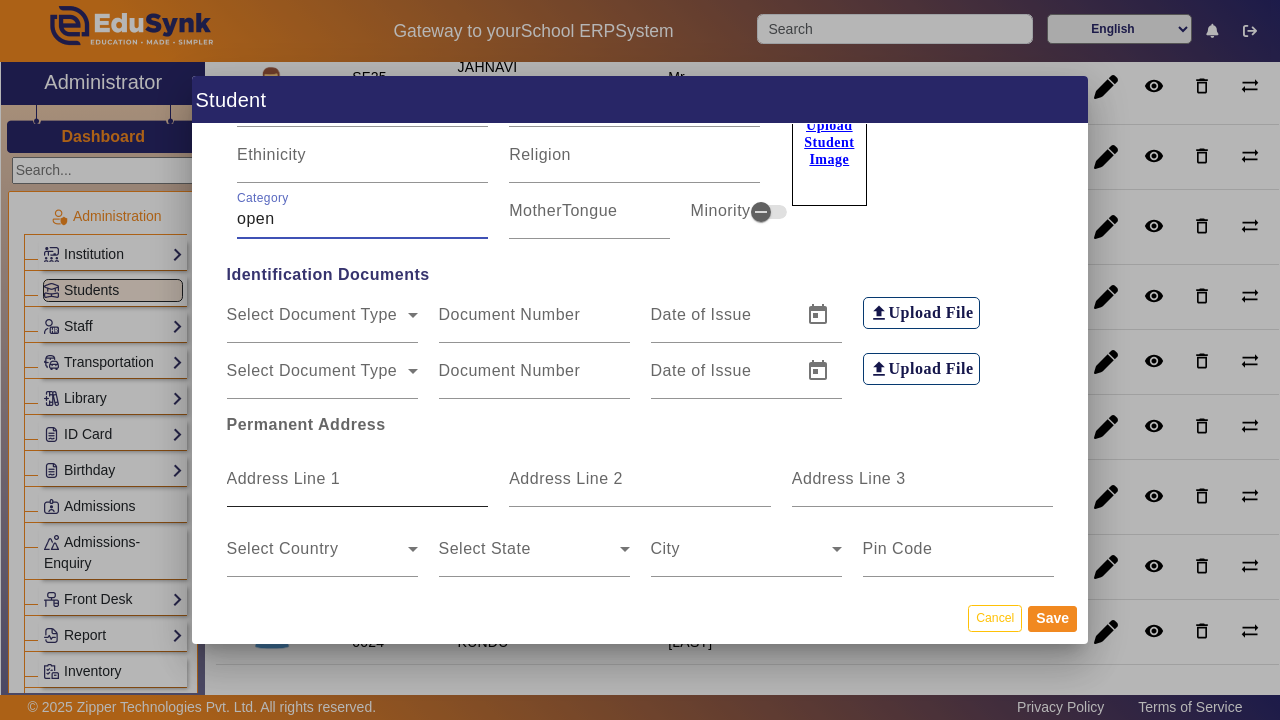 type on "open" 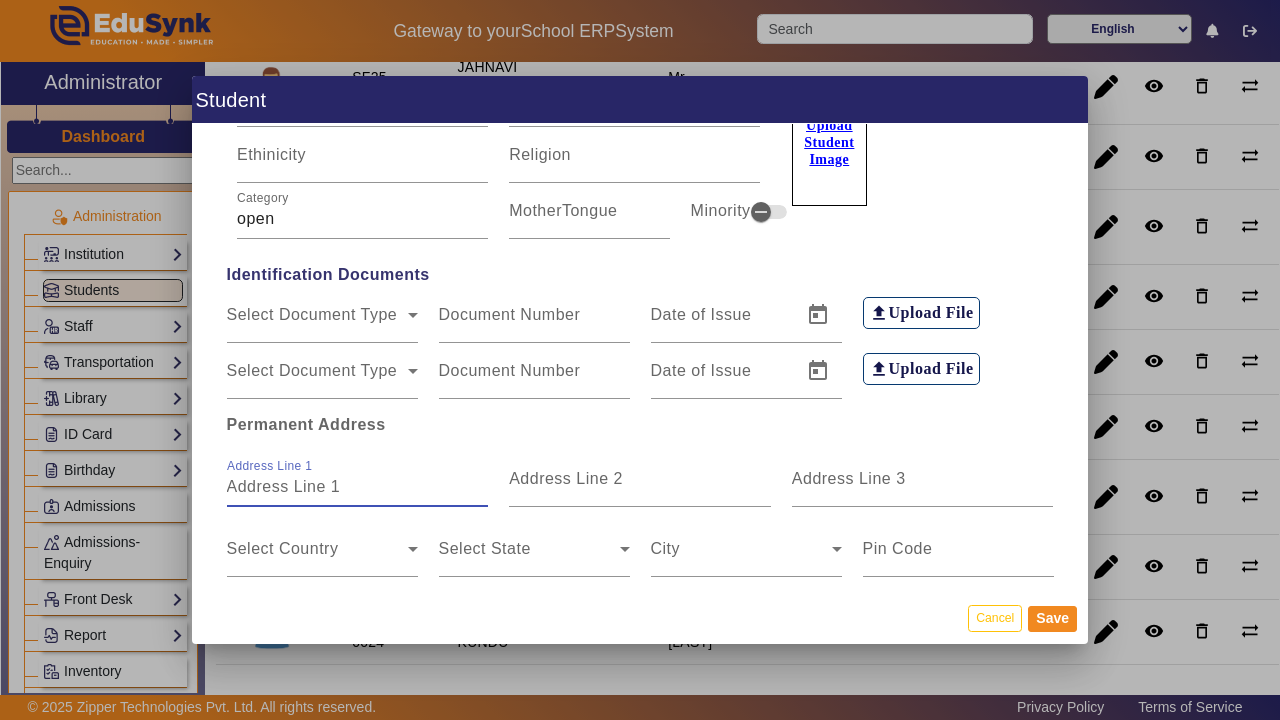 type on "c" 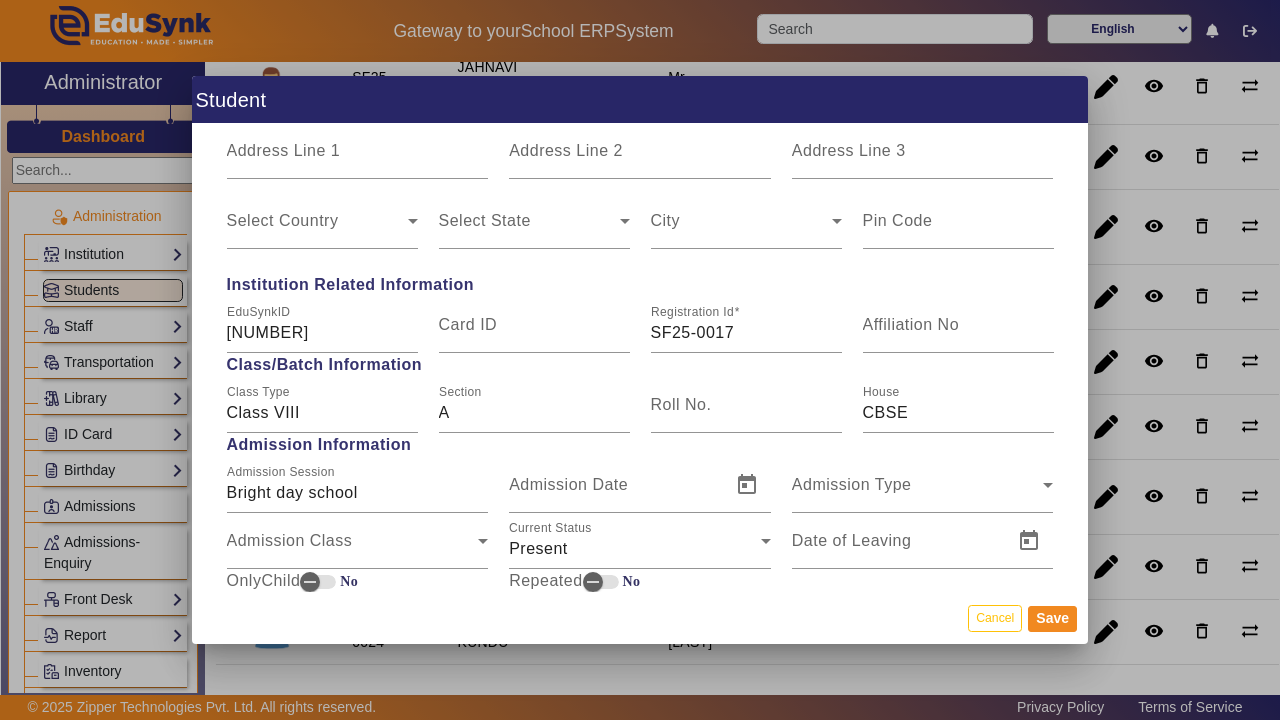 scroll, scrollTop: 844, scrollLeft: 0, axis: vertical 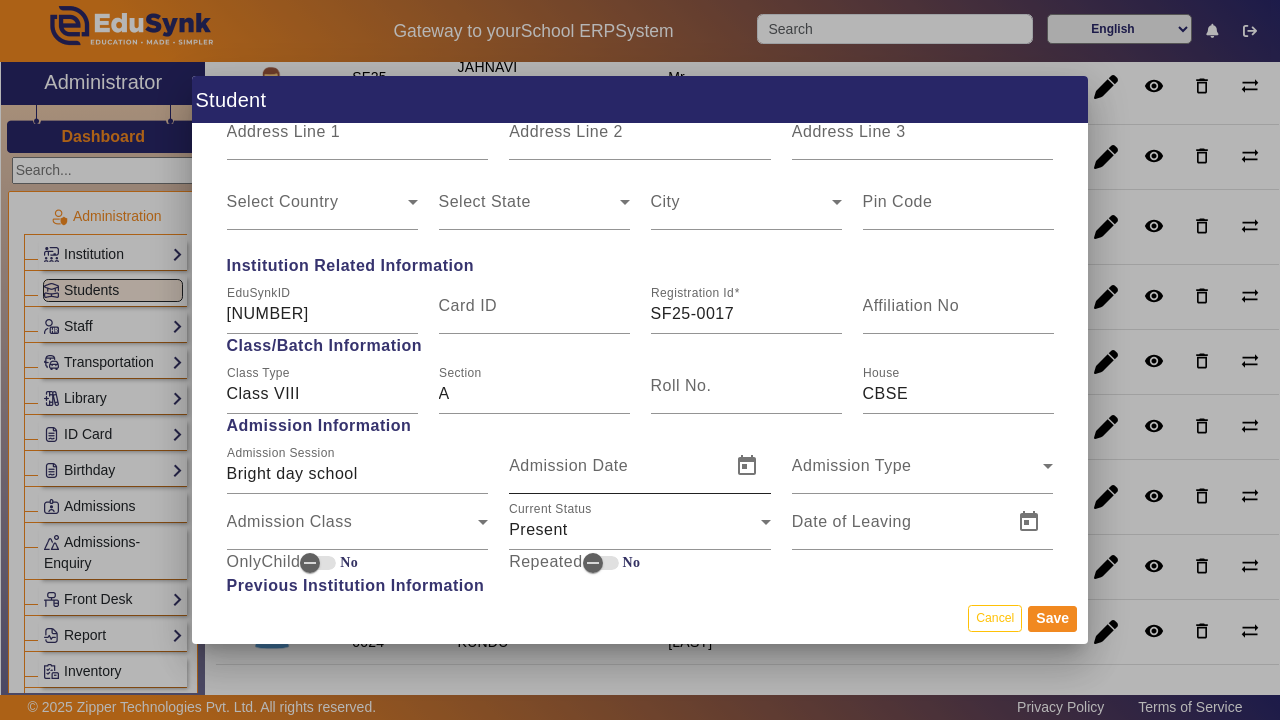 type on "C/[NUMBER] [STREET] [STREET_NAME] [STREET_NAME] [SCHOOL_NAME]" 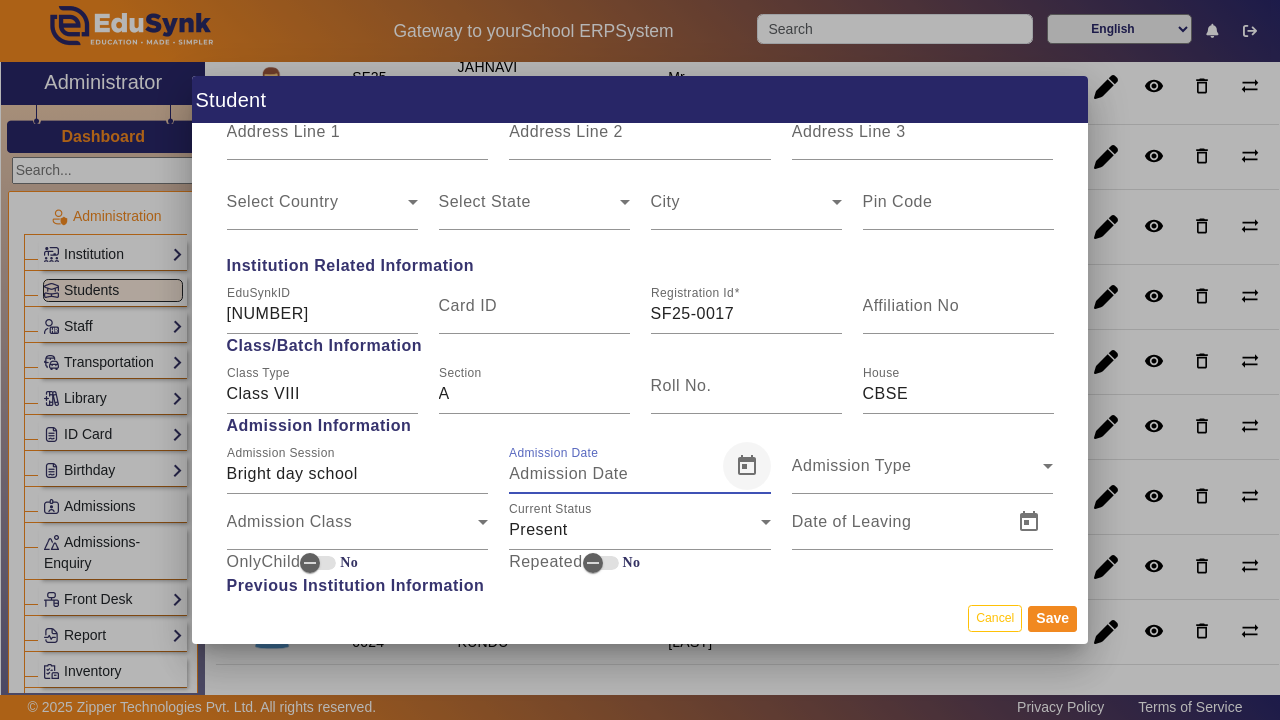 click at bounding box center [747, 466] 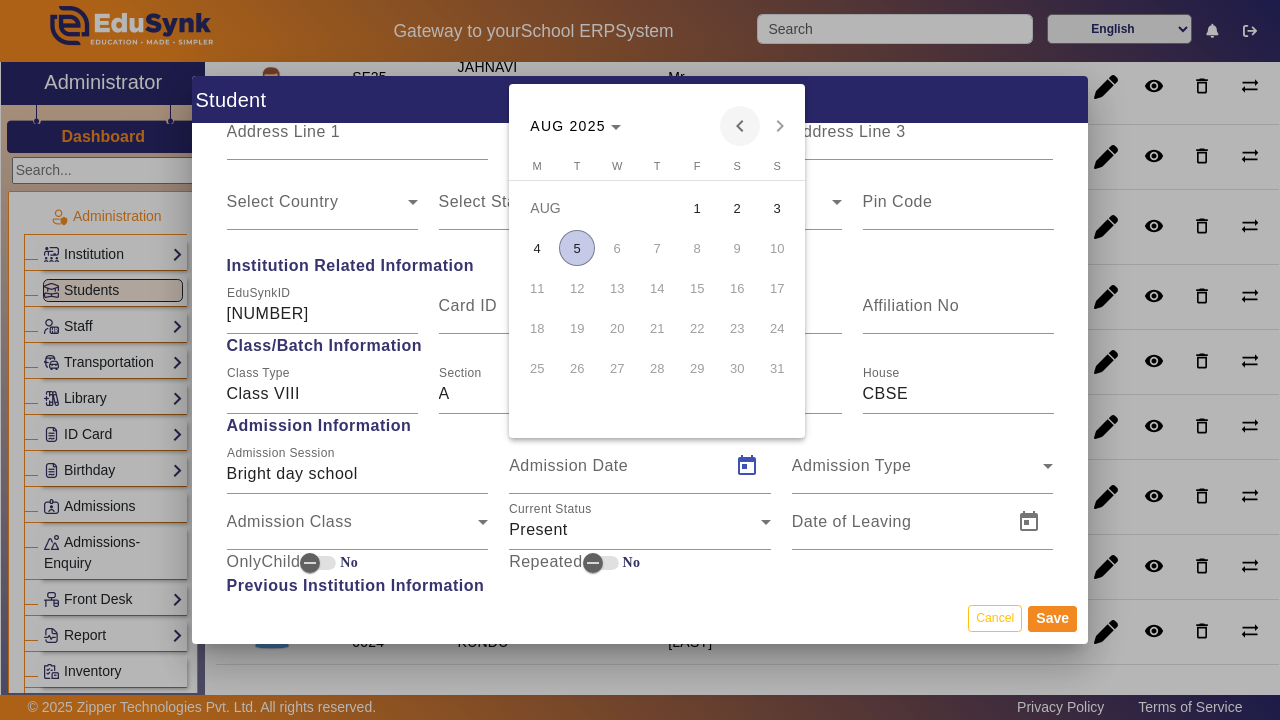 click at bounding box center (740, 126) 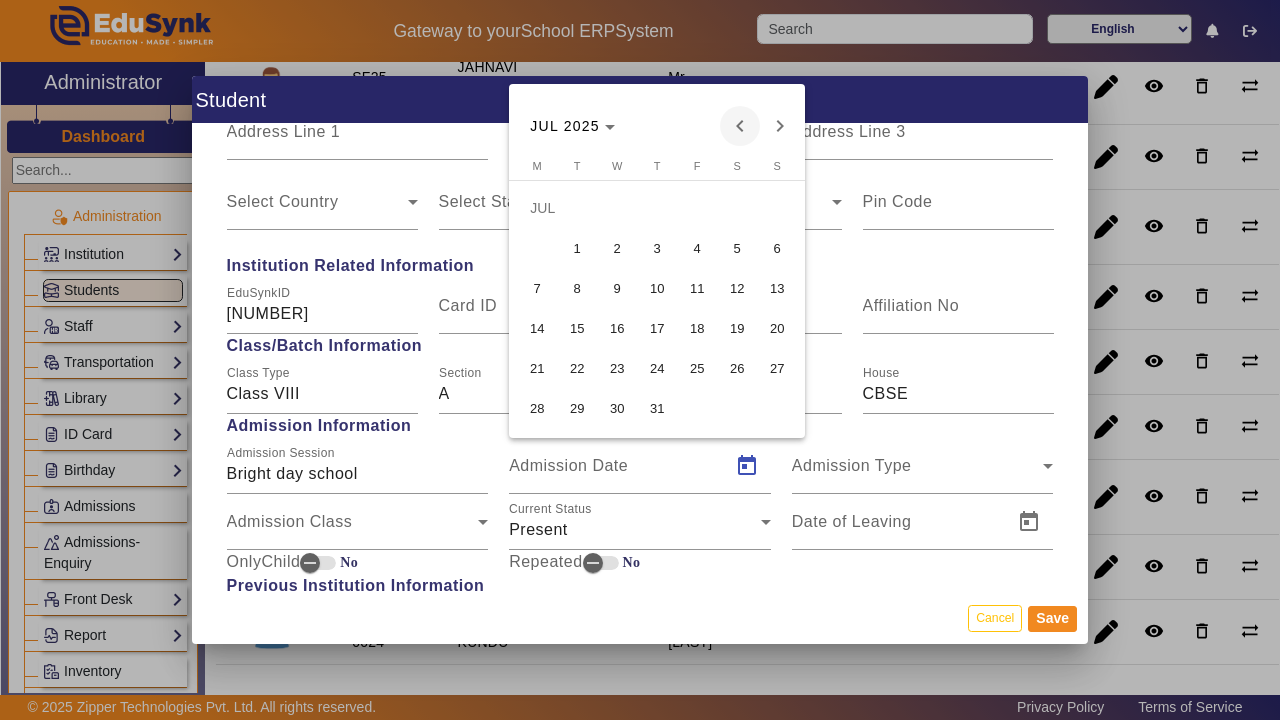 click at bounding box center (740, 126) 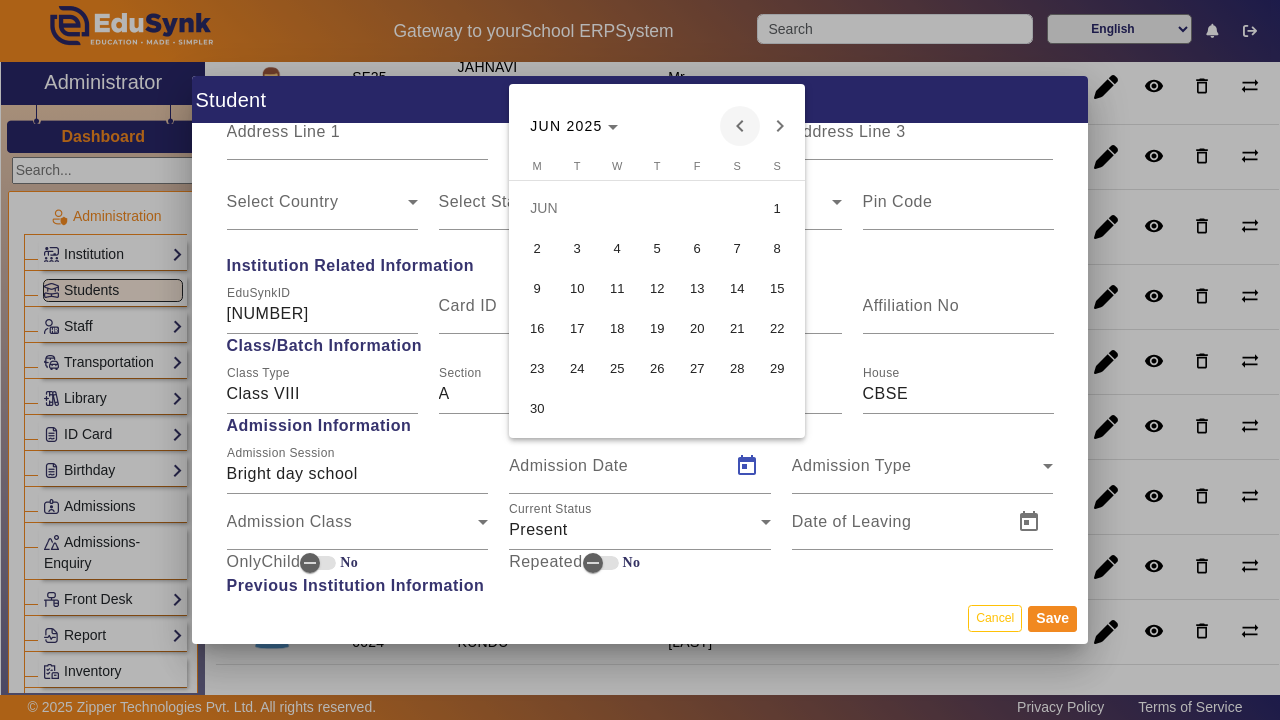 click at bounding box center (740, 126) 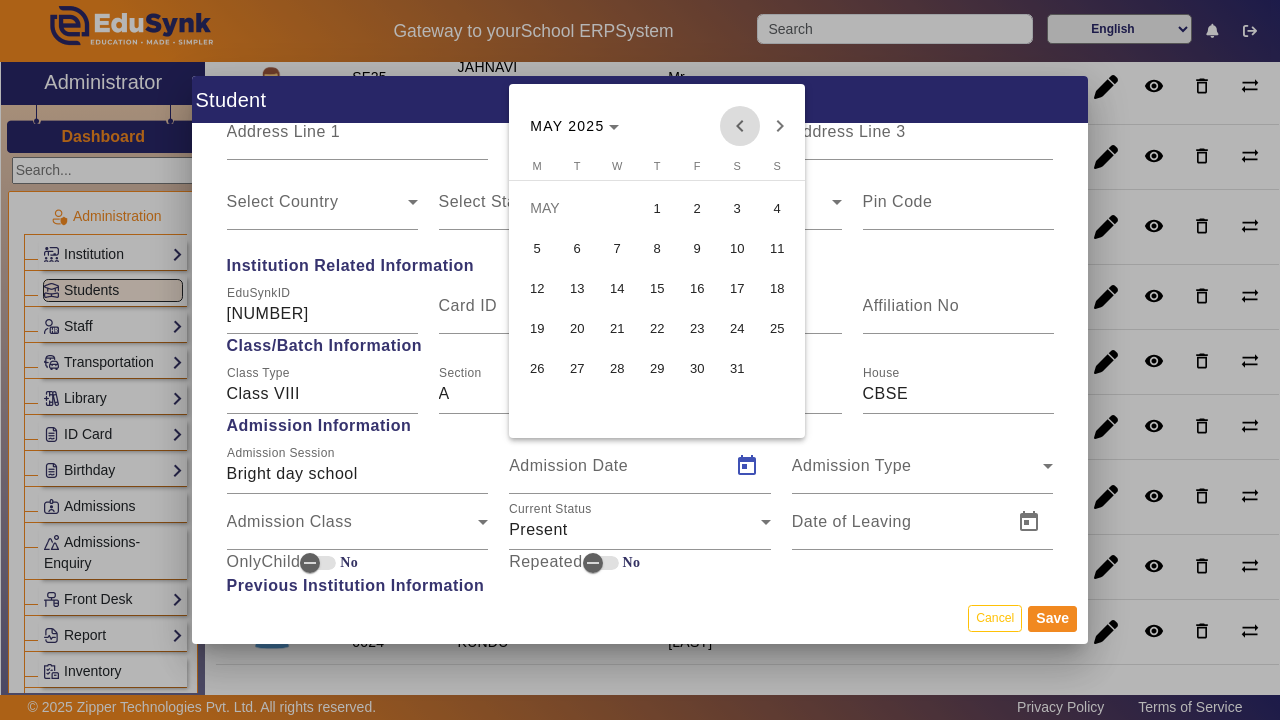 click at bounding box center (740, 126) 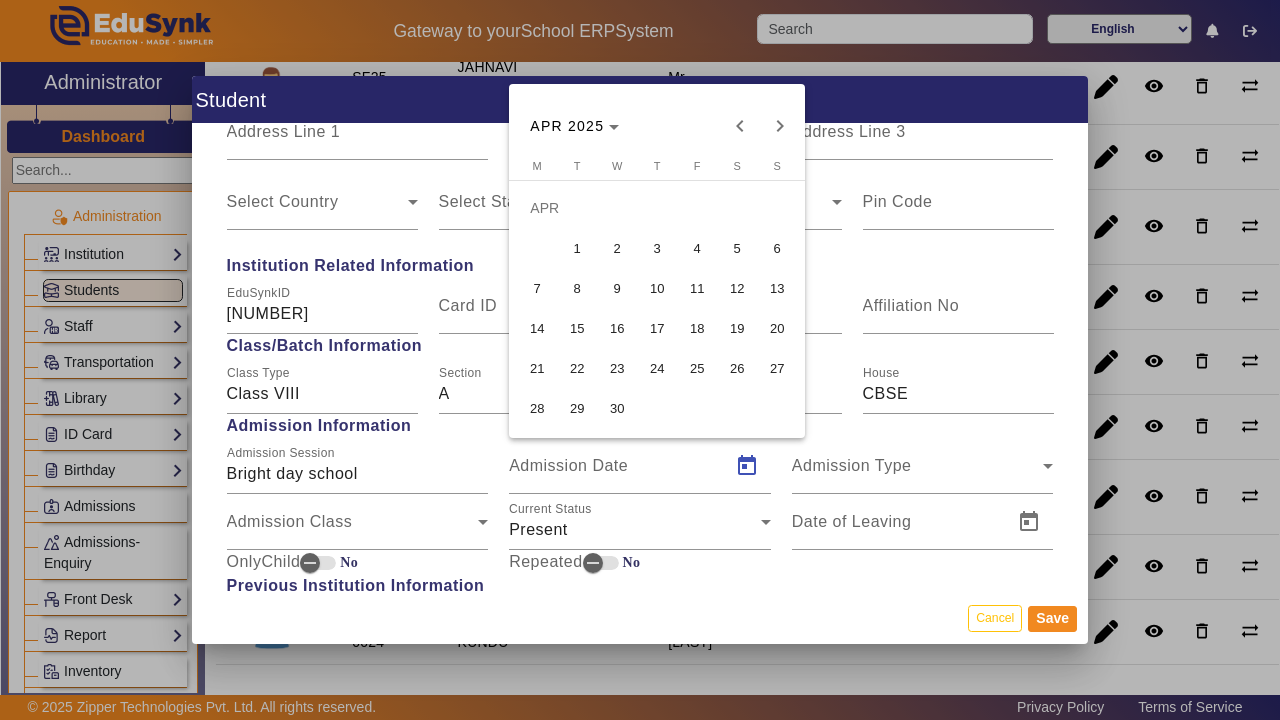 click on "22" at bounding box center (577, 368) 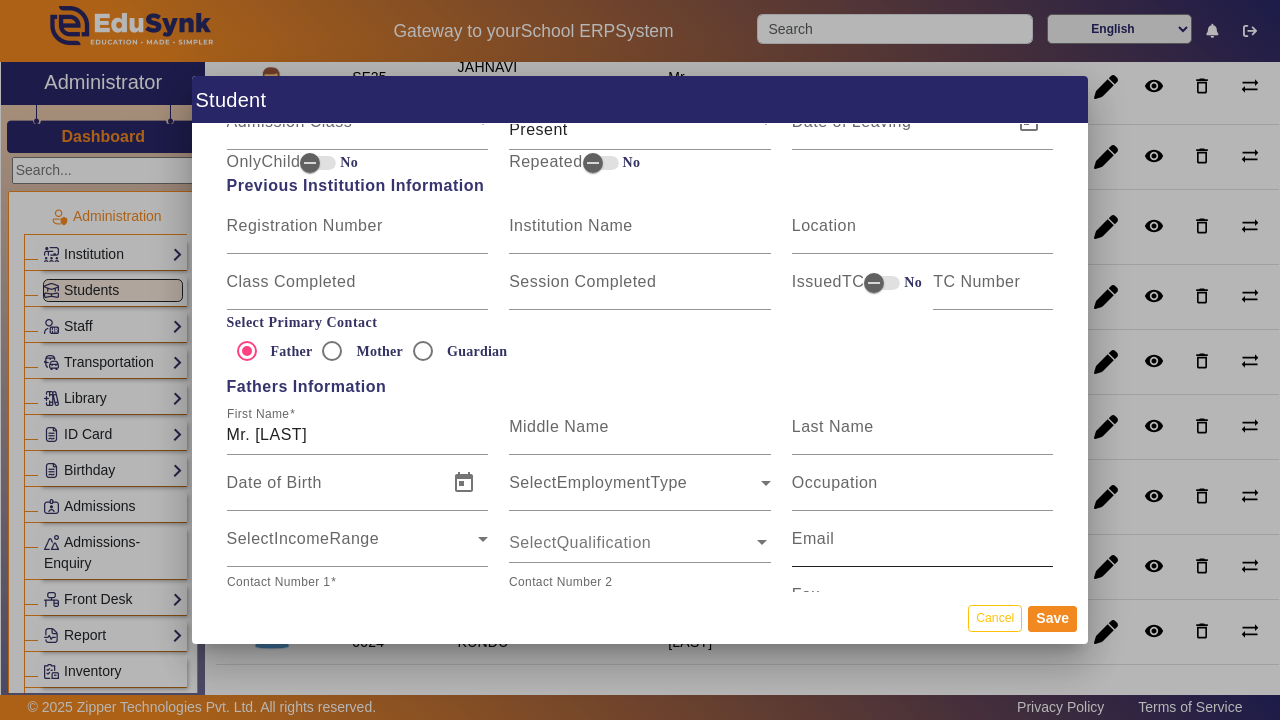 scroll, scrollTop: 1318, scrollLeft: 0, axis: vertical 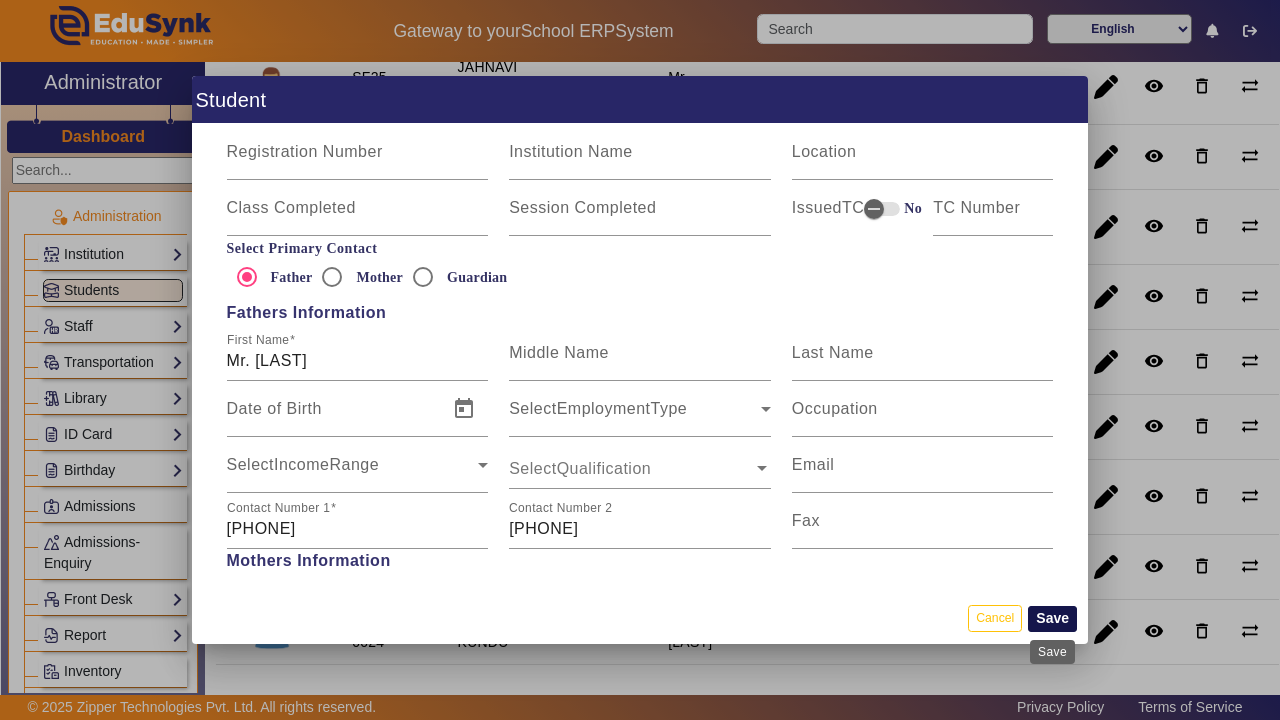 click on "Save" at bounding box center (1052, 619) 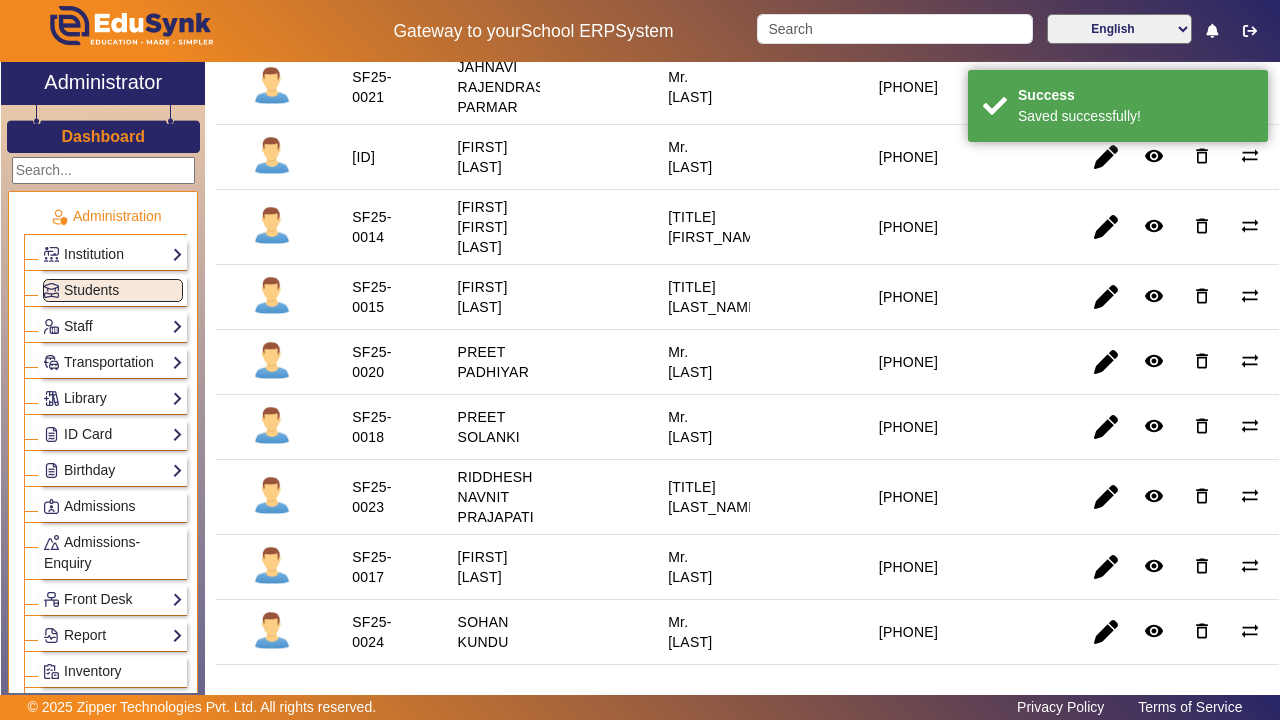 scroll, scrollTop: 0, scrollLeft: 0, axis: both 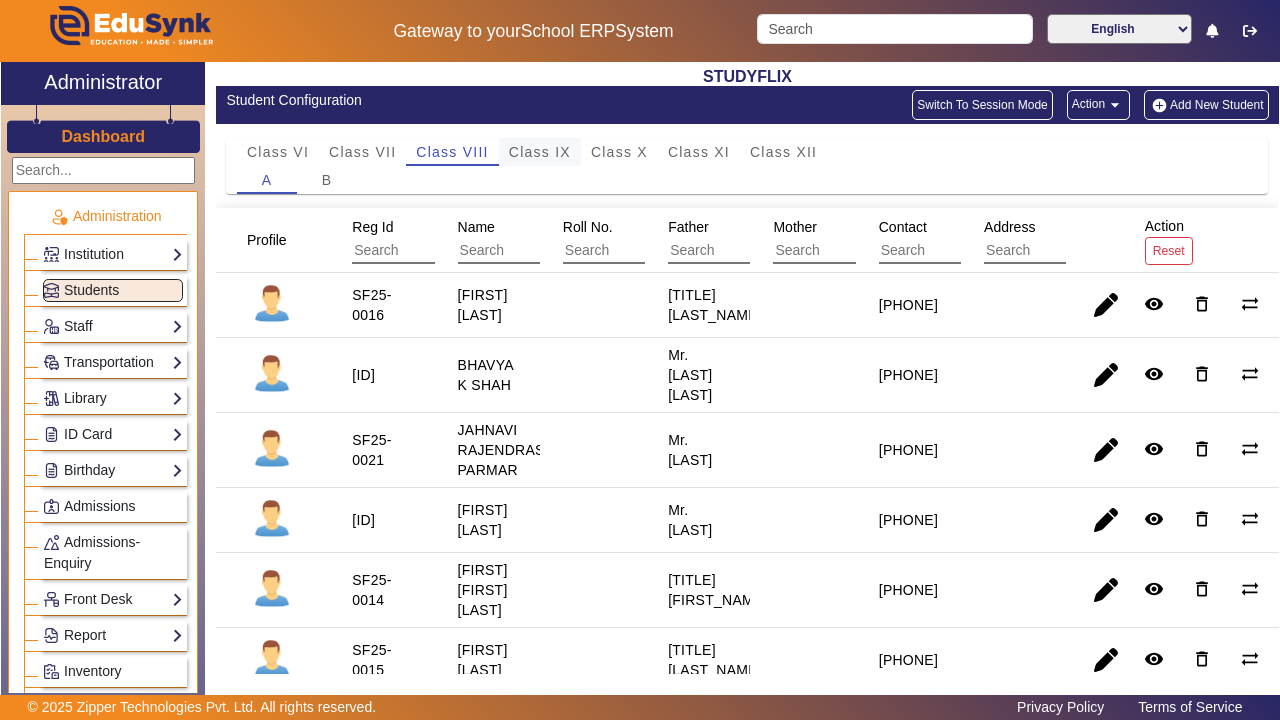 click on "Class IX" at bounding box center (540, 152) 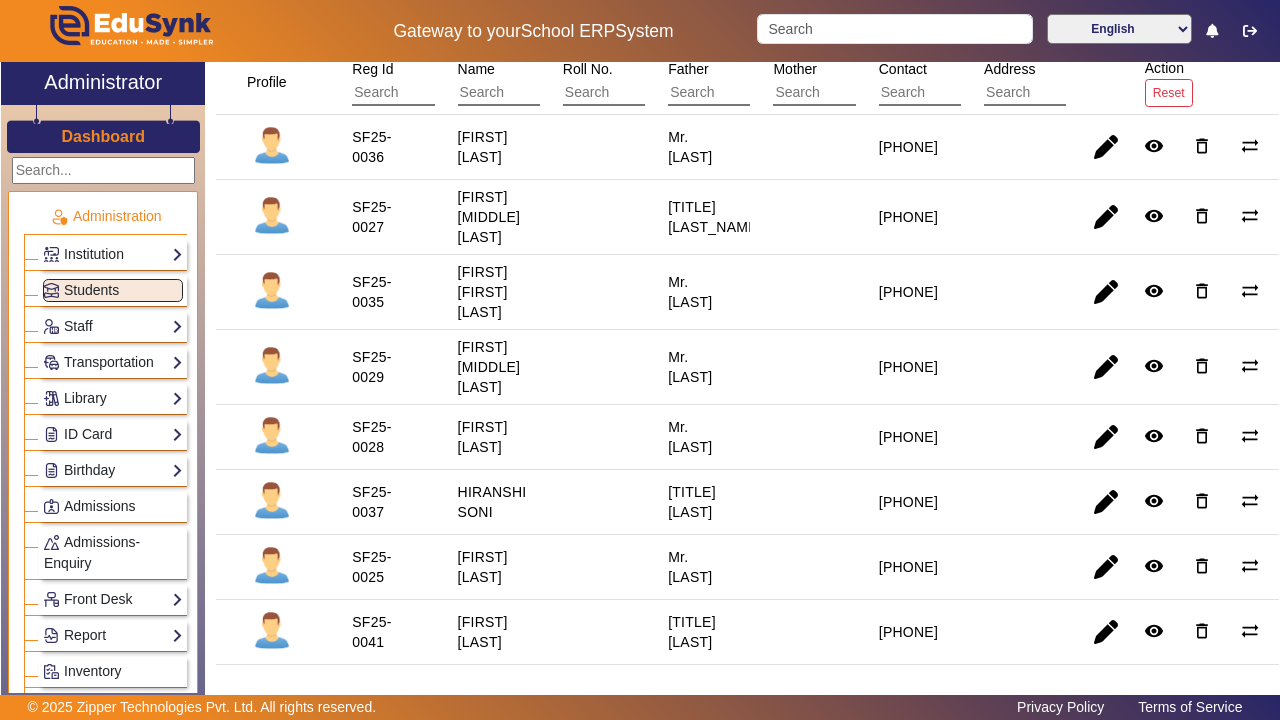 scroll, scrollTop: 163, scrollLeft: 0, axis: vertical 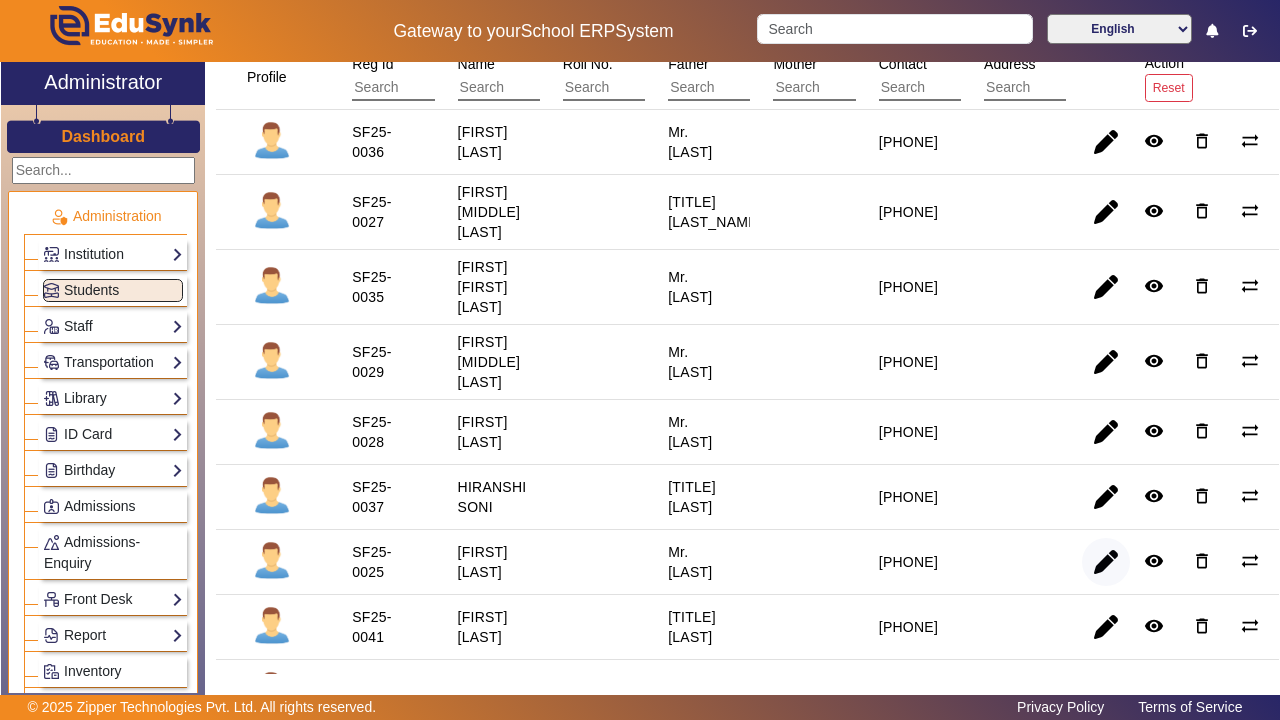click at bounding box center (1106, 627) 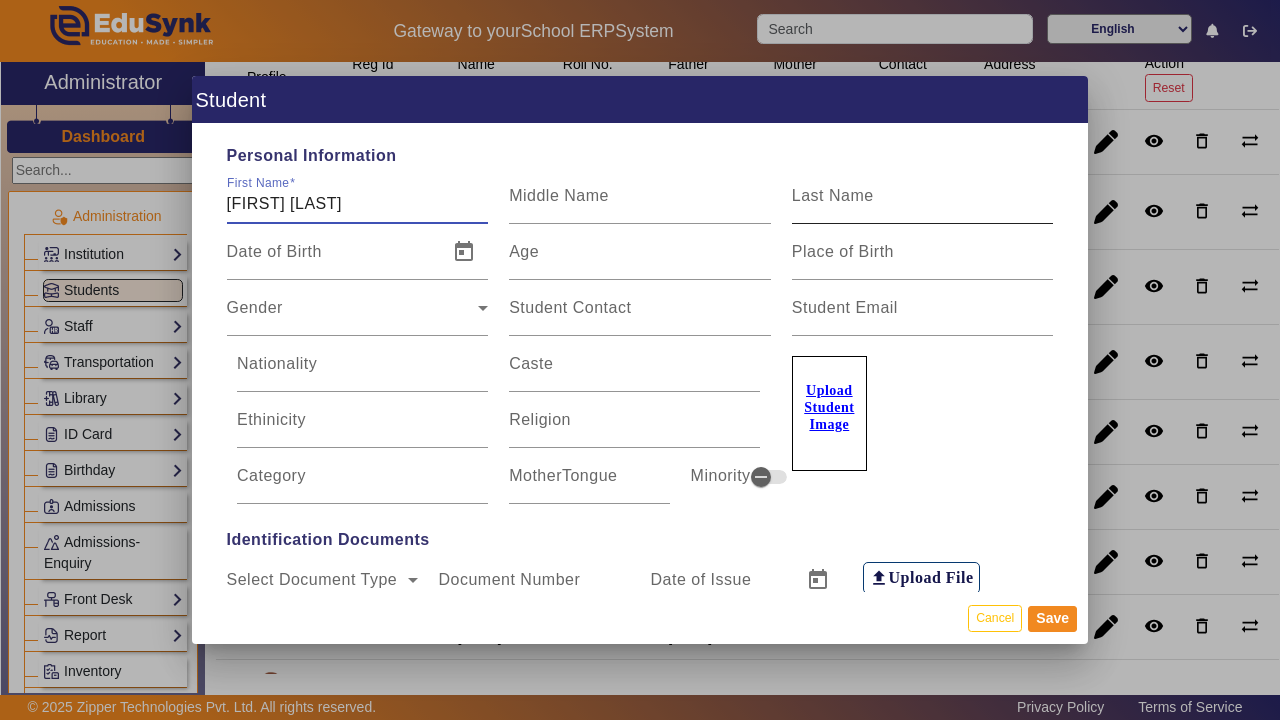 click on "Last Name" at bounding box center [833, 195] 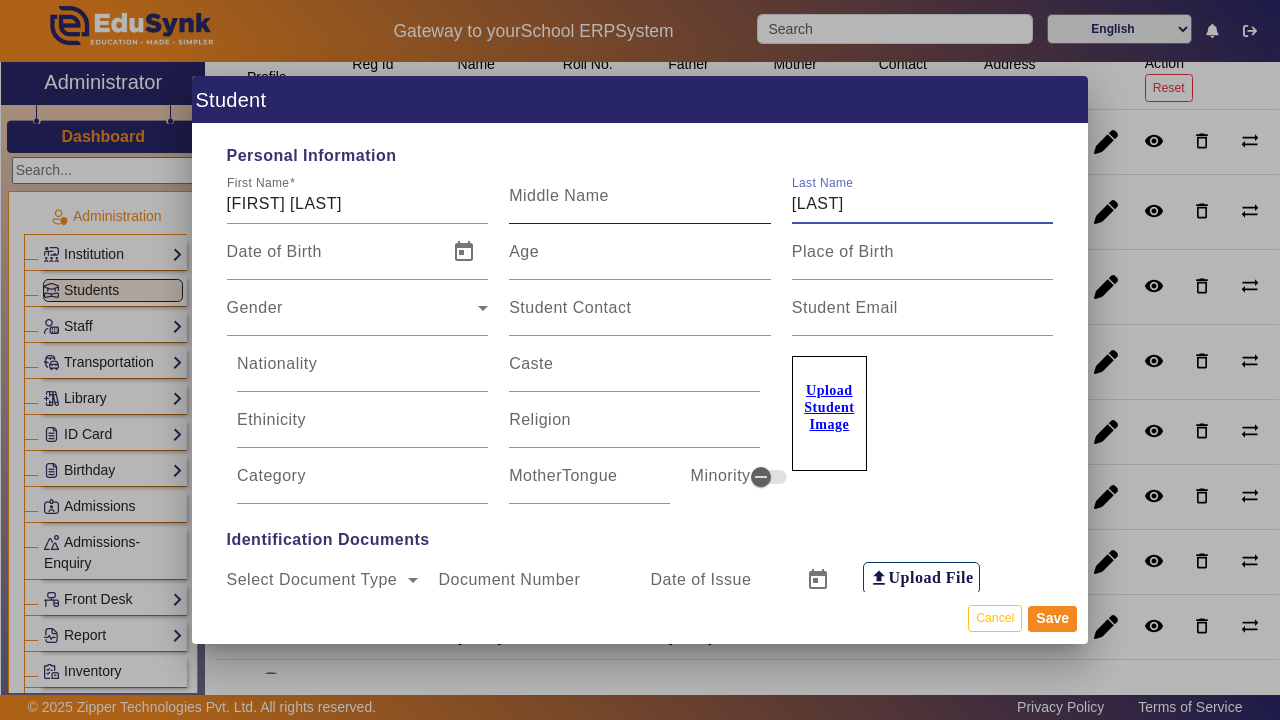 type on "[LAST]" 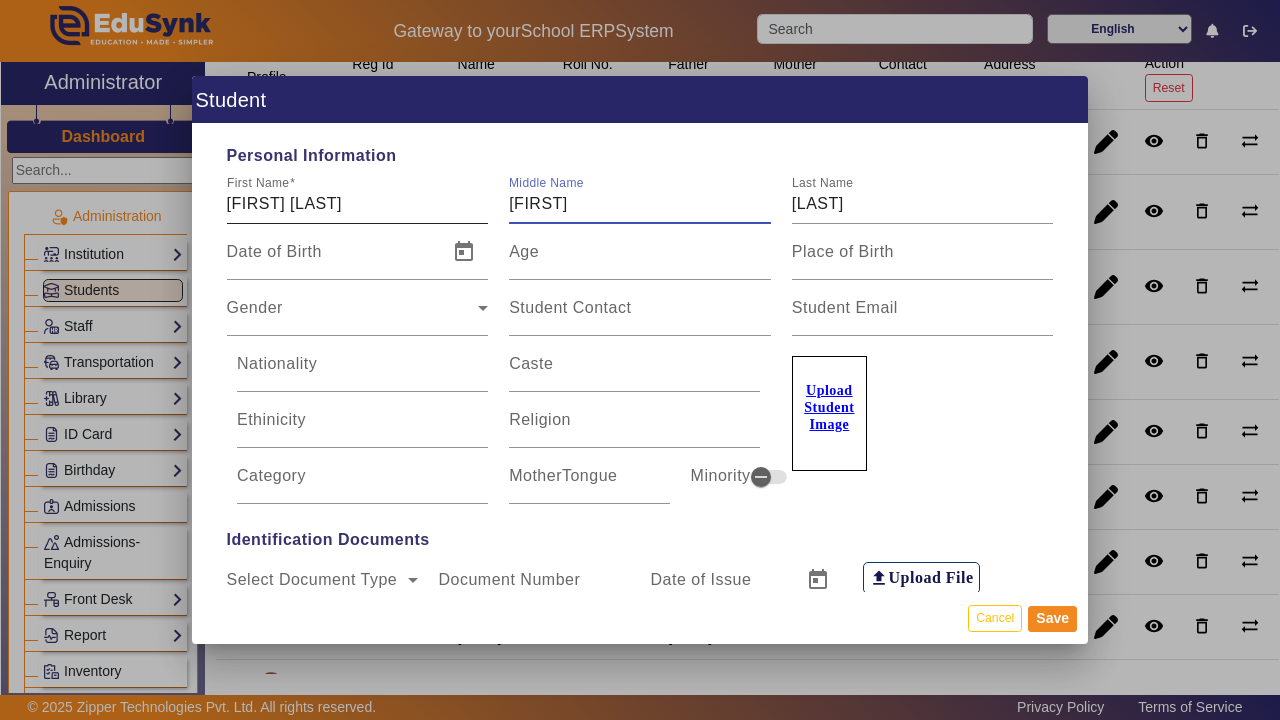 type on "[FIRST]" 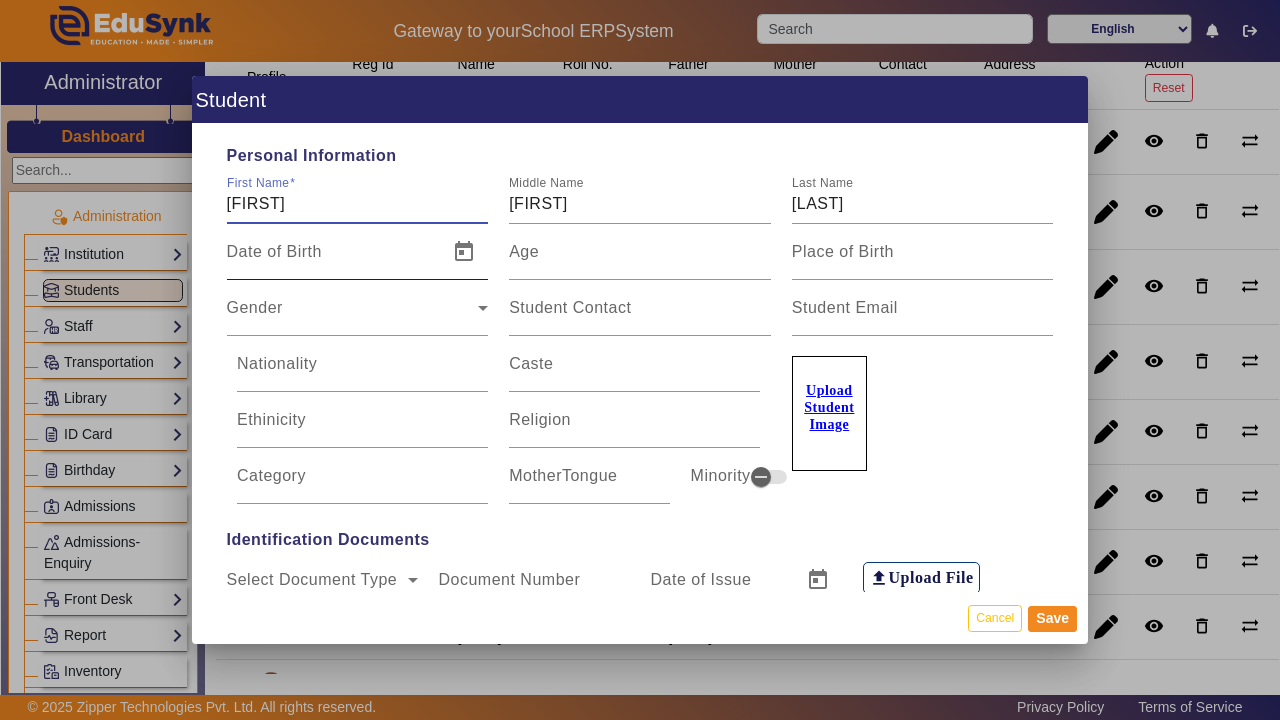 type on "[FIRST]" 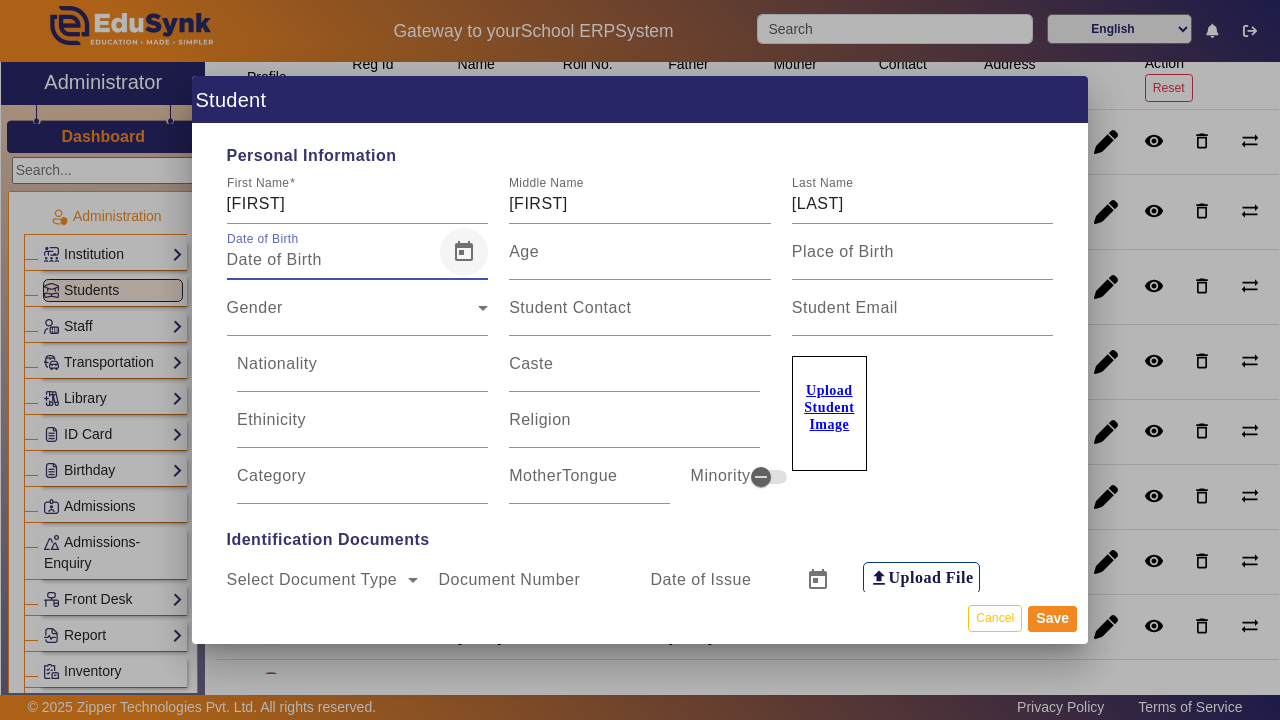 click at bounding box center (464, 252) 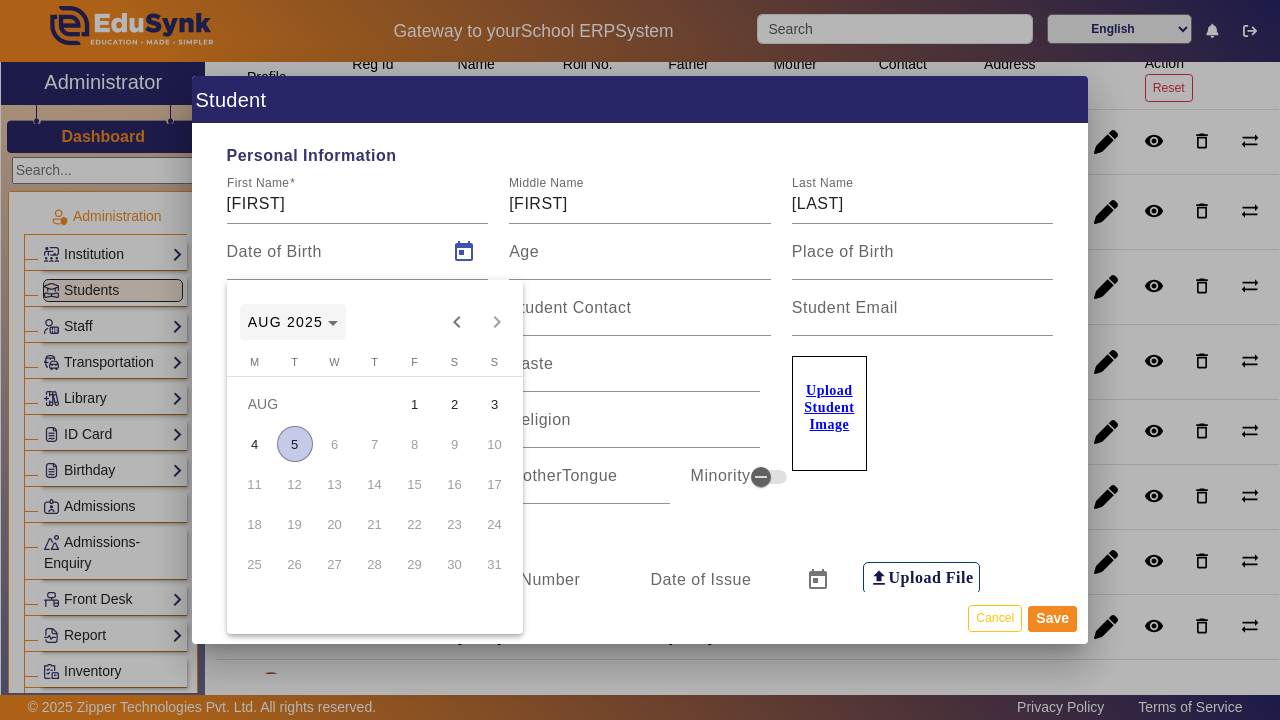 click on "AUG 2025" at bounding box center (293, 322) 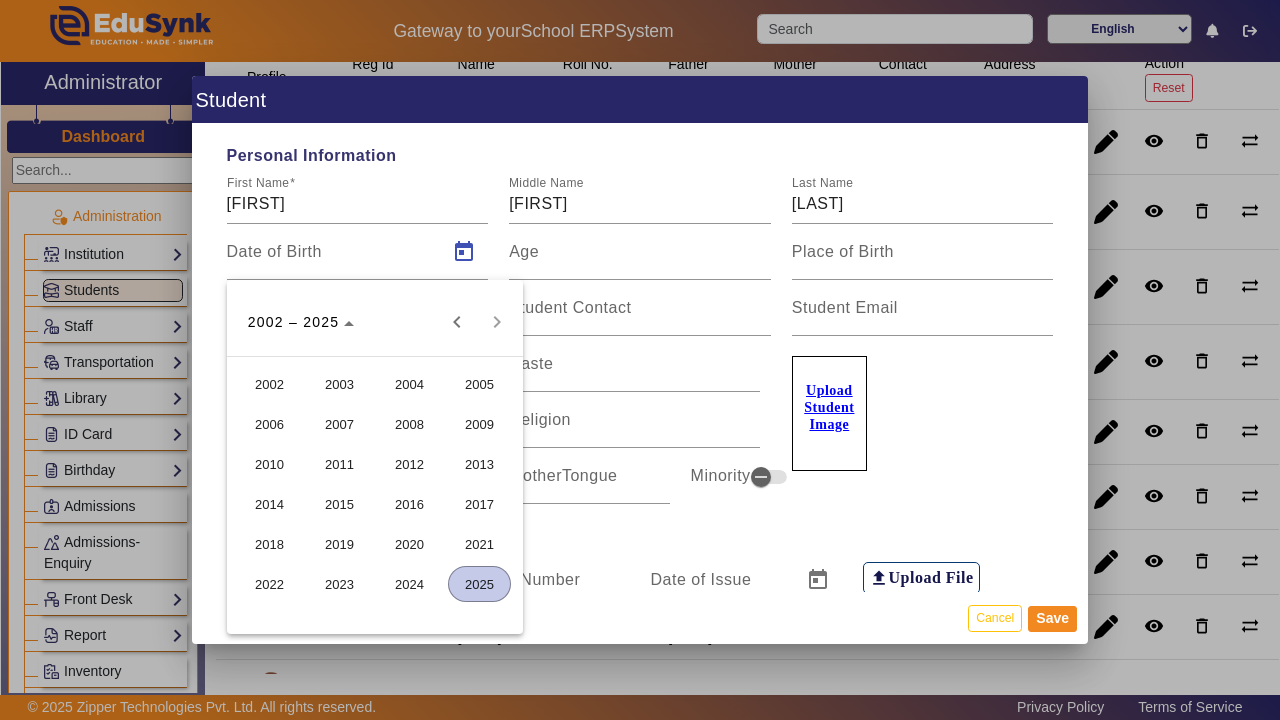 click on "2014" at bounding box center (269, 504) 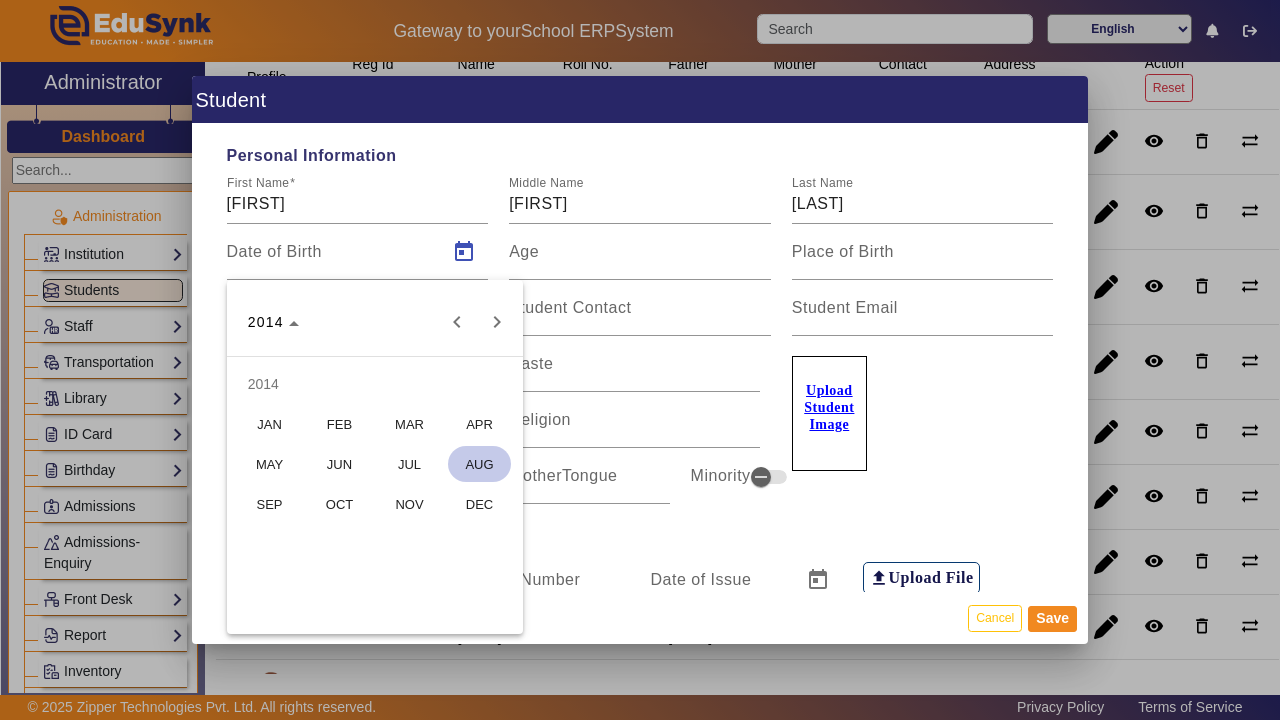 click on "AUG" at bounding box center (479, 464) 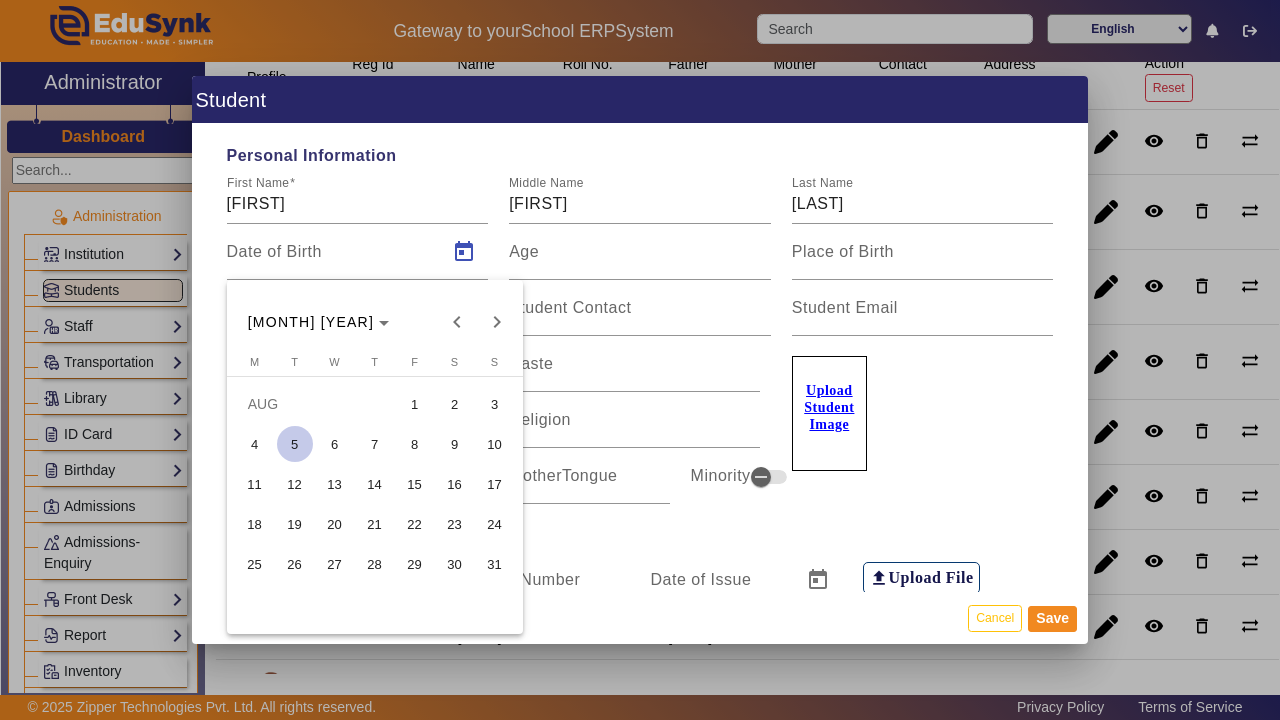 click on "20" at bounding box center [335, 524] 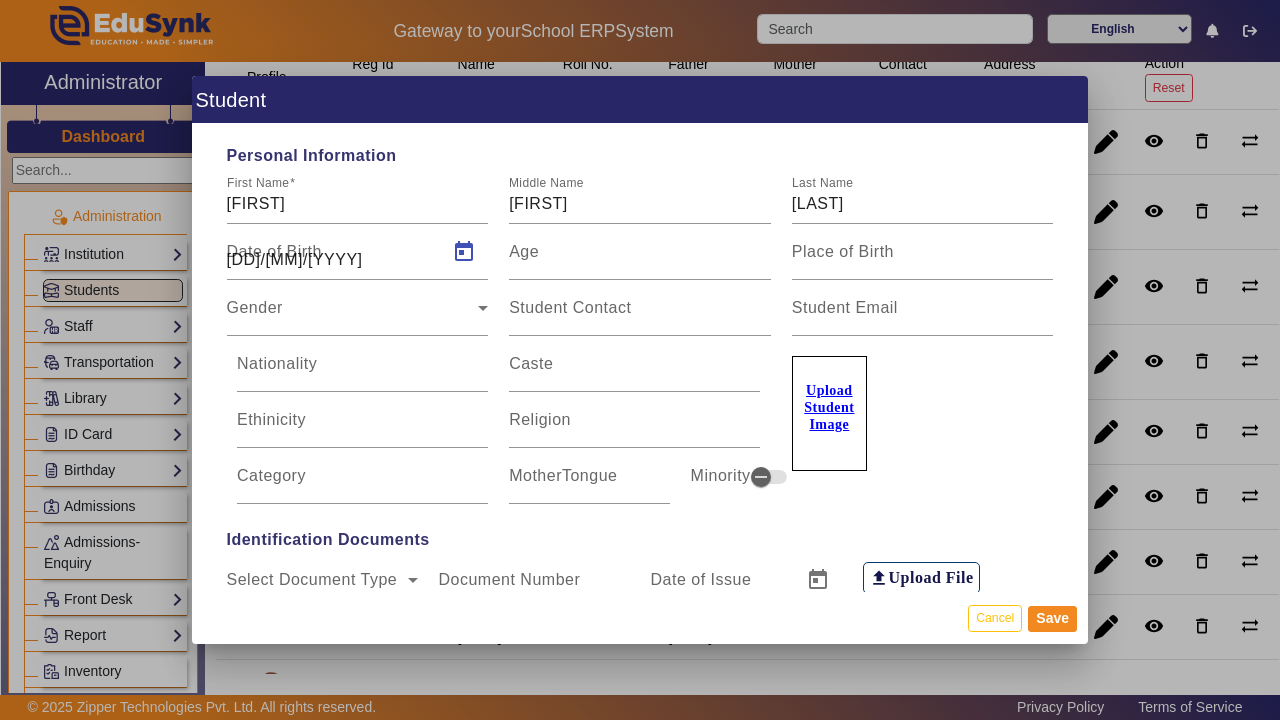 type on "[AGE]" 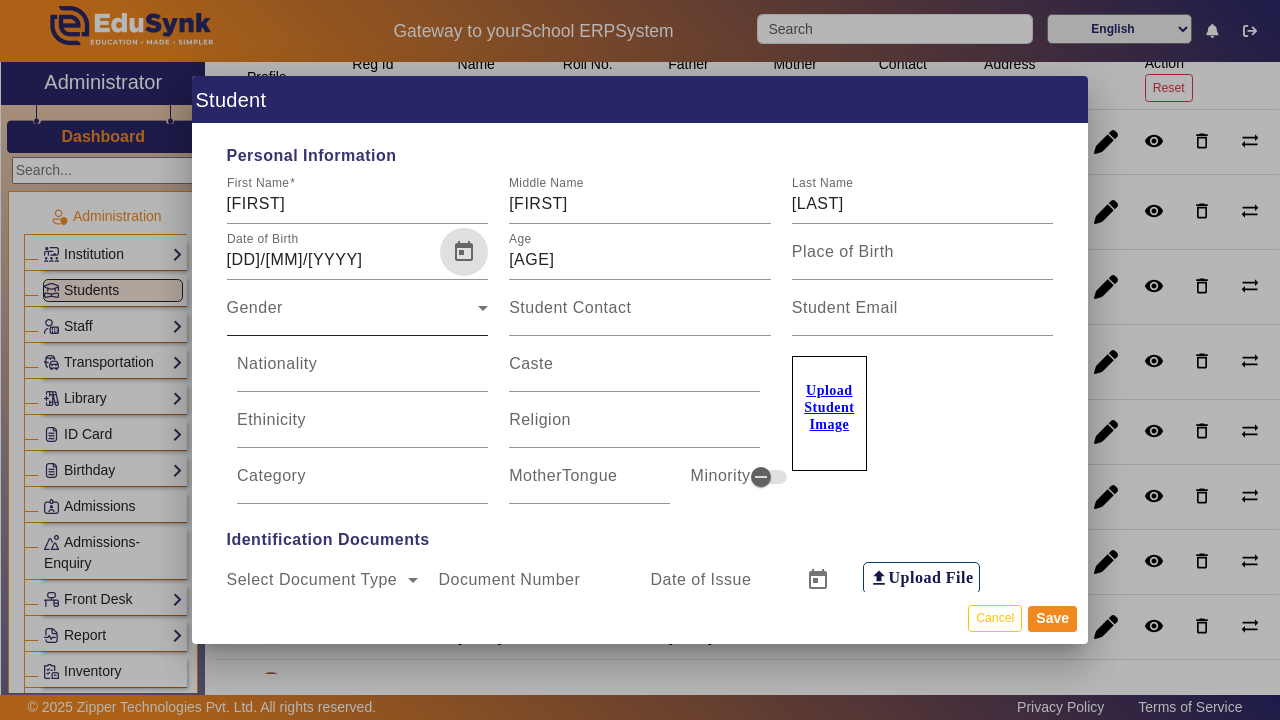 click on "Gender" at bounding box center (353, 316) 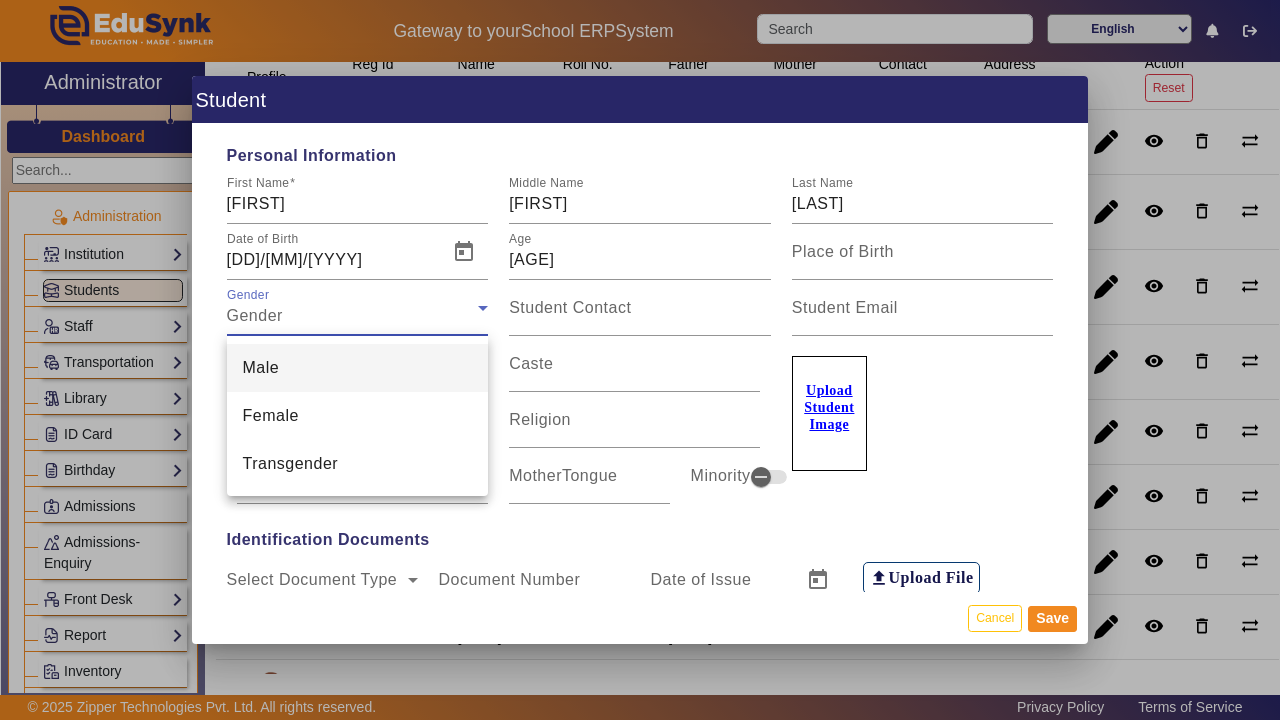 click on "Male" at bounding box center (358, 368) 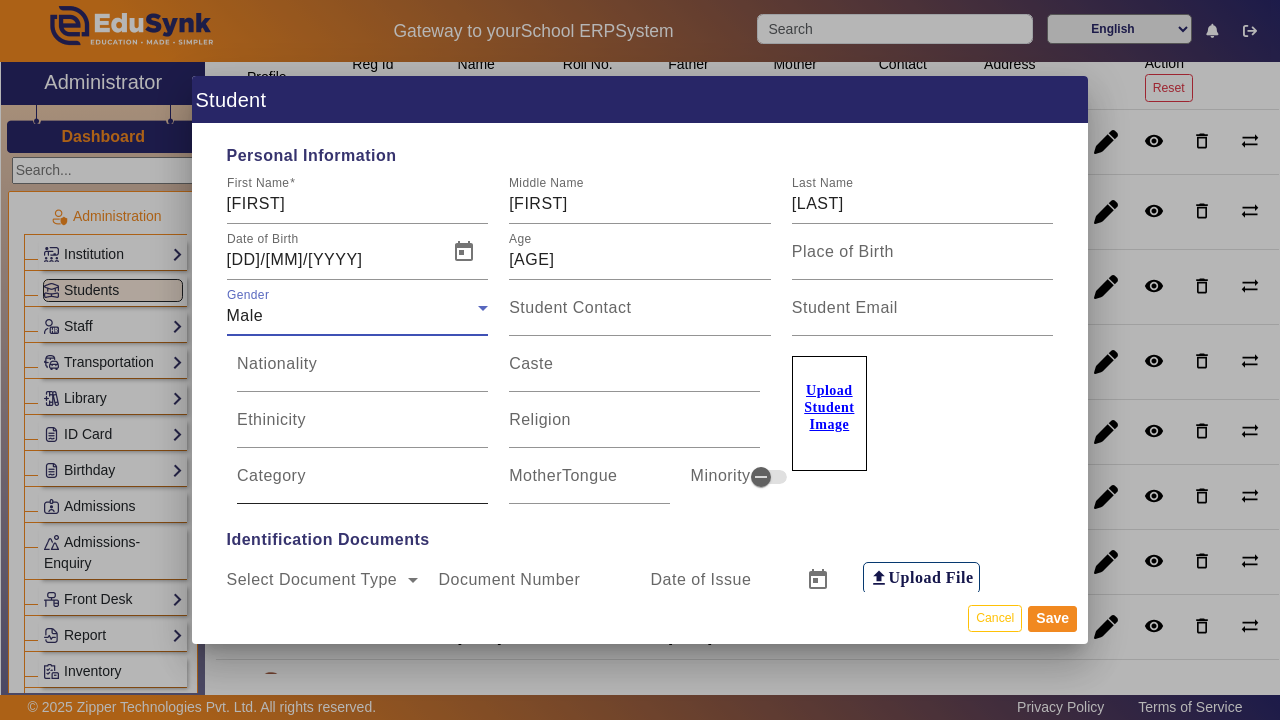 click on "Category" at bounding box center [271, 475] 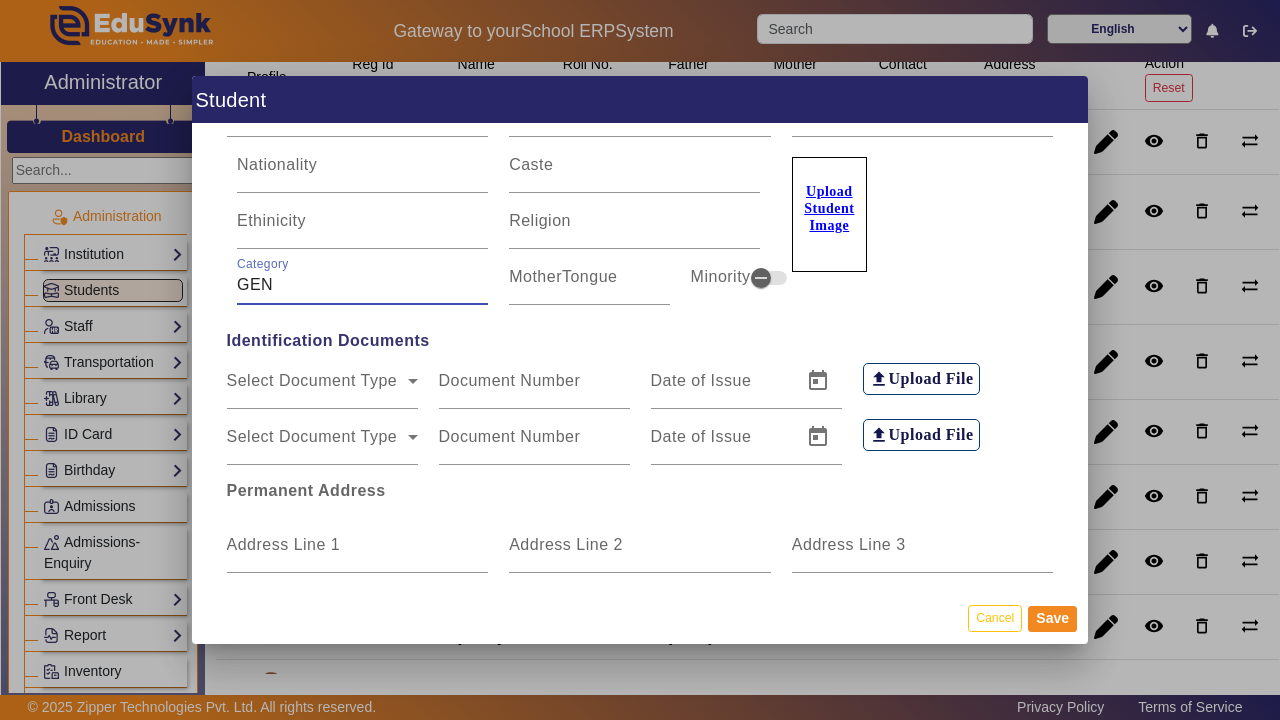 scroll, scrollTop: 231, scrollLeft: 0, axis: vertical 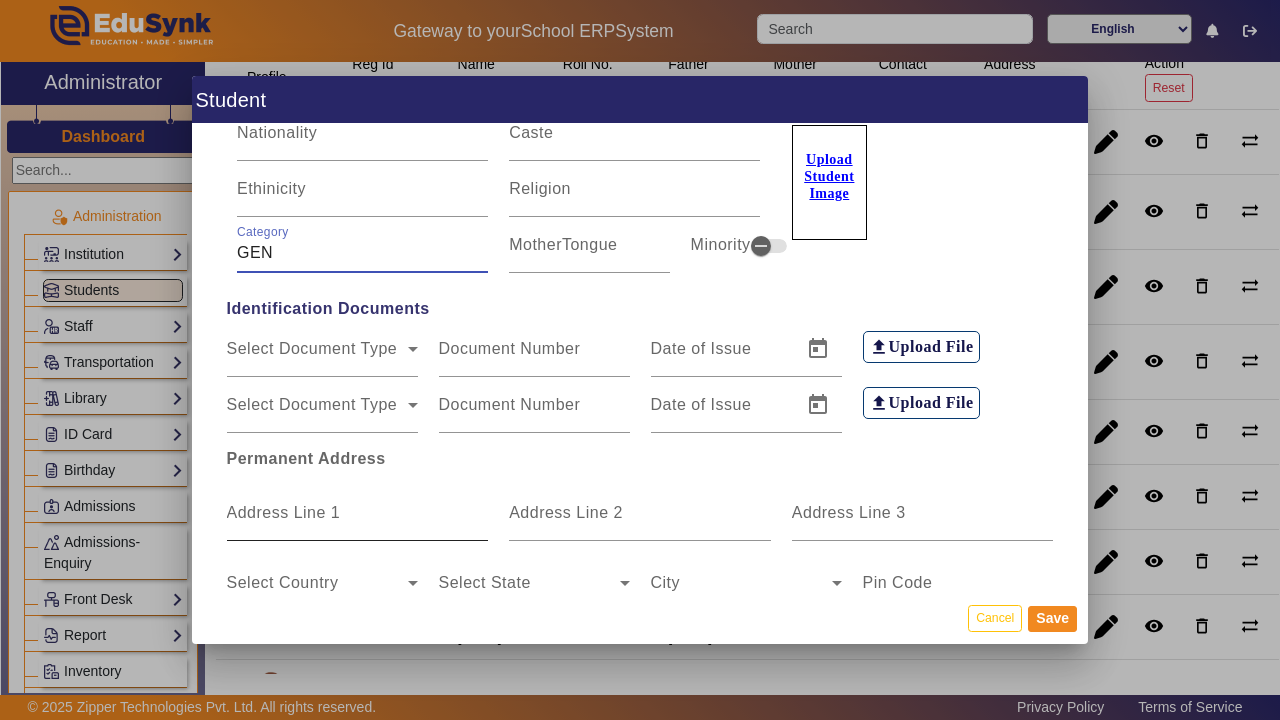 type on "GEN" 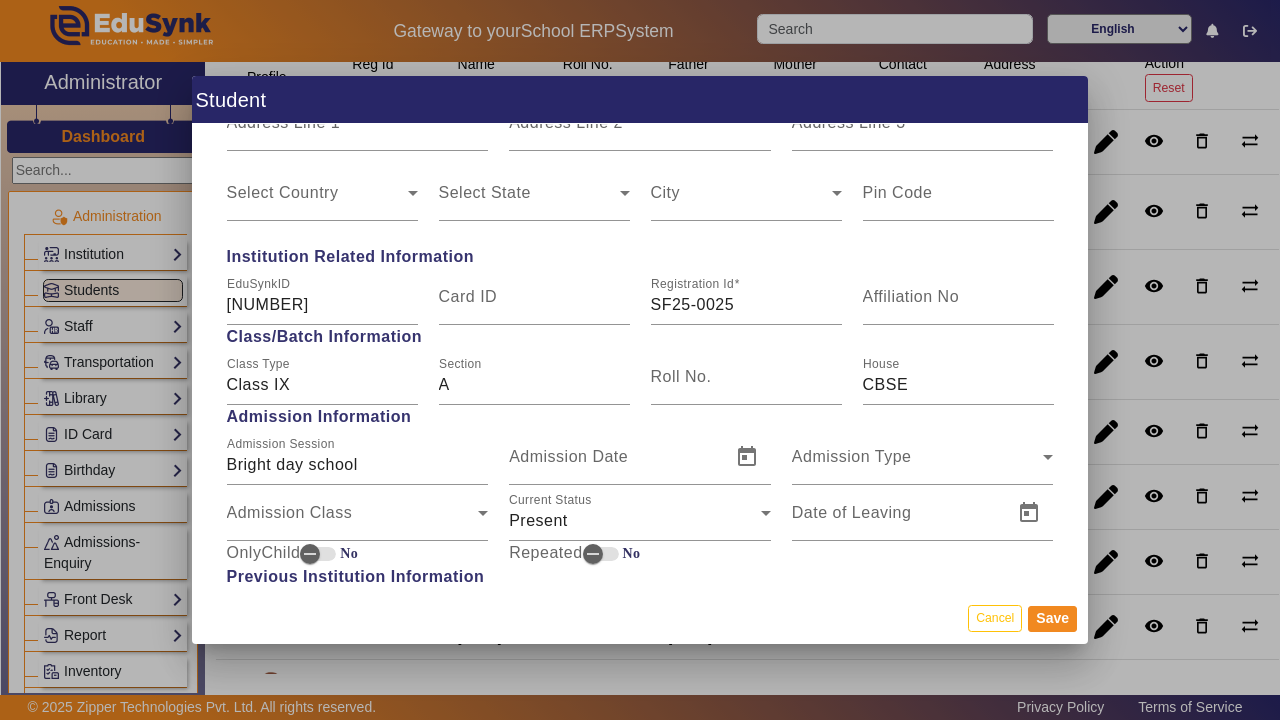 scroll, scrollTop: 865, scrollLeft: 0, axis: vertical 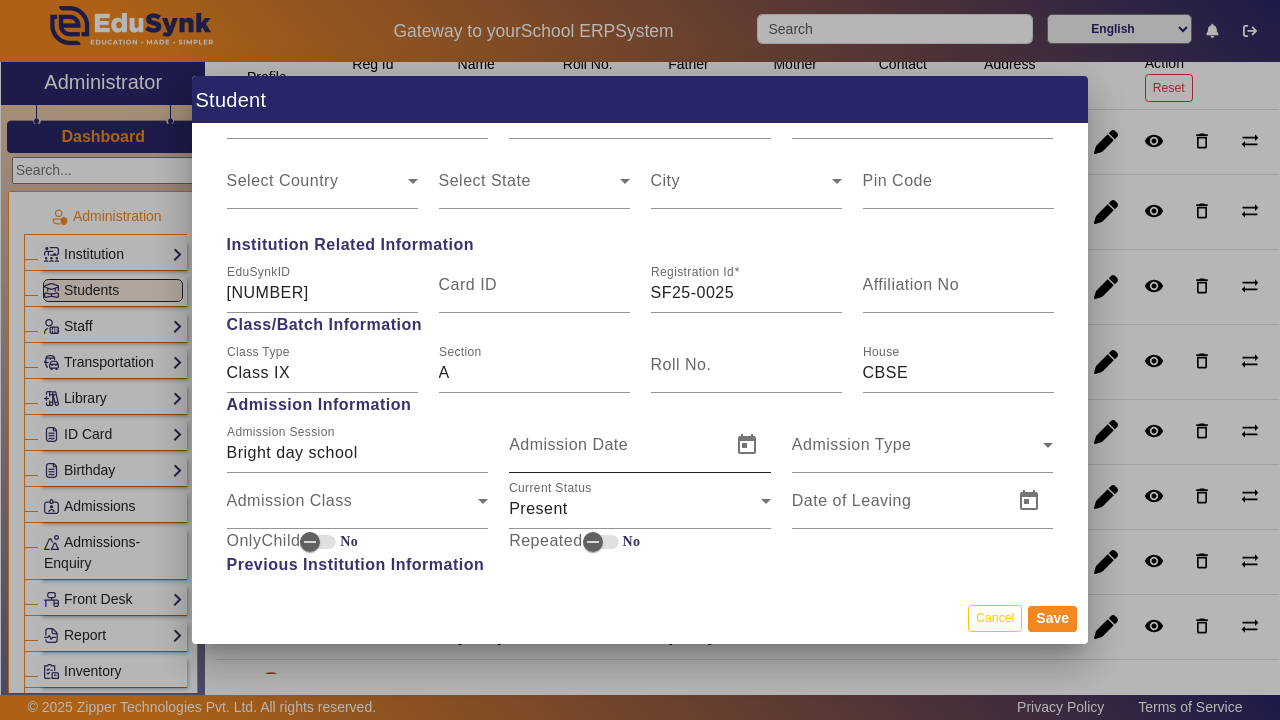 type on "[ADDRESS]" 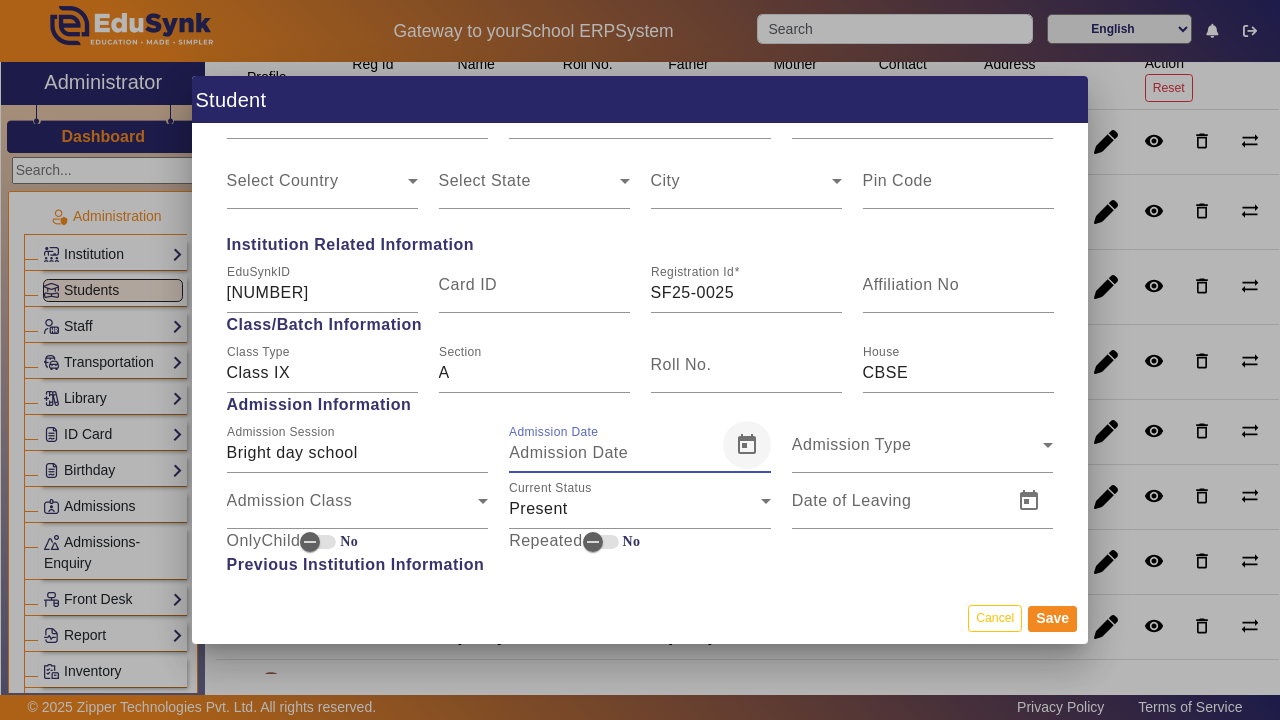 click at bounding box center [747, 445] 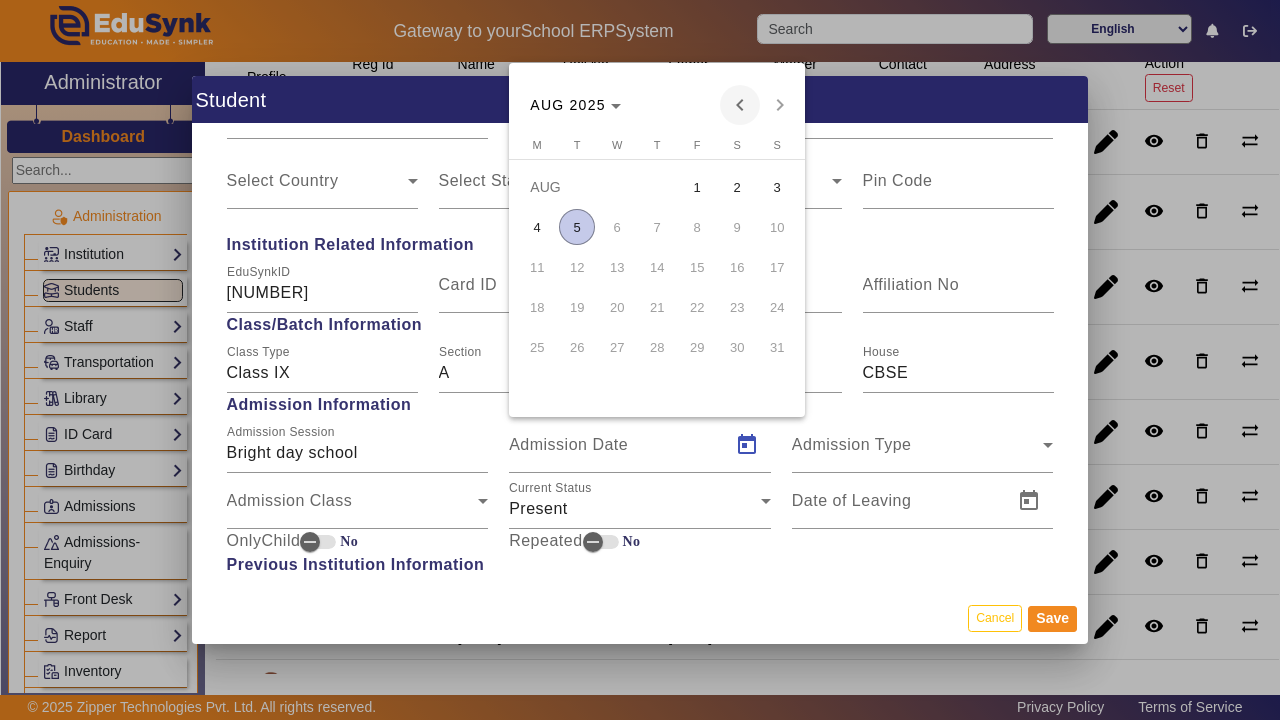 click at bounding box center (740, 105) 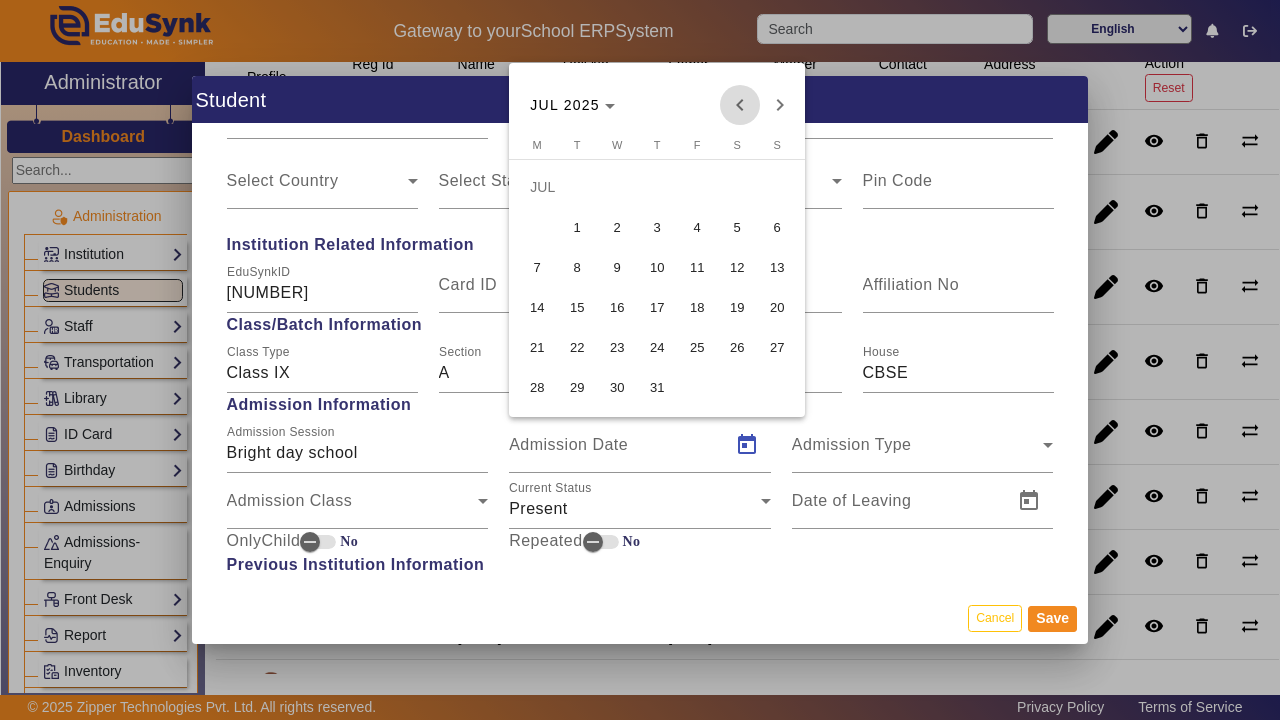 click at bounding box center (740, 105) 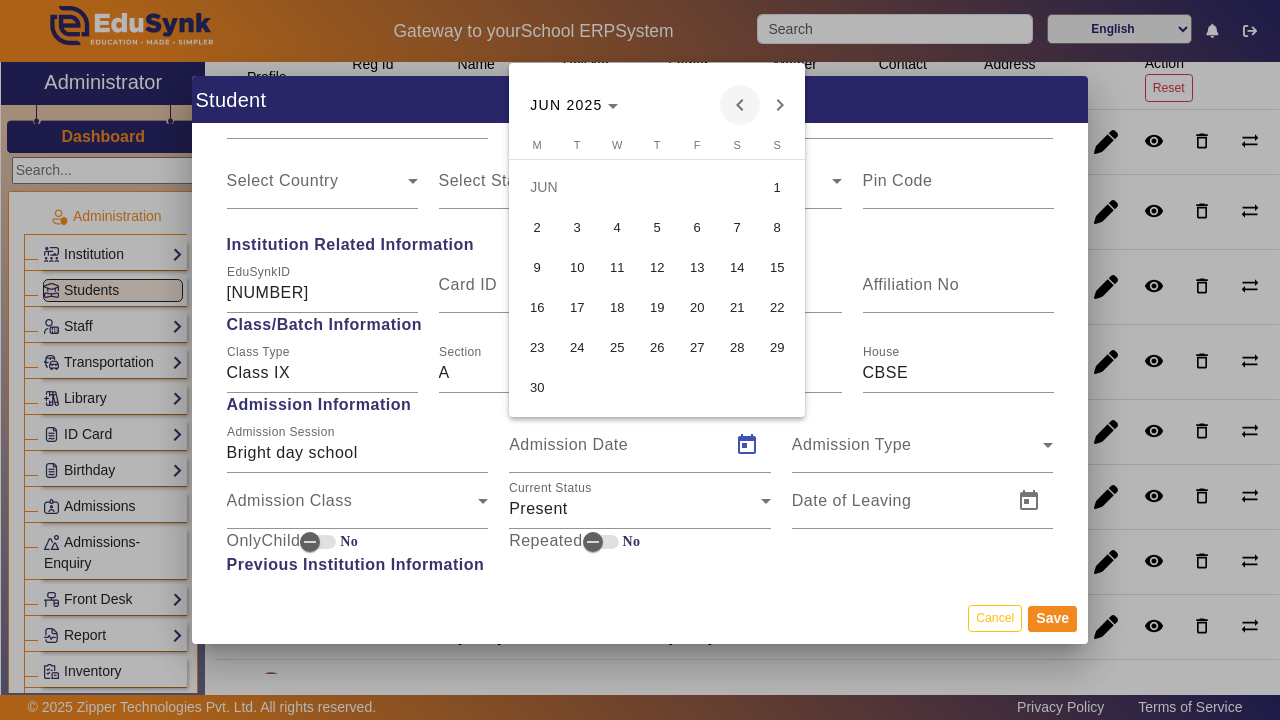 click at bounding box center (740, 105) 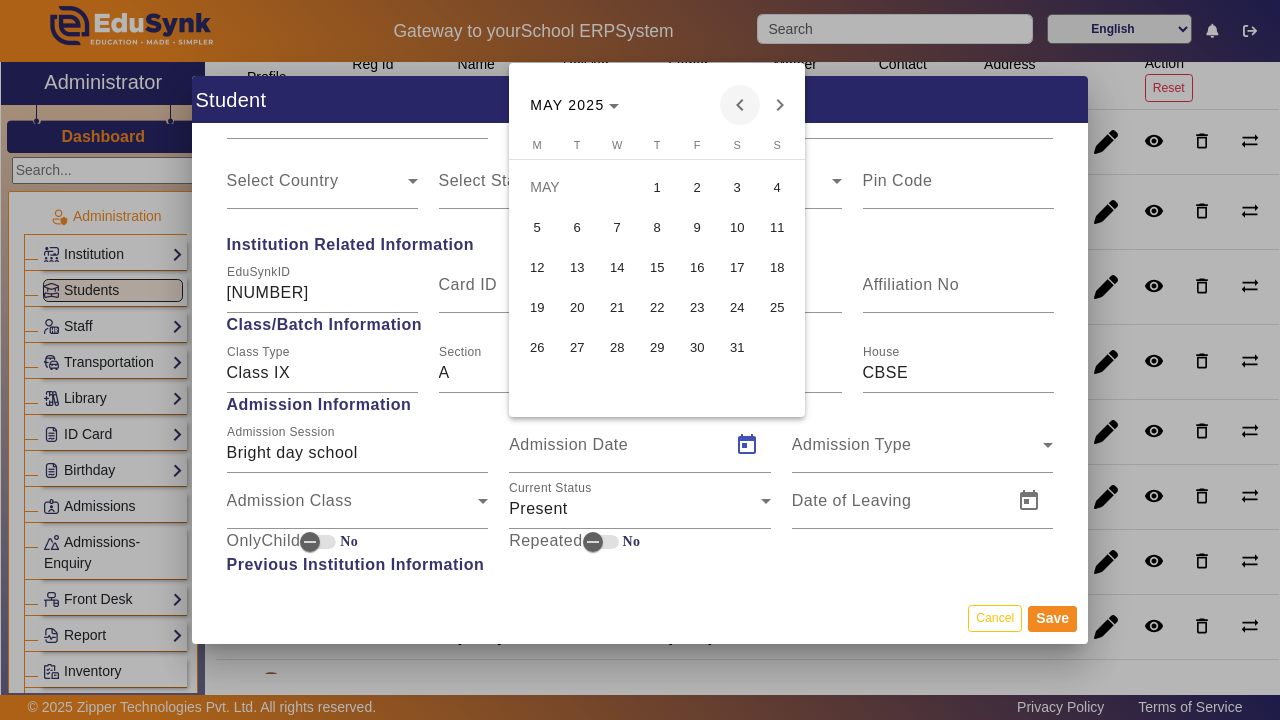 click at bounding box center [740, 105] 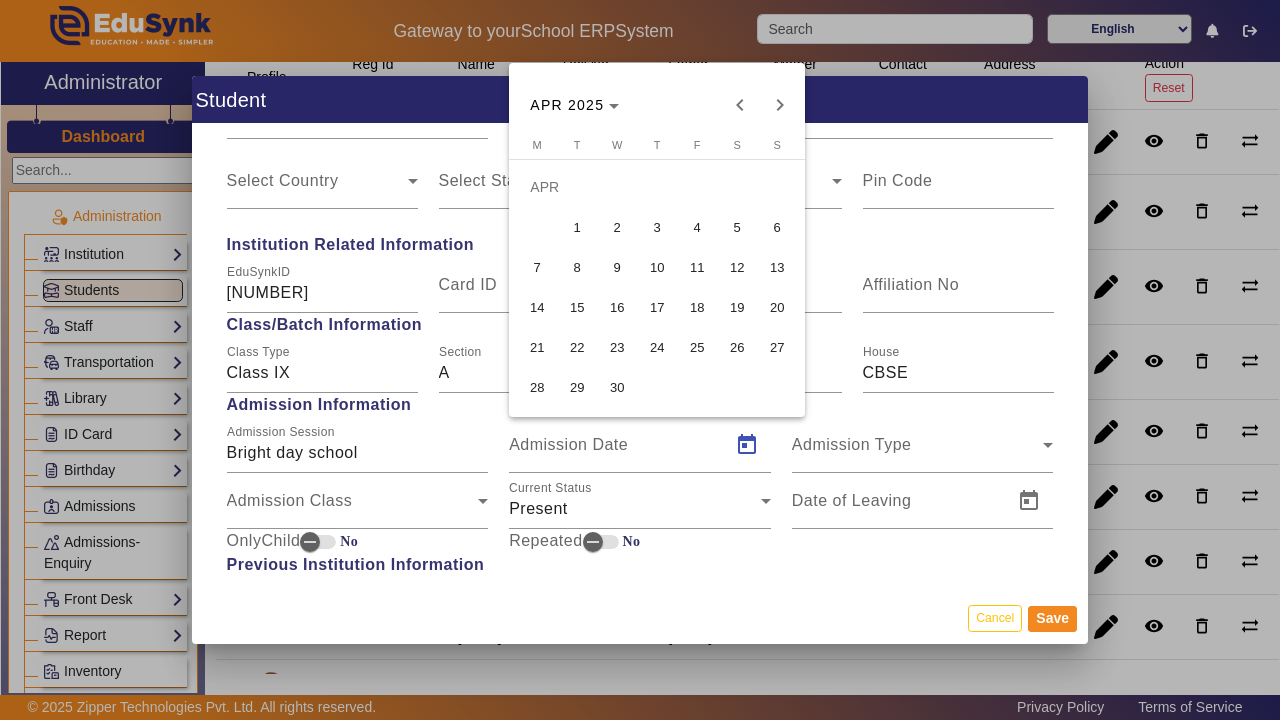 click on "1" at bounding box center (577, 227) 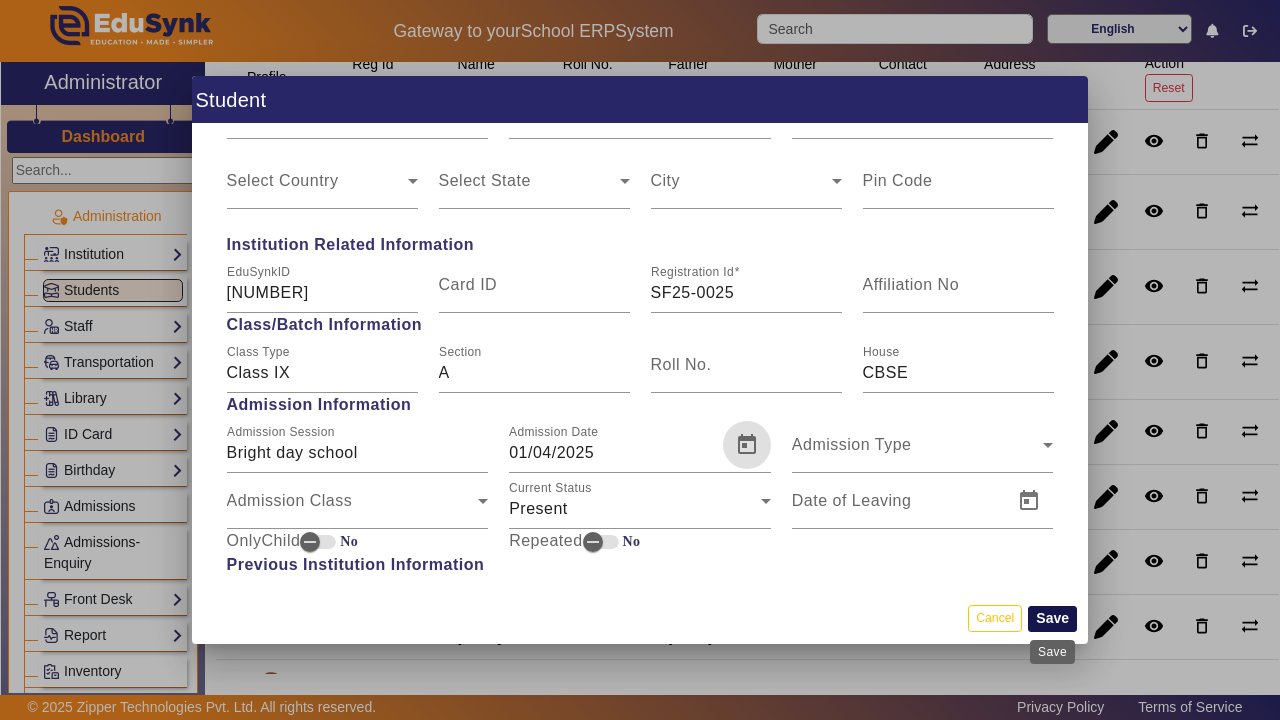 click on "Save" at bounding box center [1052, 619] 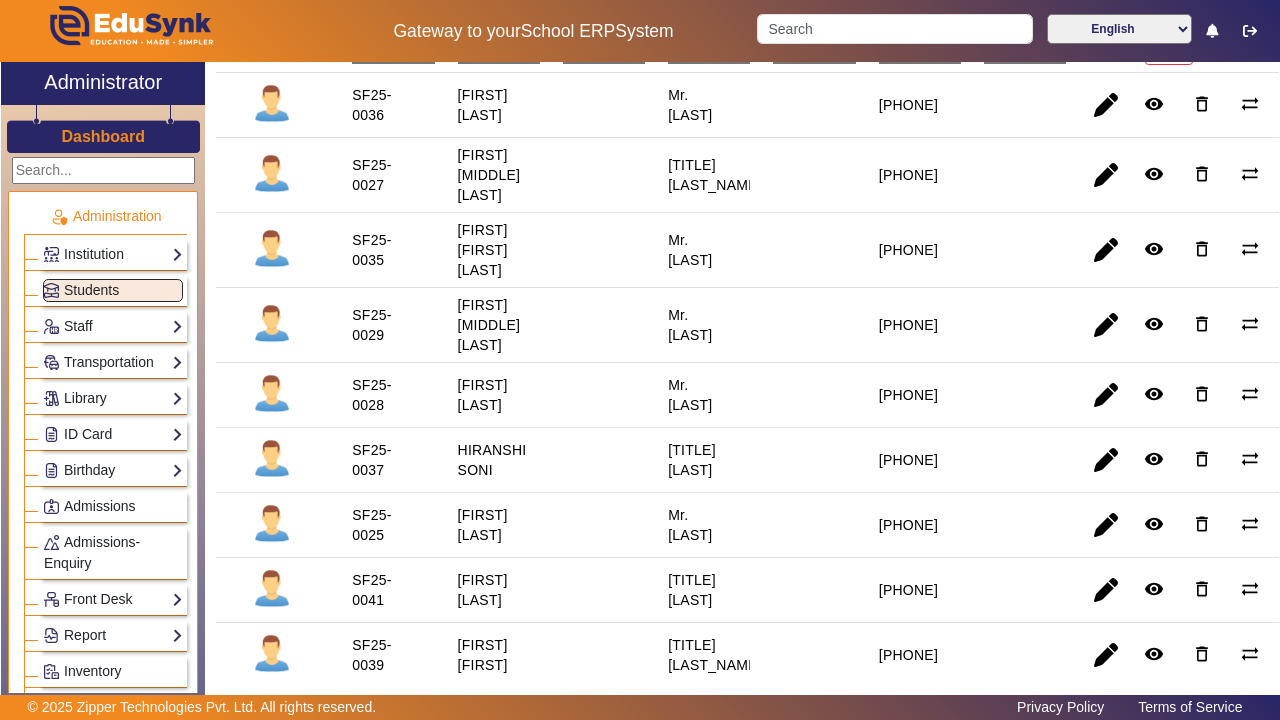 scroll, scrollTop: 224, scrollLeft: 0, axis: vertical 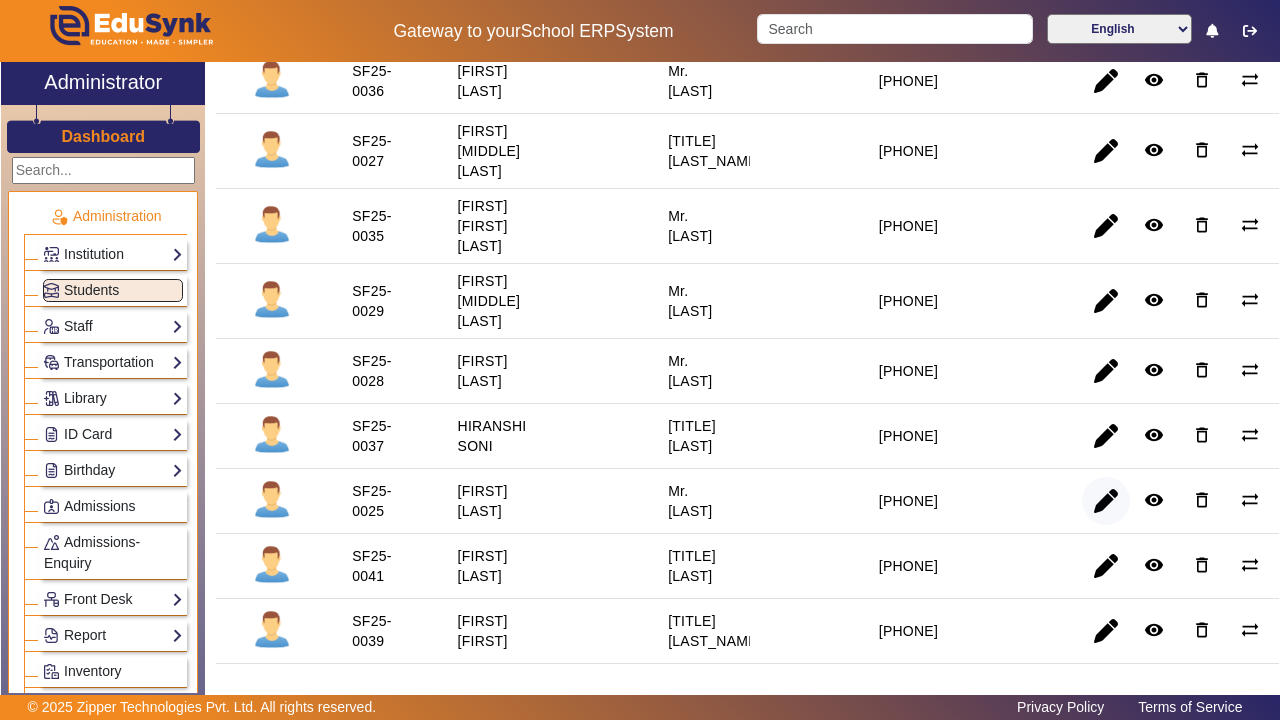click at bounding box center (1106, 566) 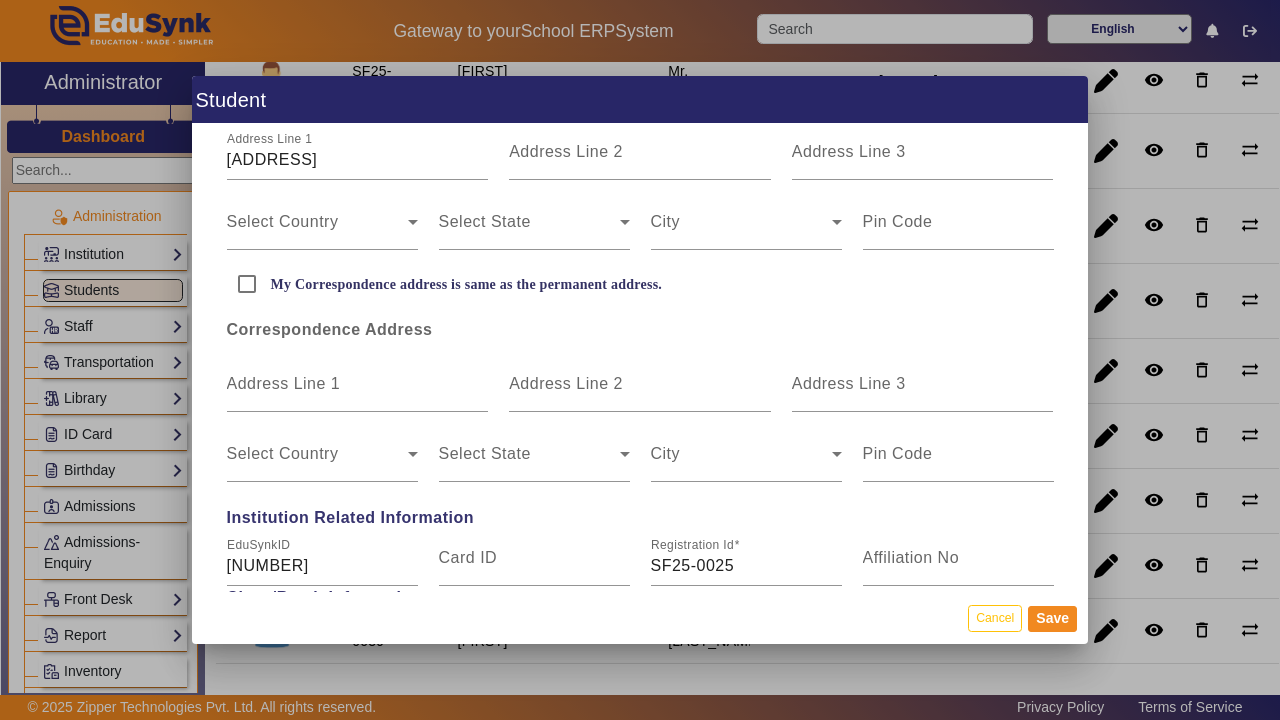 scroll, scrollTop: 605, scrollLeft: 0, axis: vertical 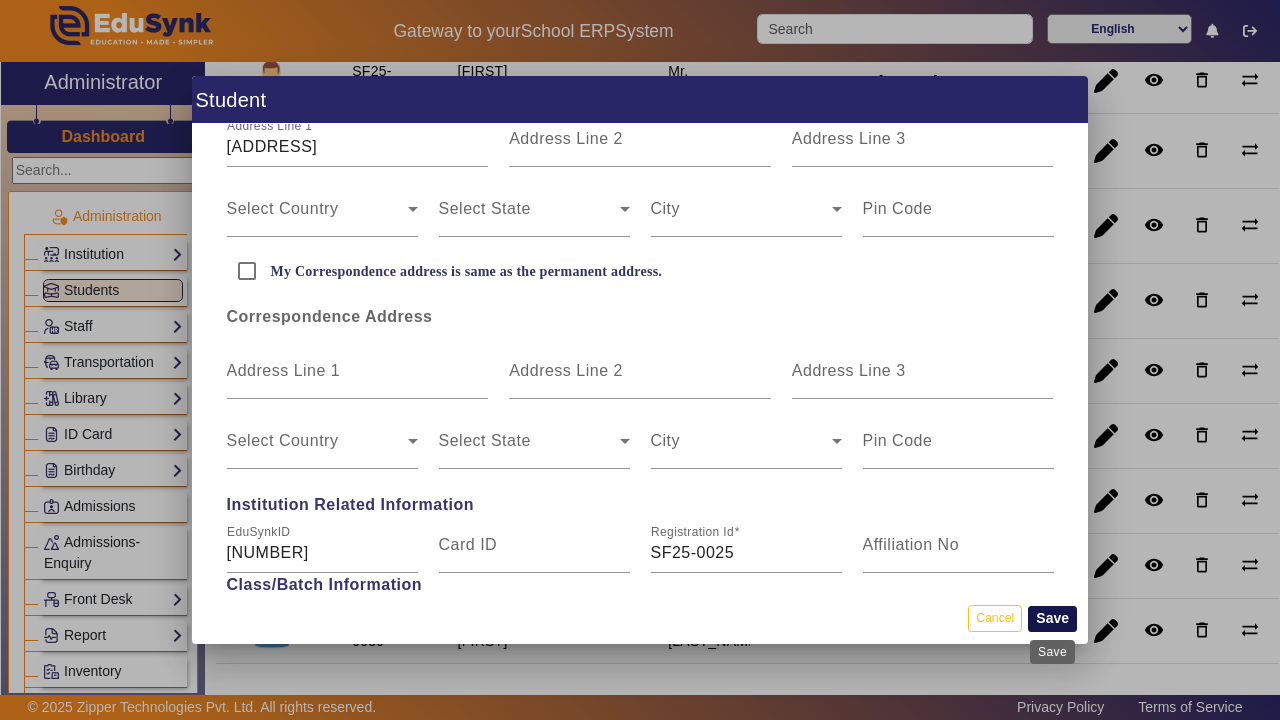 click on "Save" at bounding box center (1052, 619) 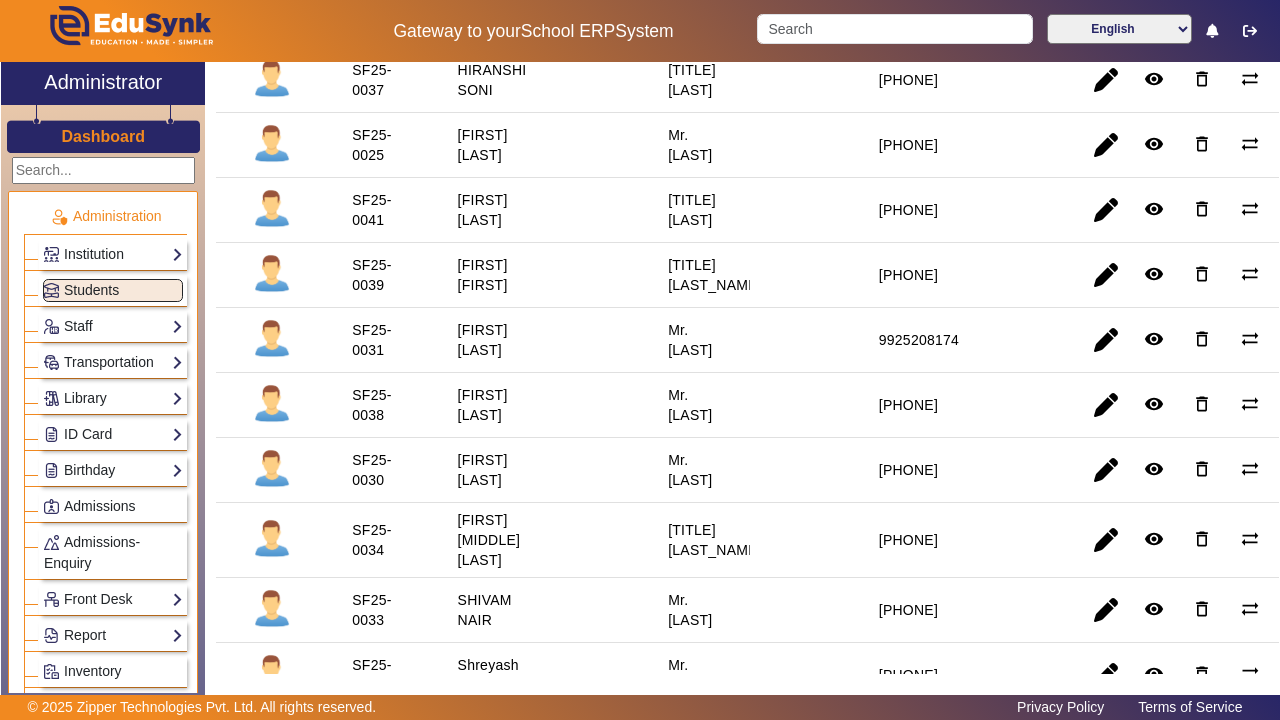 scroll, scrollTop: 588, scrollLeft: 0, axis: vertical 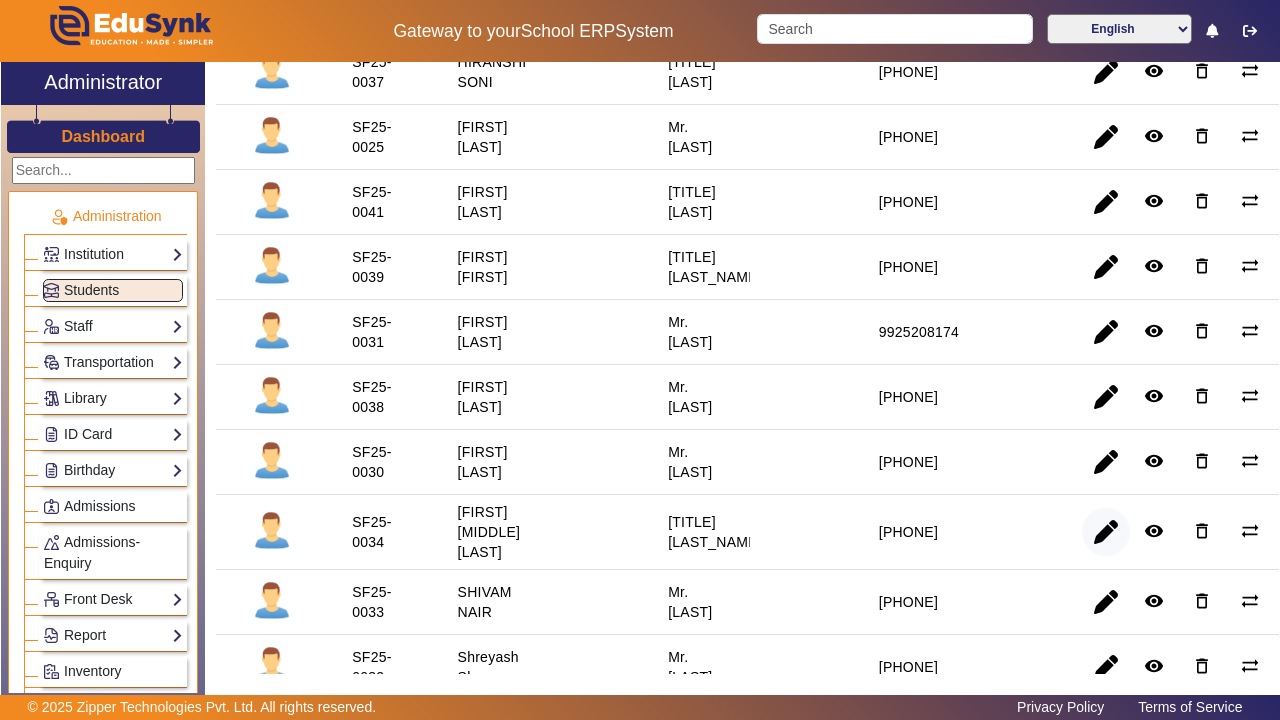 click at bounding box center (1106, 602) 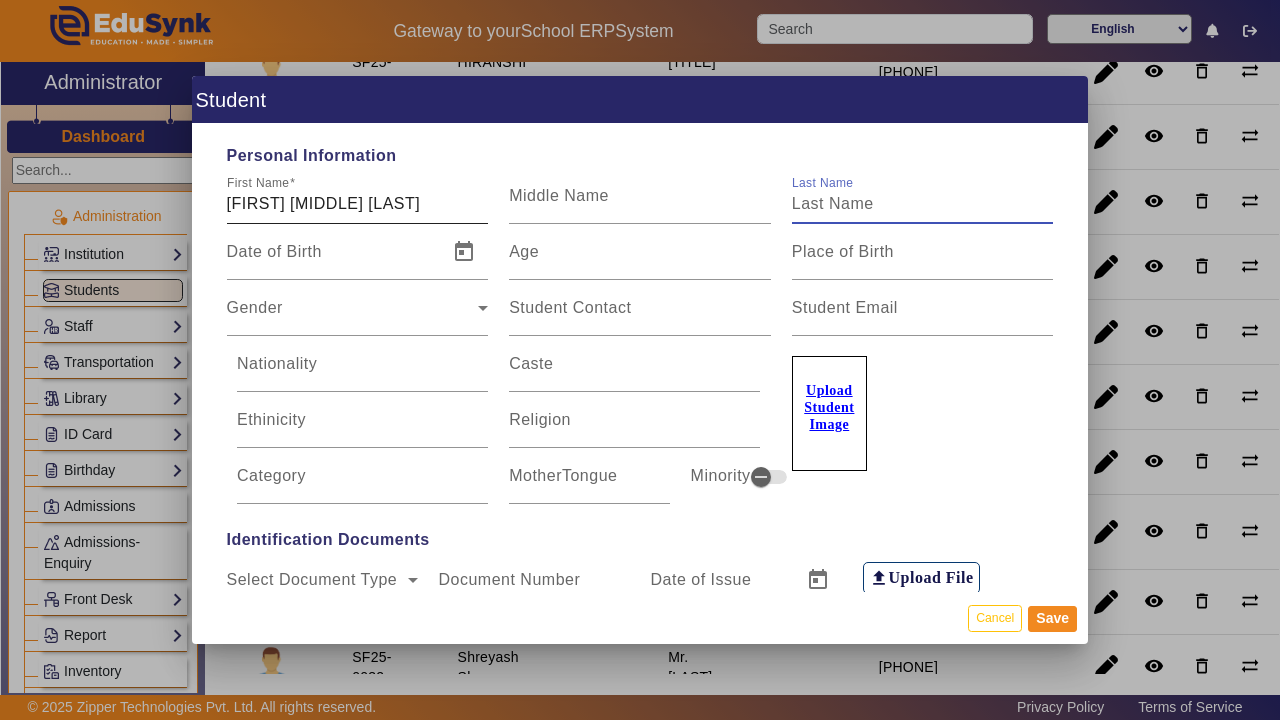 click on "[FIRST] [MIDDLE] [LAST]" at bounding box center (358, 204) 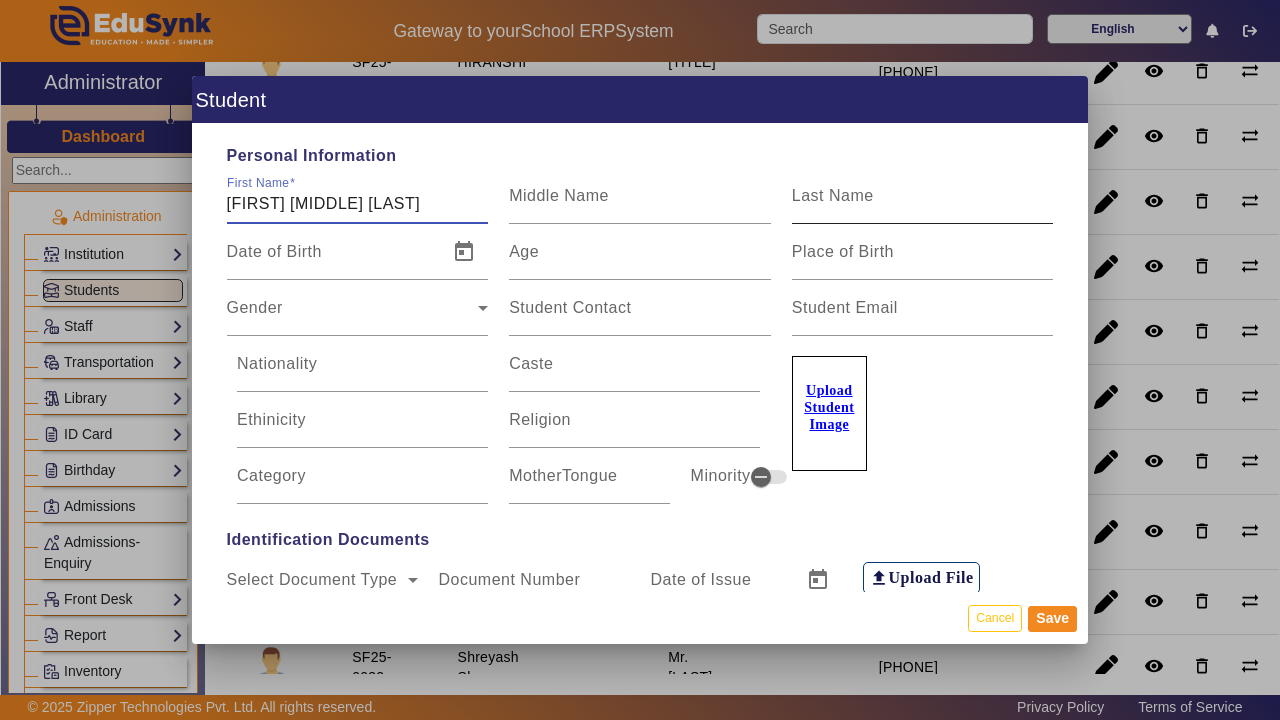 click on "Last Name" at bounding box center [923, 204] 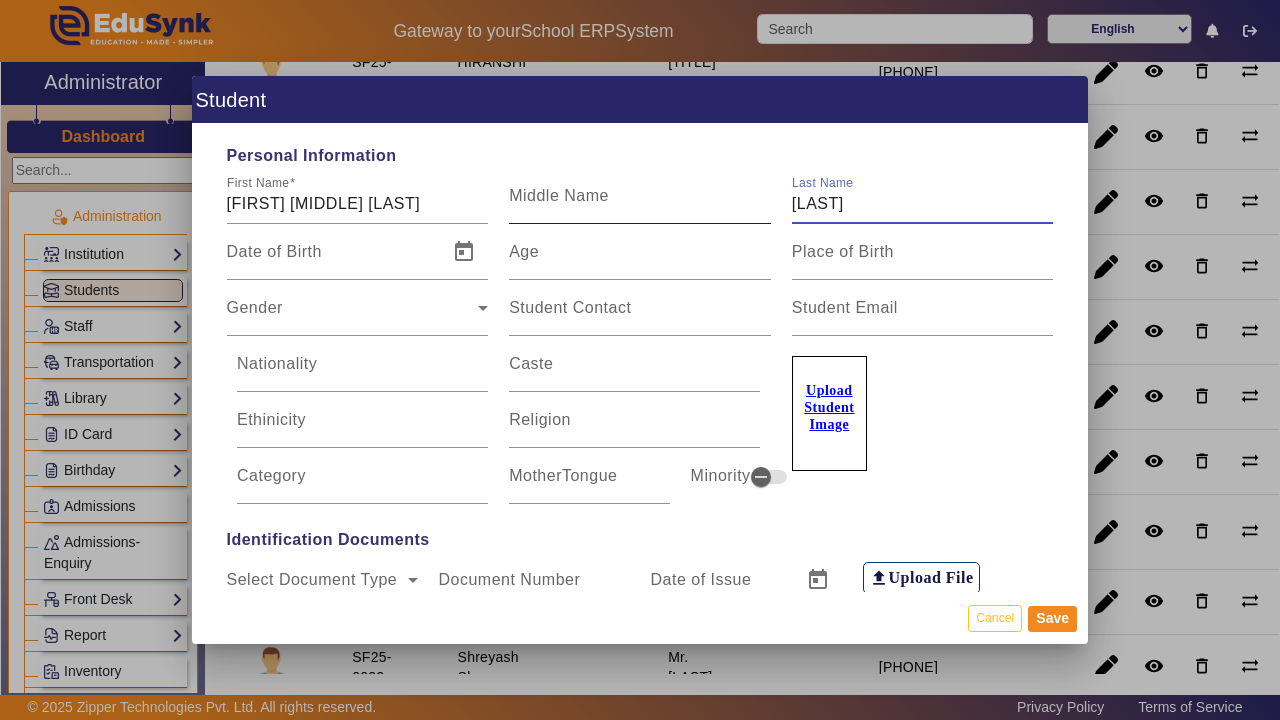 type on "[LAST]" 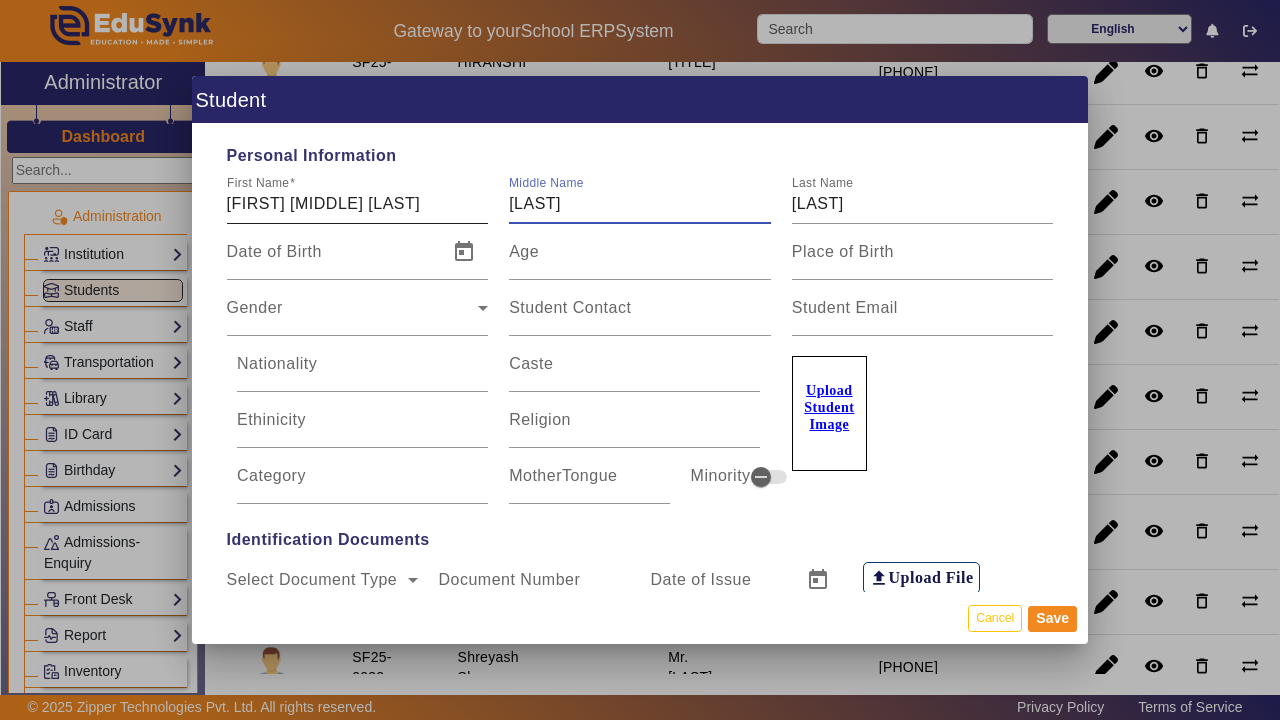 type on "[LAST]" 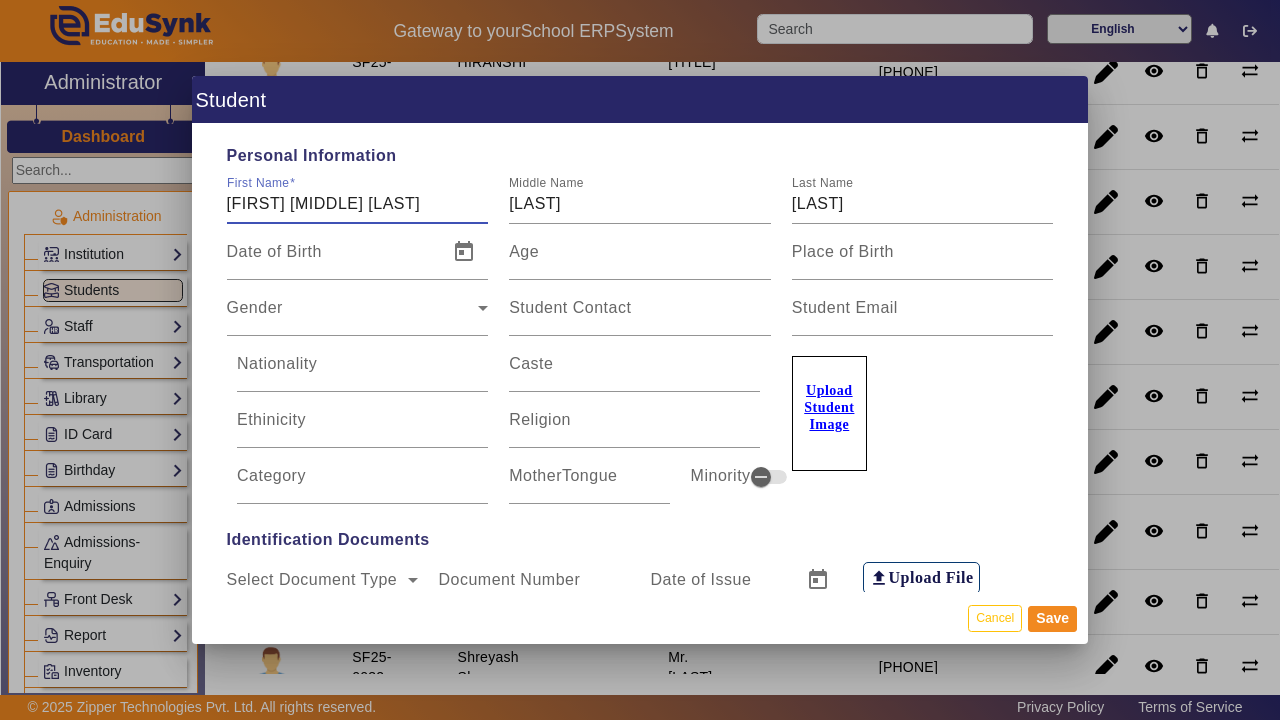 click on "[FIRST] [MIDDLE] [LAST]" at bounding box center [358, 204] 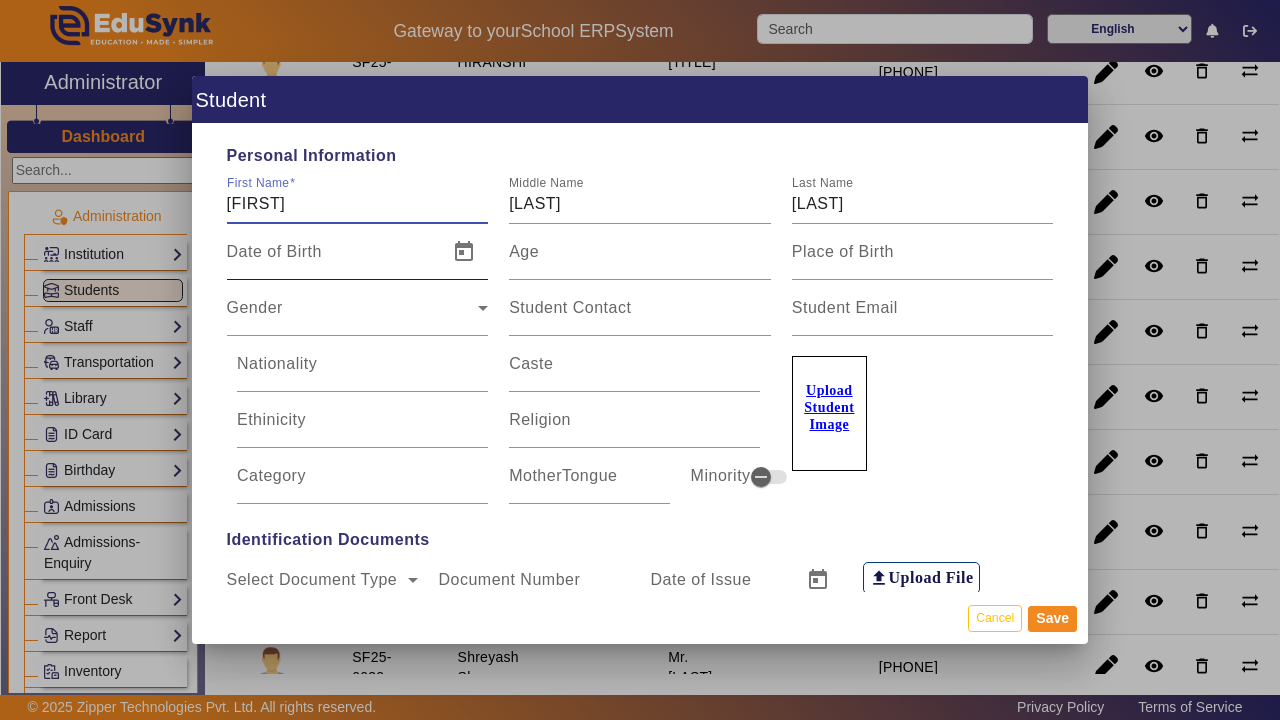 type on "[FIRST]" 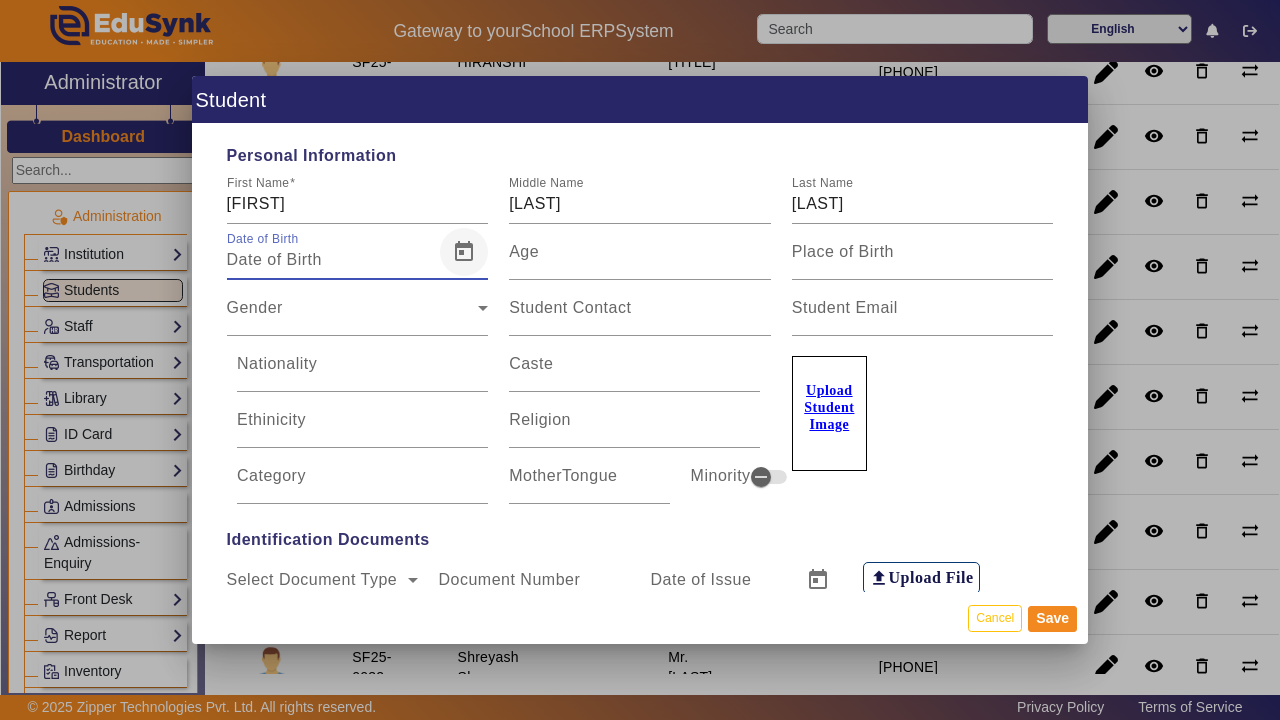 click at bounding box center [464, 252] 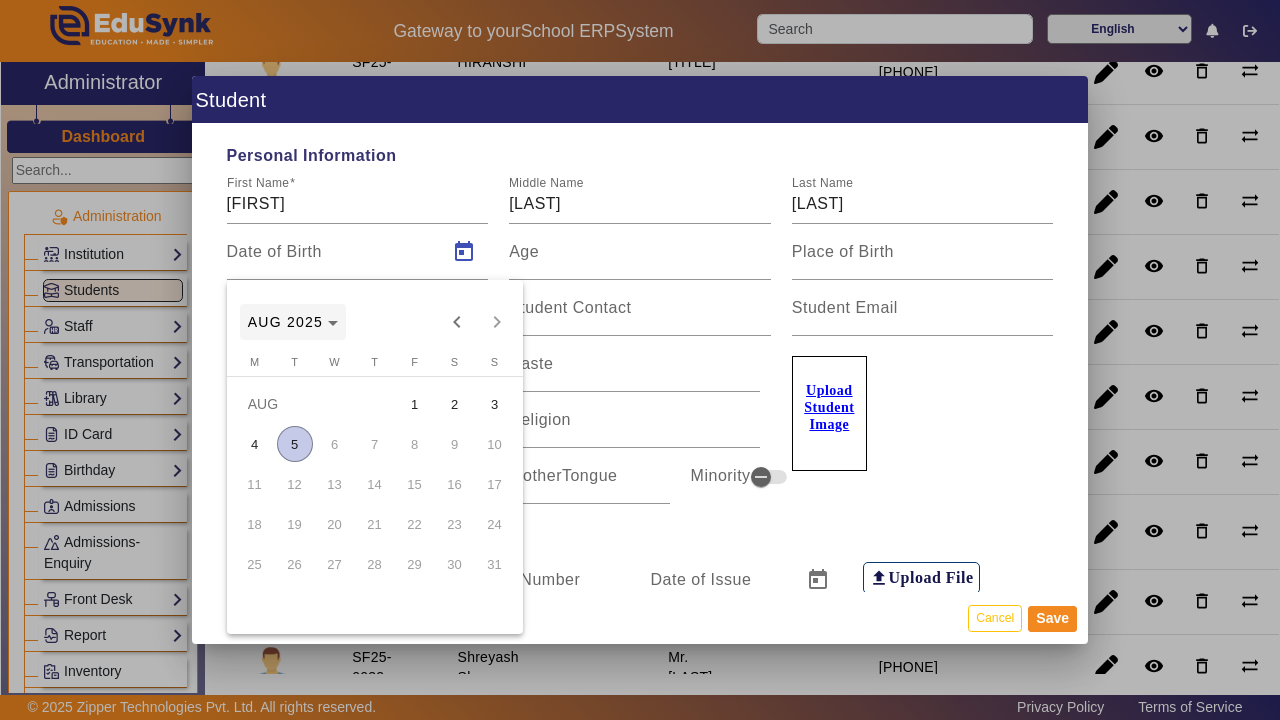click on "AUG 2025" at bounding box center [293, 322] 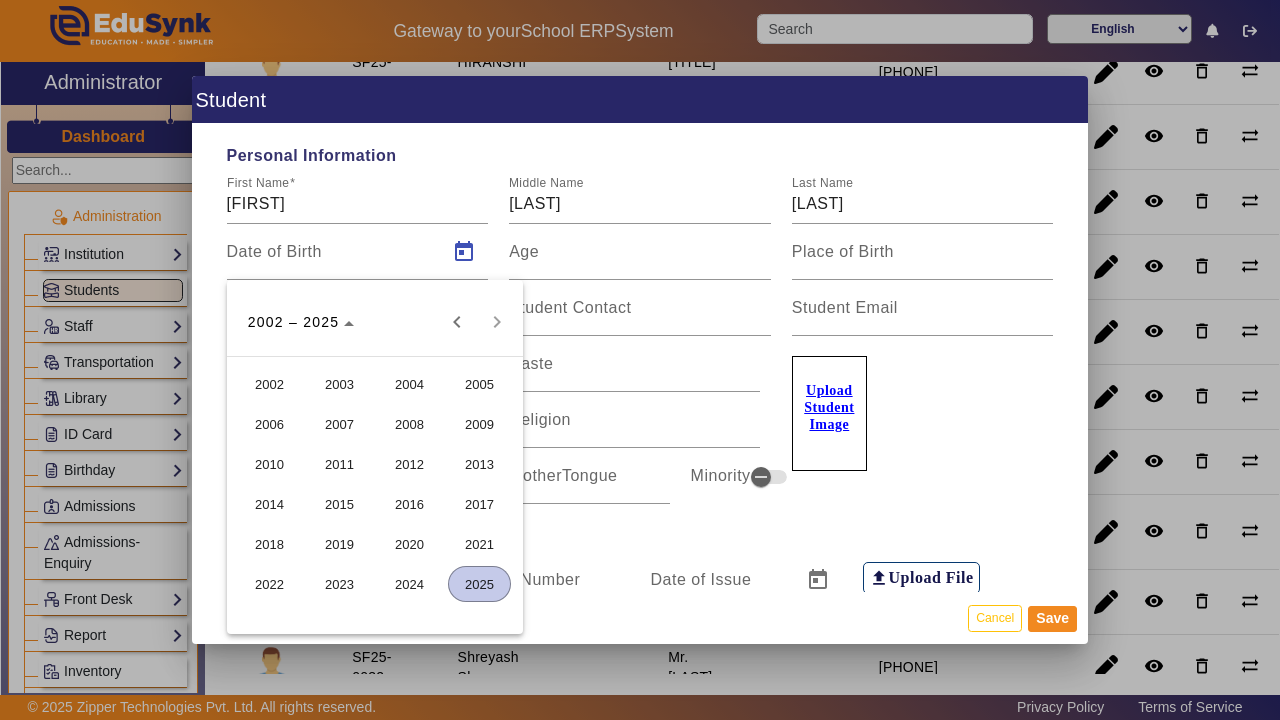 click on "2012" at bounding box center (409, 464) 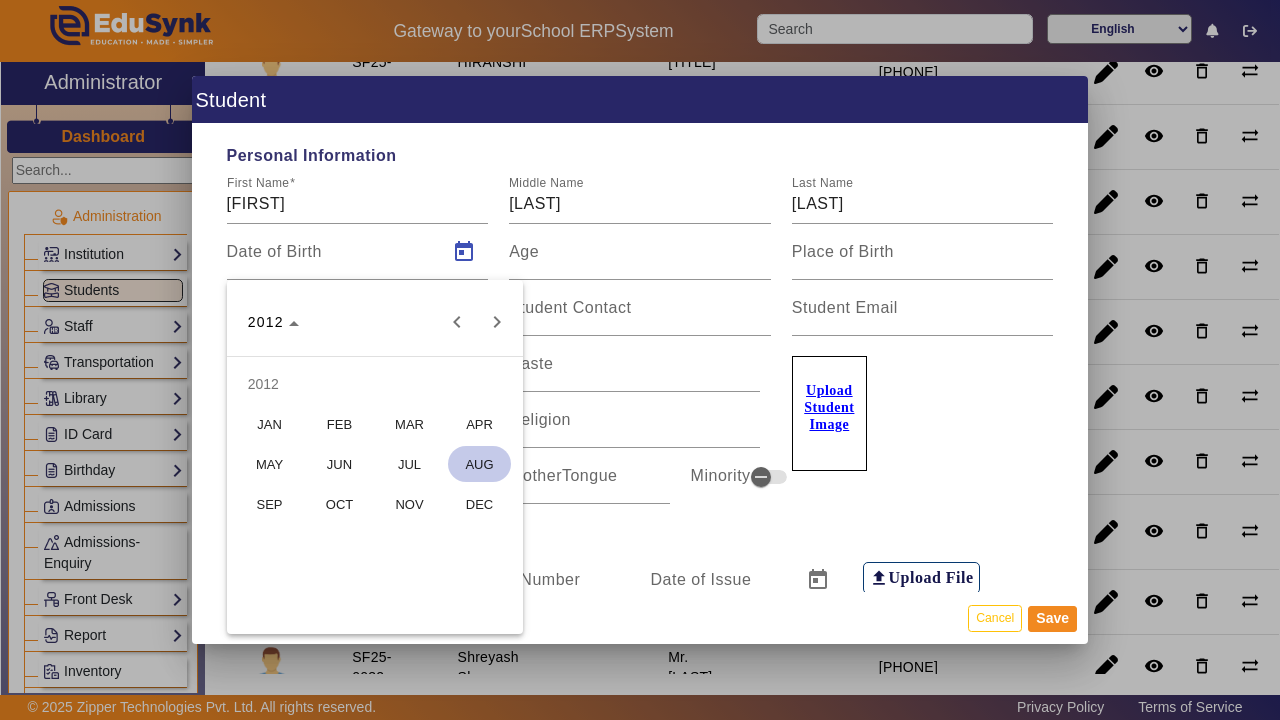 click on "MAR" at bounding box center [409, 424] 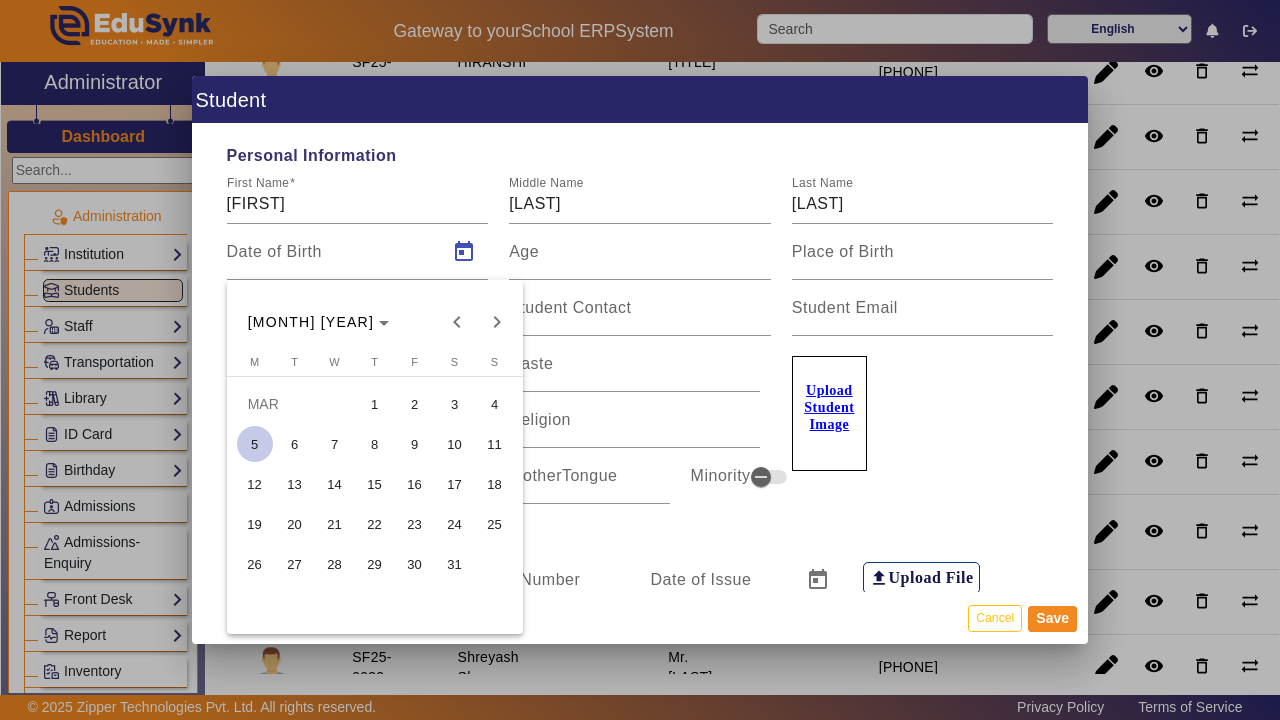 click on "26" at bounding box center (255, 564) 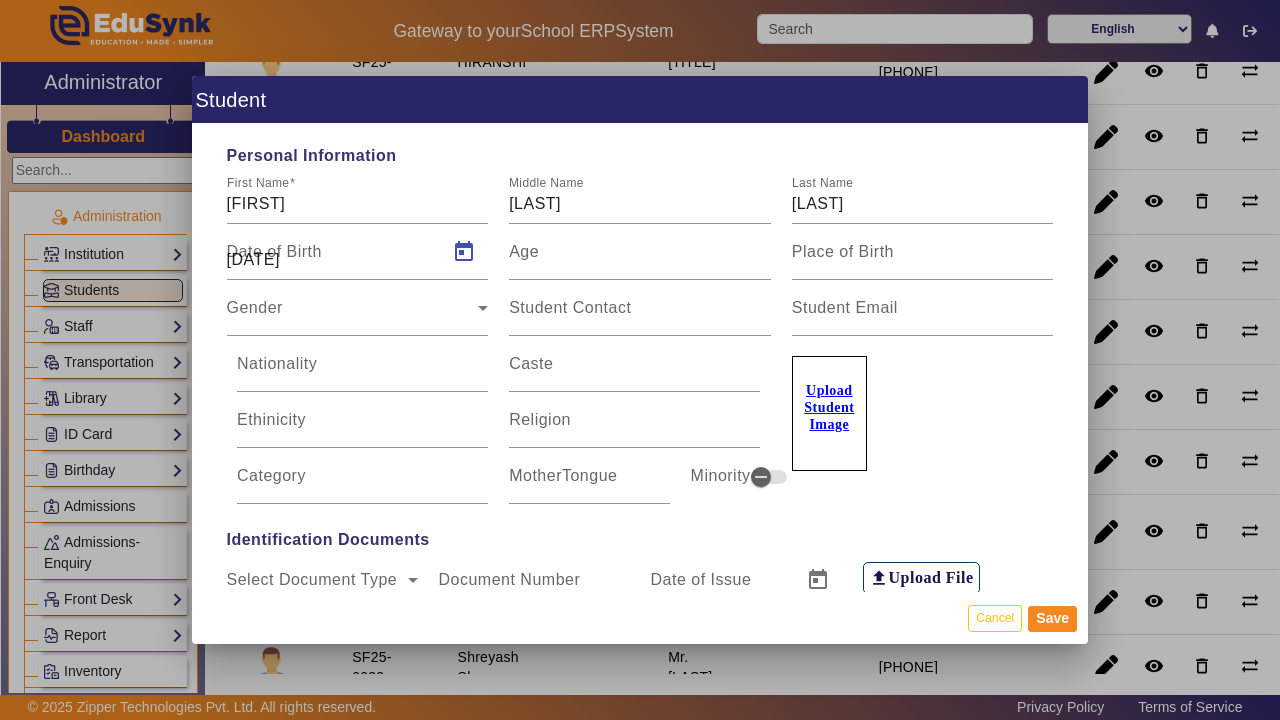 type on "[AGE]" 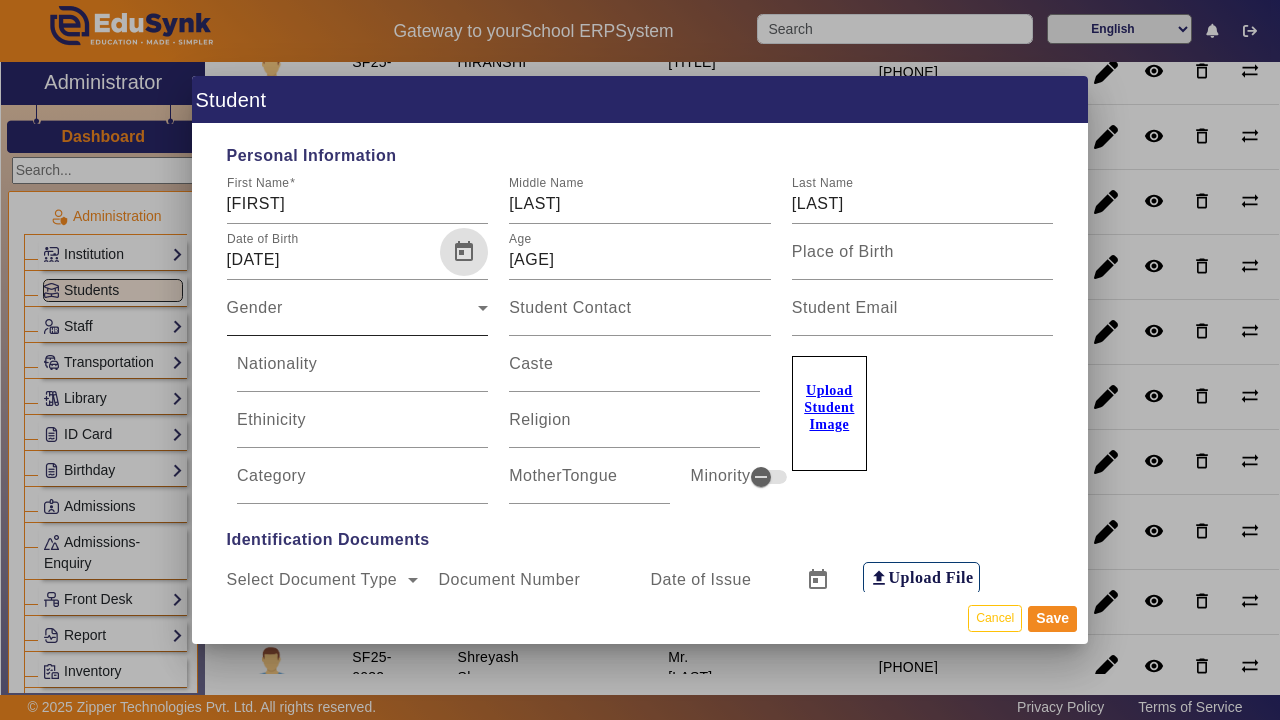 click on "Gender" at bounding box center [353, 316] 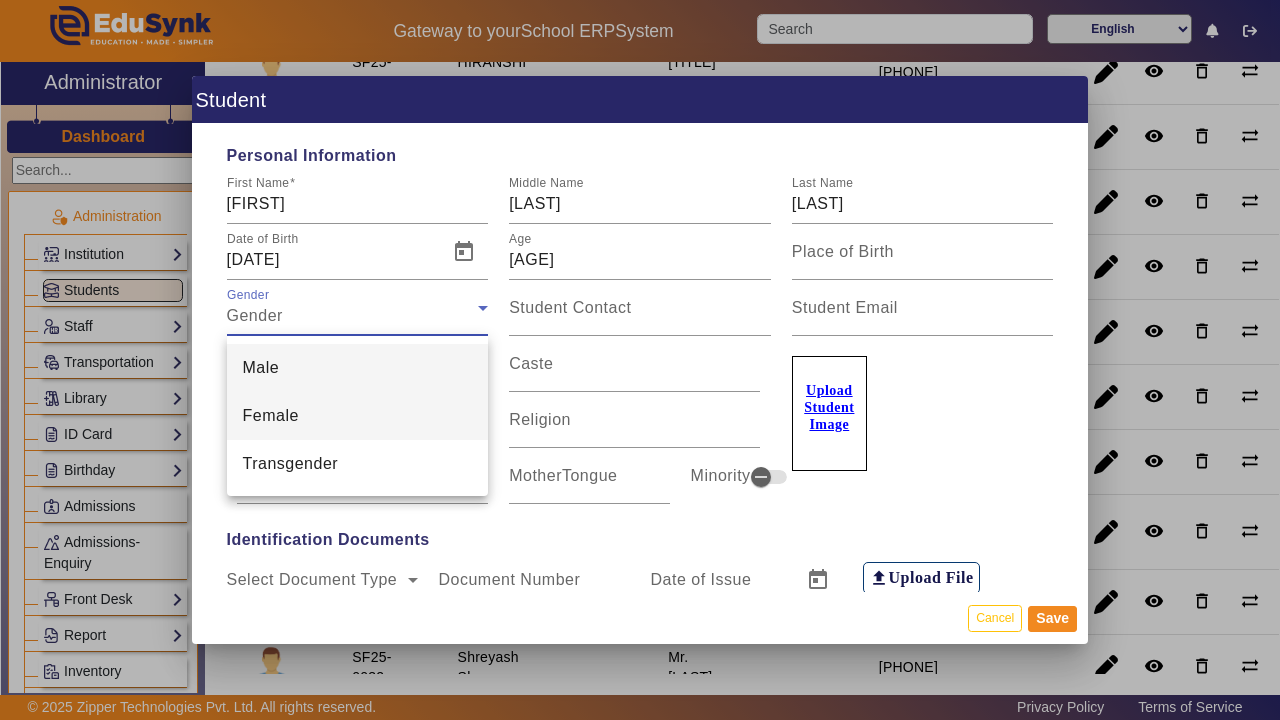 click on "Female" at bounding box center (358, 416) 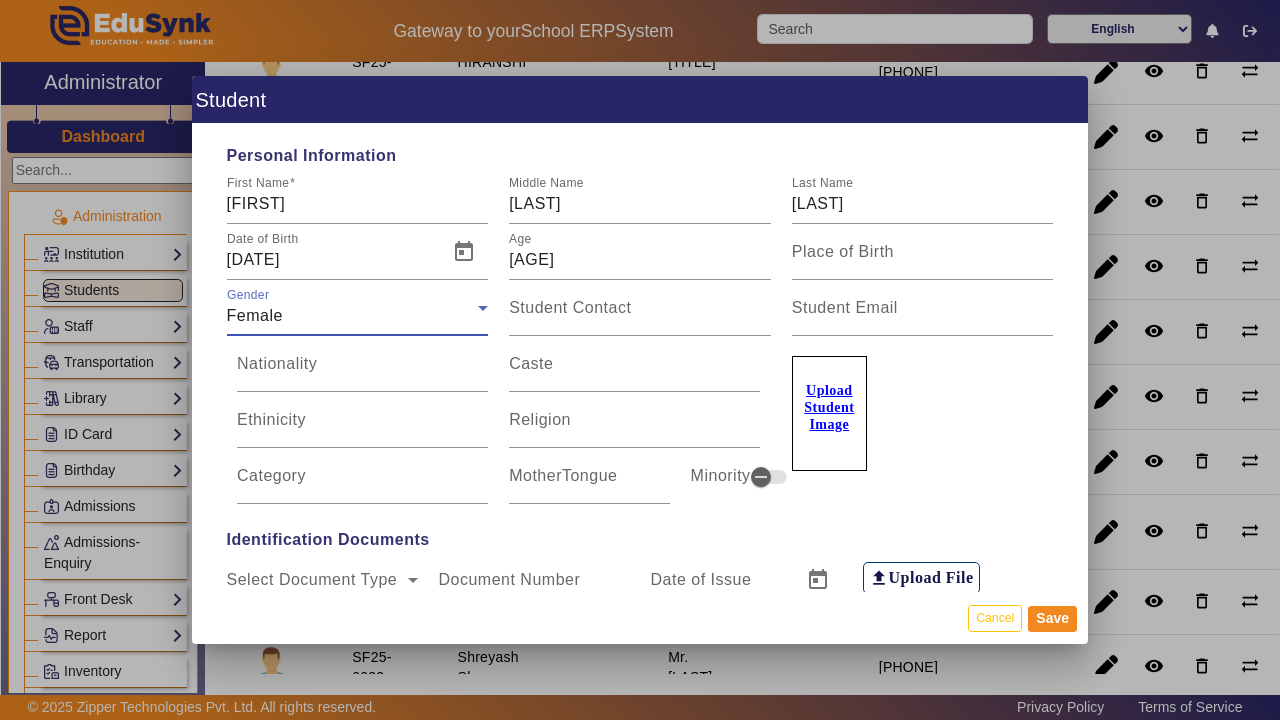 click on "Personal Information First Name [FIRST] Middle Name [MIDDLE] Last Name [LAST] Date of Birth [DATE] Age [AGE] Place of Birth Gender Female Student Contact Student Email Nationality Caste Ethinicity Religion Category MotherTongue Minority Upload Student Image Identification Documents Select Document Type Select Document Type Document Number Date of Issue file_upload Upload File Select Document Type Select Document Type Document Number Date of Issue file_upload Upload File Permanent Address Address Line 1 Address Line 2 Address Line 3 Select Country Select State City Pin Code  My Correspondence address is same as the permanent address.  Correspondence Address Address Line 1 Address Line 2 Address Line 3 Select Country Select State City Pin Code Institution Related Information EduSynkID 34737 Card ID Registration Id SF25-0034 Affiliation No Class/Batch Information Class Type Class IX Section A Roll No. House CBSE Admission Information Admission Session KV Admission Date Admission Type" at bounding box center [640, 358] 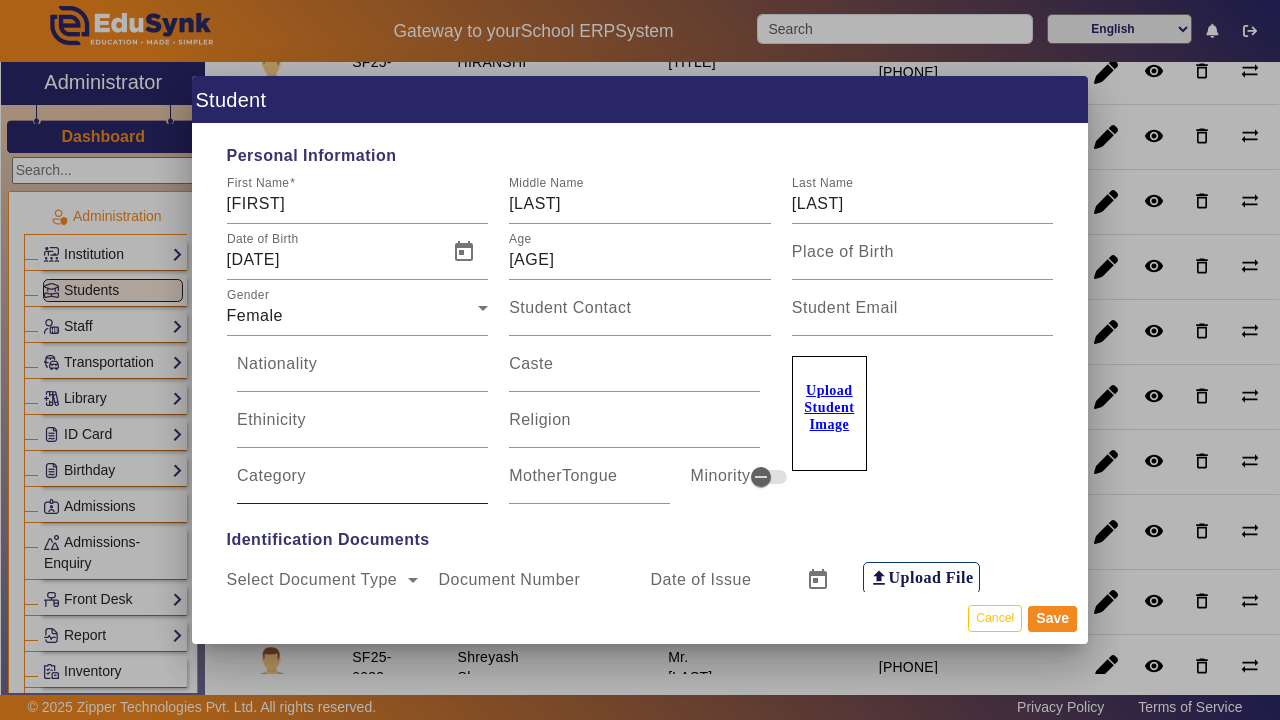 click on "Category" at bounding box center (362, 484) 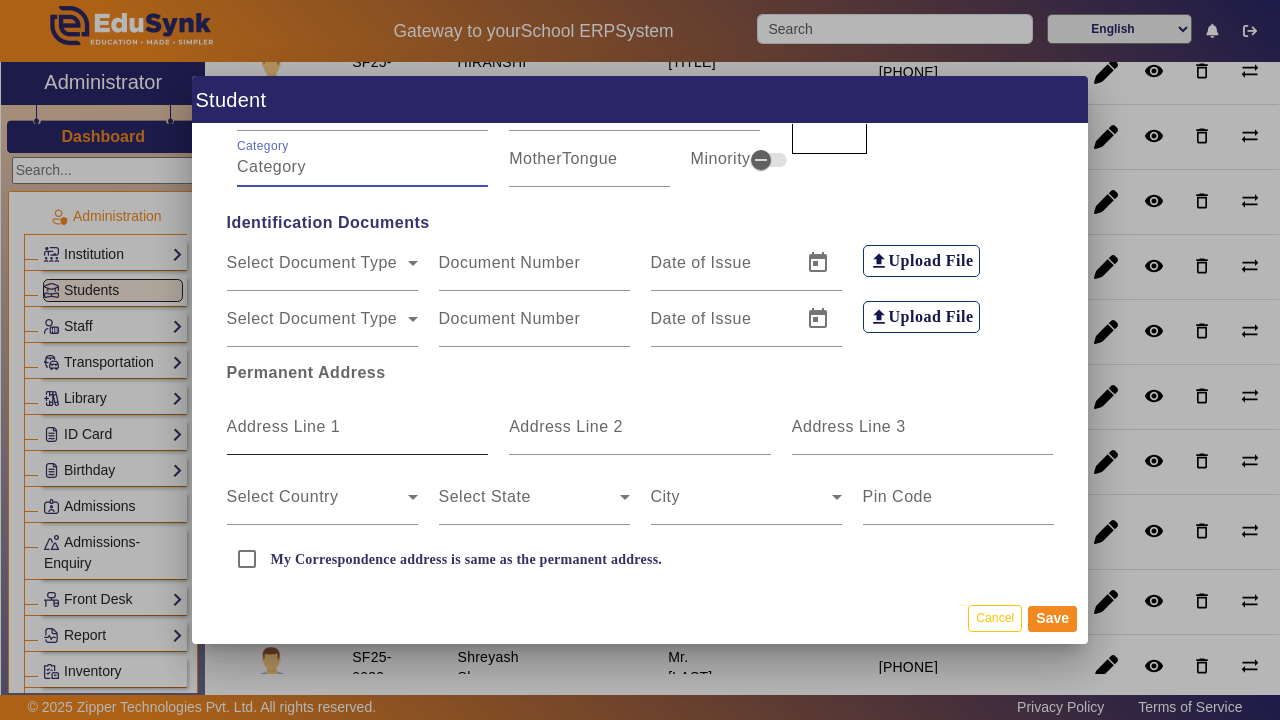 scroll, scrollTop: 332, scrollLeft: 0, axis: vertical 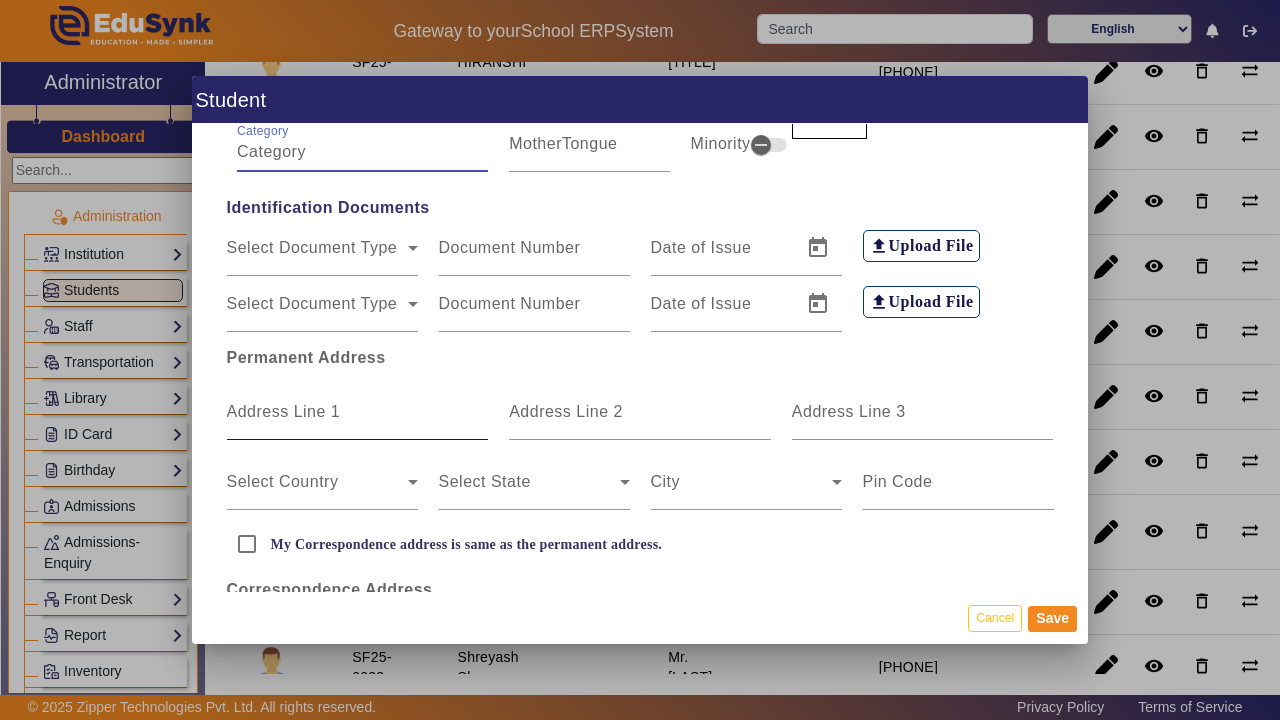 click on "Address Line 1" at bounding box center [284, 411] 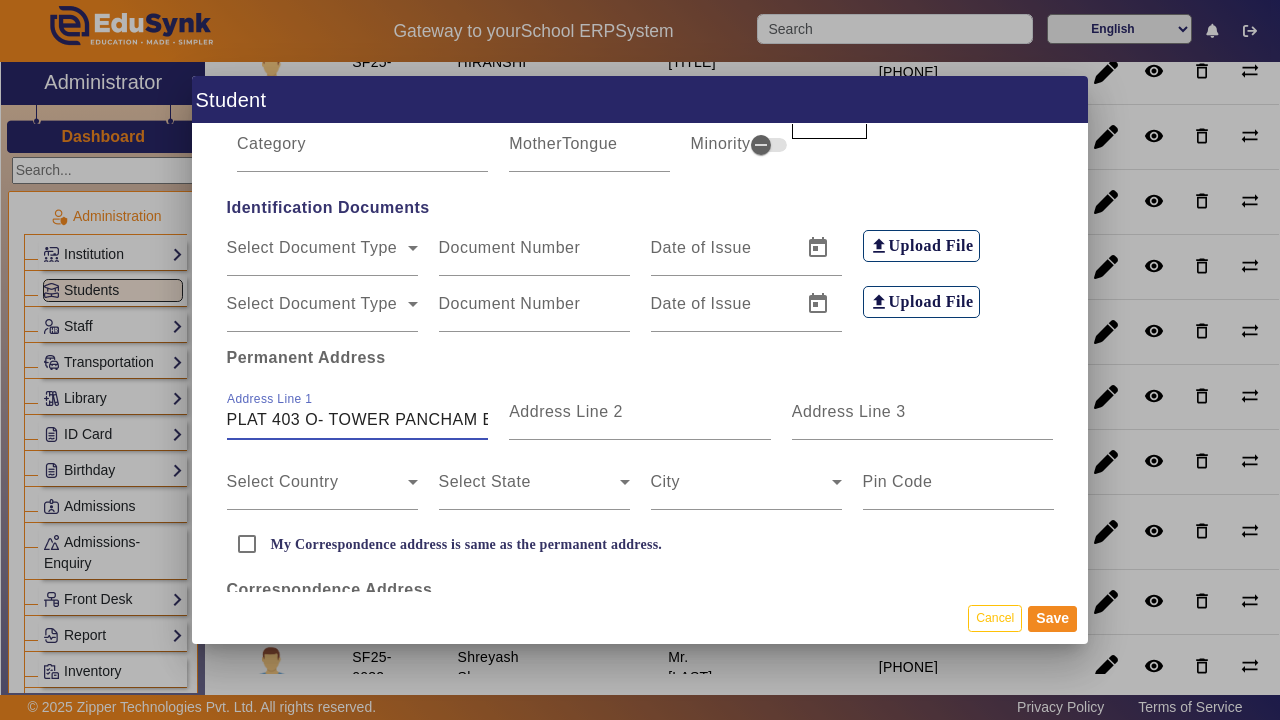 click on "PLAT 403 O- TOWER PANCHAM ELITE KHODHIYAR NAGAR" at bounding box center (358, 420) 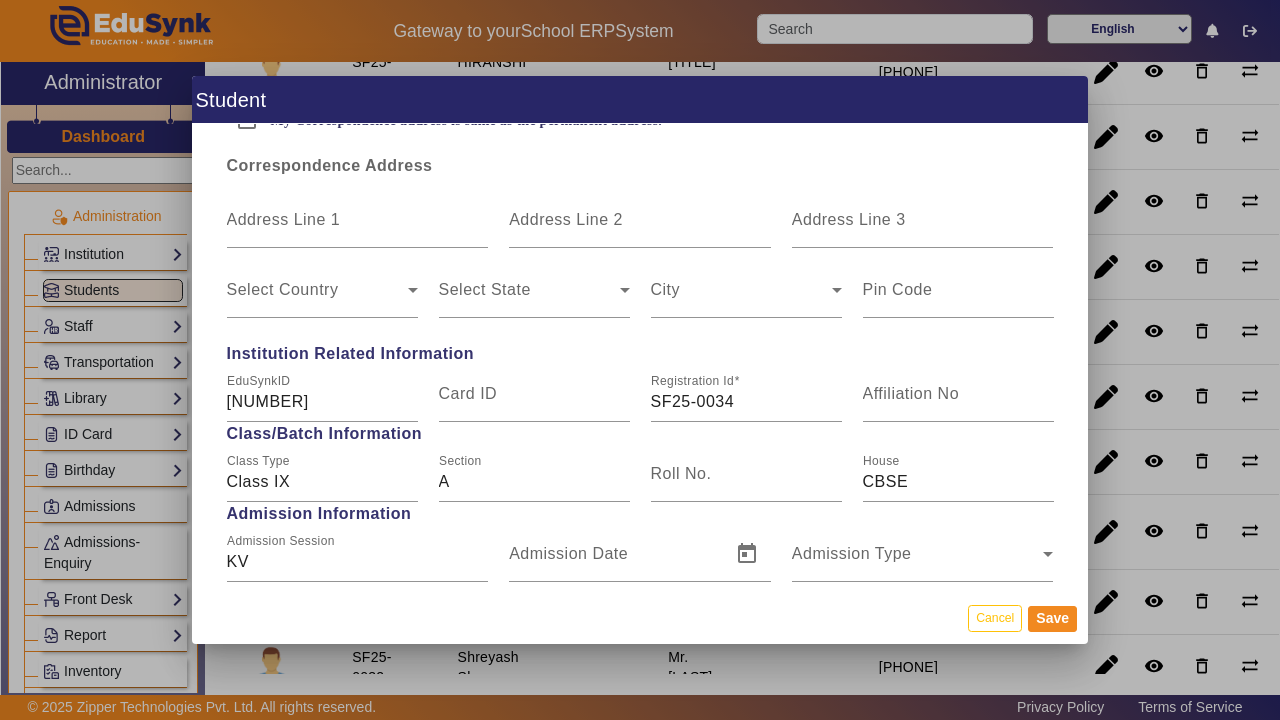 scroll, scrollTop: 795, scrollLeft: 0, axis: vertical 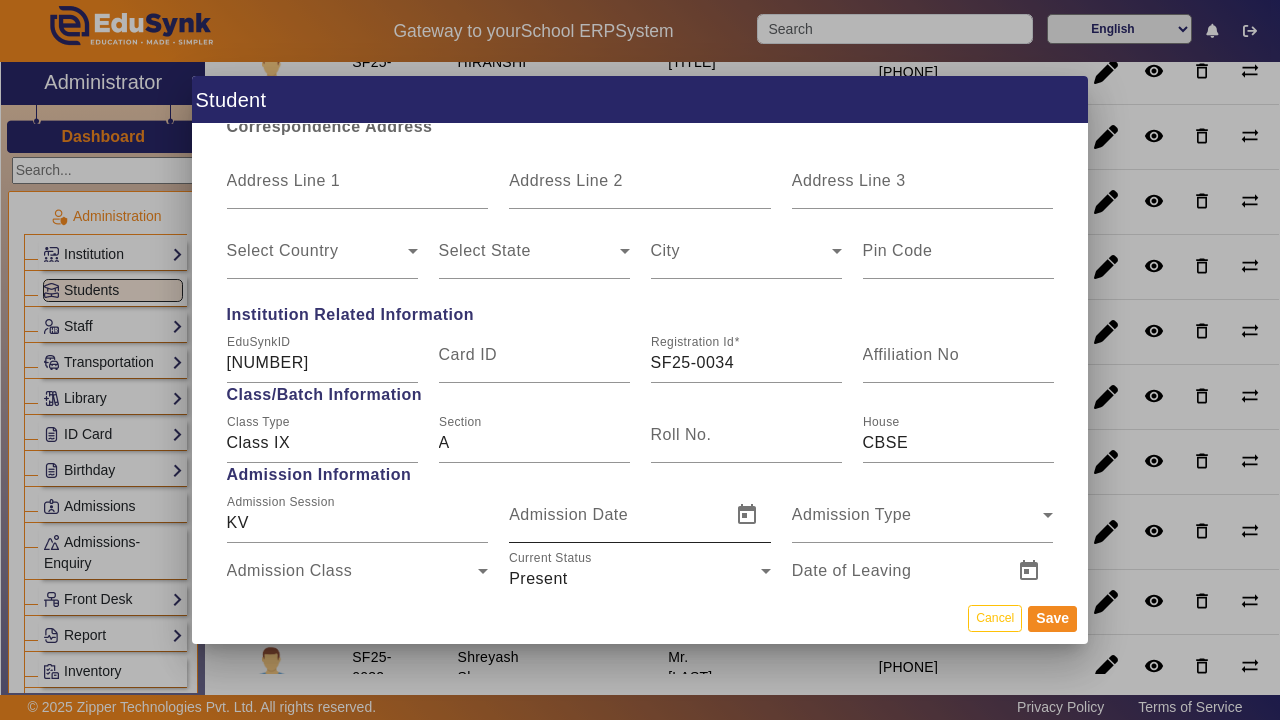 type on "PLAT 403 O- TOWER PANCHAM ELITE KHODIYAR NAGAR" 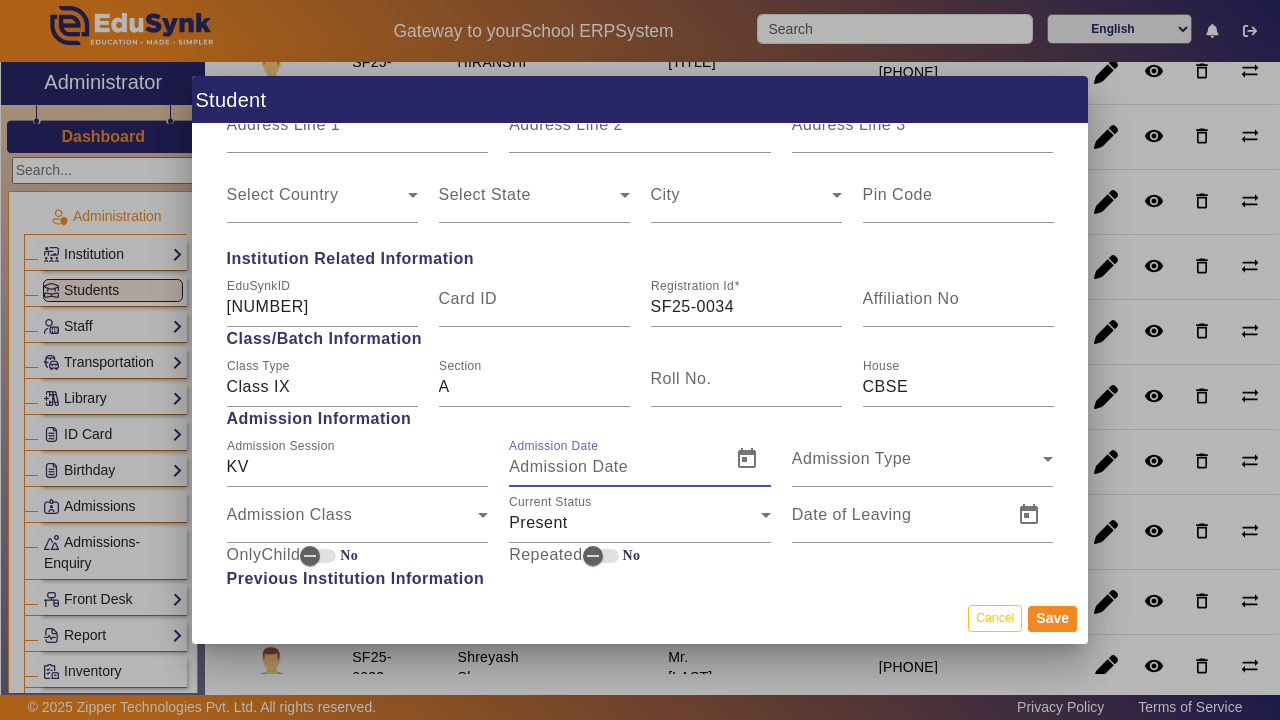 scroll, scrollTop: 869, scrollLeft: 0, axis: vertical 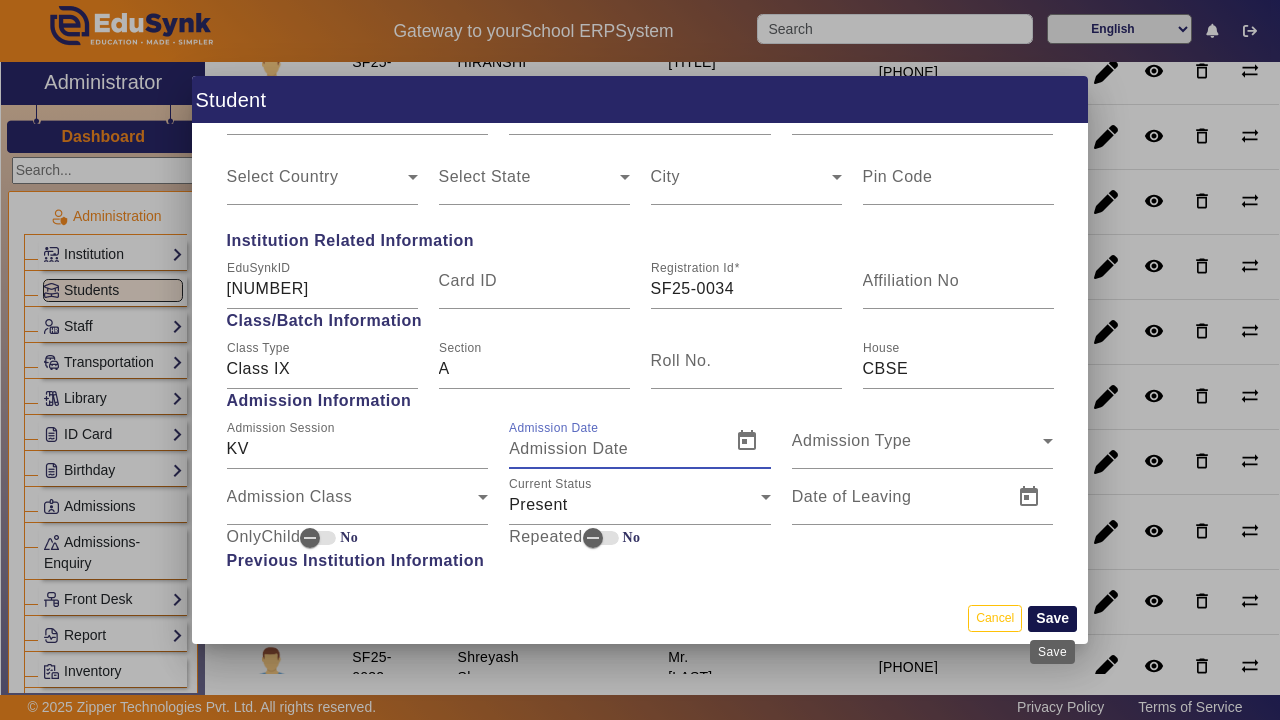 click on "Save" at bounding box center [1052, 619] 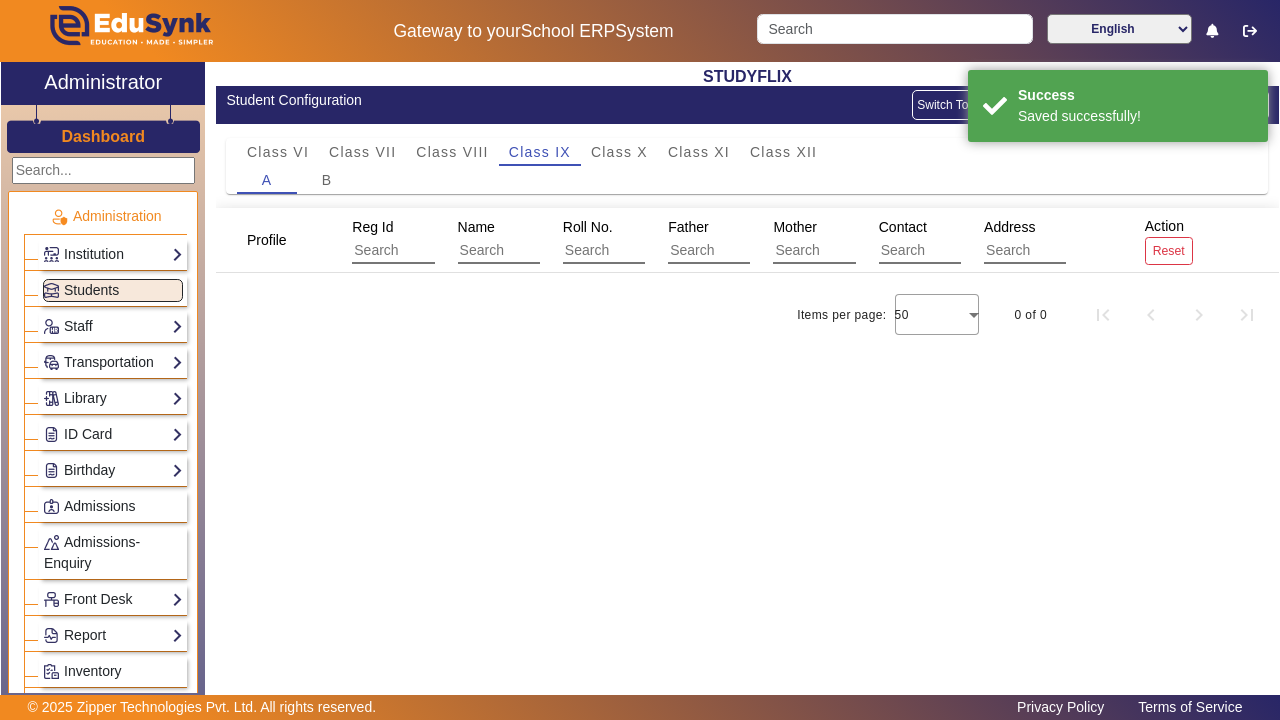 scroll, scrollTop: 0, scrollLeft: 0, axis: both 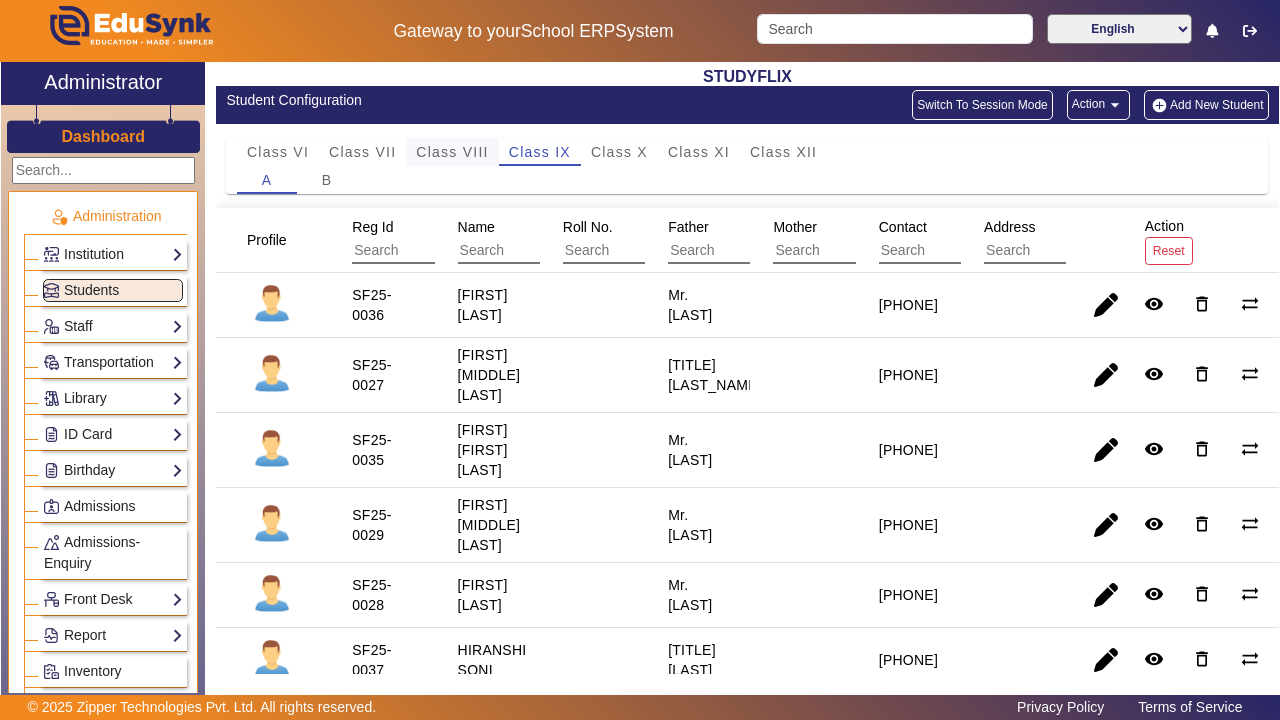 click on "Class VIII" at bounding box center (452, 152) 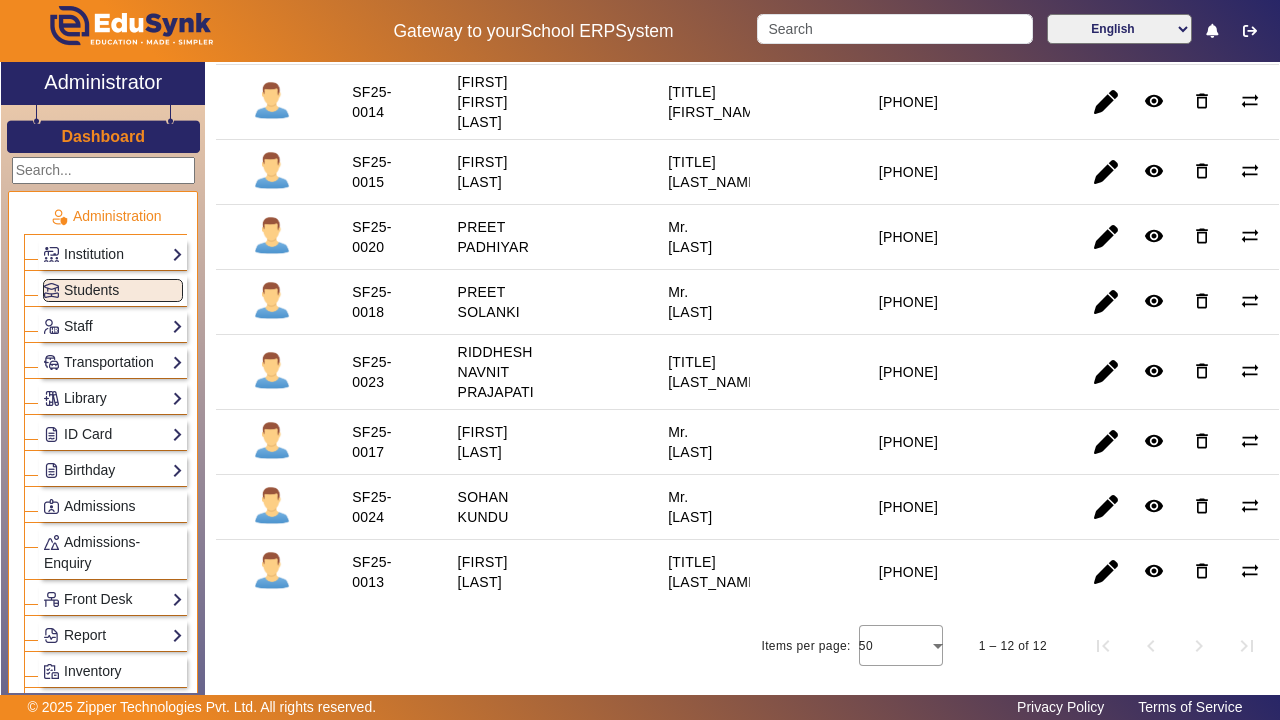 scroll, scrollTop: 497, scrollLeft: 0, axis: vertical 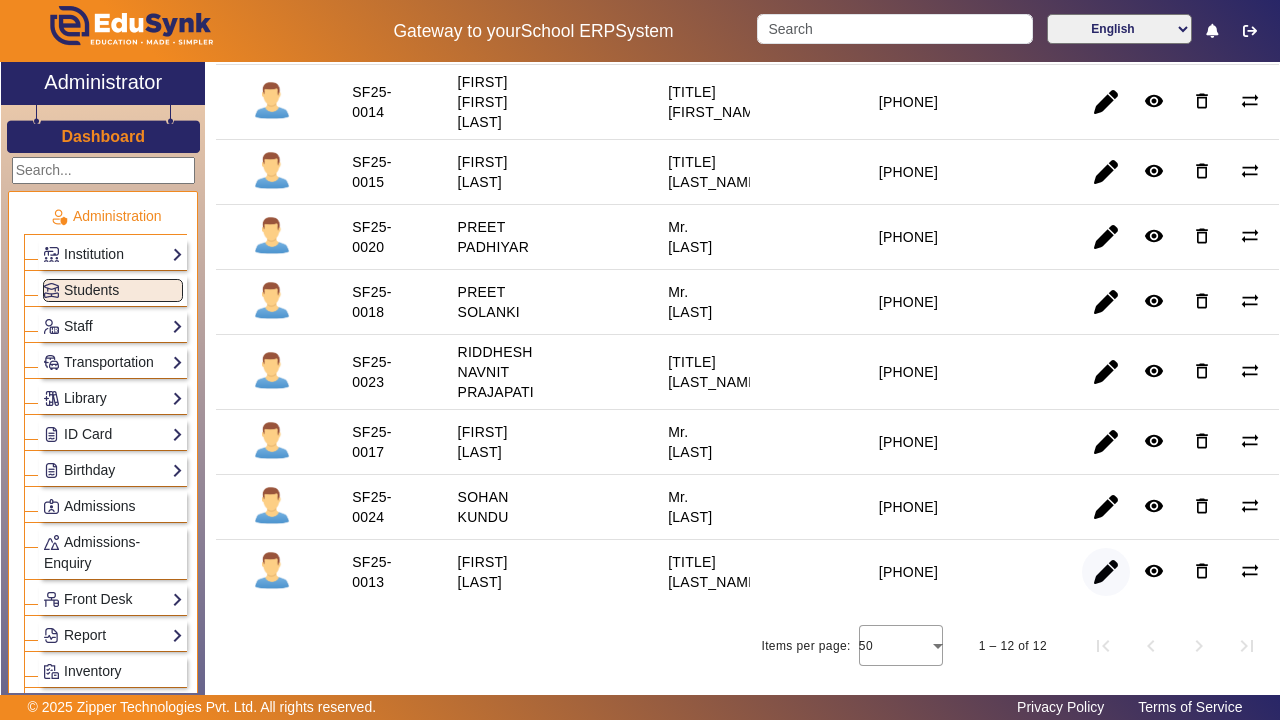 click 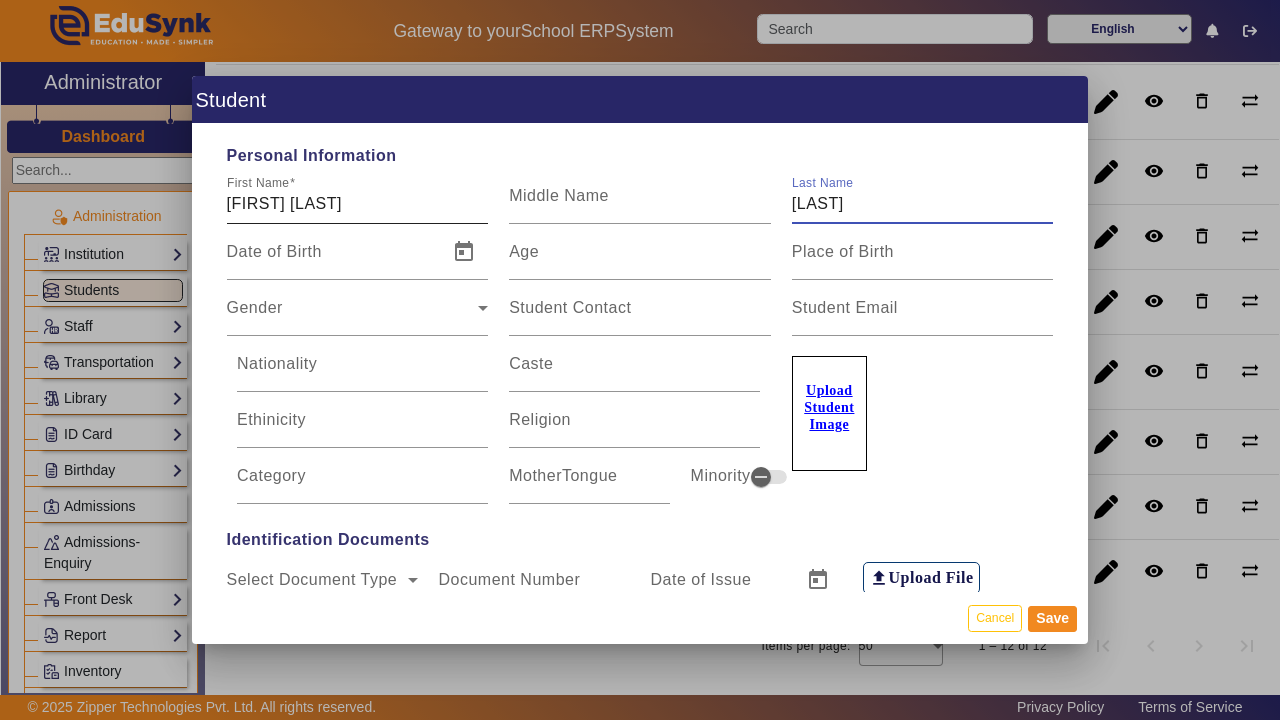 type on "[LAST]" 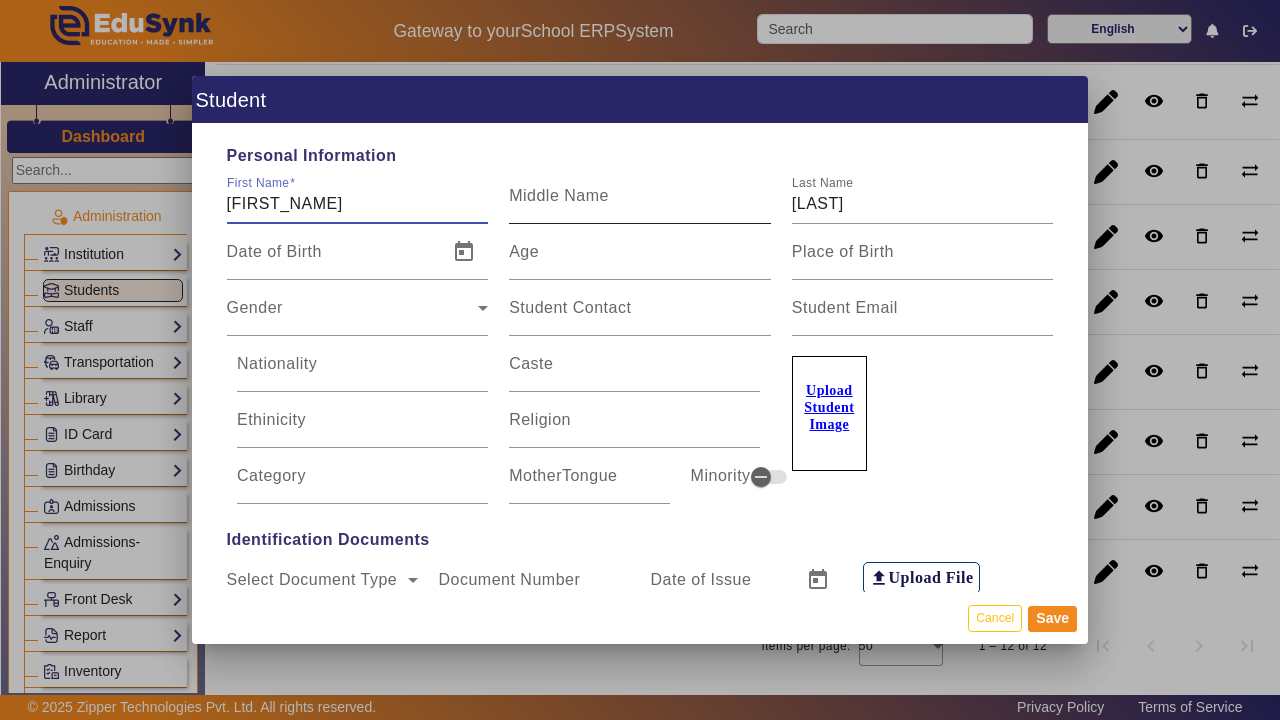 type on "[FIRST_NAME]" 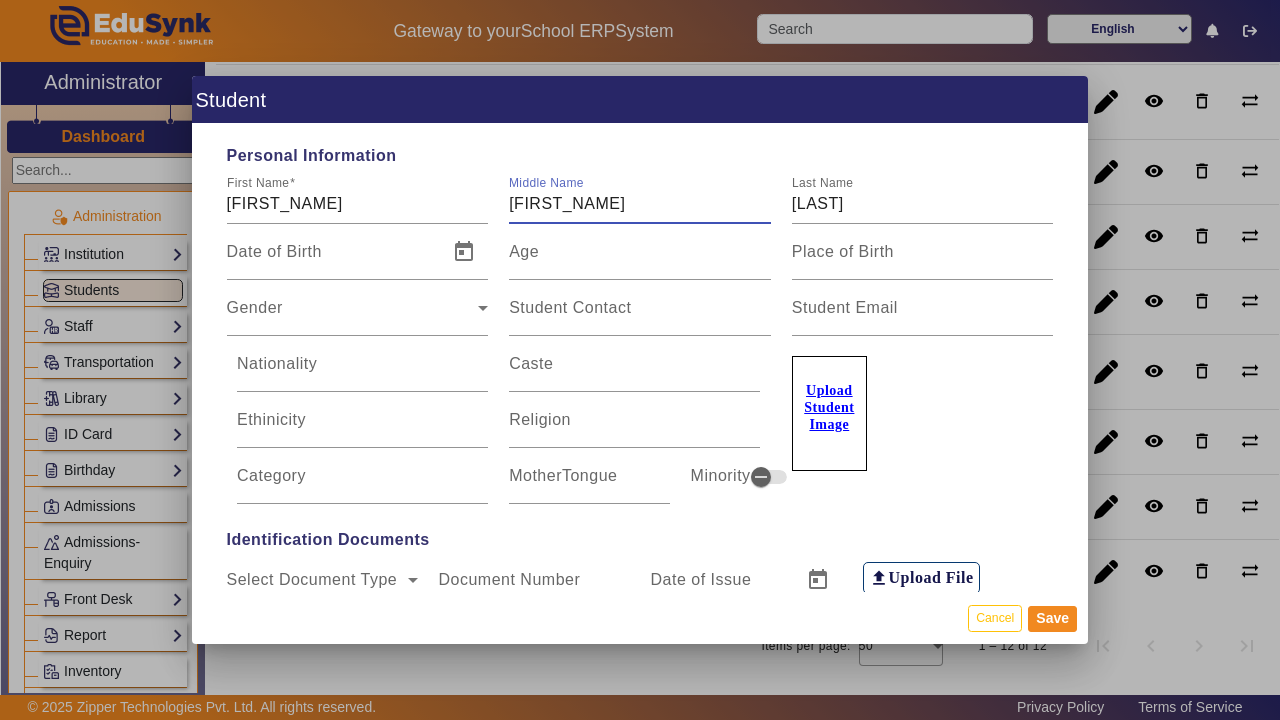 click on "[FIRST_NAME]" at bounding box center (640, 204) 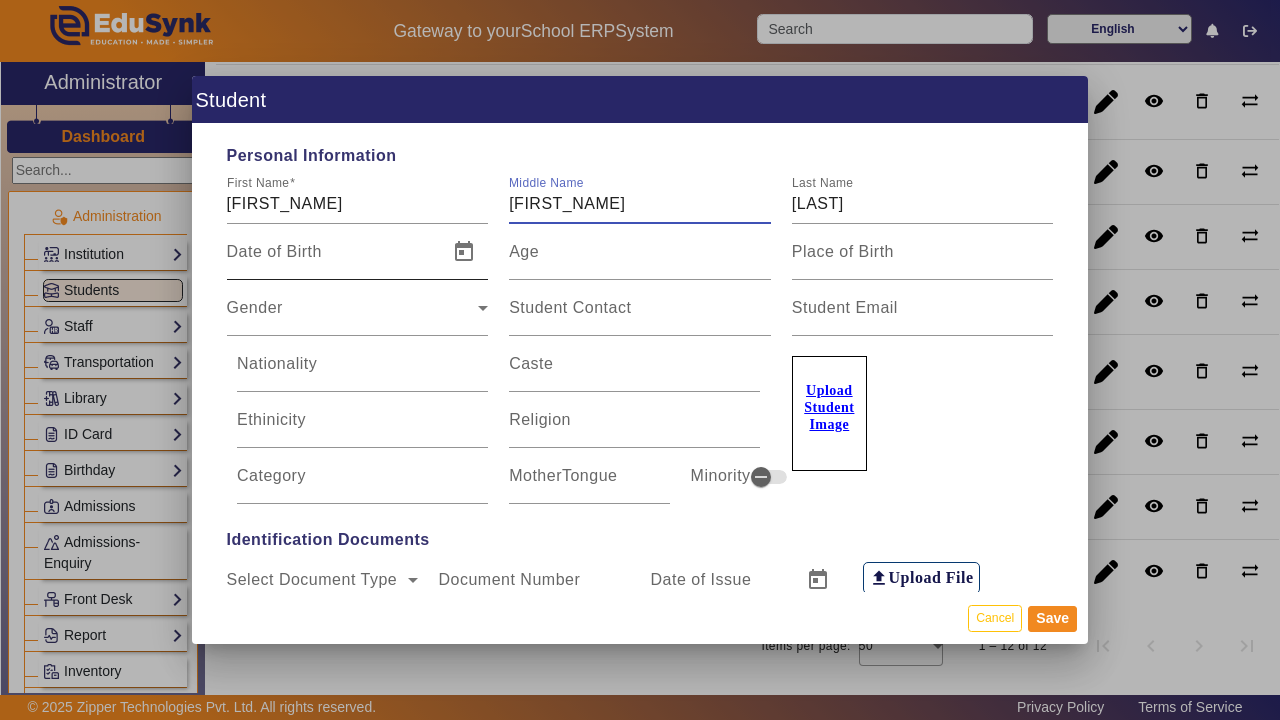 type on "[FIRST_NAME]" 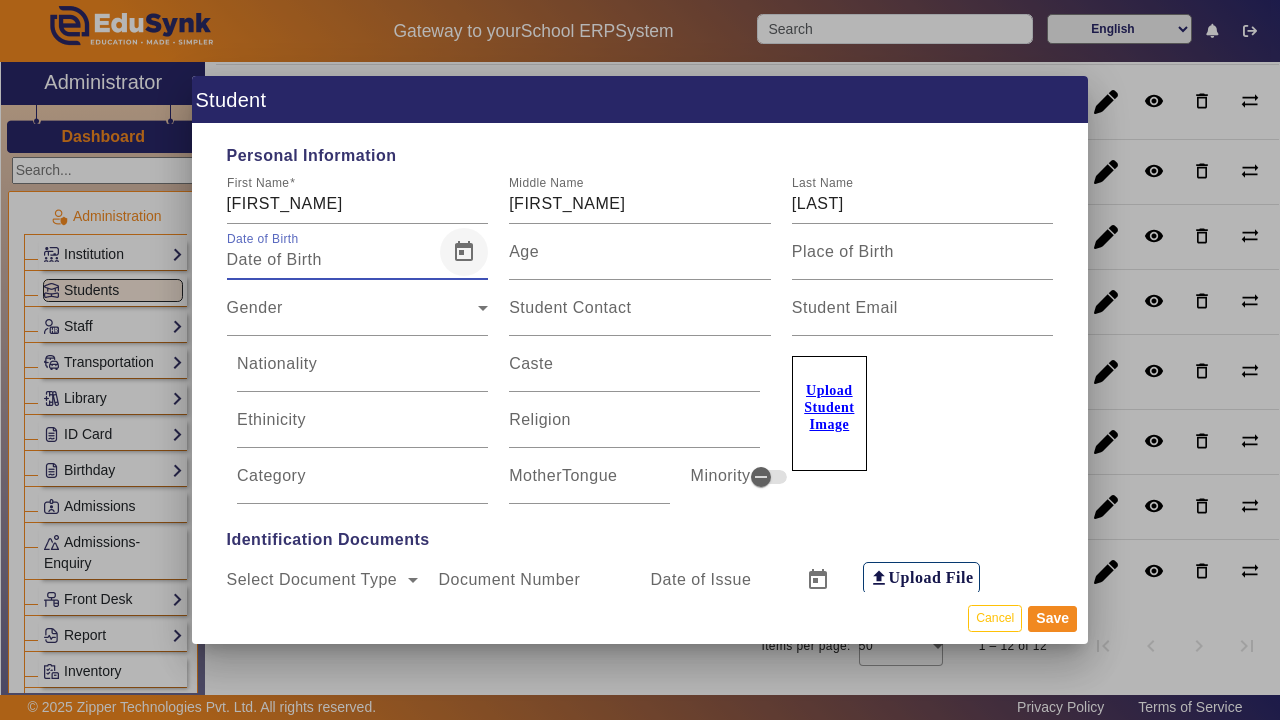 click at bounding box center [464, 252] 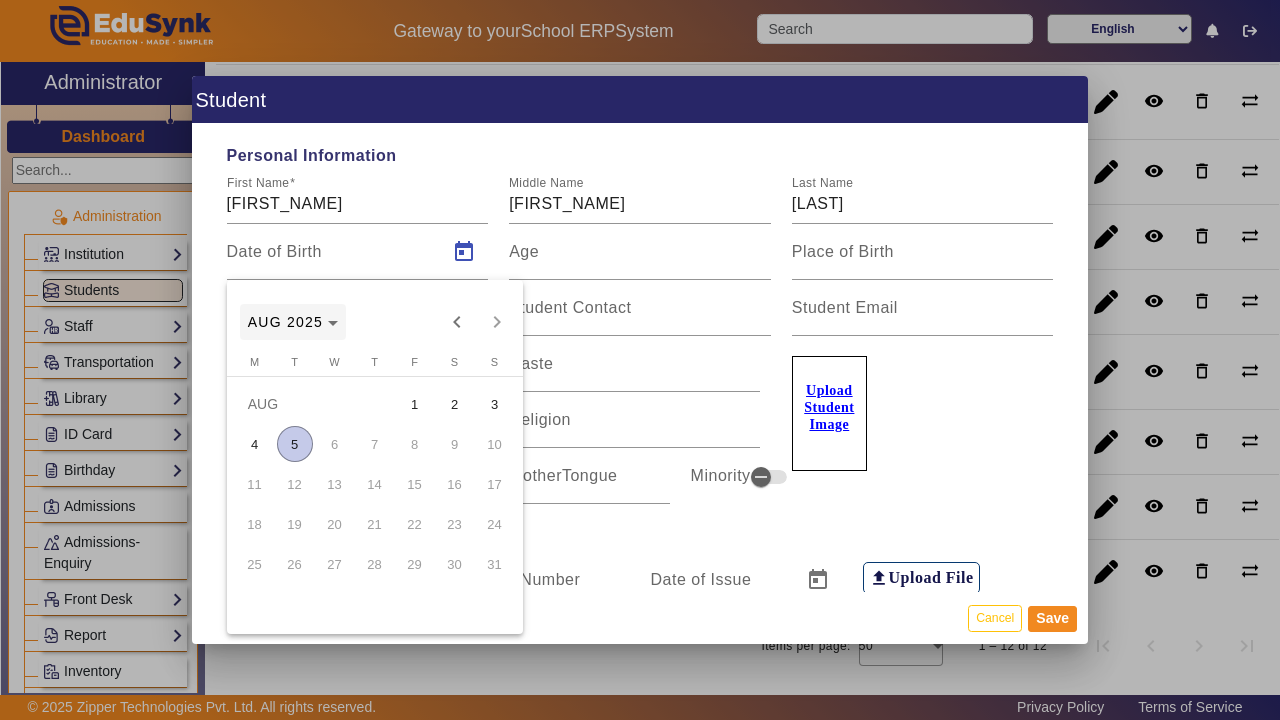 click on "AUG 2025" at bounding box center (293, 322) 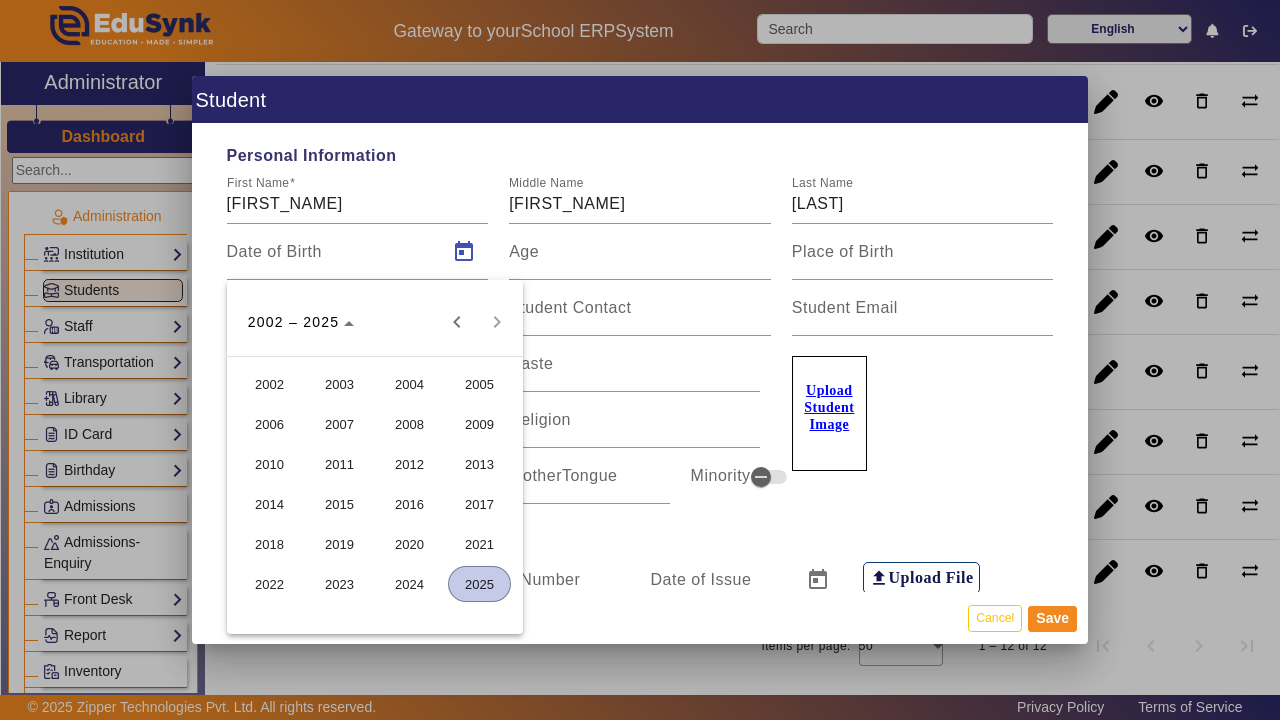 click on "2012" at bounding box center [409, 464] 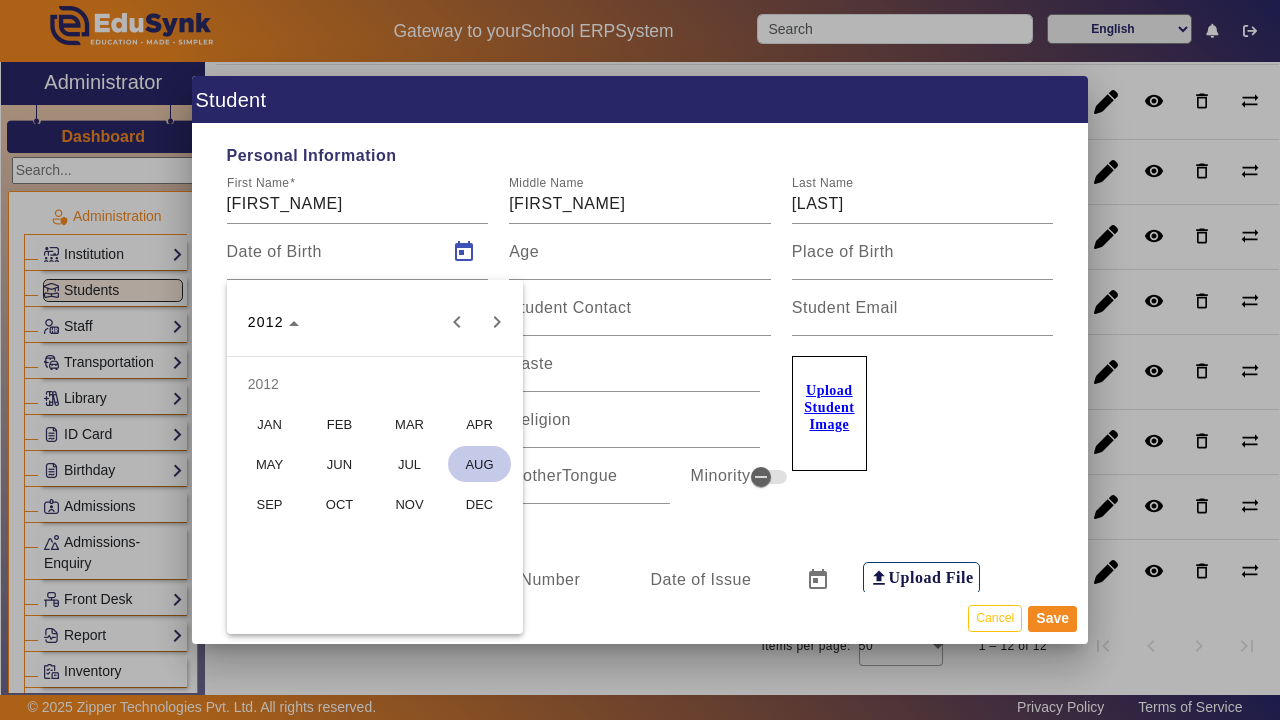 click on "NOV" at bounding box center [409, 504] 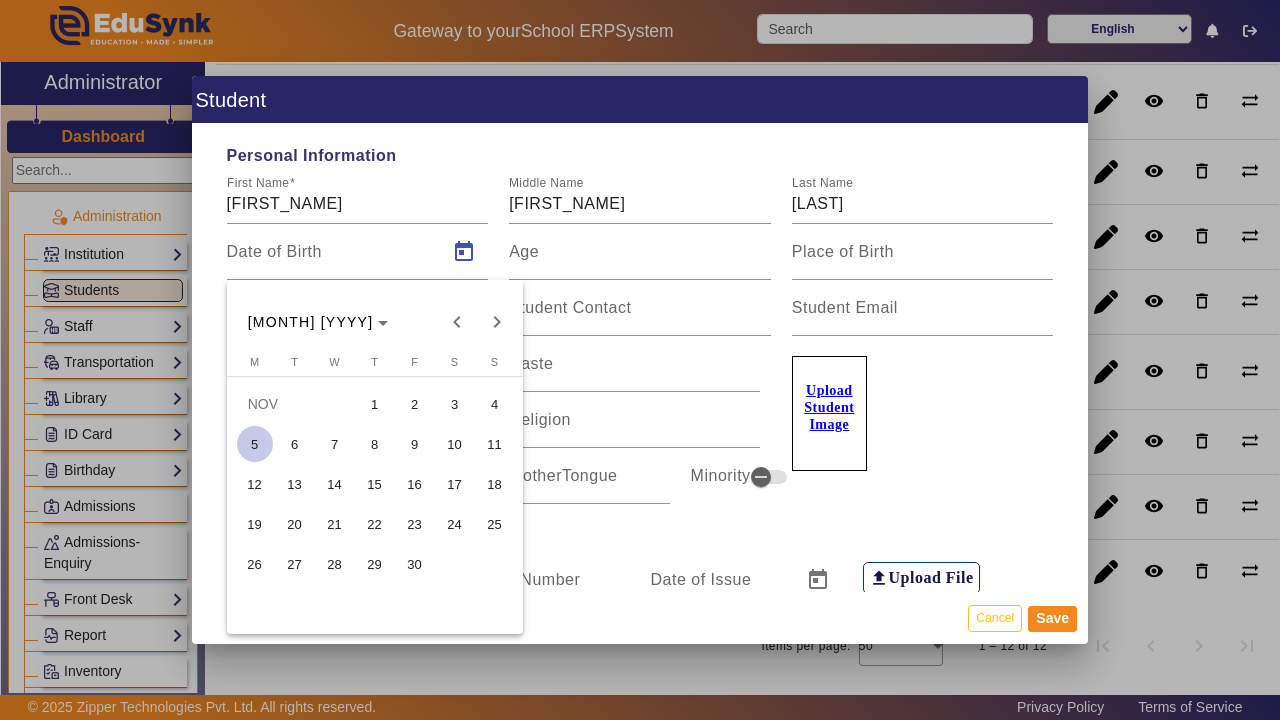click on "28" at bounding box center (335, 564) 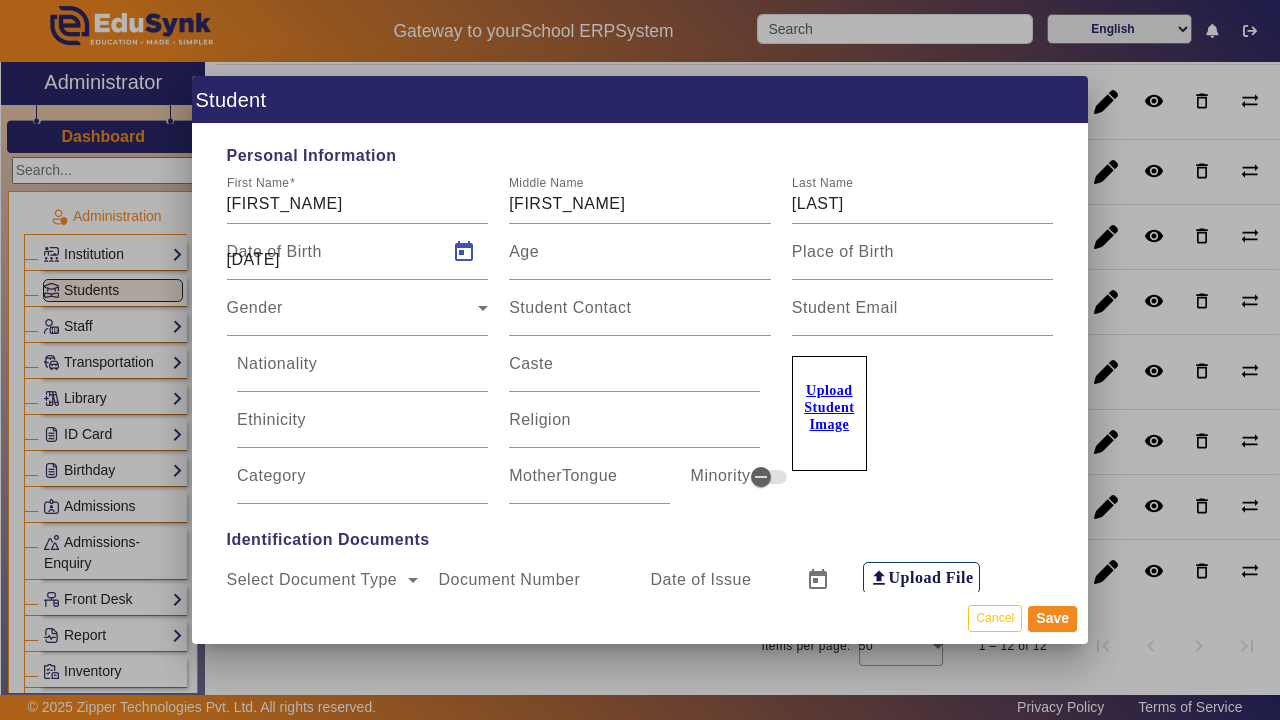type on "[AGE]" 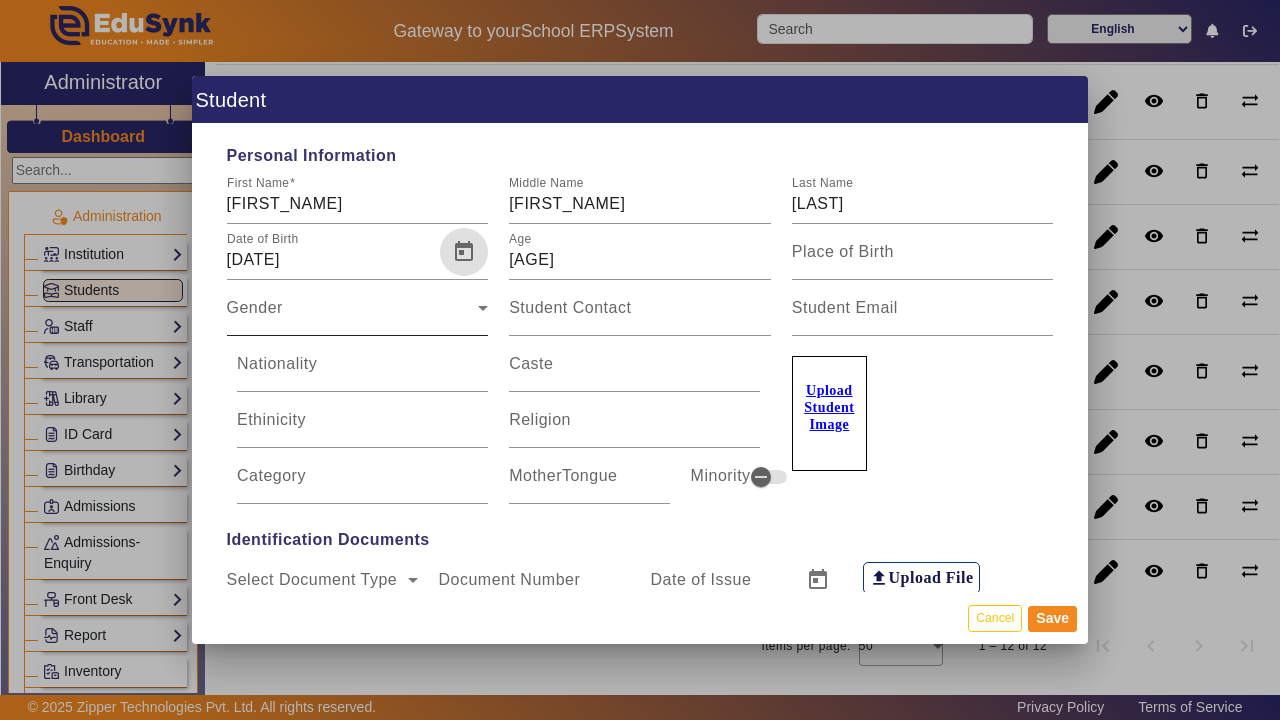 click on "Gender" at bounding box center (353, 316) 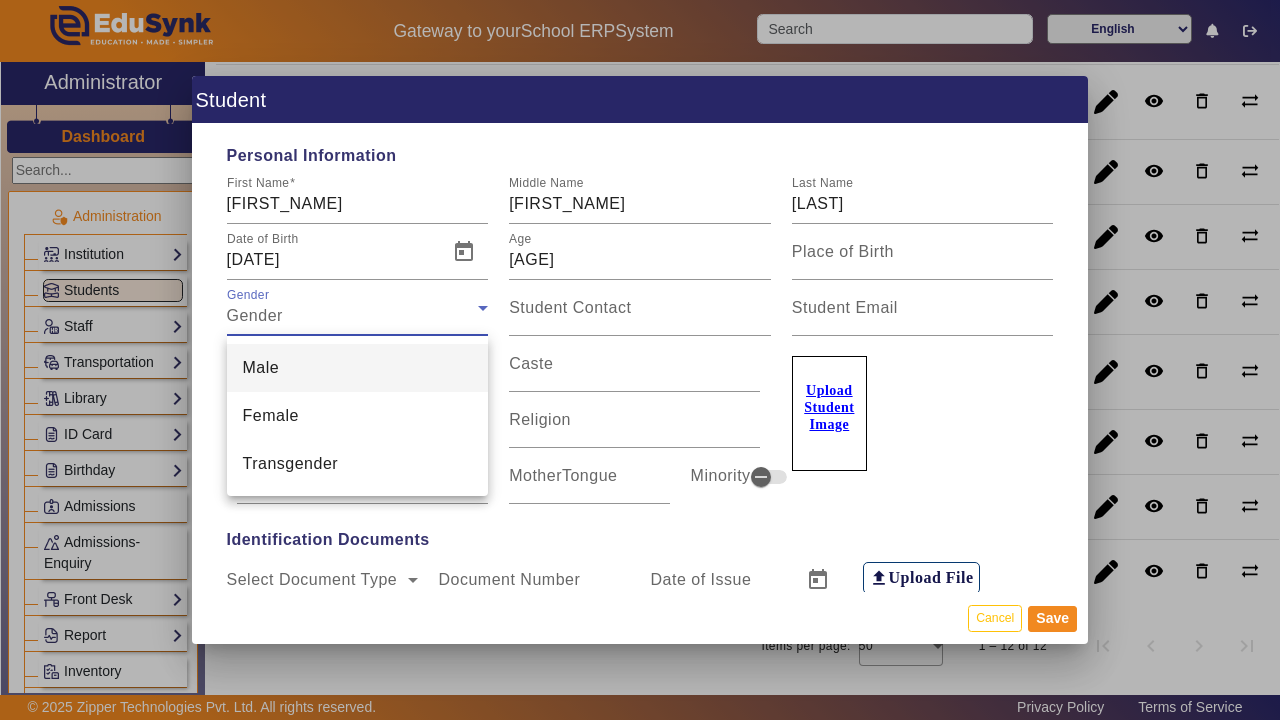 click on "Male" at bounding box center (358, 368) 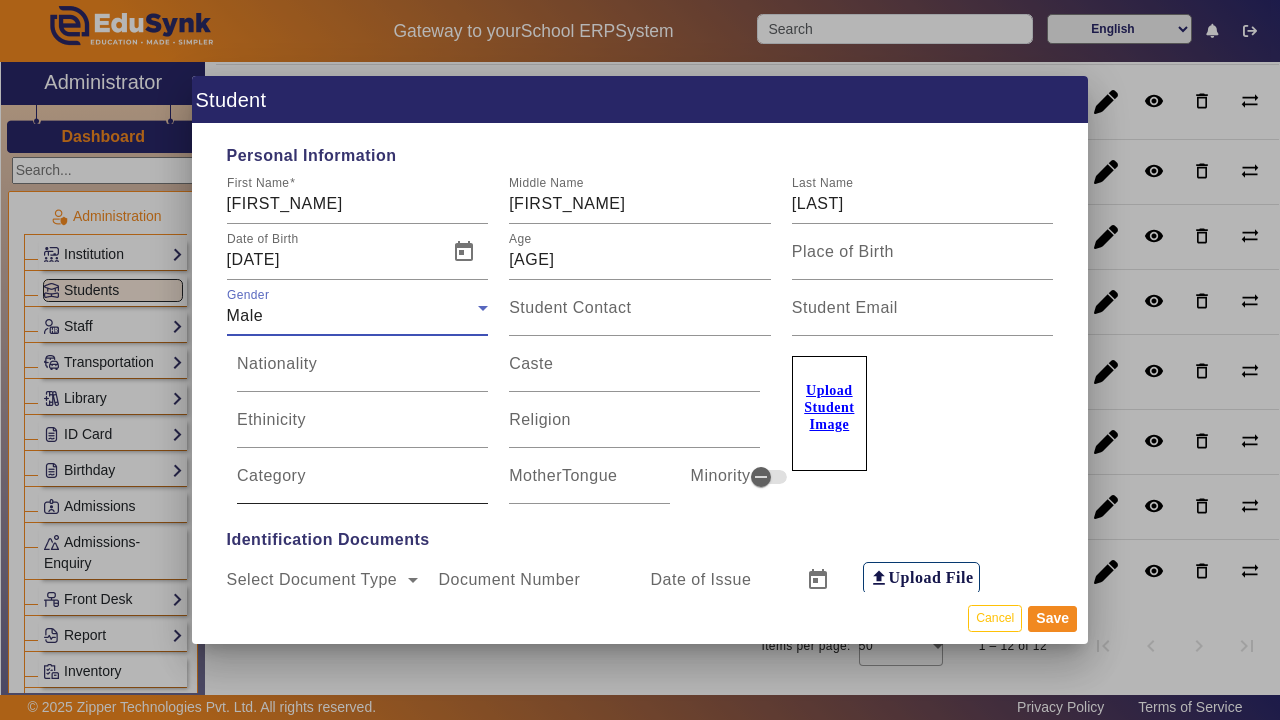 click on "Category" at bounding box center (362, 484) 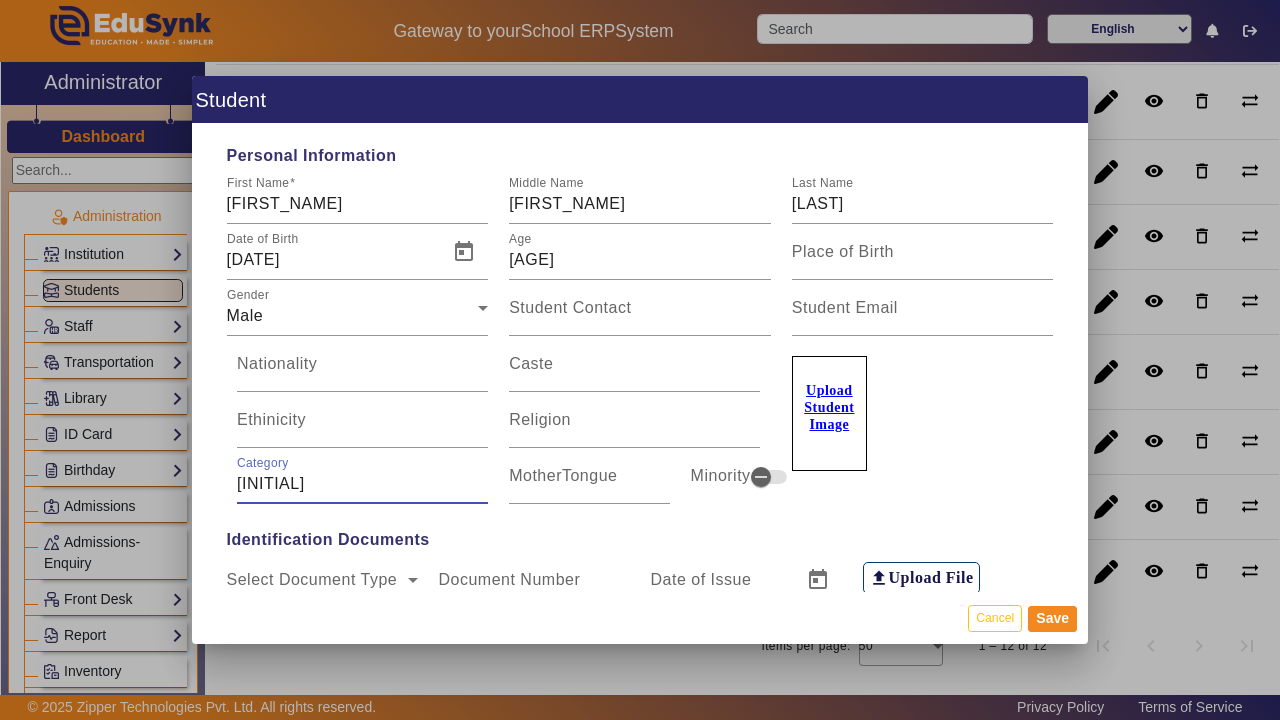 type on "o" 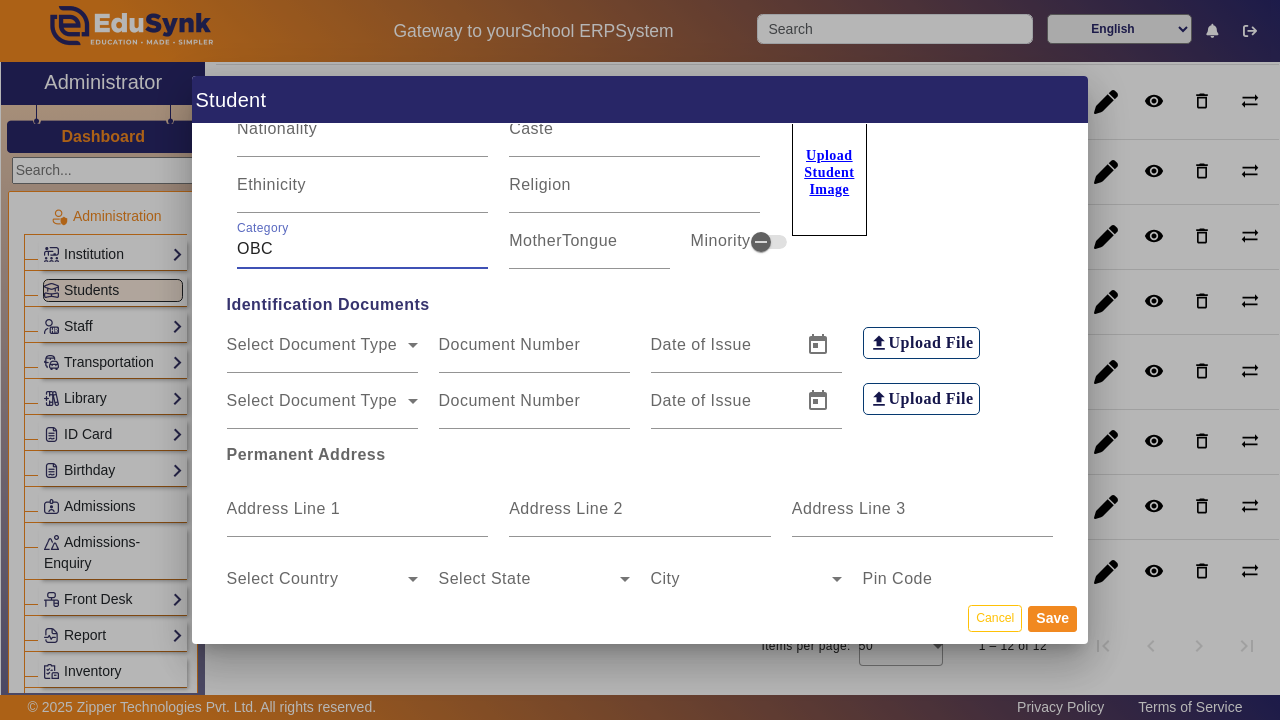 scroll, scrollTop: 264, scrollLeft: 0, axis: vertical 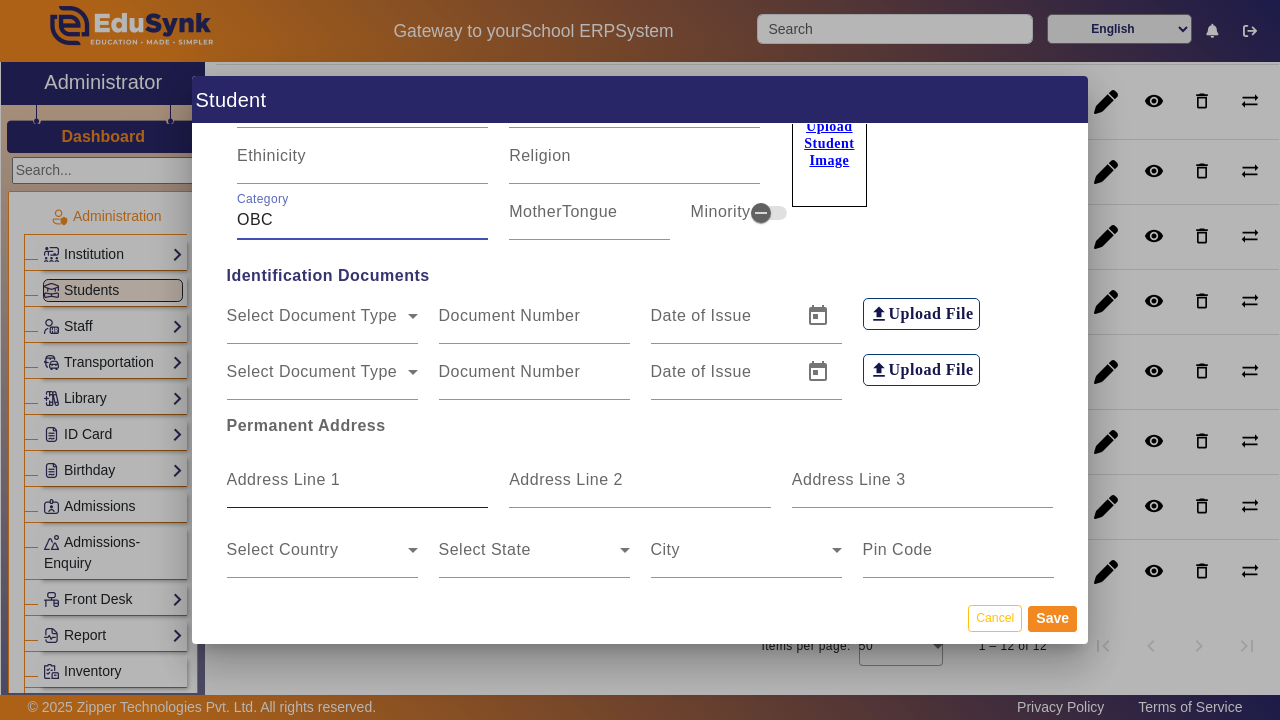 type on "OBC" 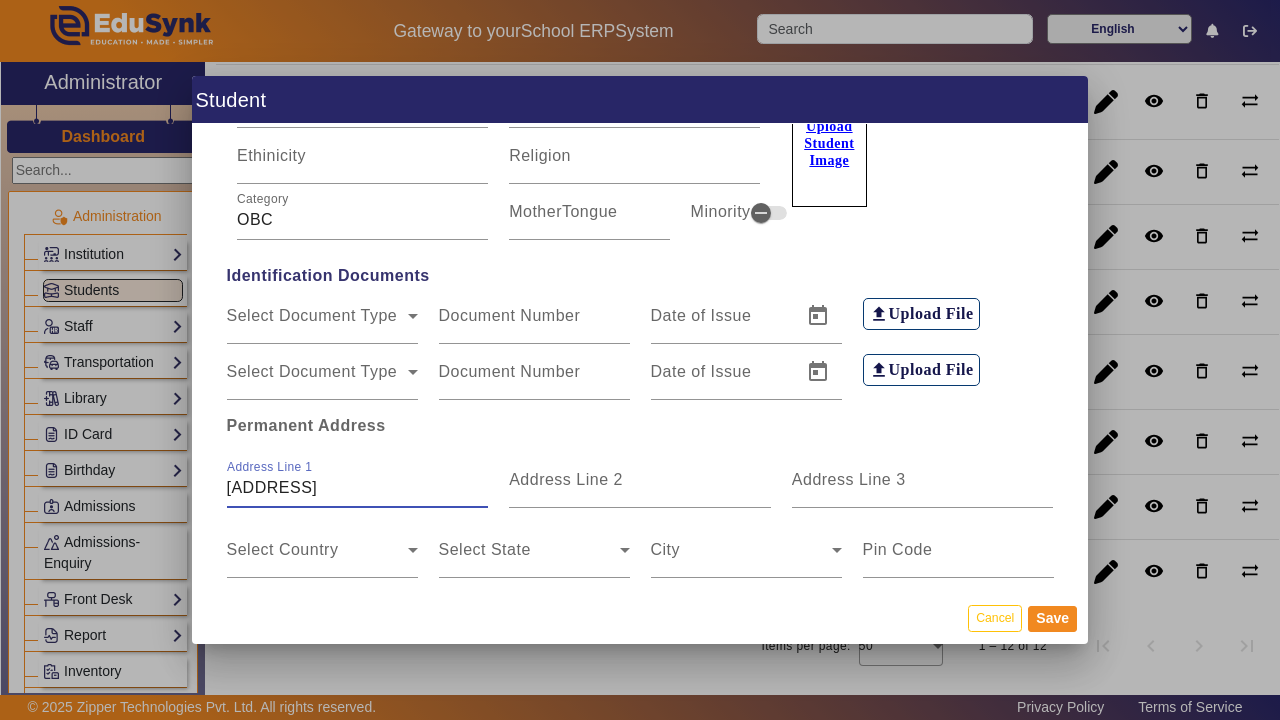 click on "[ADDRESS]" at bounding box center (358, 488) 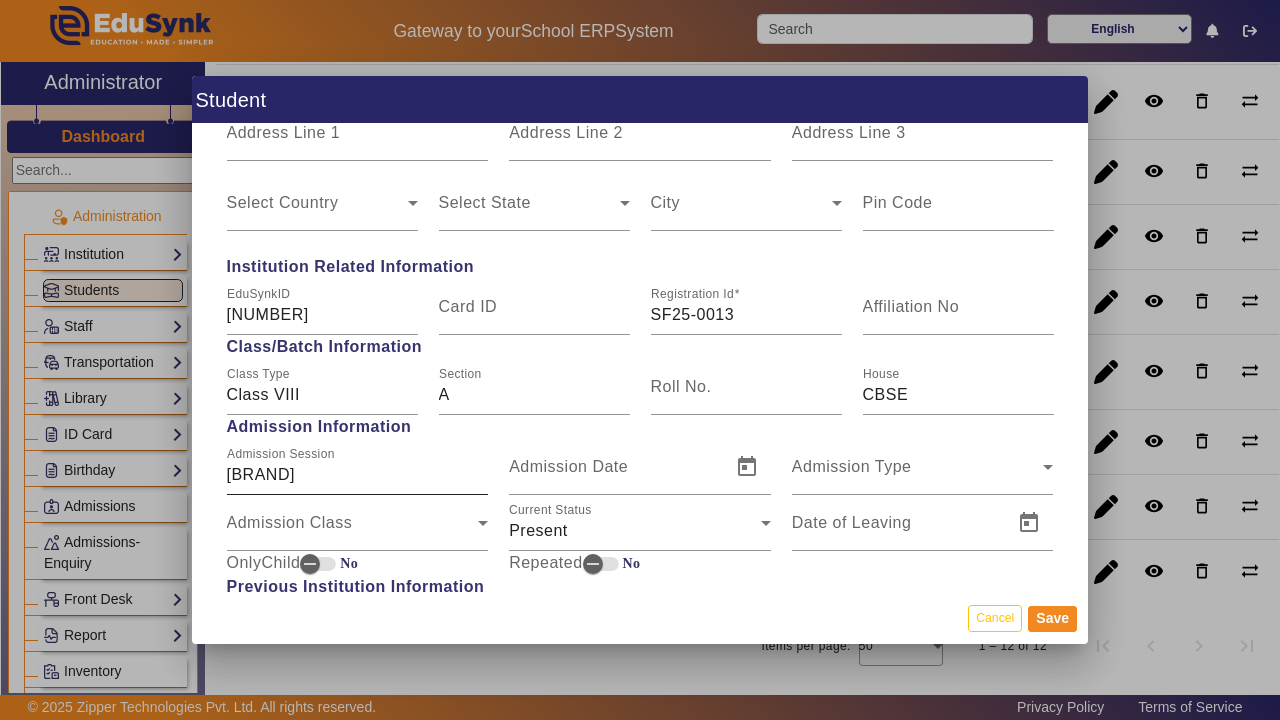 scroll, scrollTop: 897, scrollLeft: 0, axis: vertical 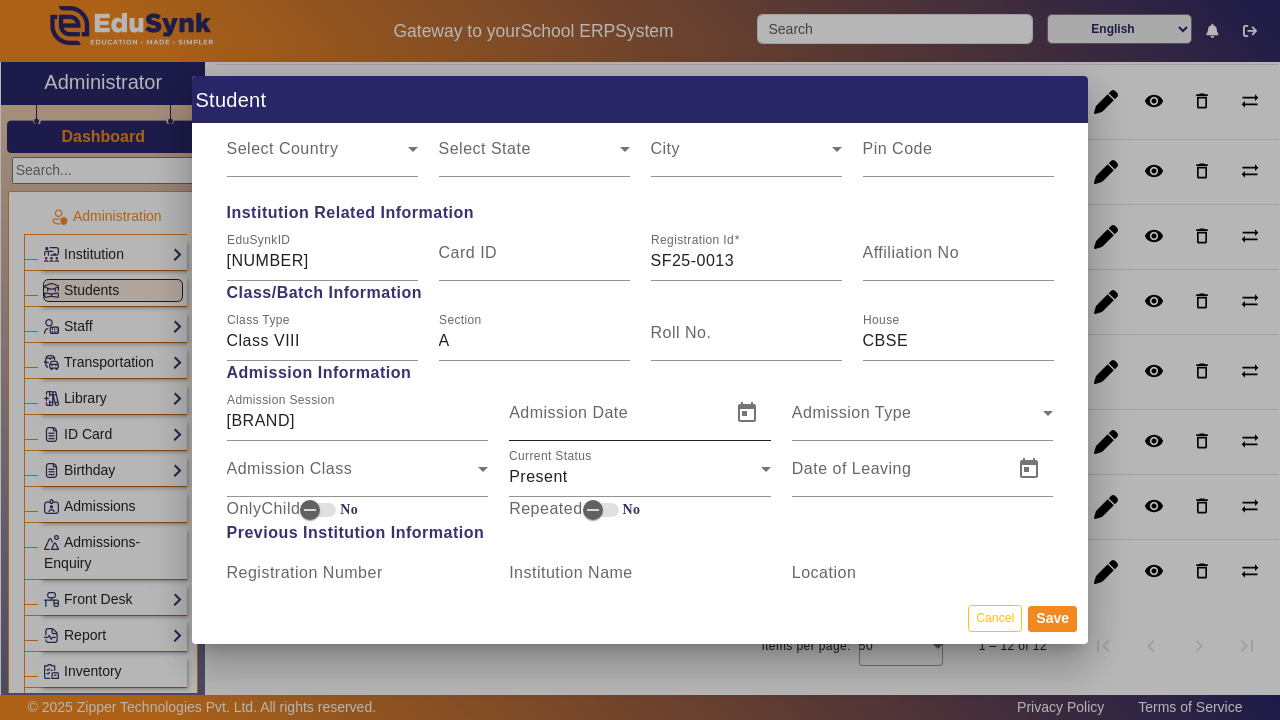 type on "[AREA] - [APARTMENT] [BUILDING] [LANDMARK]" 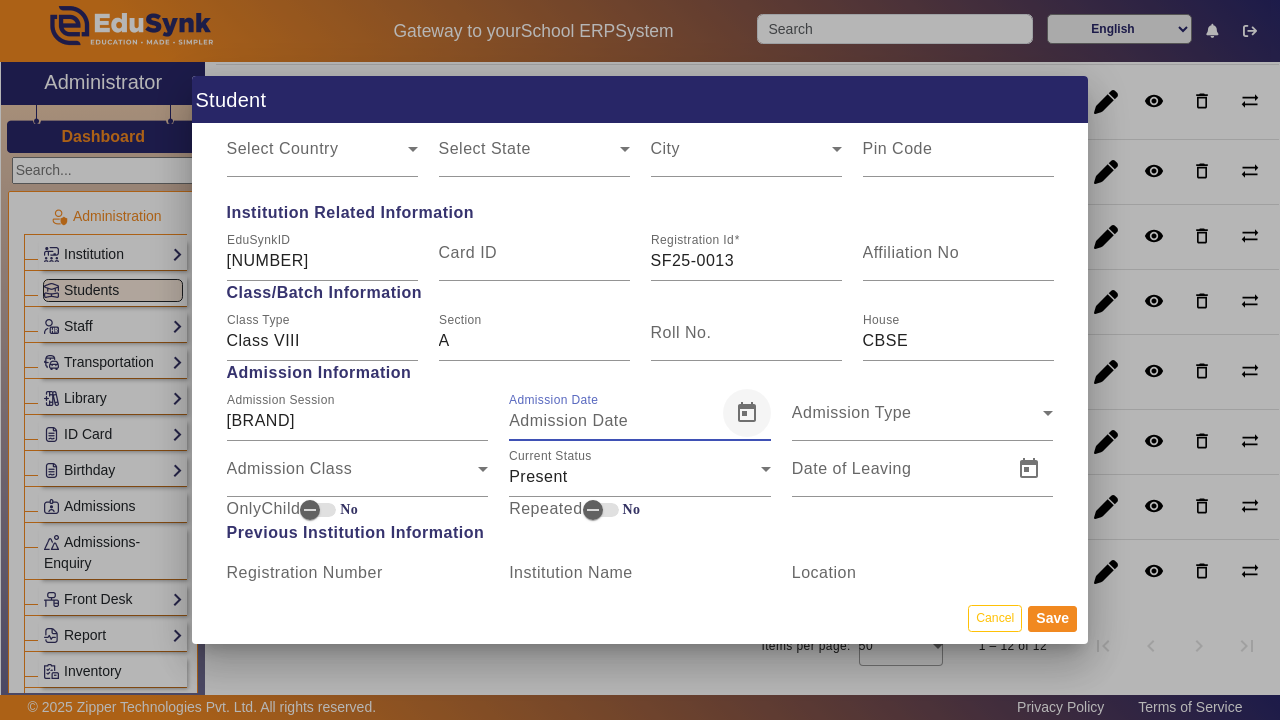 click at bounding box center (747, 413) 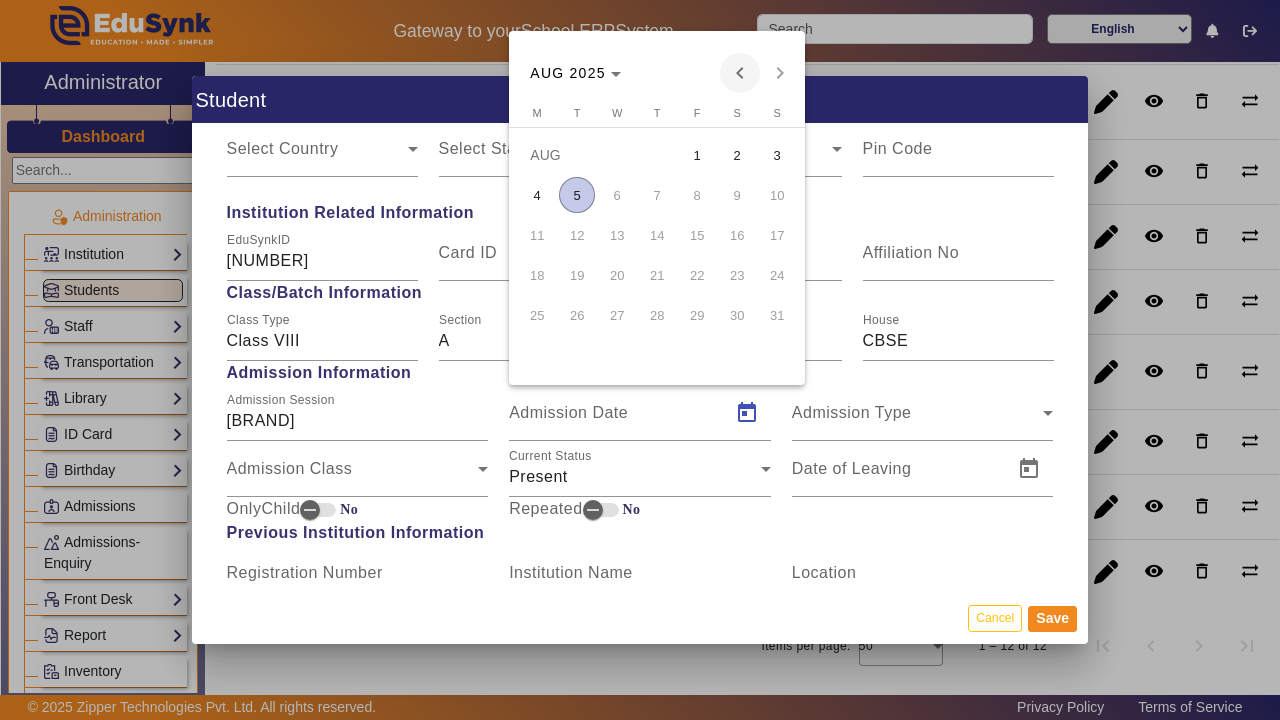 click at bounding box center [740, 73] 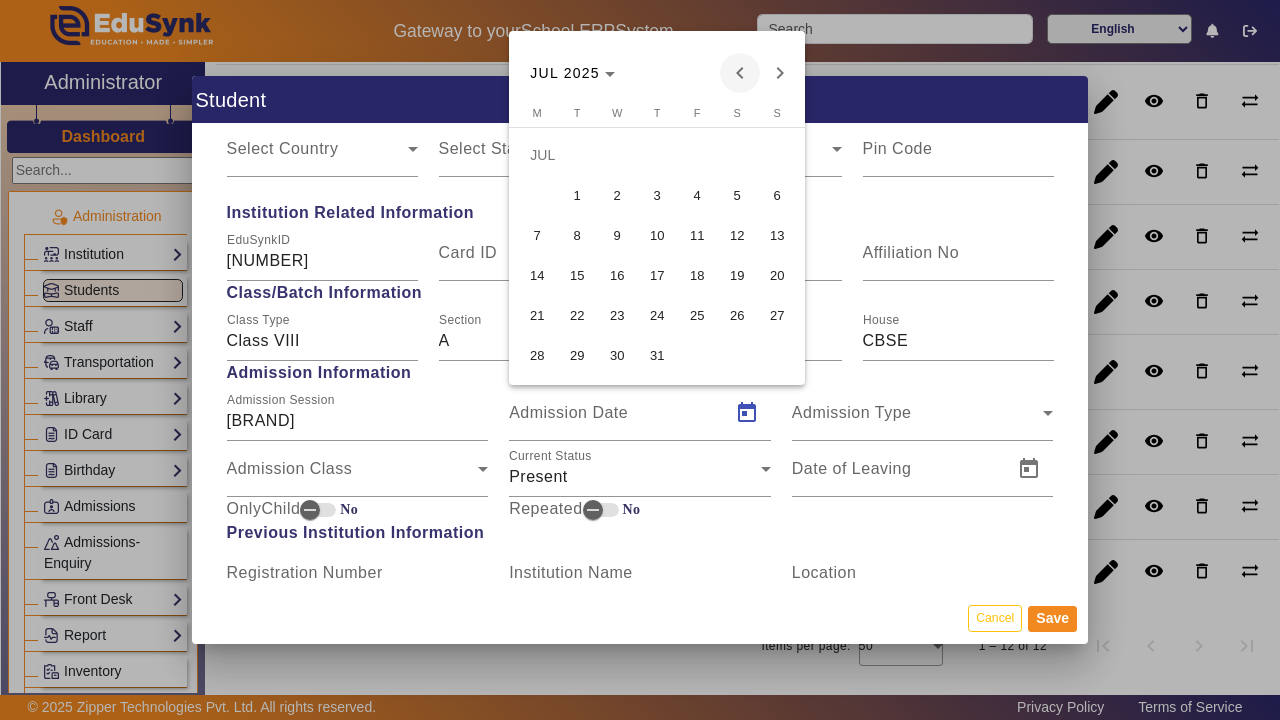 click at bounding box center (740, 73) 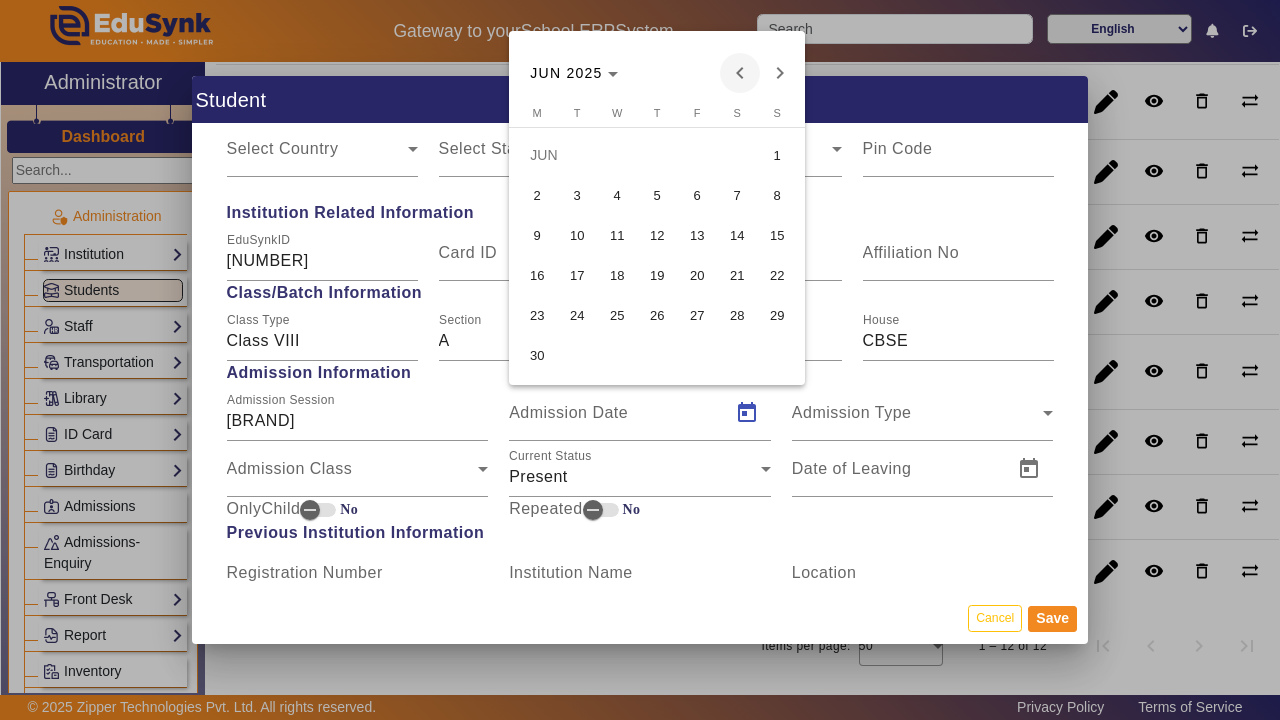 click at bounding box center (740, 73) 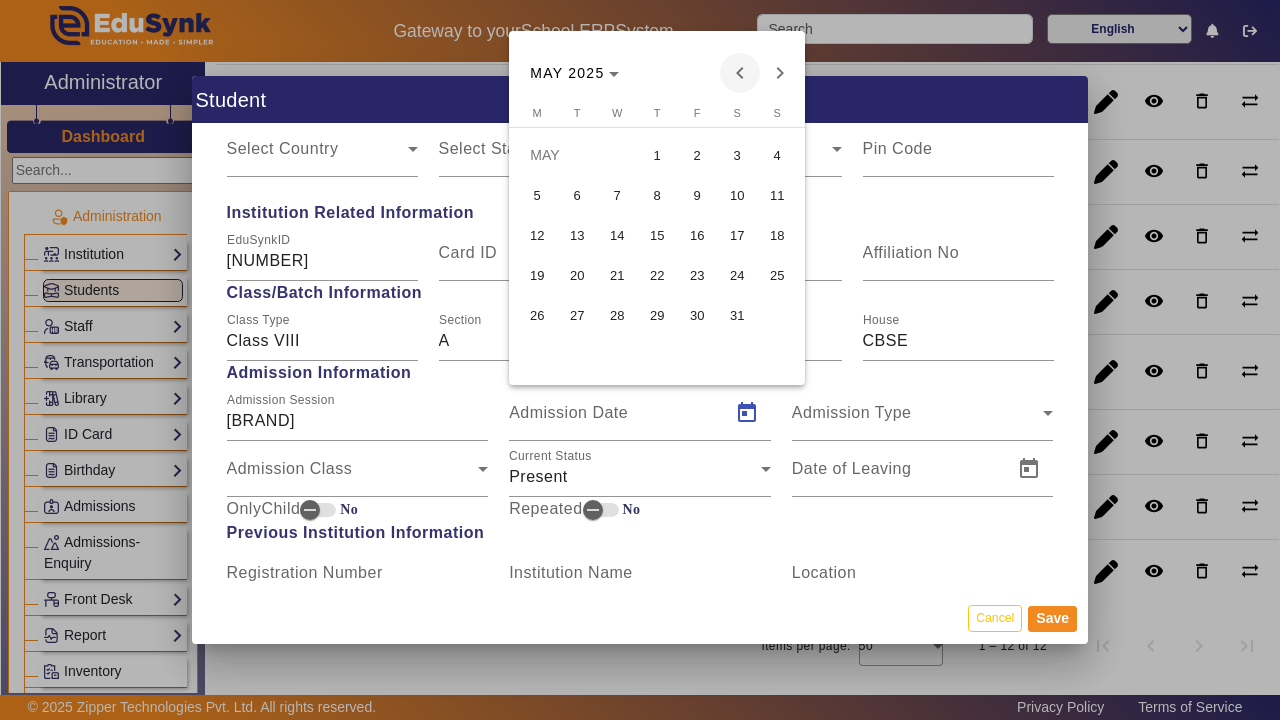 click at bounding box center (740, 73) 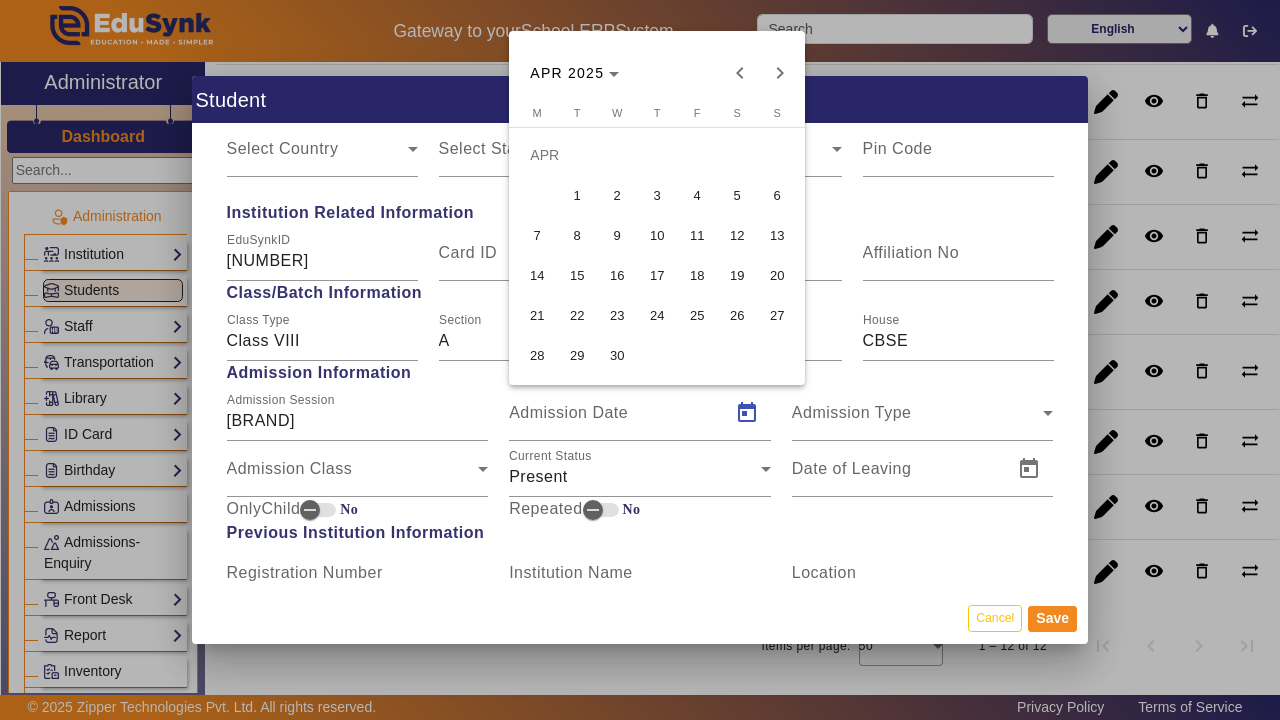 click on "28" at bounding box center [537, 355] 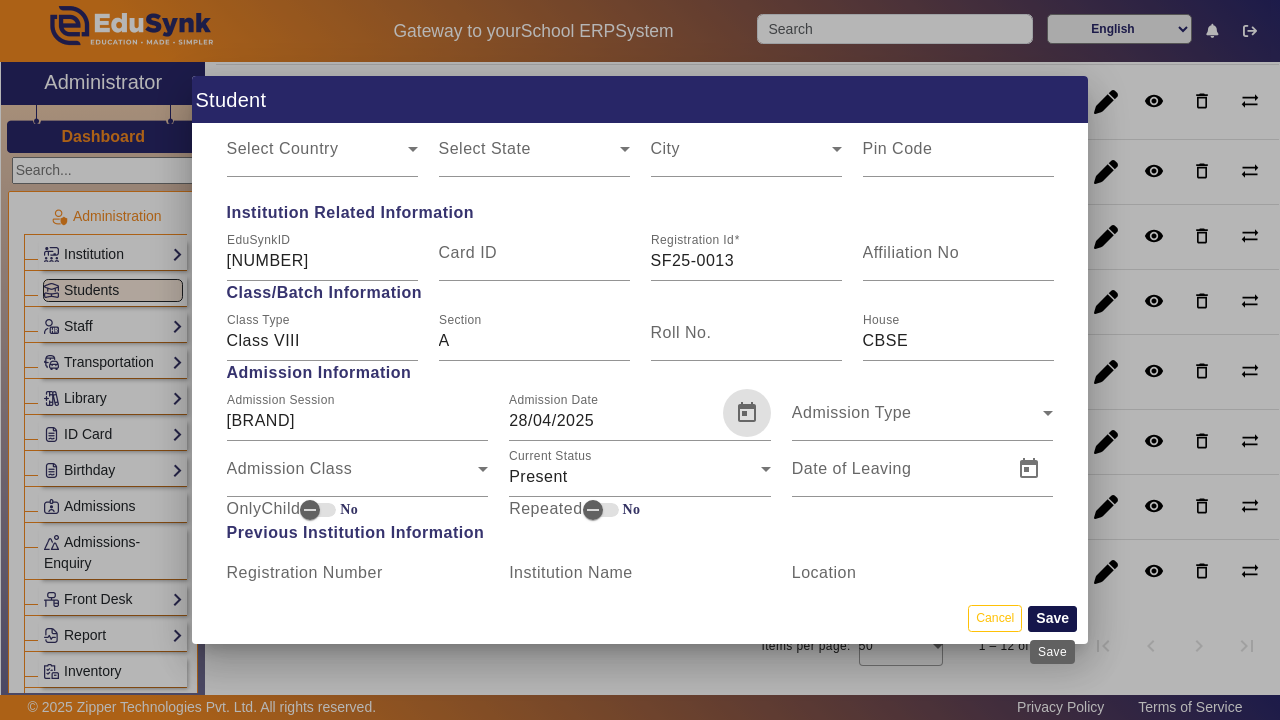 click on "Save" at bounding box center (1052, 619) 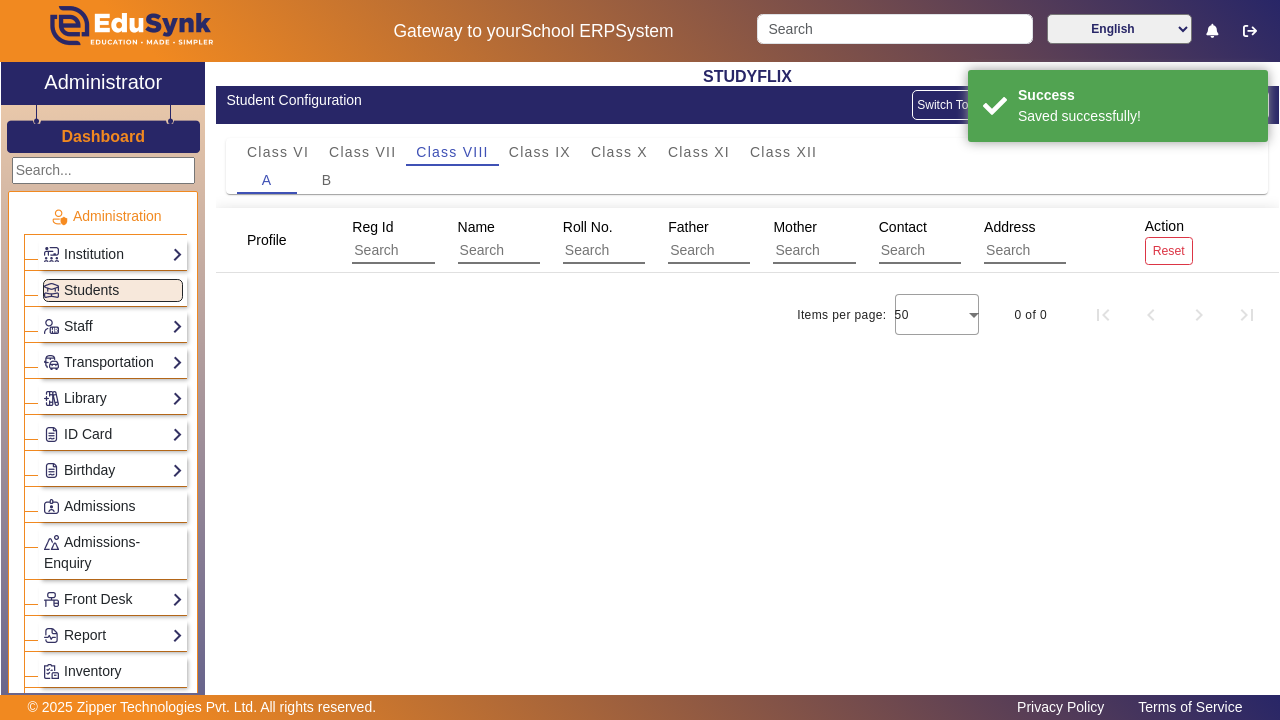 scroll, scrollTop: 0, scrollLeft: 0, axis: both 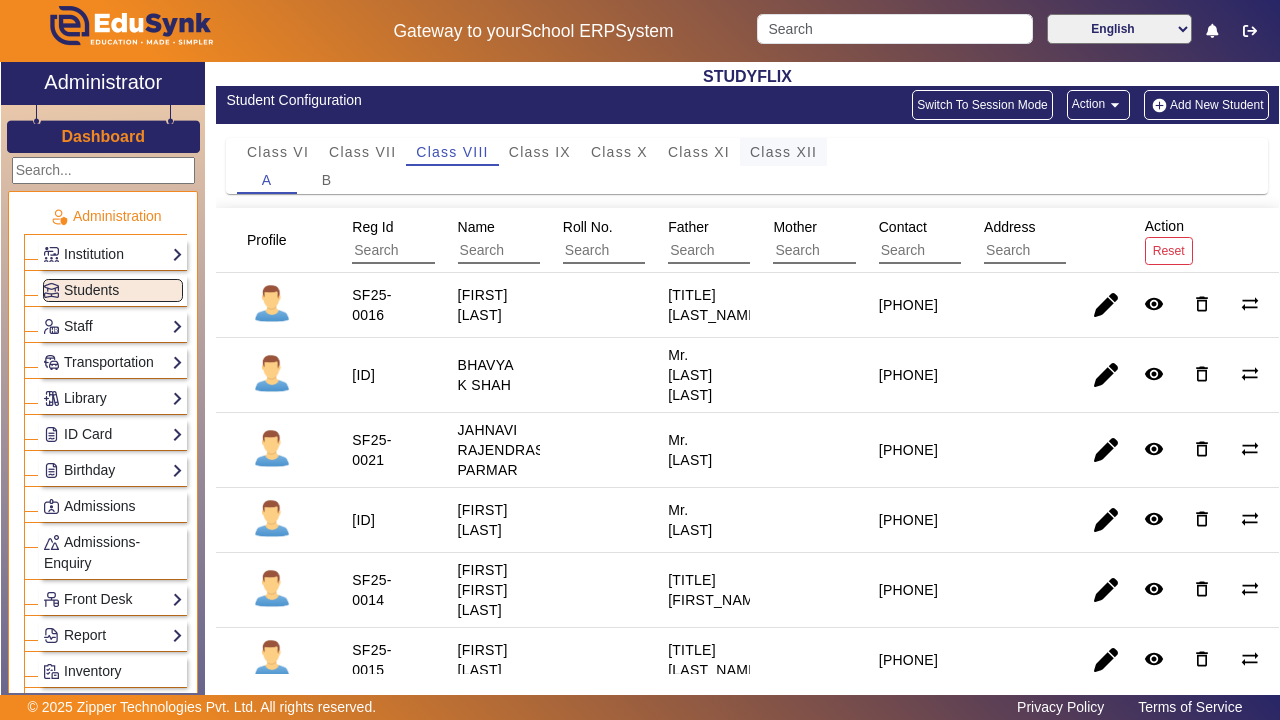 click on "Class XII" at bounding box center (783, 152) 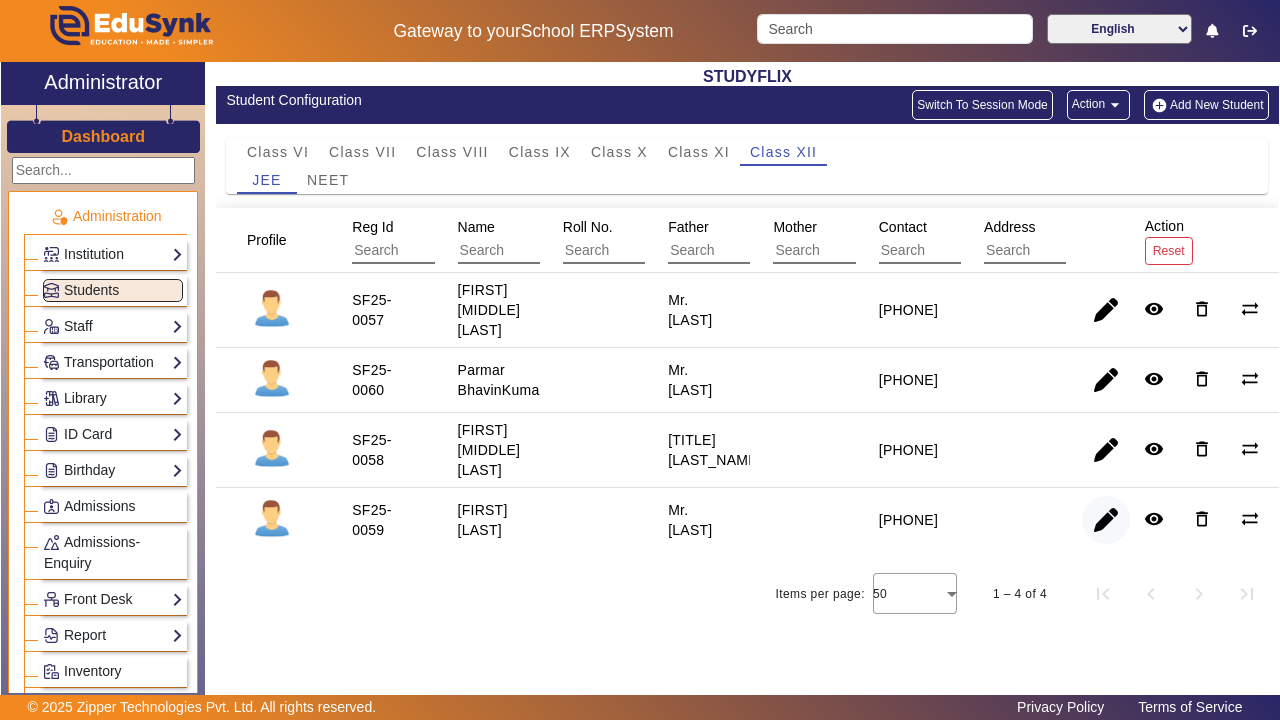 click 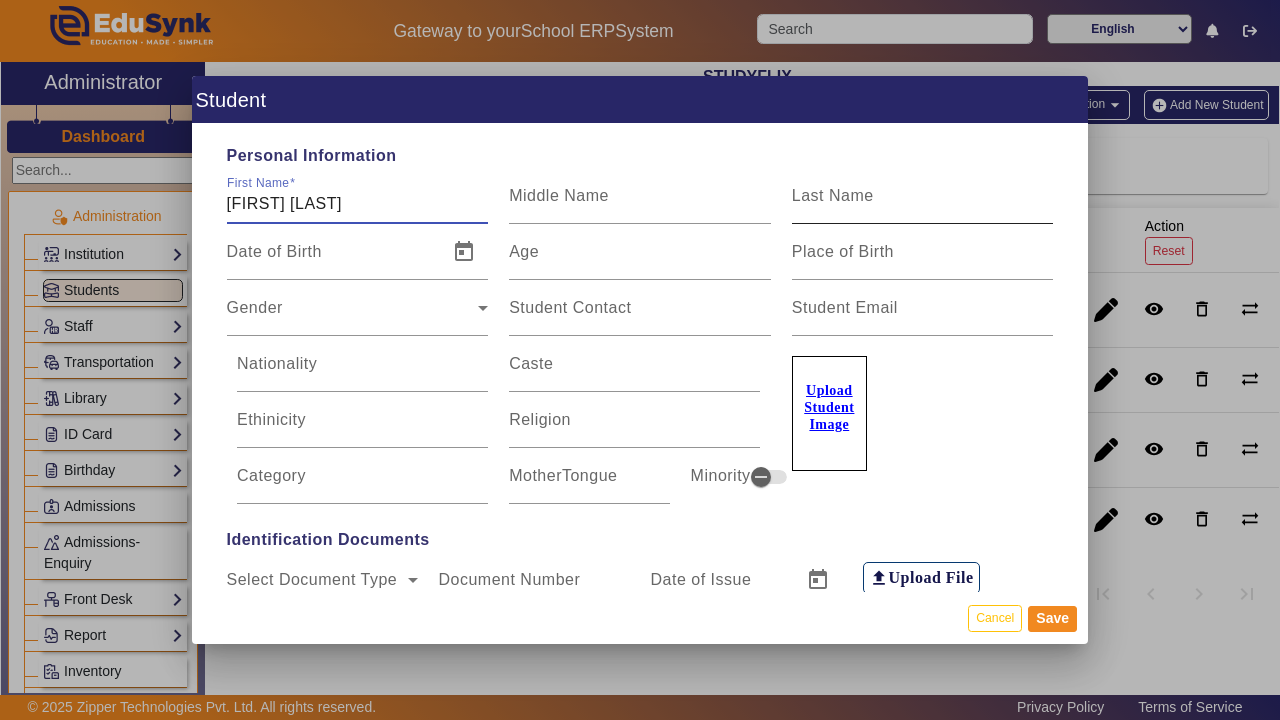 click on "Last Name" at bounding box center (833, 195) 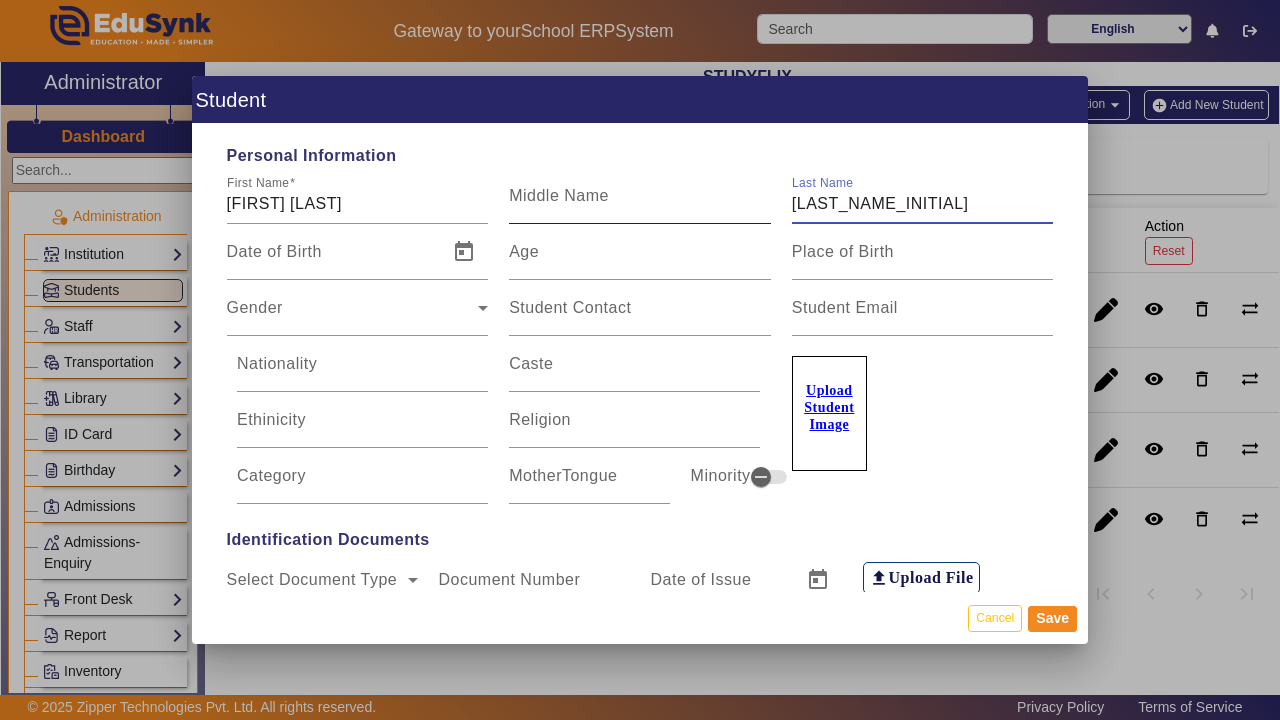 type on "[LAST_NAME_INITIAL]" 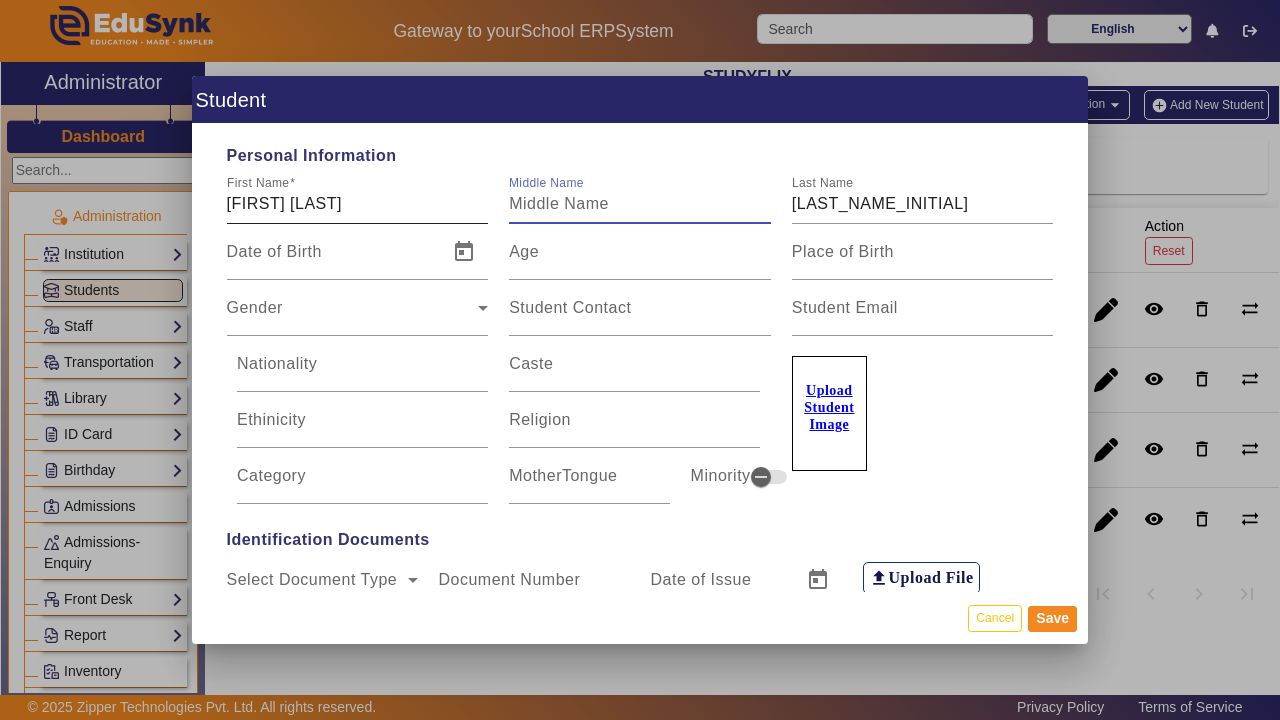 click on "[FIRST] [LAST]" at bounding box center [358, 204] 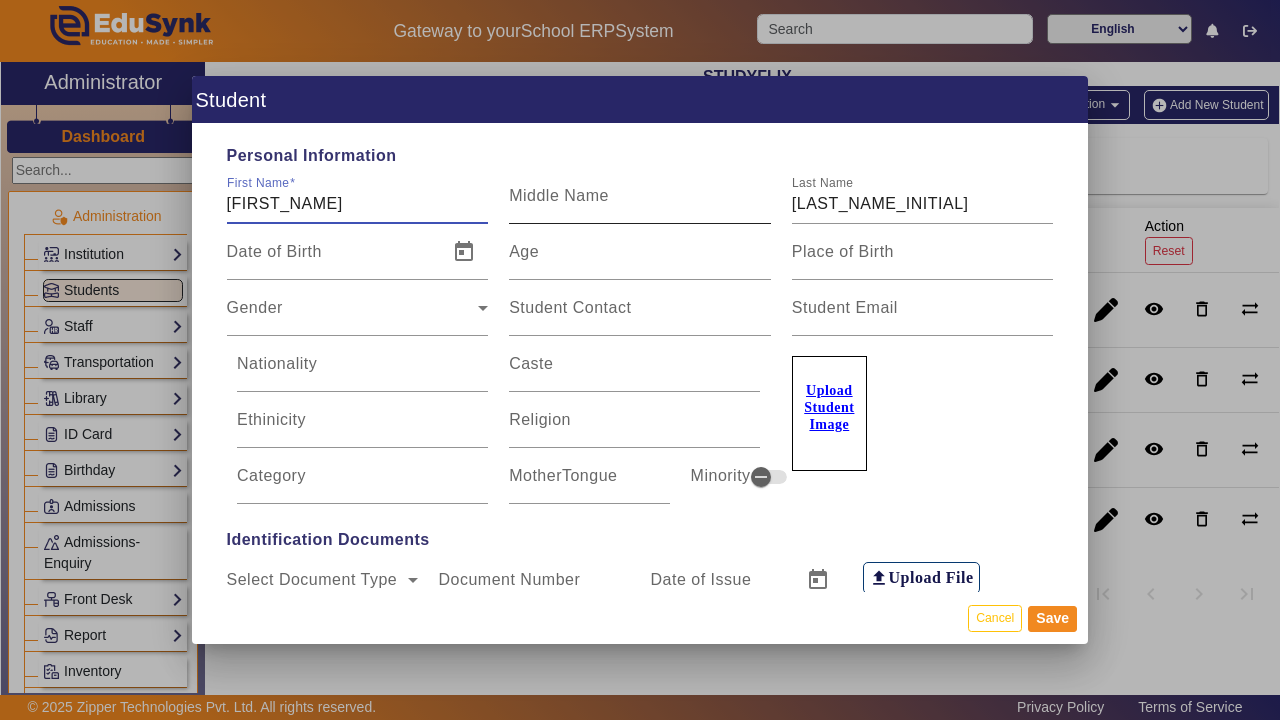 type on "[FIRST_NAME]" 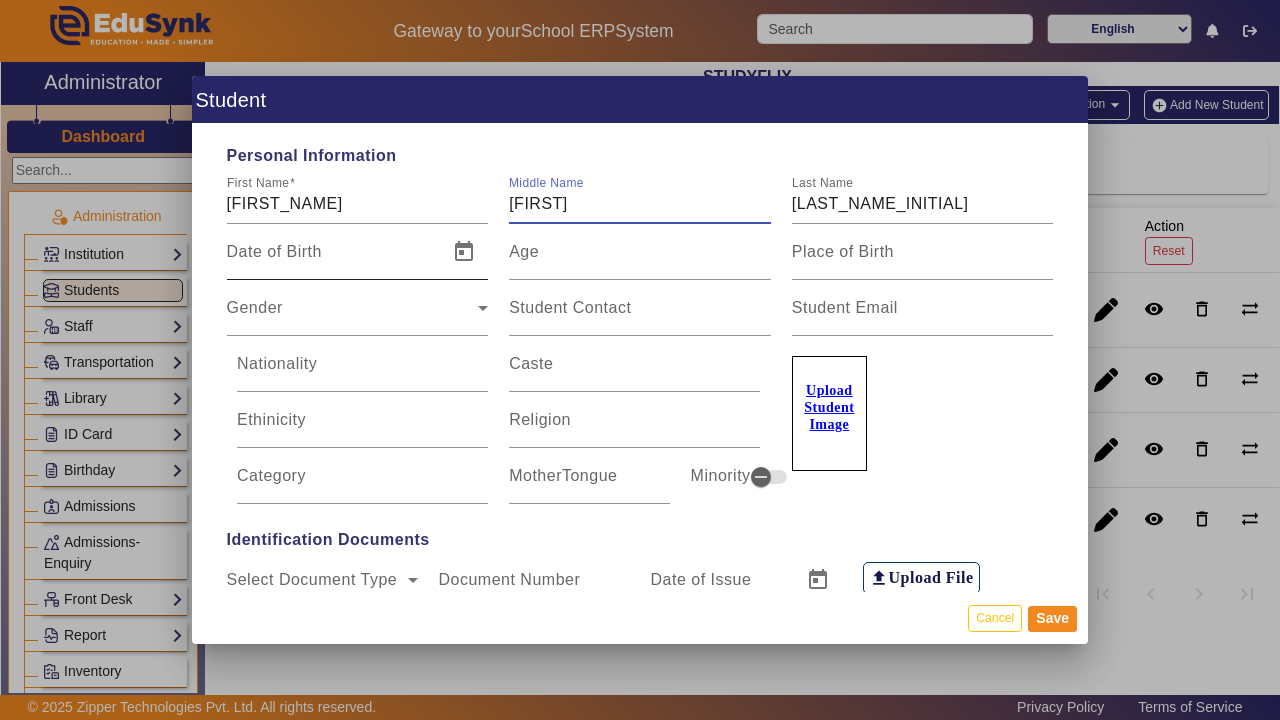 type on "[FIRST]" 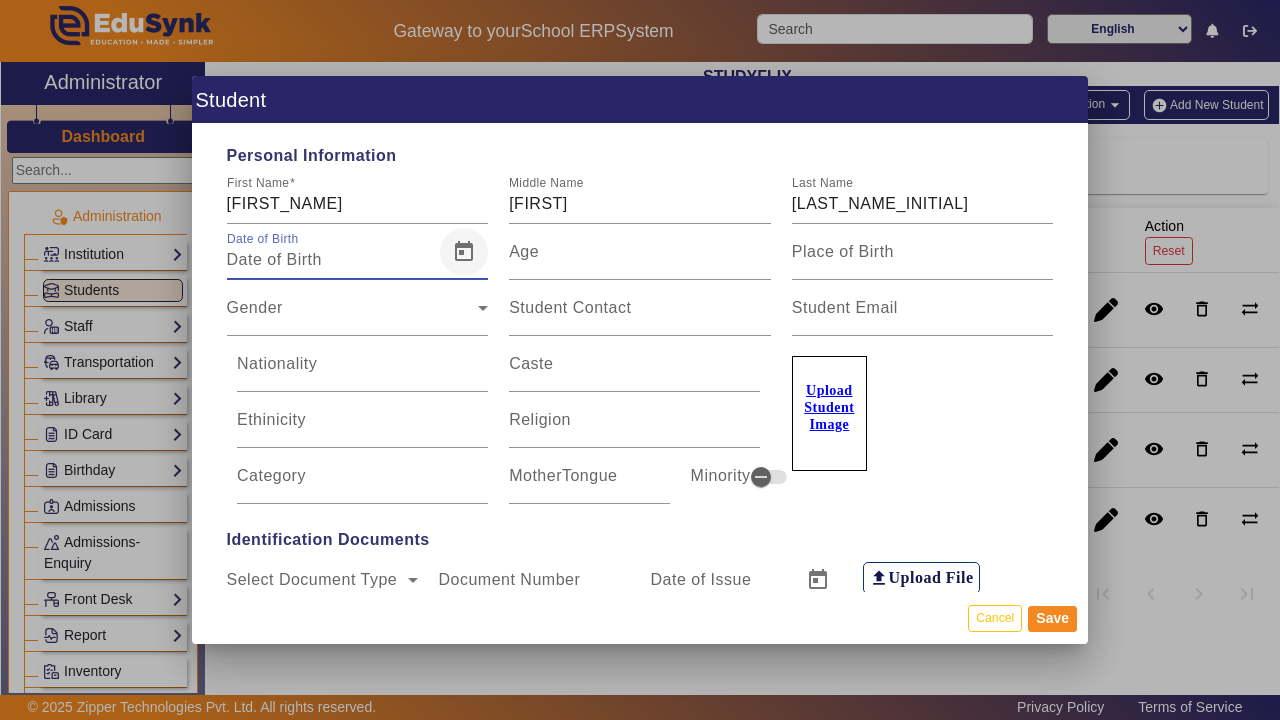 click at bounding box center (464, 252) 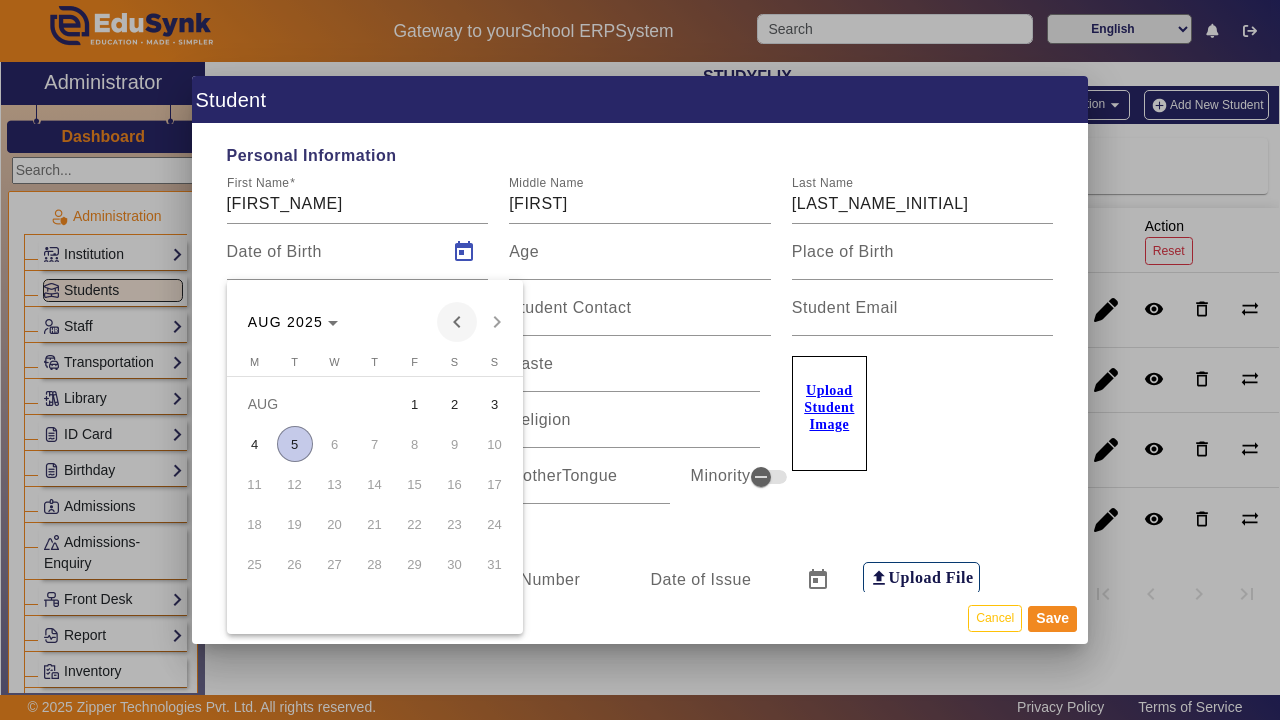 click at bounding box center (457, 322) 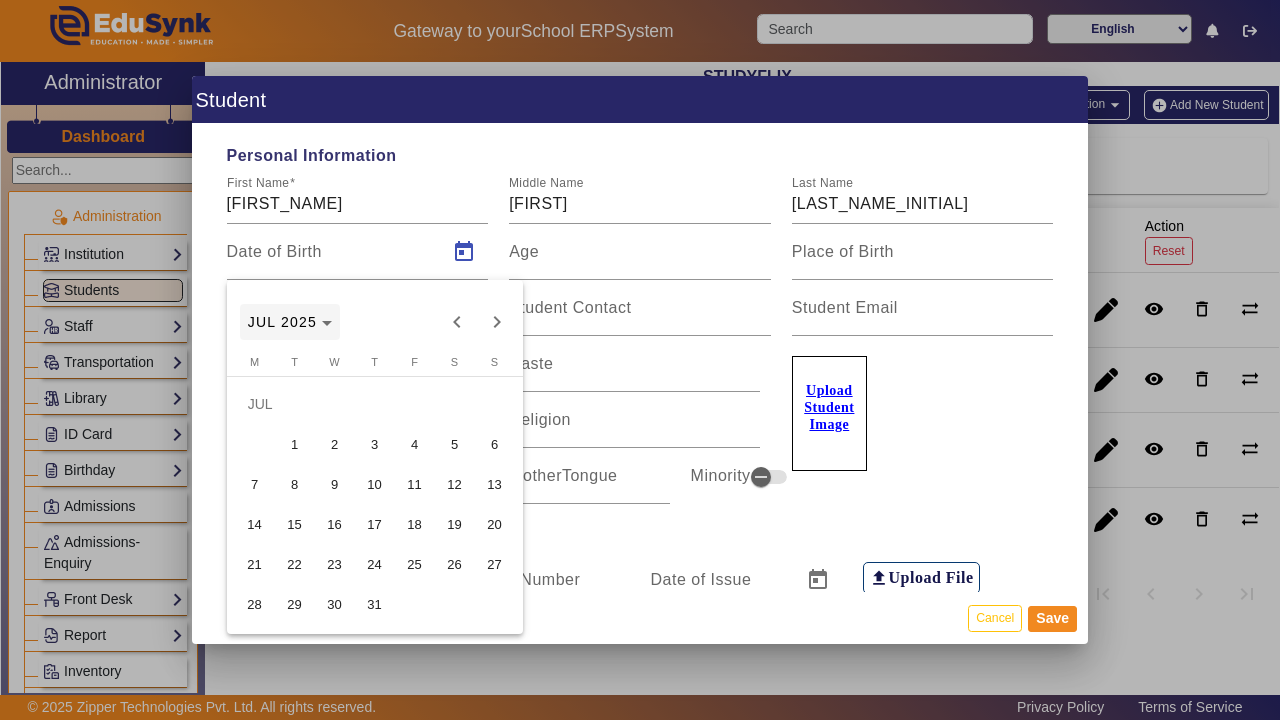 click at bounding box center (290, 322) 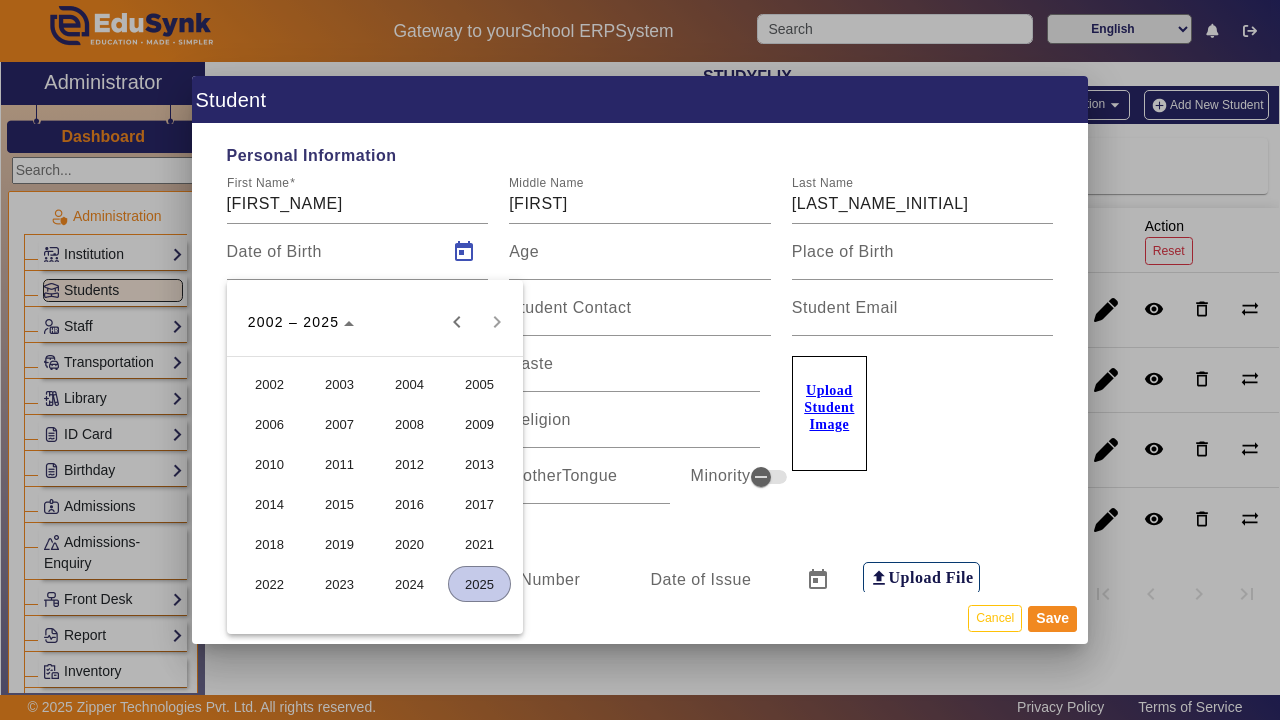 click on "2008" at bounding box center [409, 424] 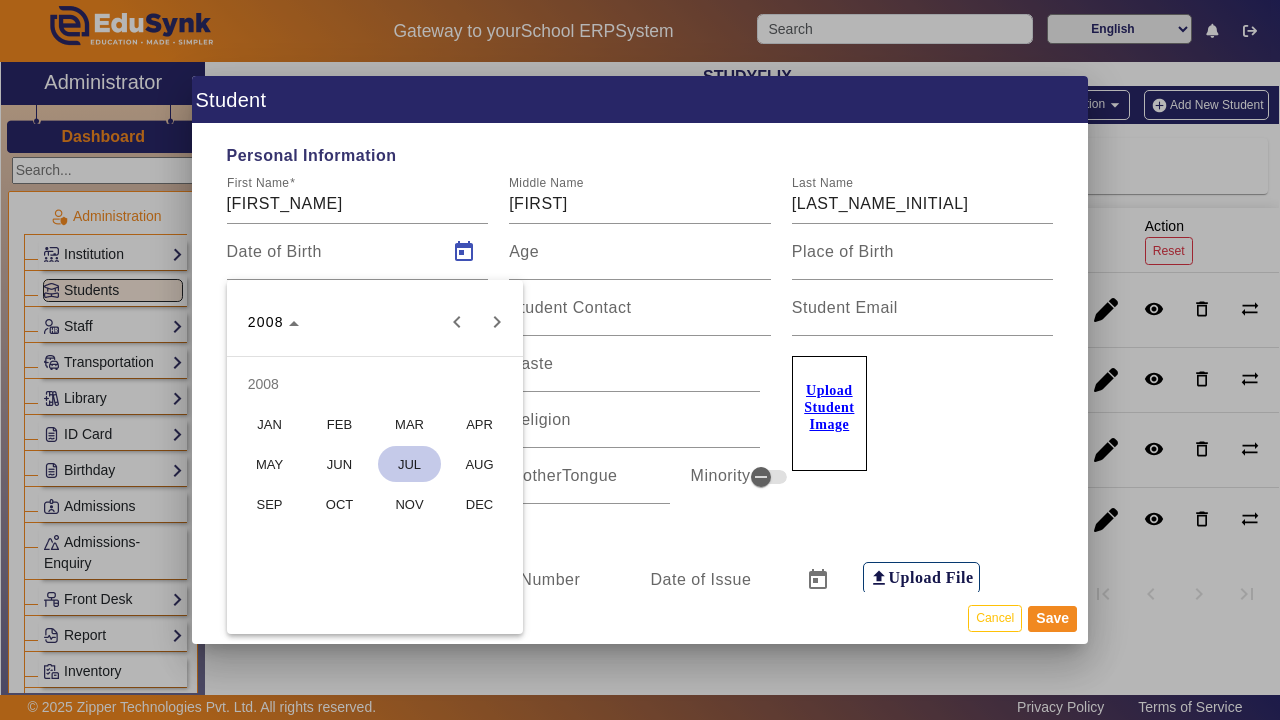 click on "AUG" at bounding box center [479, 464] 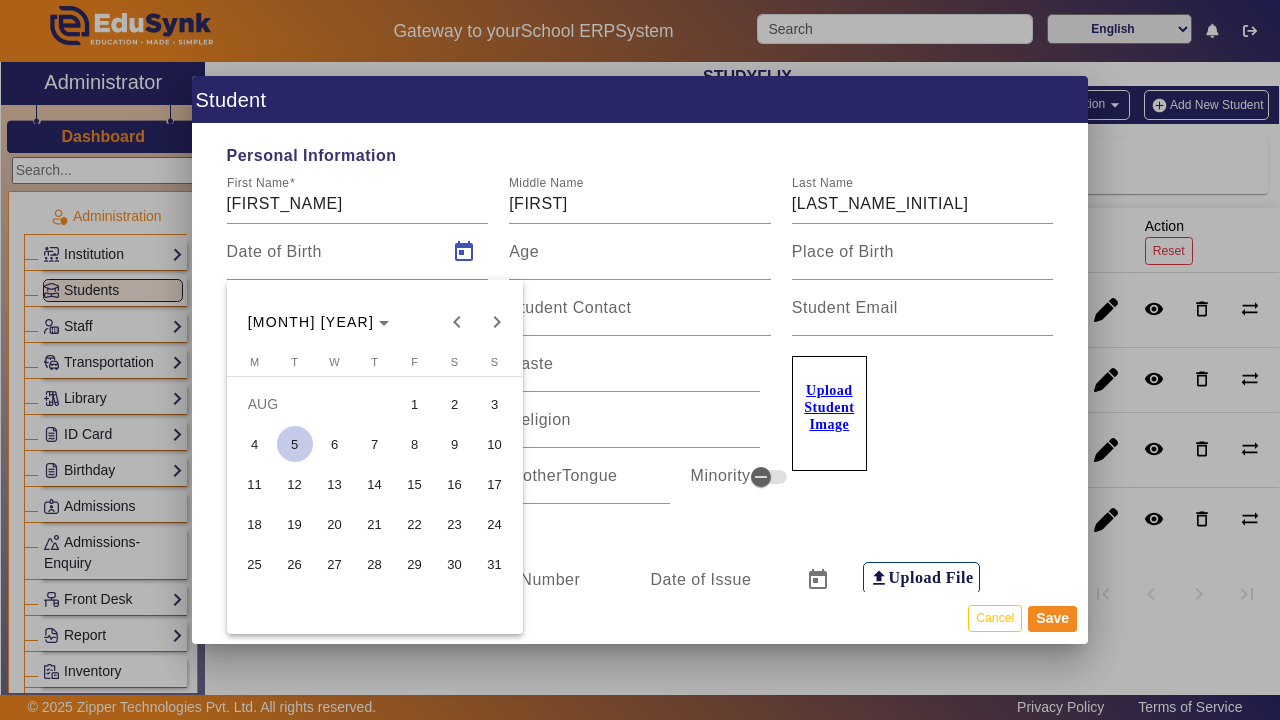 click on "10" at bounding box center [495, 444] 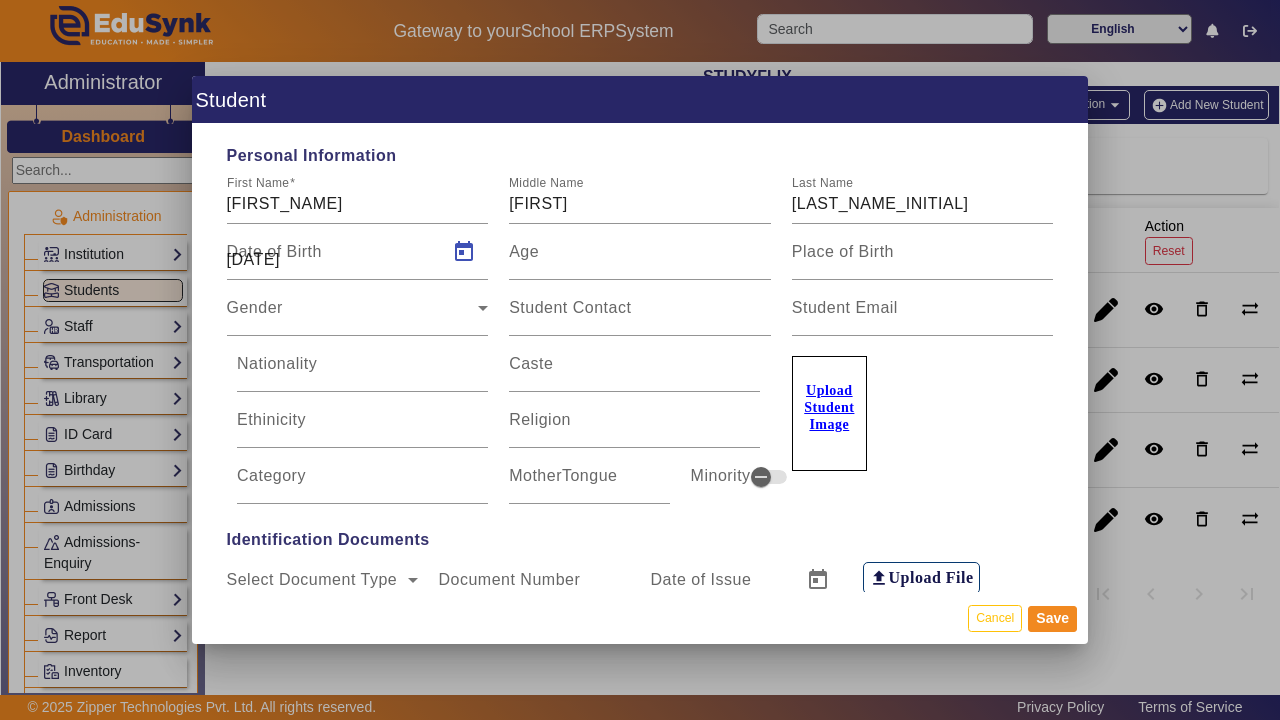 type on "[AGE]" 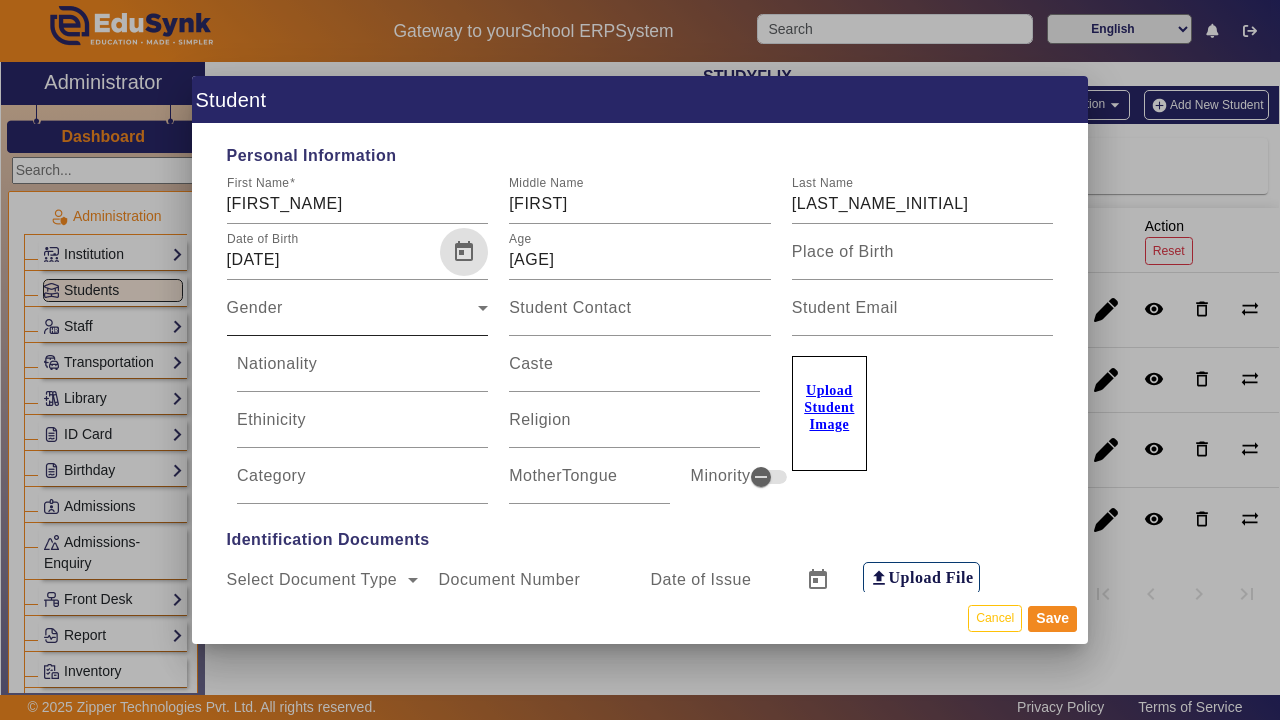 click on "Gender" at bounding box center [353, 316] 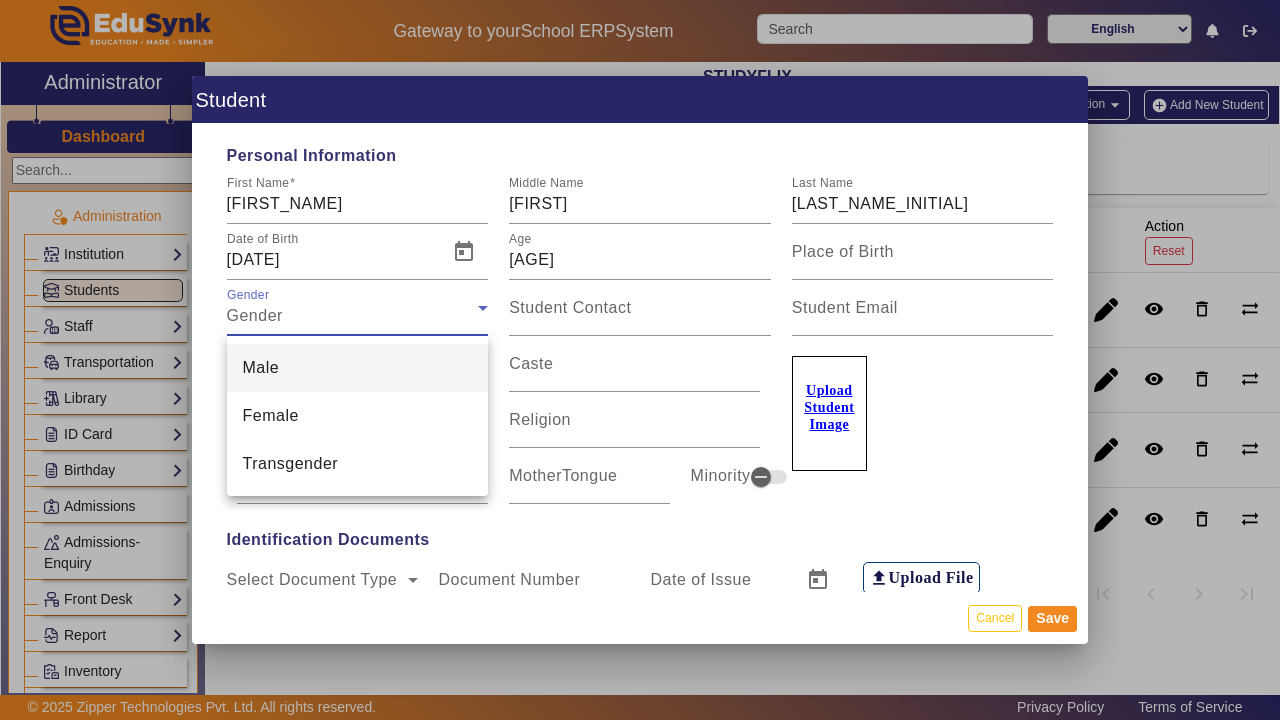 click on "Male" at bounding box center (358, 368) 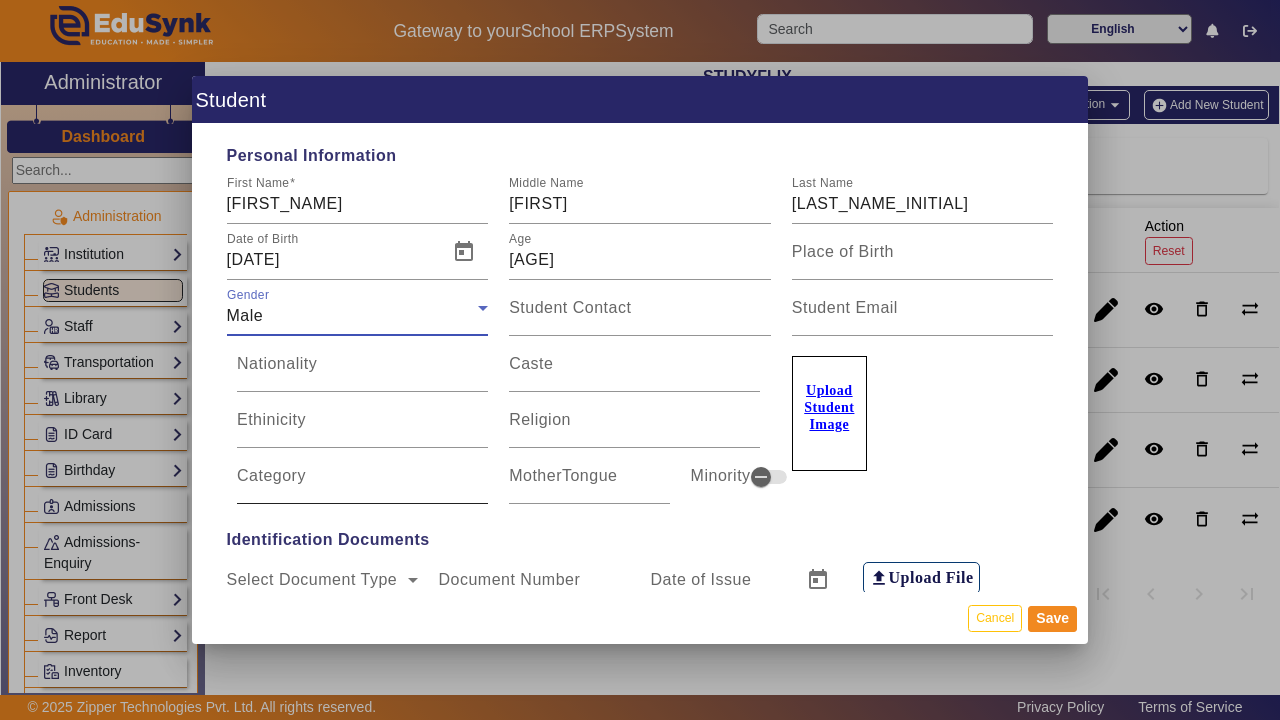 click on "Category" at bounding box center (271, 475) 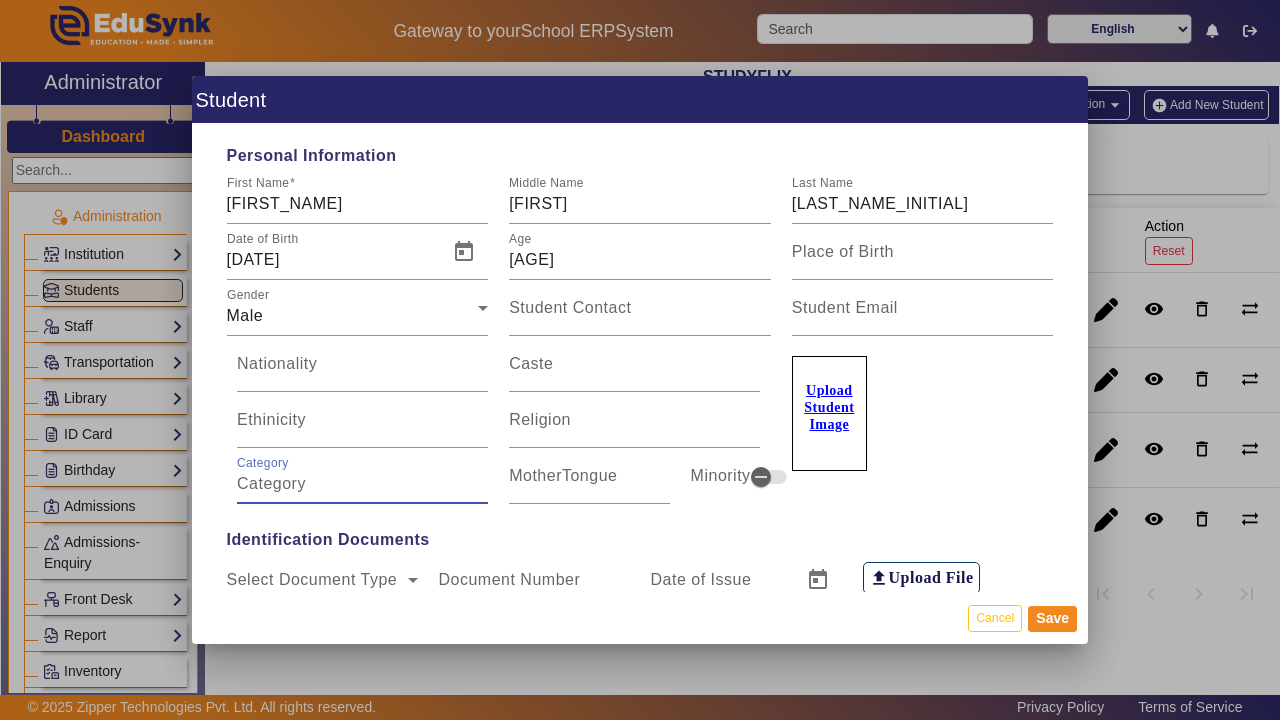 type on "g" 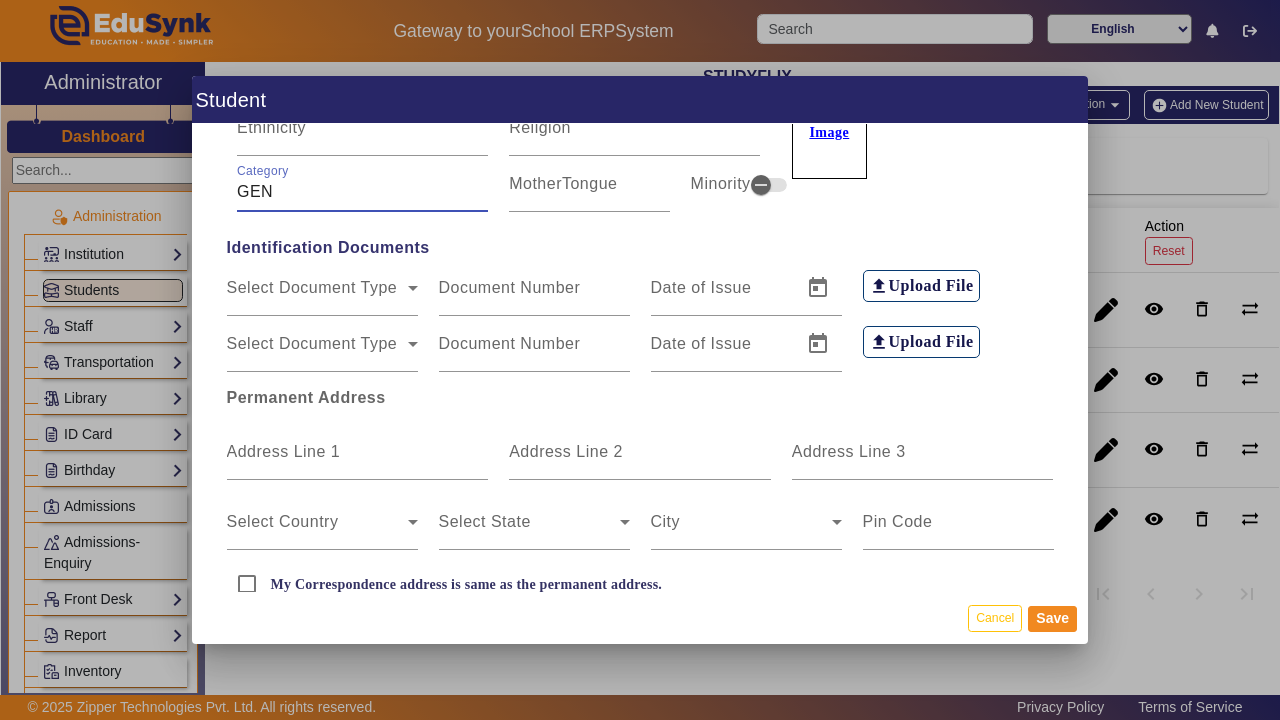scroll, scrollTop: 336, scrollLeft: 0, axis: vertical 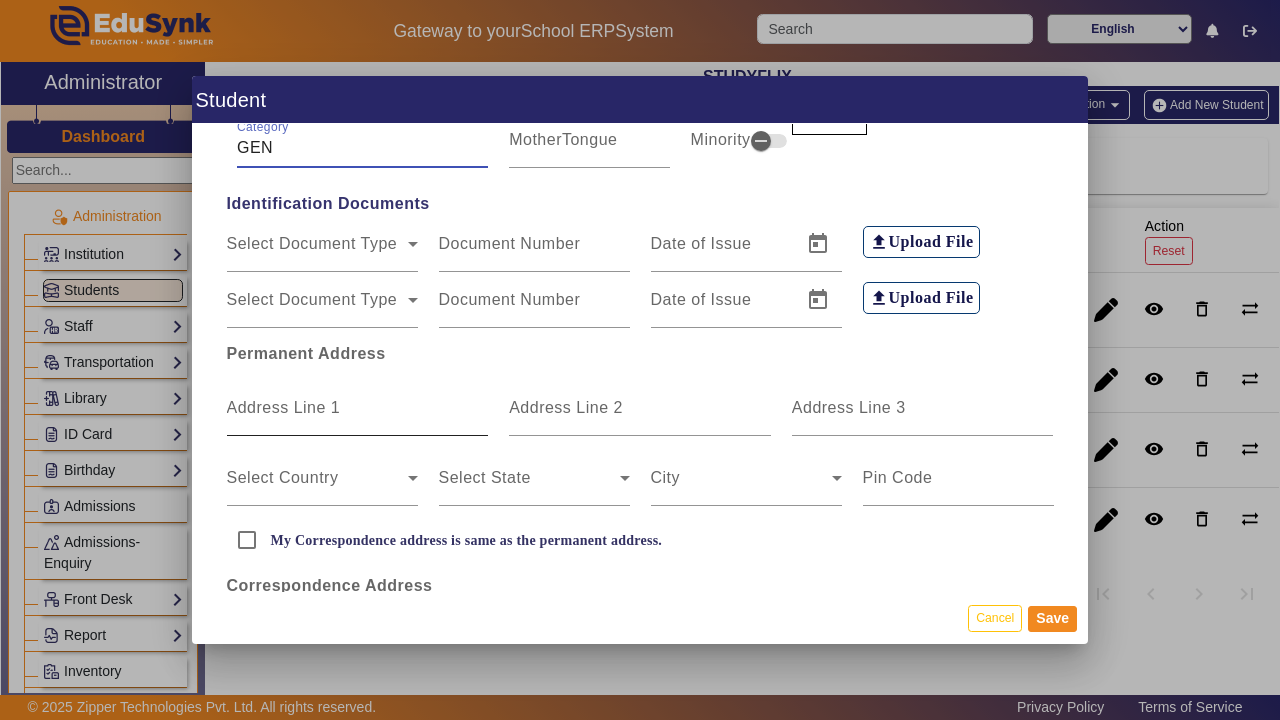 type on "GEN" 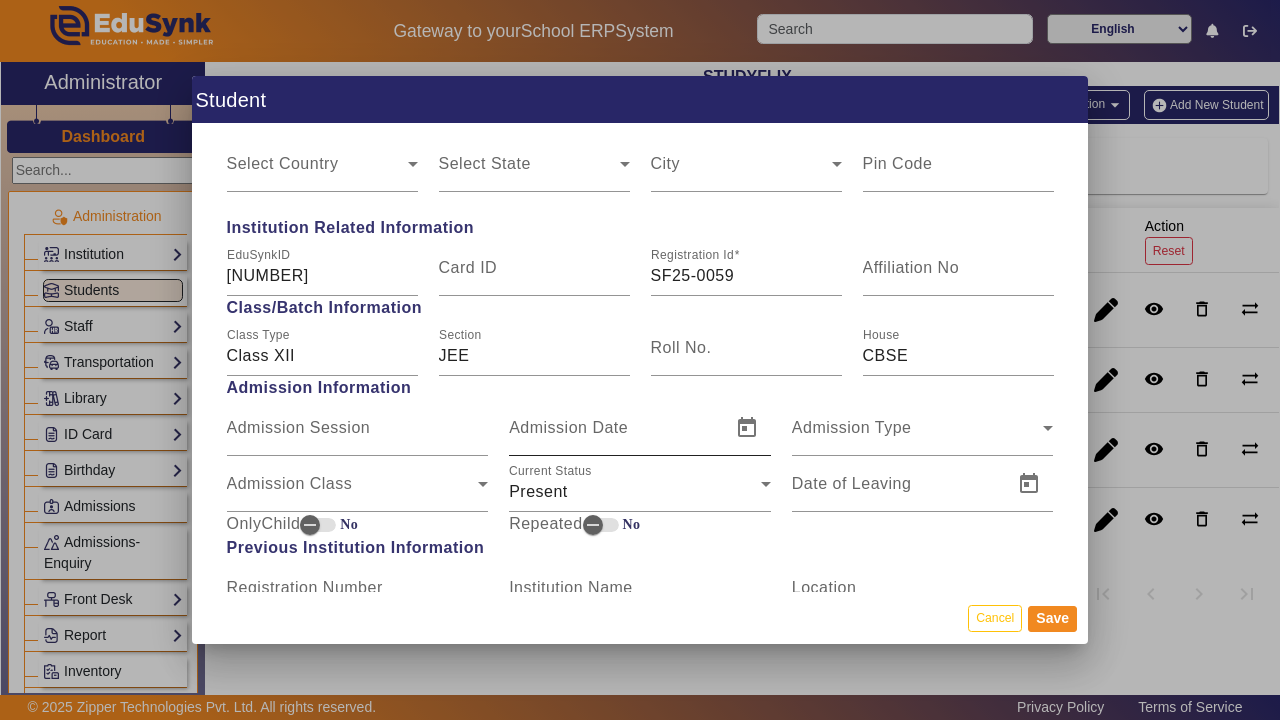 scroll, scrollTop: 902, scrollLeft: 0, axis: vertical 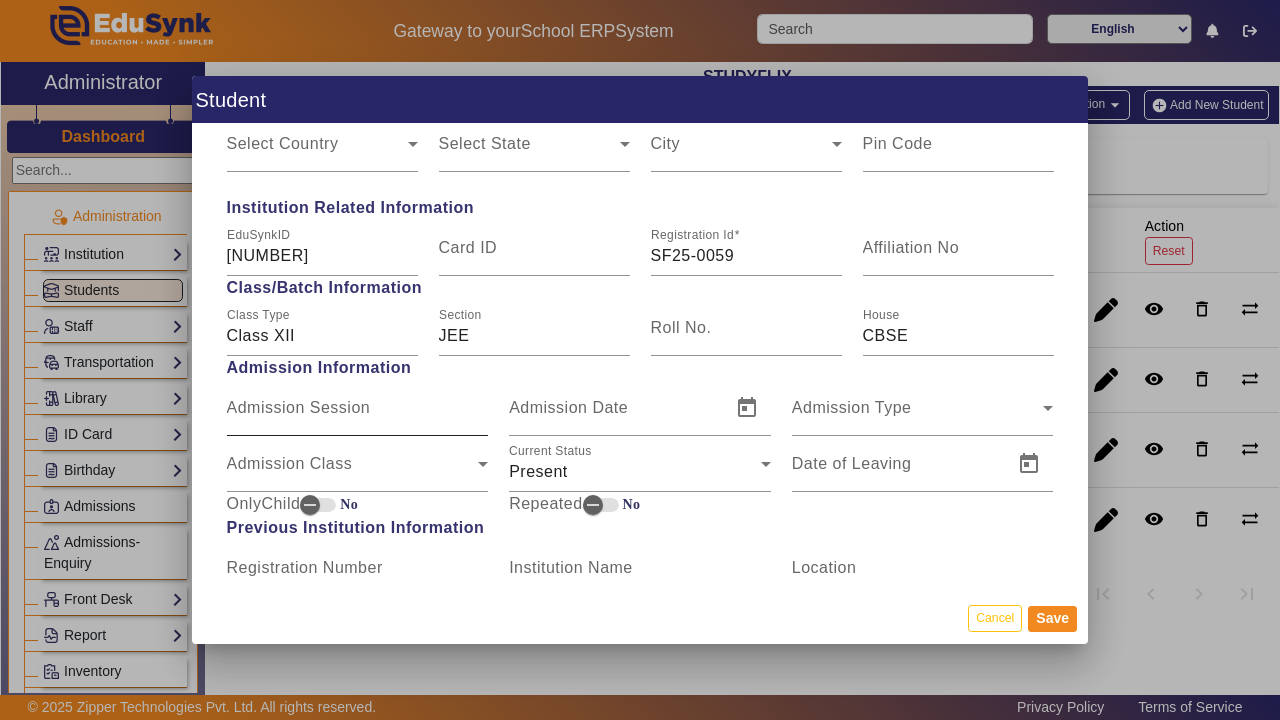 type on "E -102 KANHAICON APARTMENT NATIONAL HIGHWAY 48 TEERTH RETREAT KAPURAI CHOWKDI VADODARA" 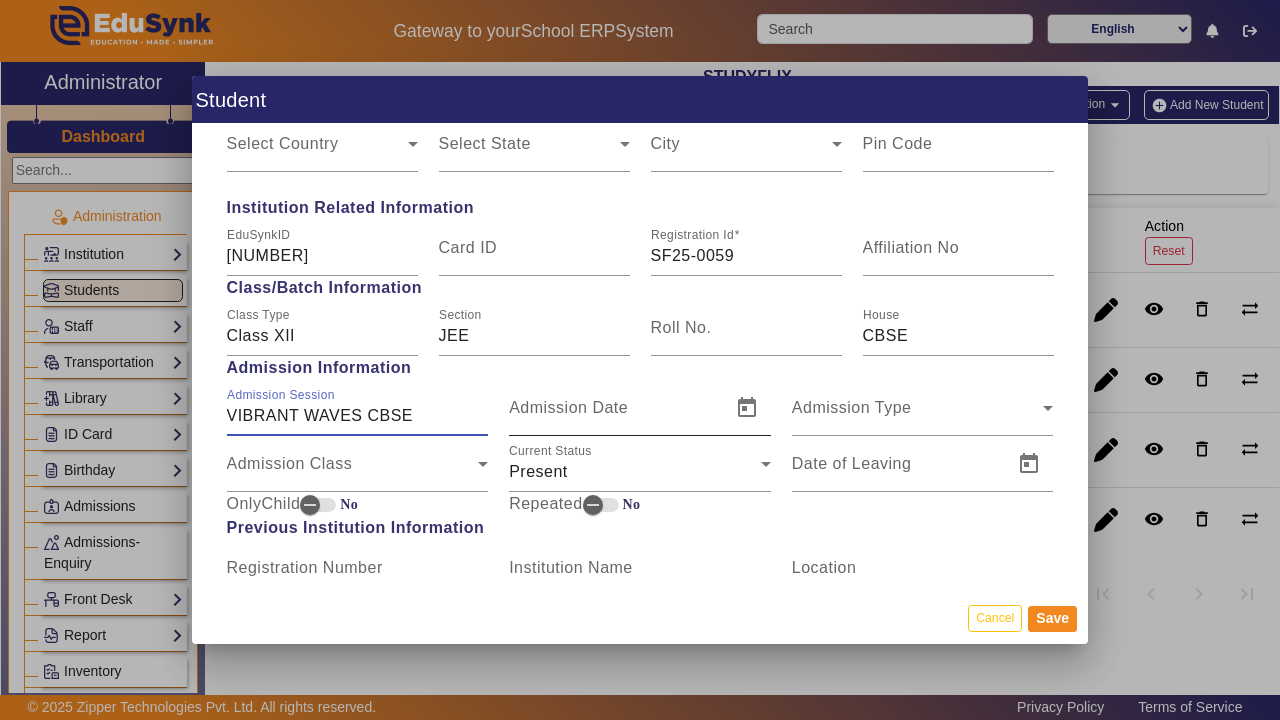 type on "VIBRANT WAVES CBSE" 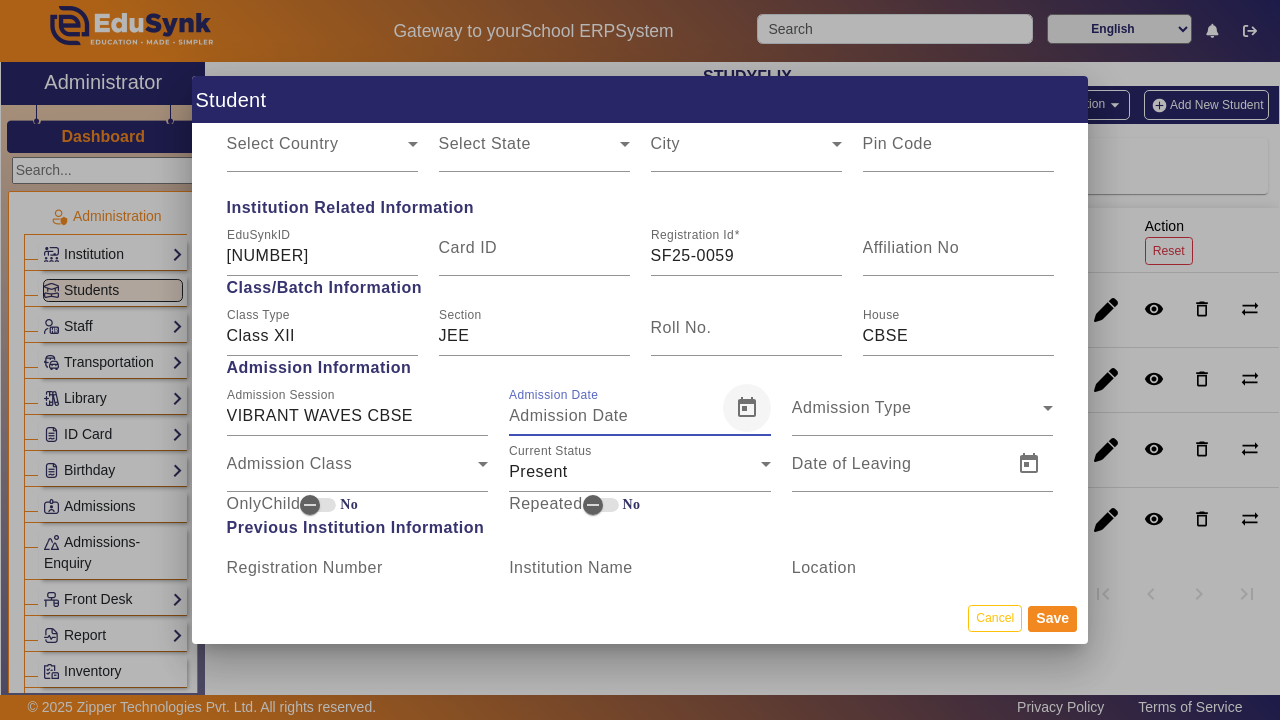 click at bounding box center [747, 408] 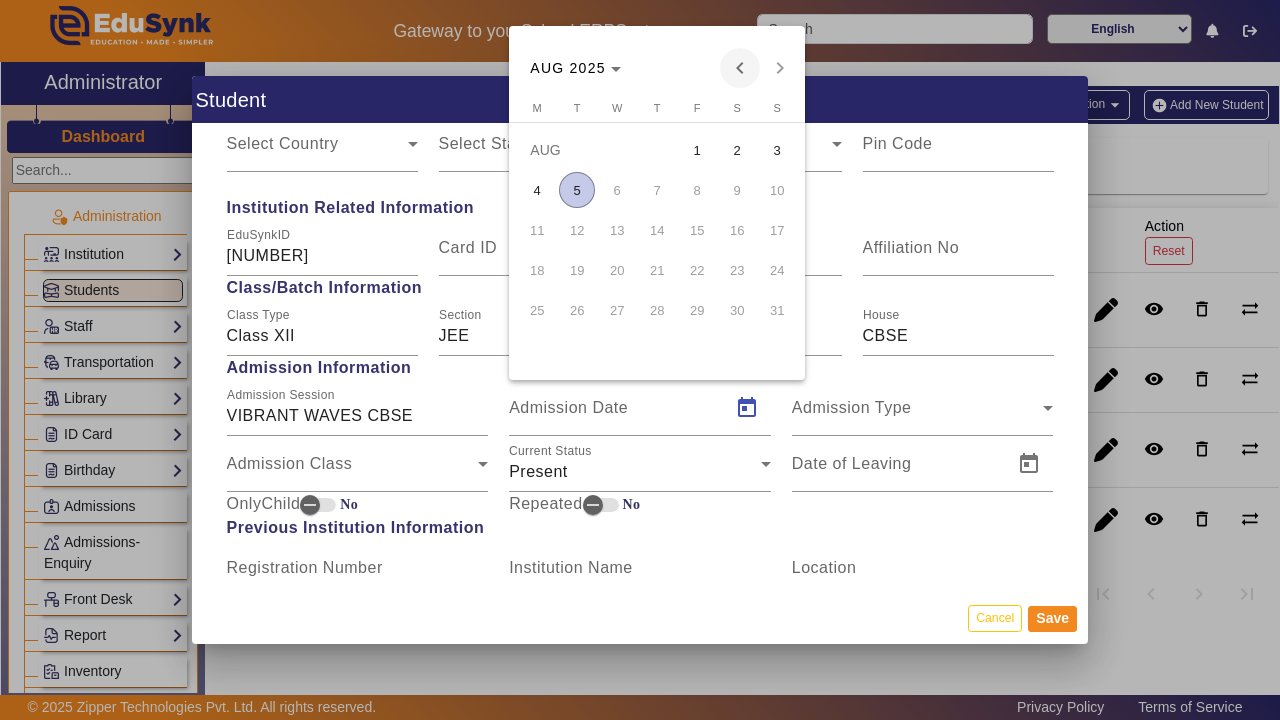click at bounding box center [740, 68] 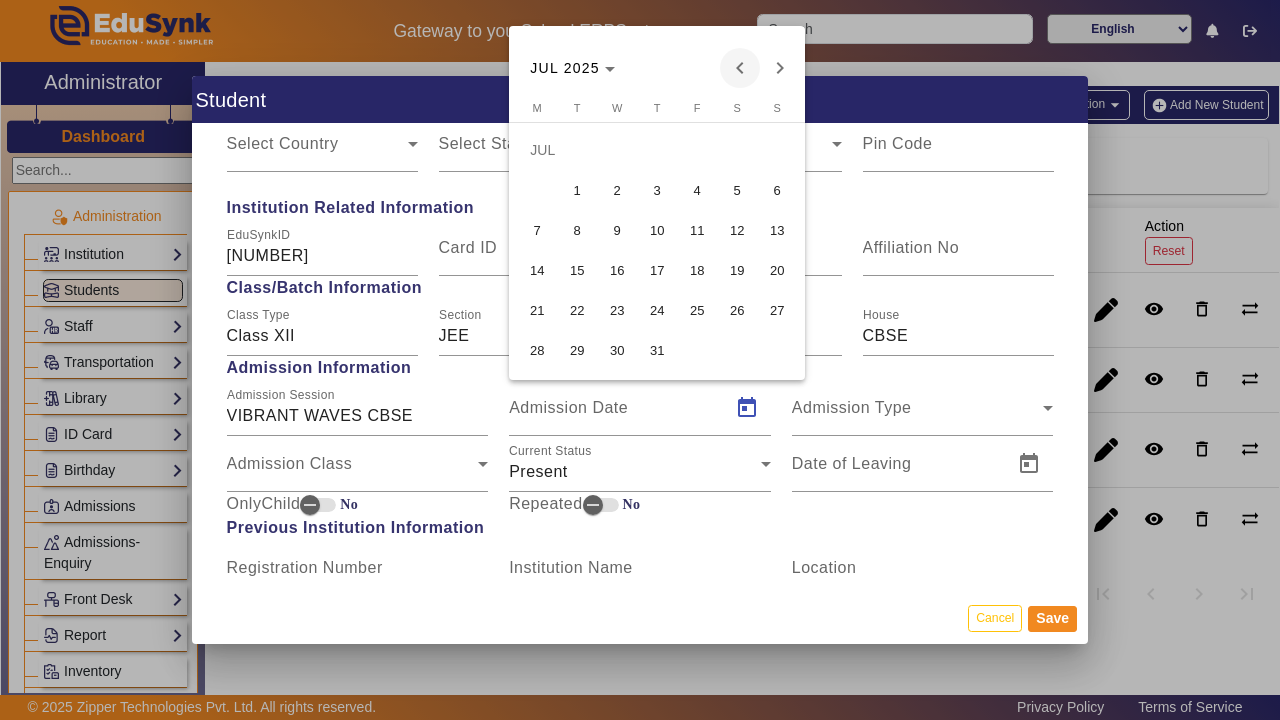click at bounding box center [740, 68] 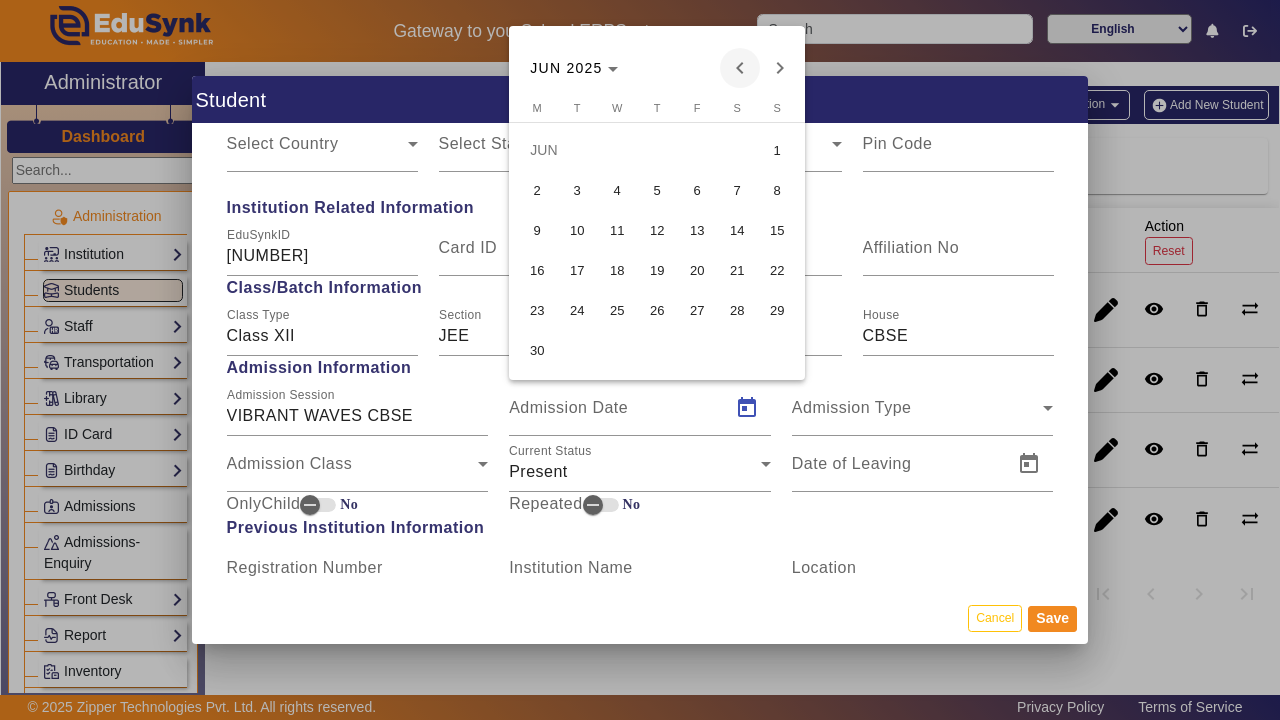 click at bounding box center (740, 68) 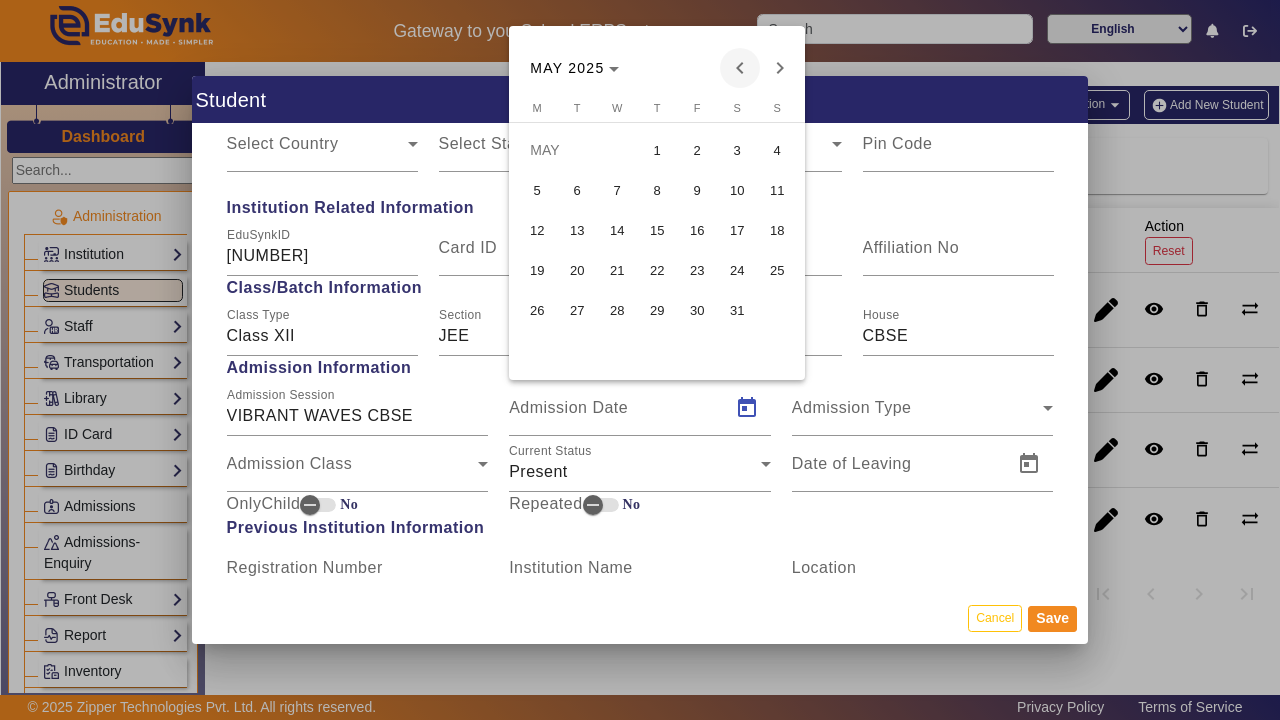 click at bounding box center [740, 68] 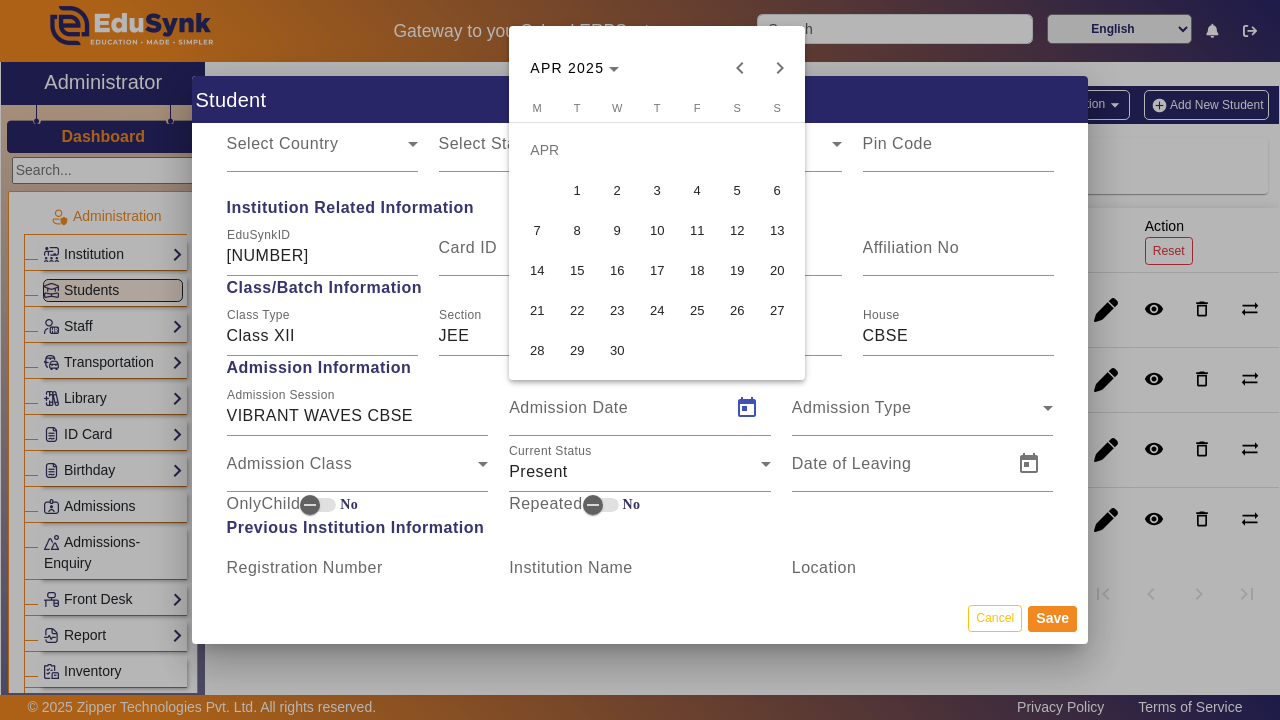 click on "28" at bounding box center [537, 350] 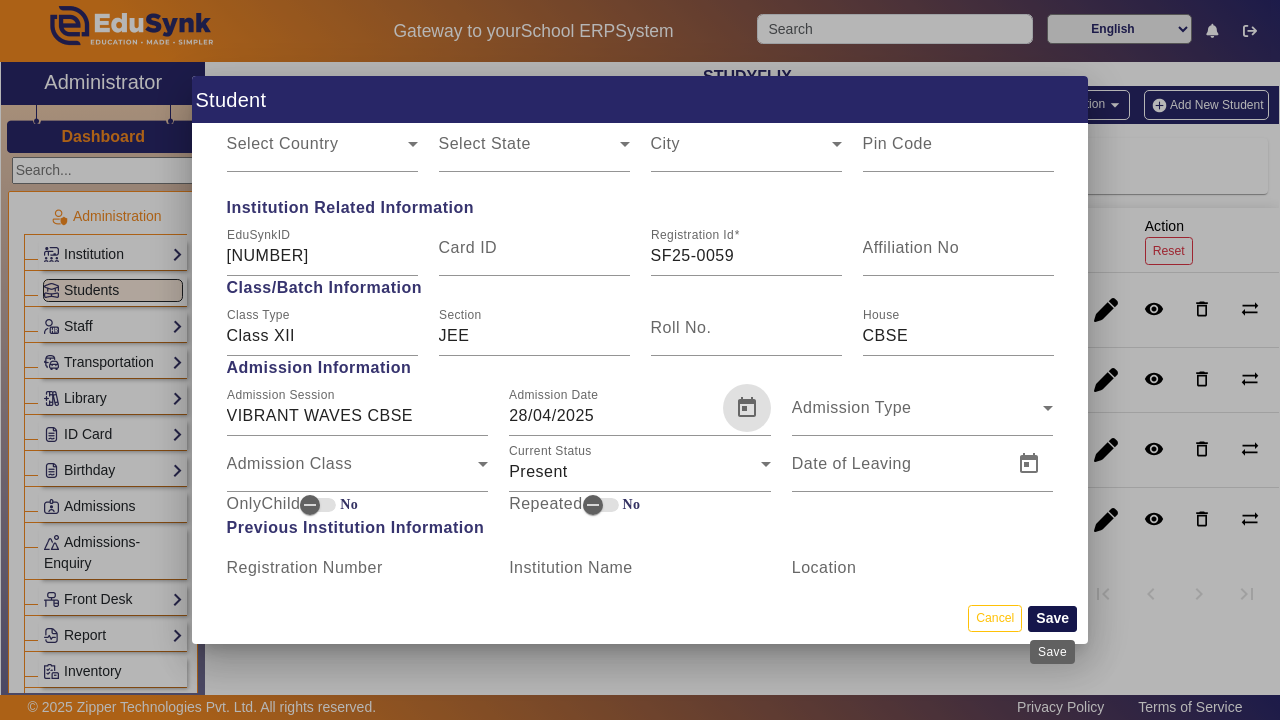 click on "Save" at bounding box center (1052, 619) 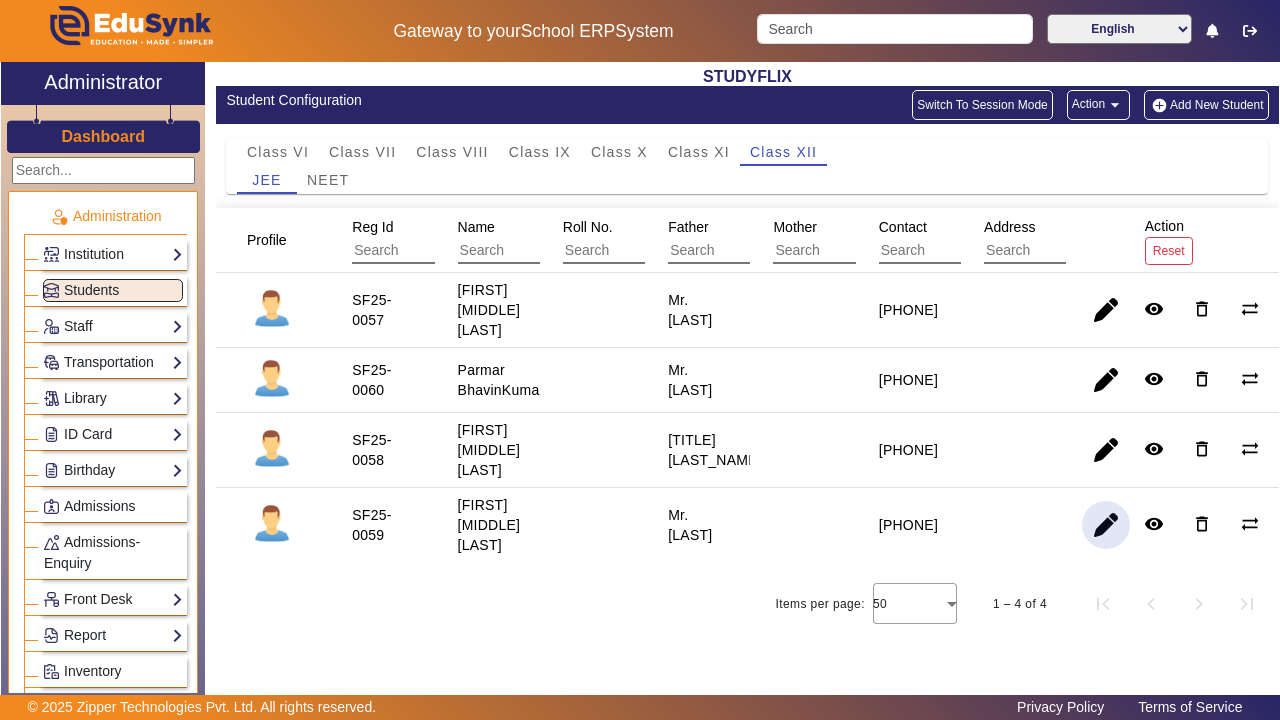 click 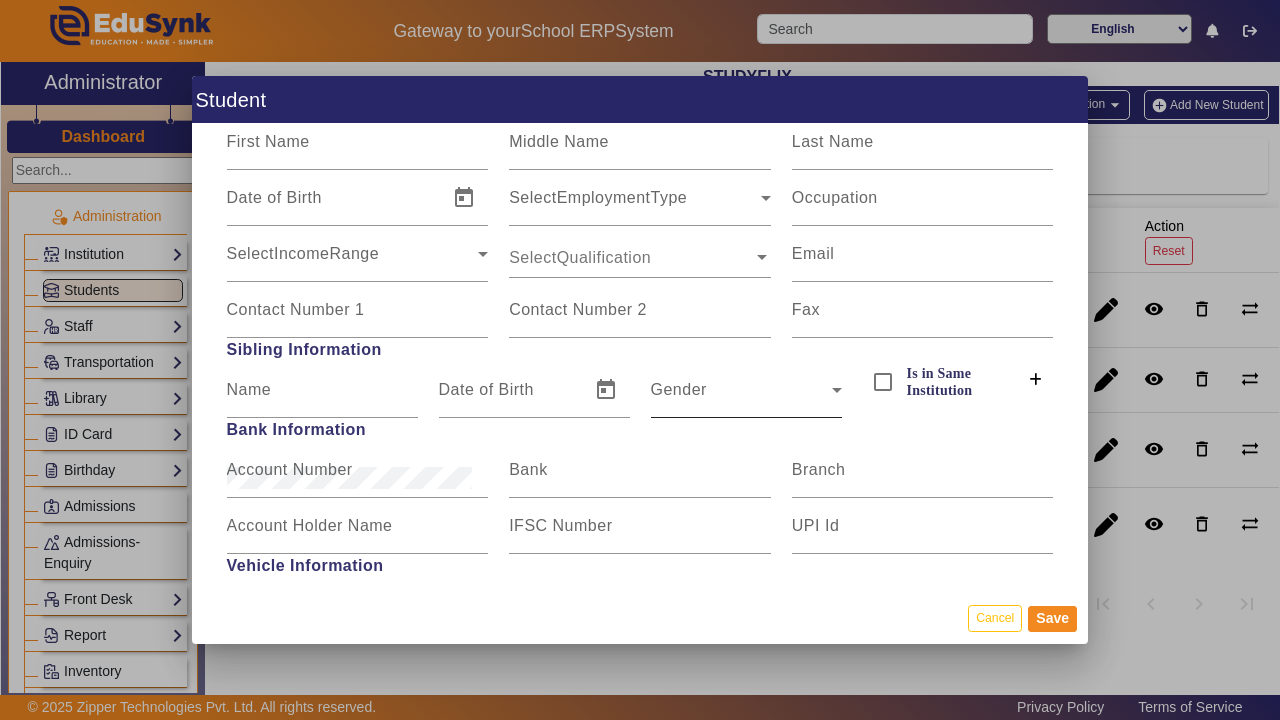 scroll, scrollTop: 2030, scrollLeft: 0, axis: vertical 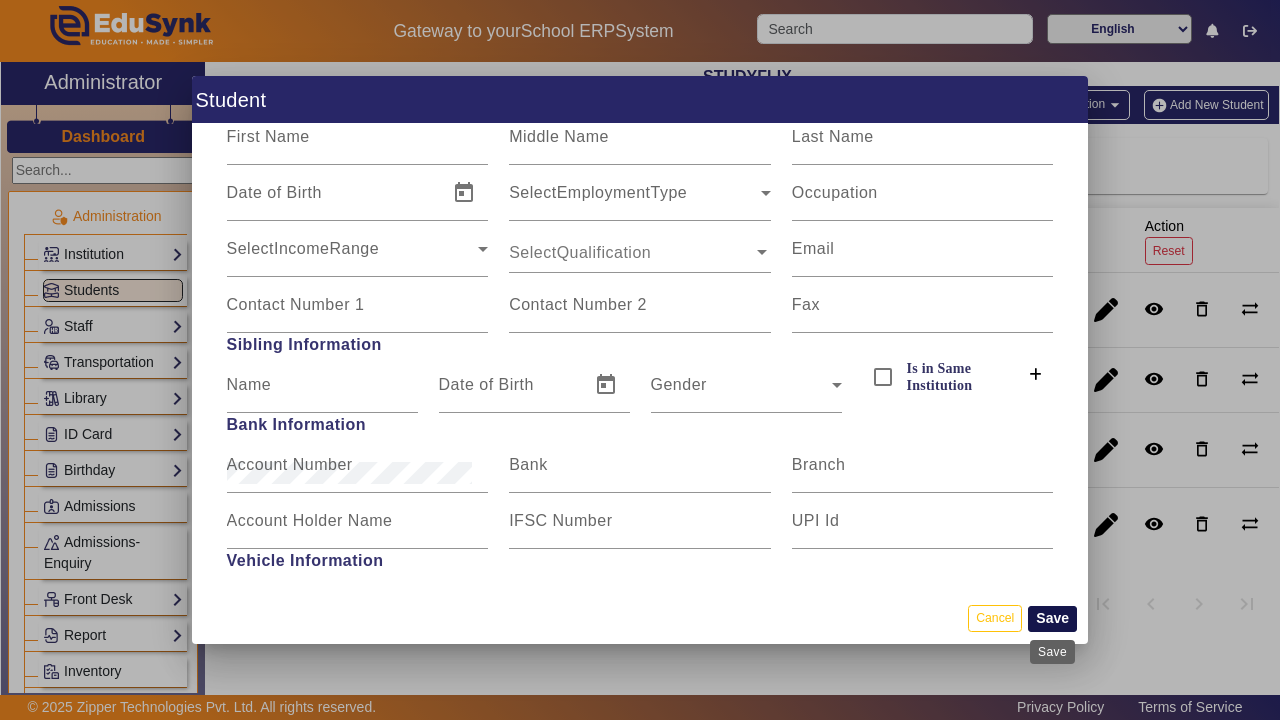 click on "Save" at bounding box center (1052, 619) 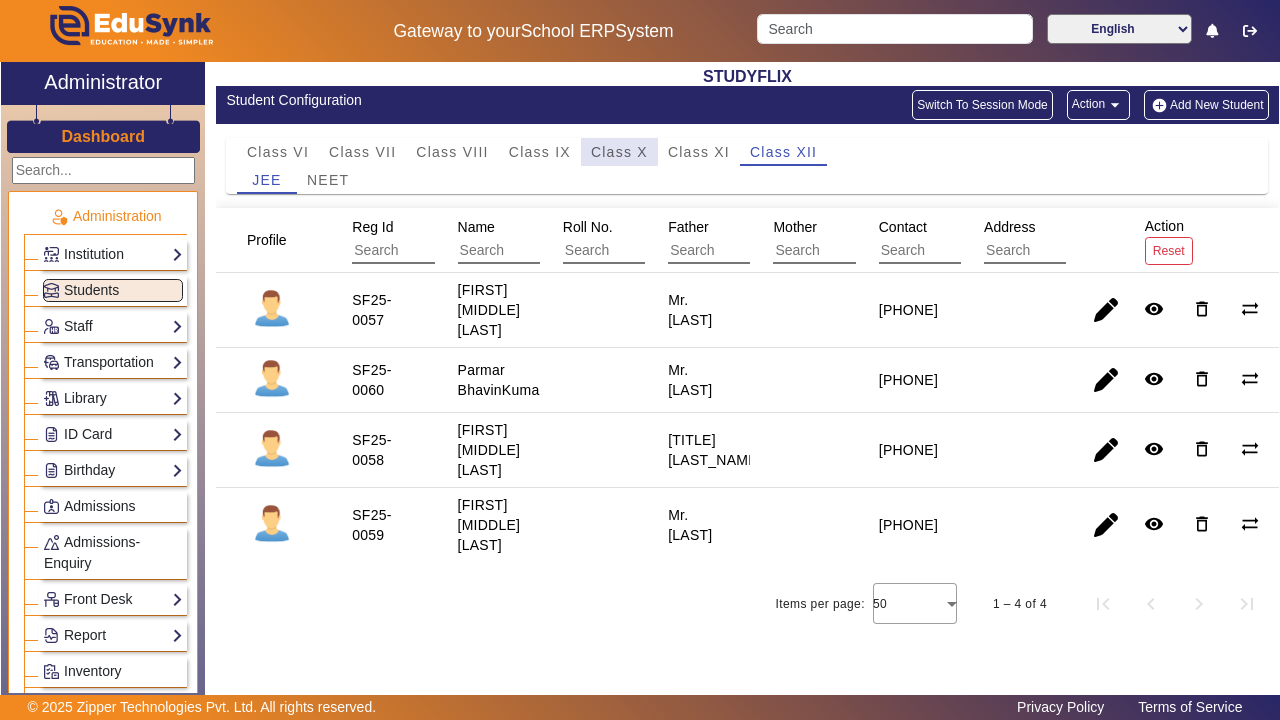 click on "Class X" at bounding box center [619, 152] 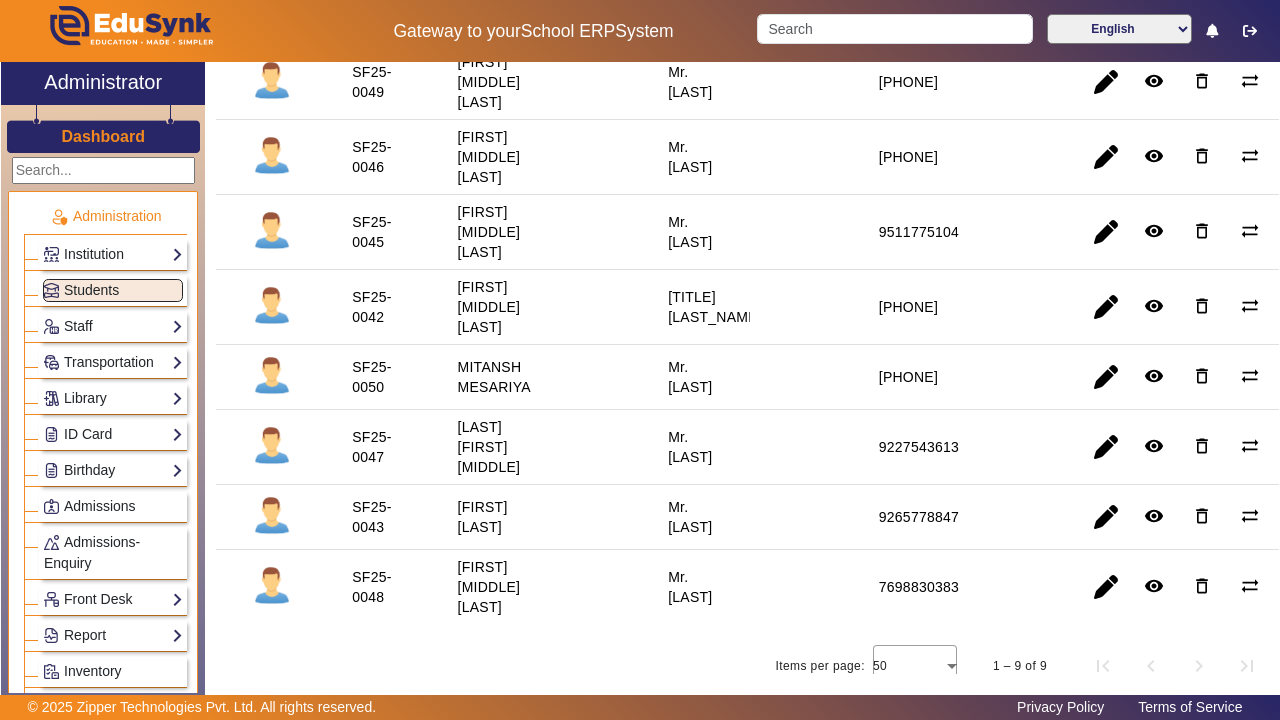 scroll, scrollTop: 292, scrollLeft: 0, axis: vertical 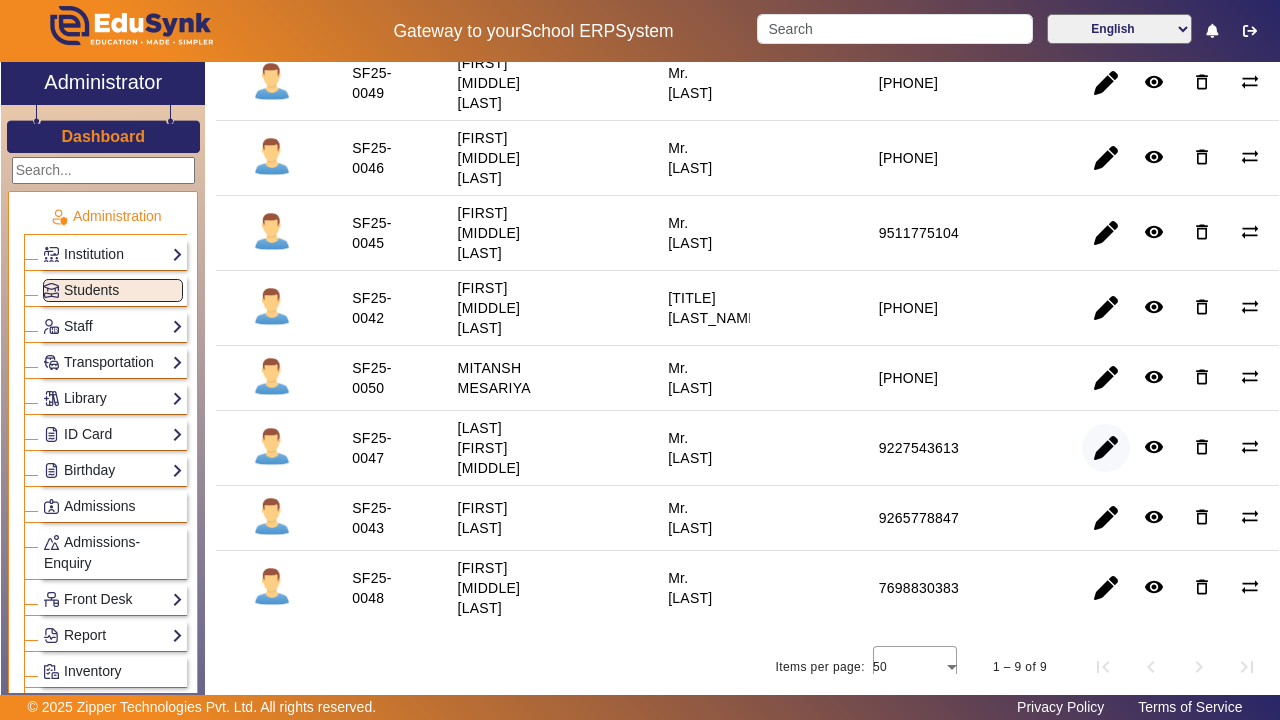 click at bounding box center (1106, 518) 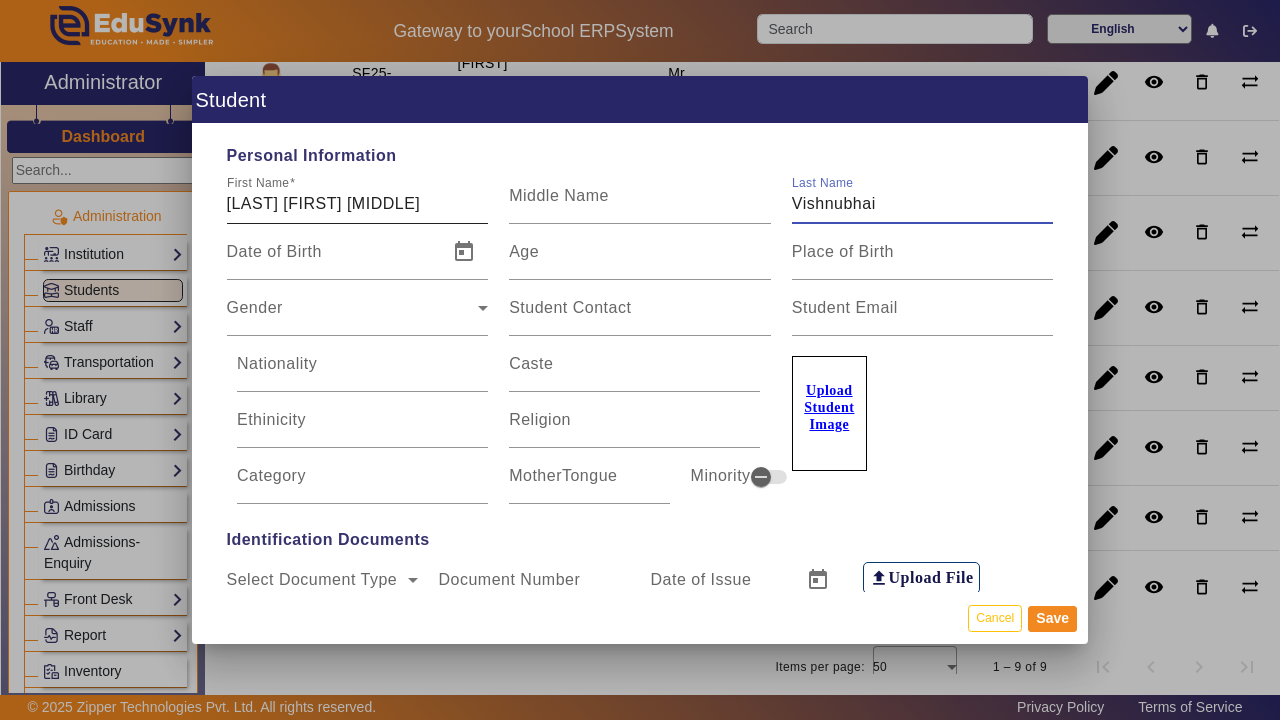 type on "Vishnubhai" 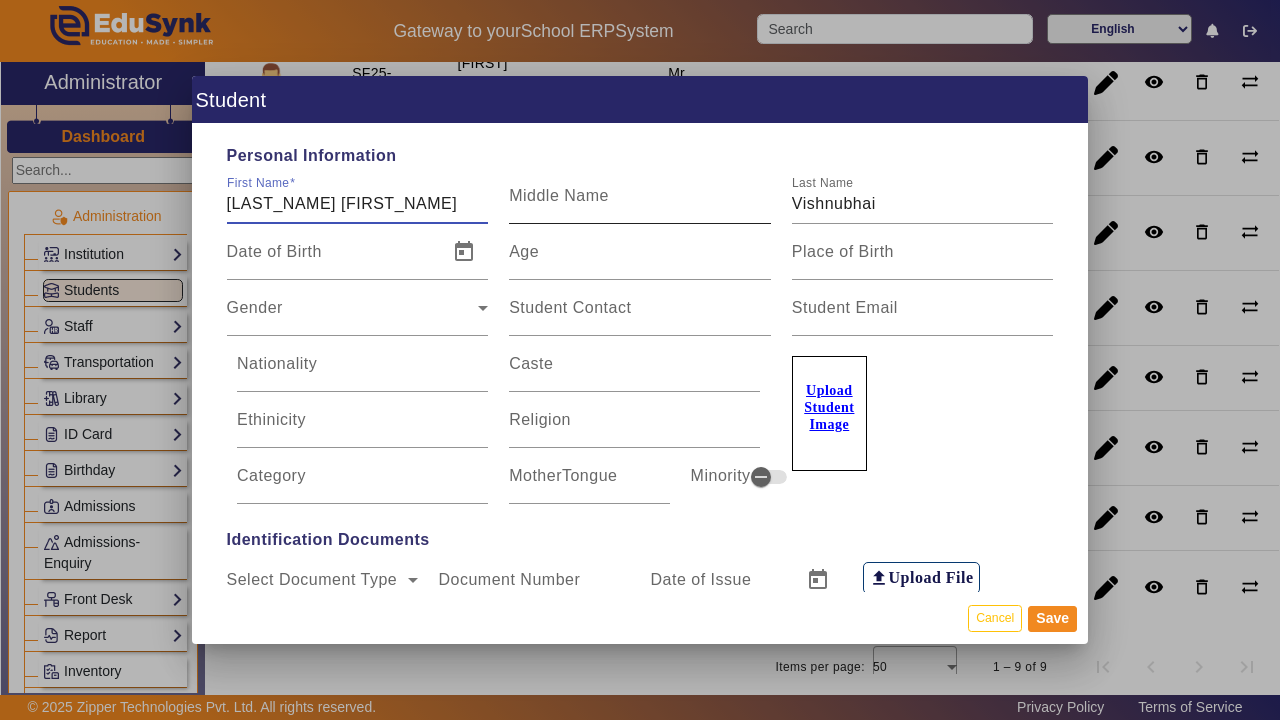 type on "[LAST_NAME] [FIRST_NAME]" 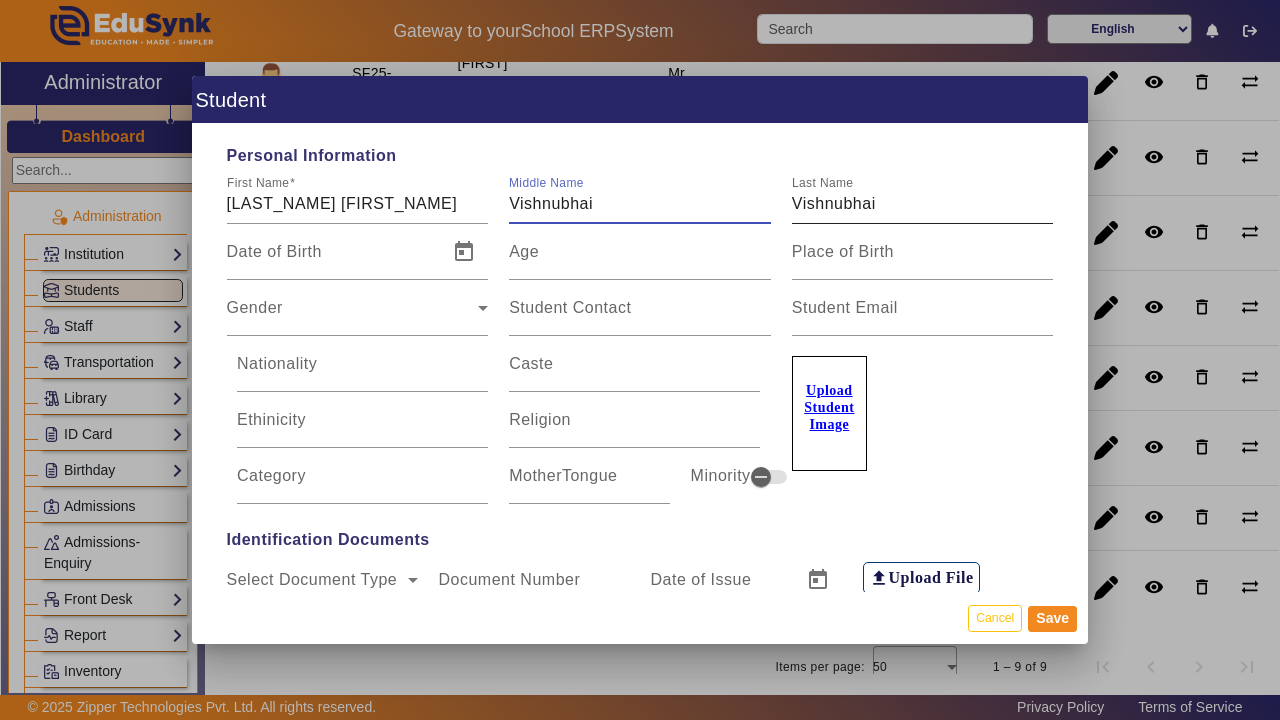 type on "Vishnubhai" 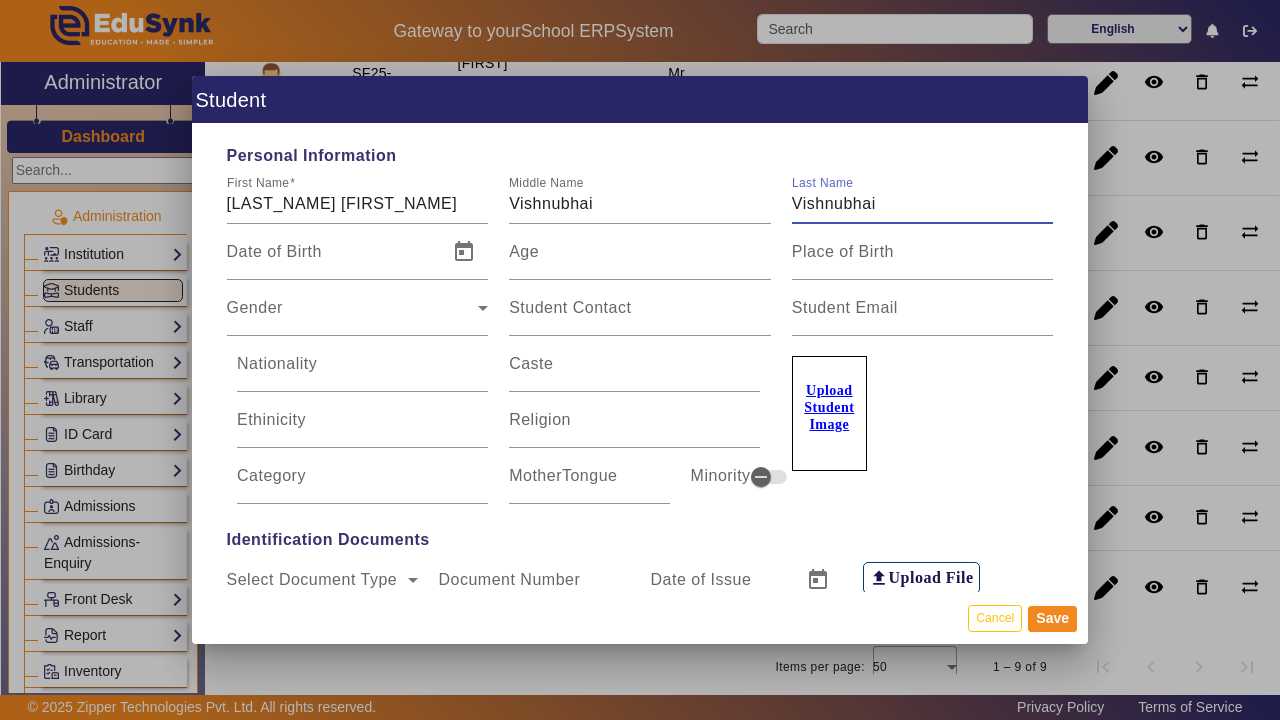 click on "Vishnubhai" at bounding box center [923, 204] 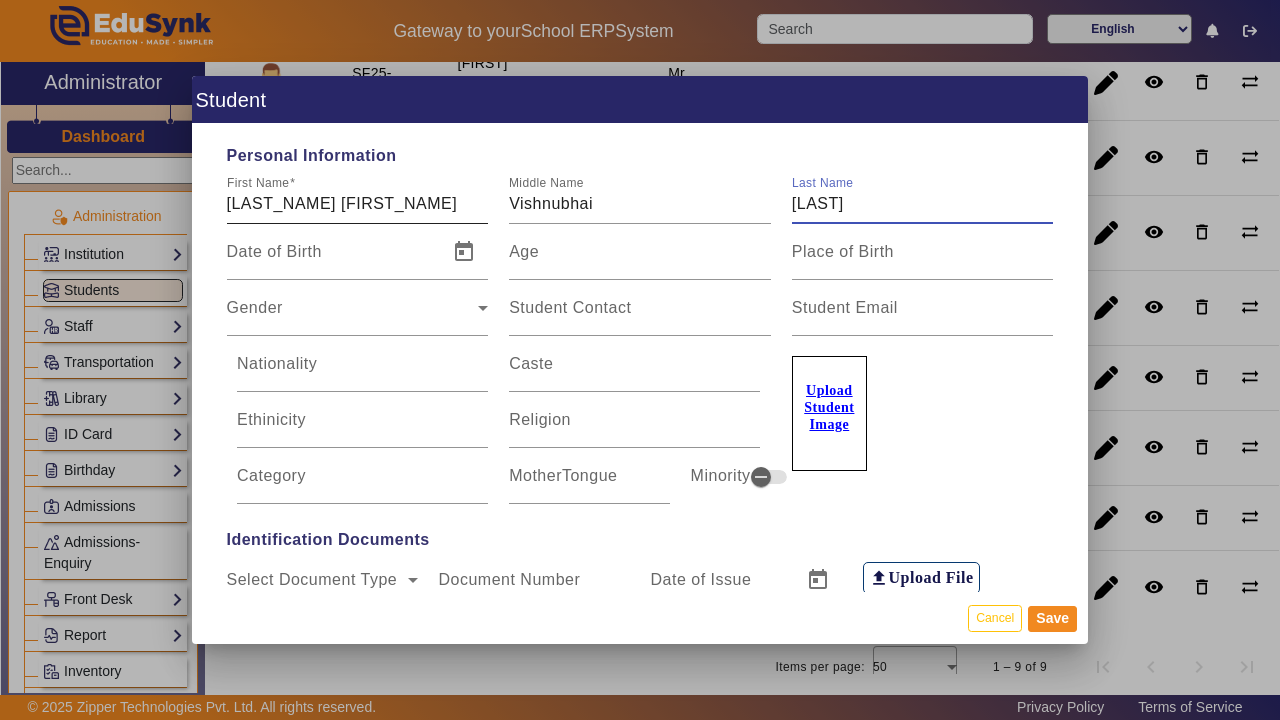 type on "[LAST]" 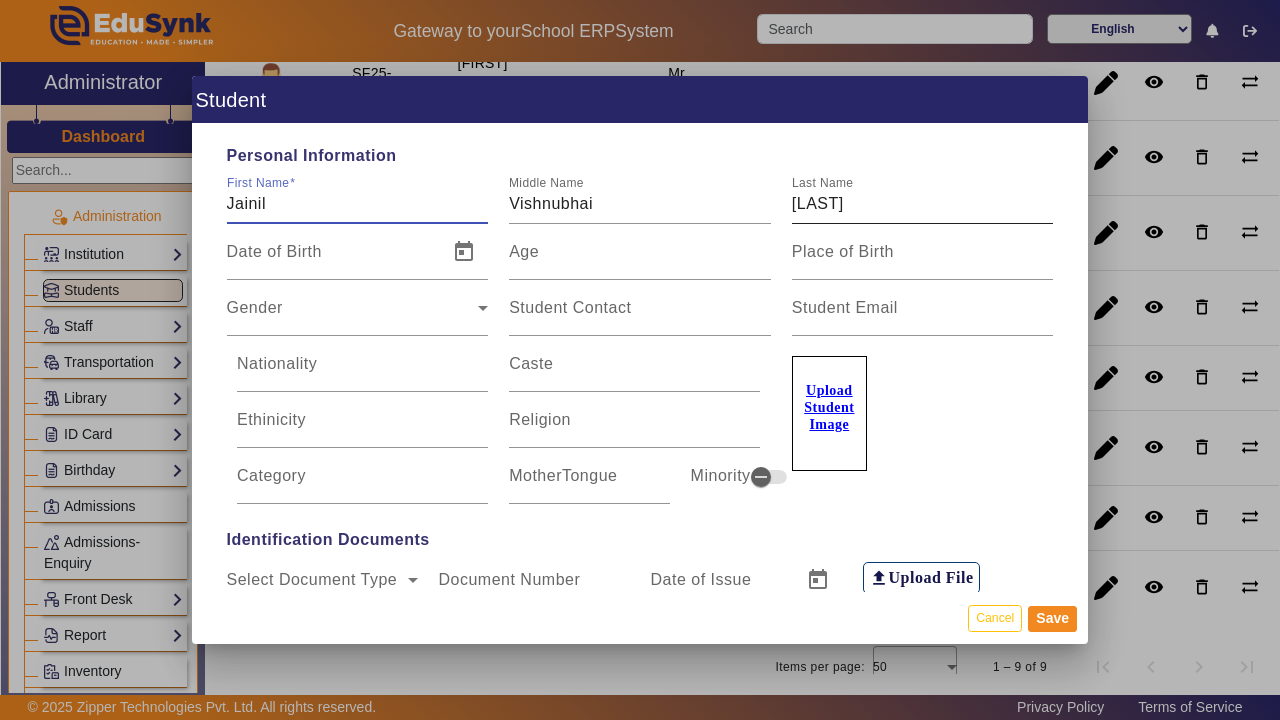type on "Jainil" 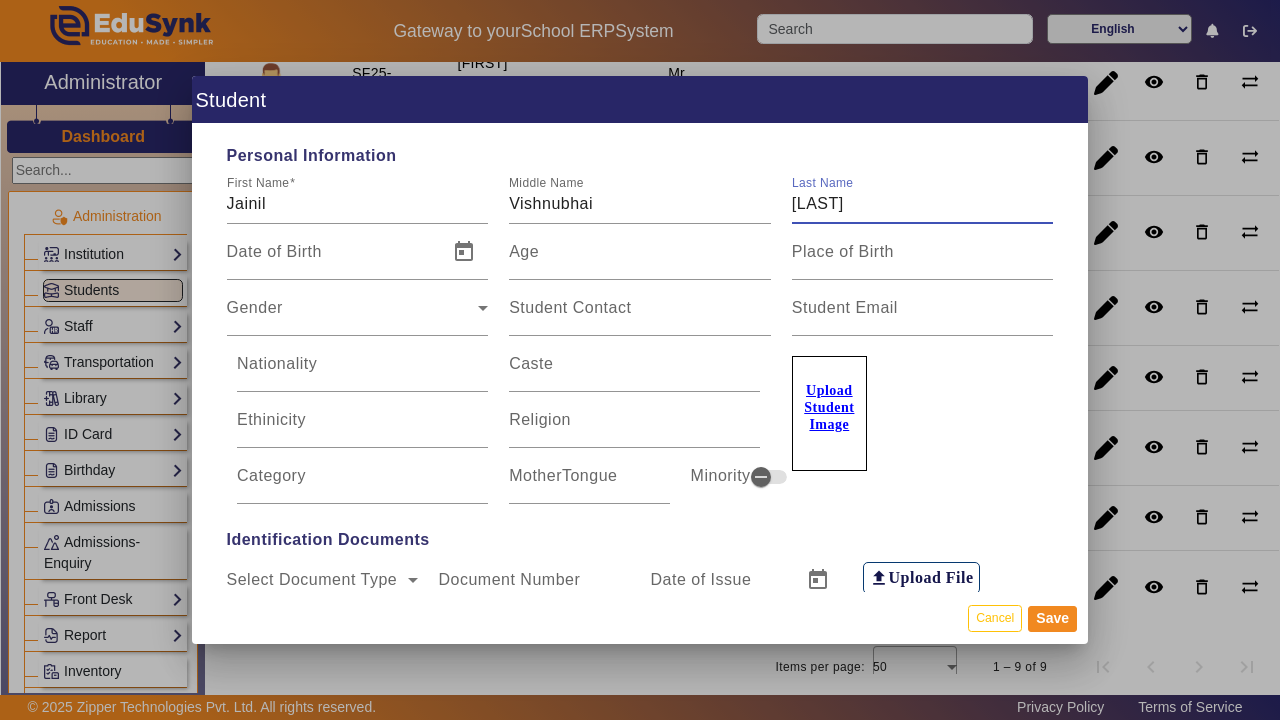 click on "[LAST]" at bounding box center (923, 204) 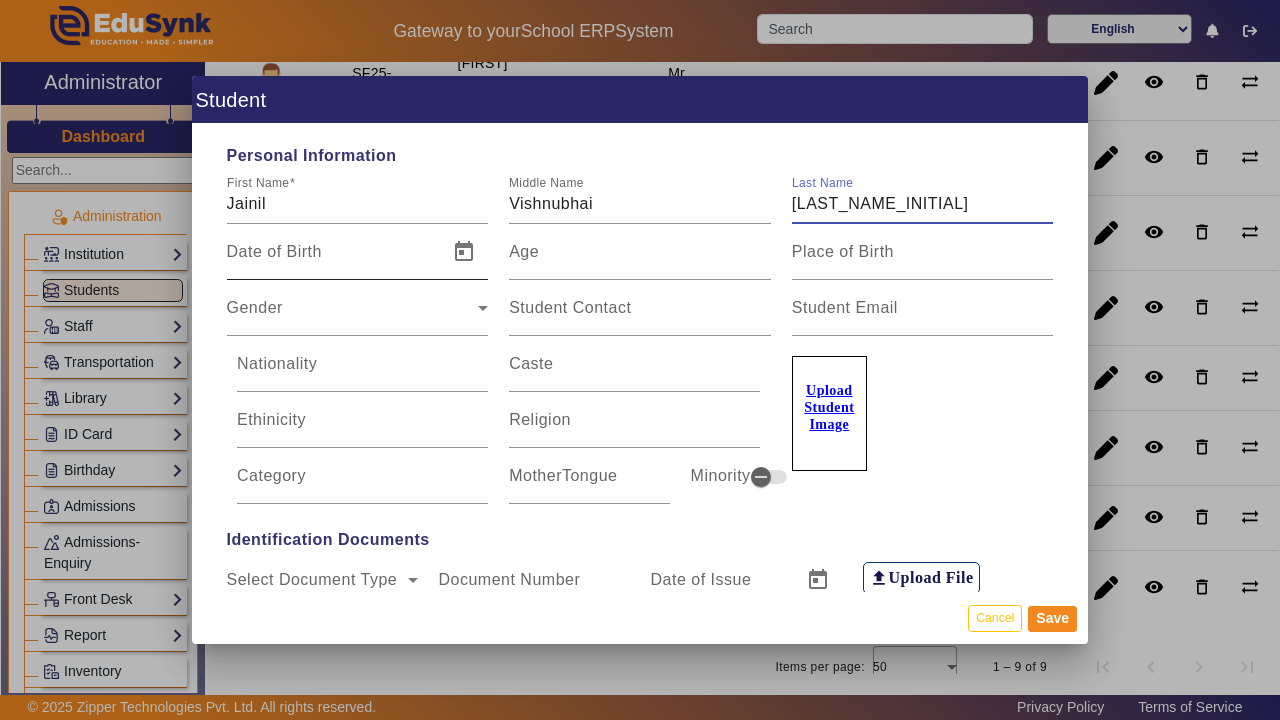 type on "[LAST_NAME_INITIAL]" 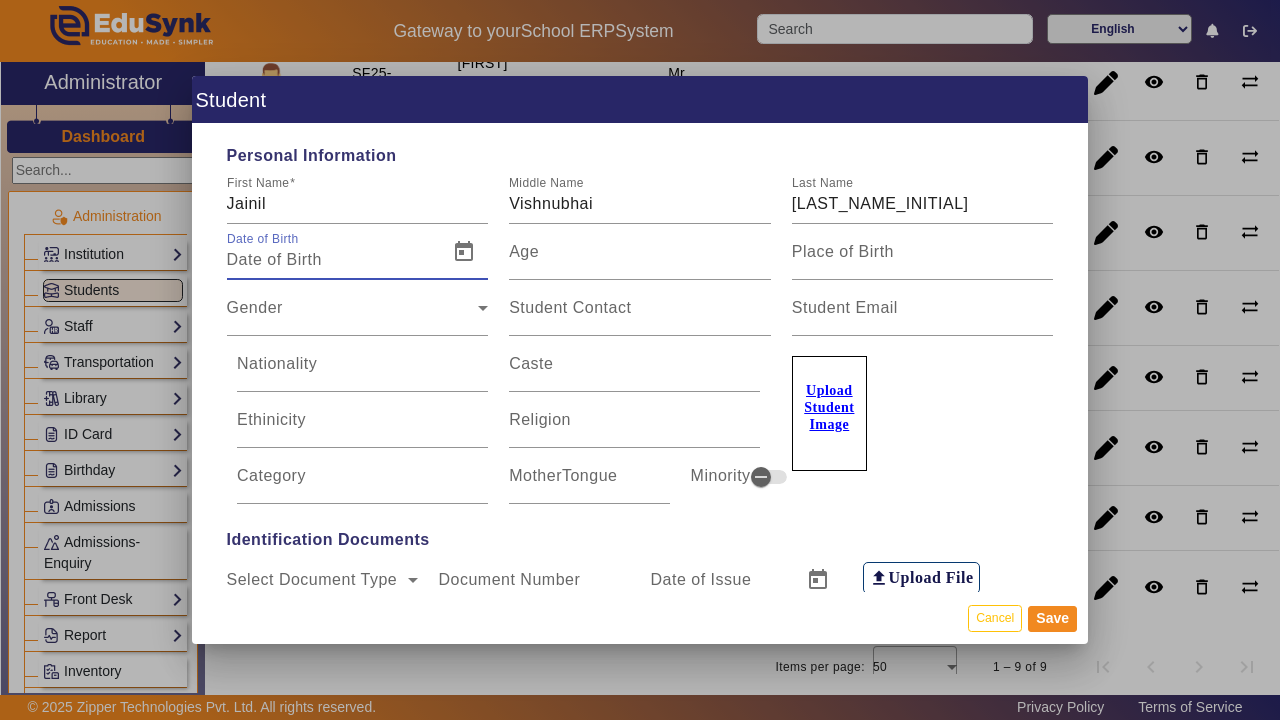 click on "Date of Birth" at bounding box center [332, 260] 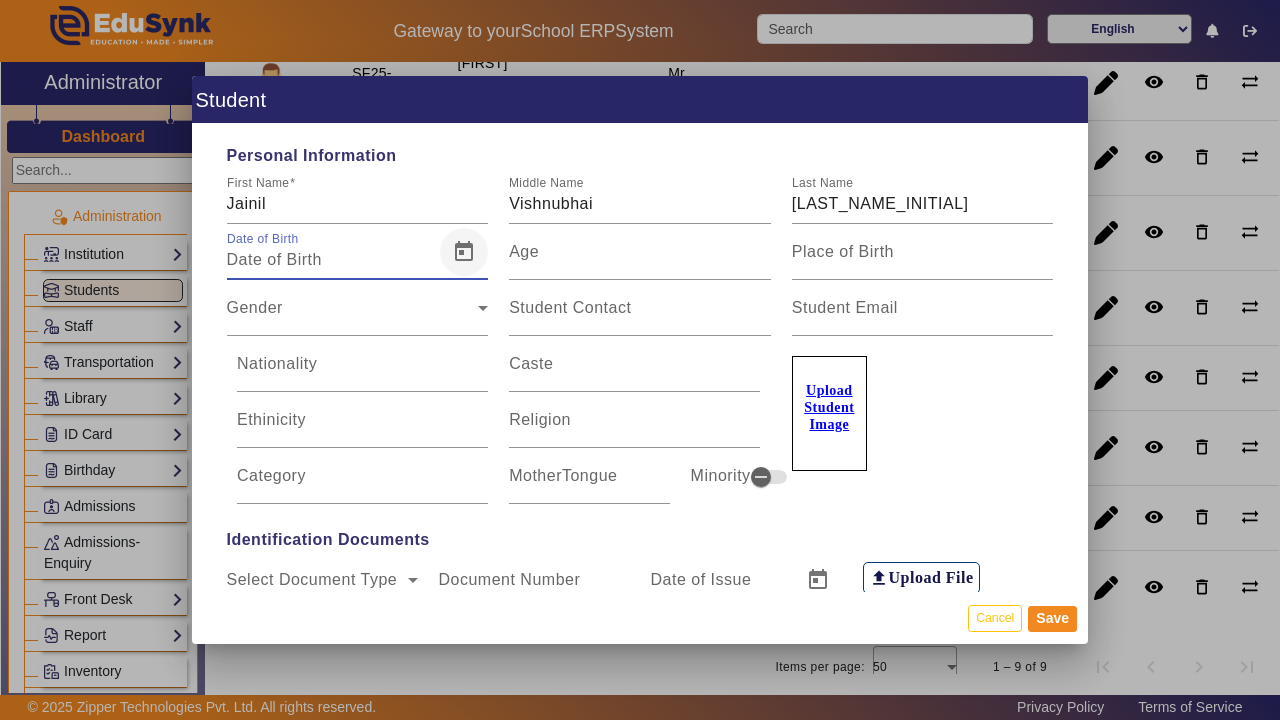 click at bounding box center (464, 252) 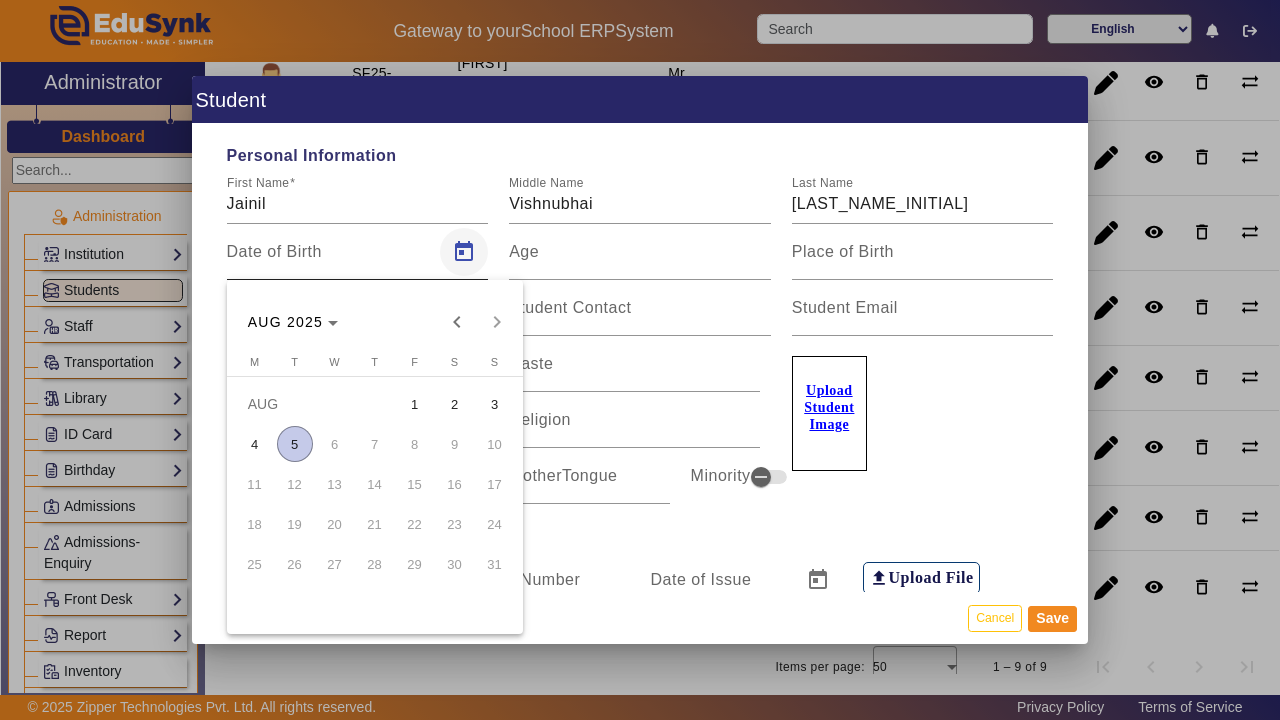 click at bounding box center [640, 360] 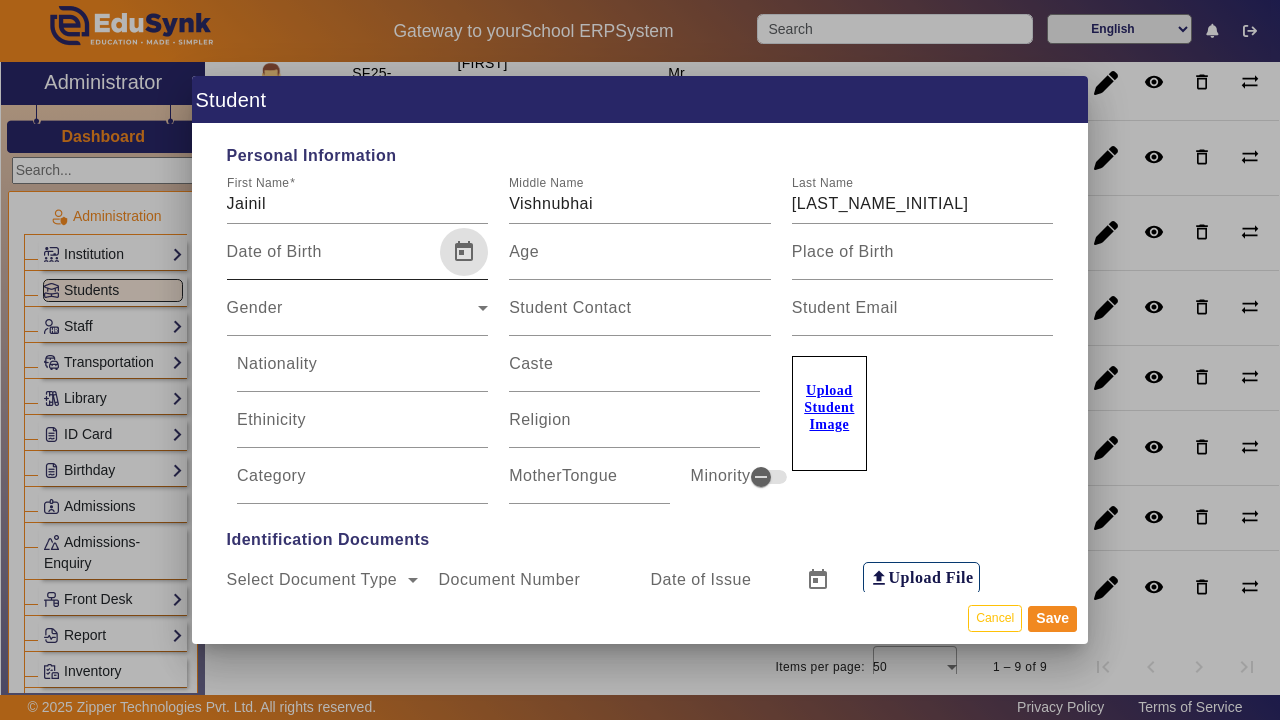 click at bounding box center (464, 252) 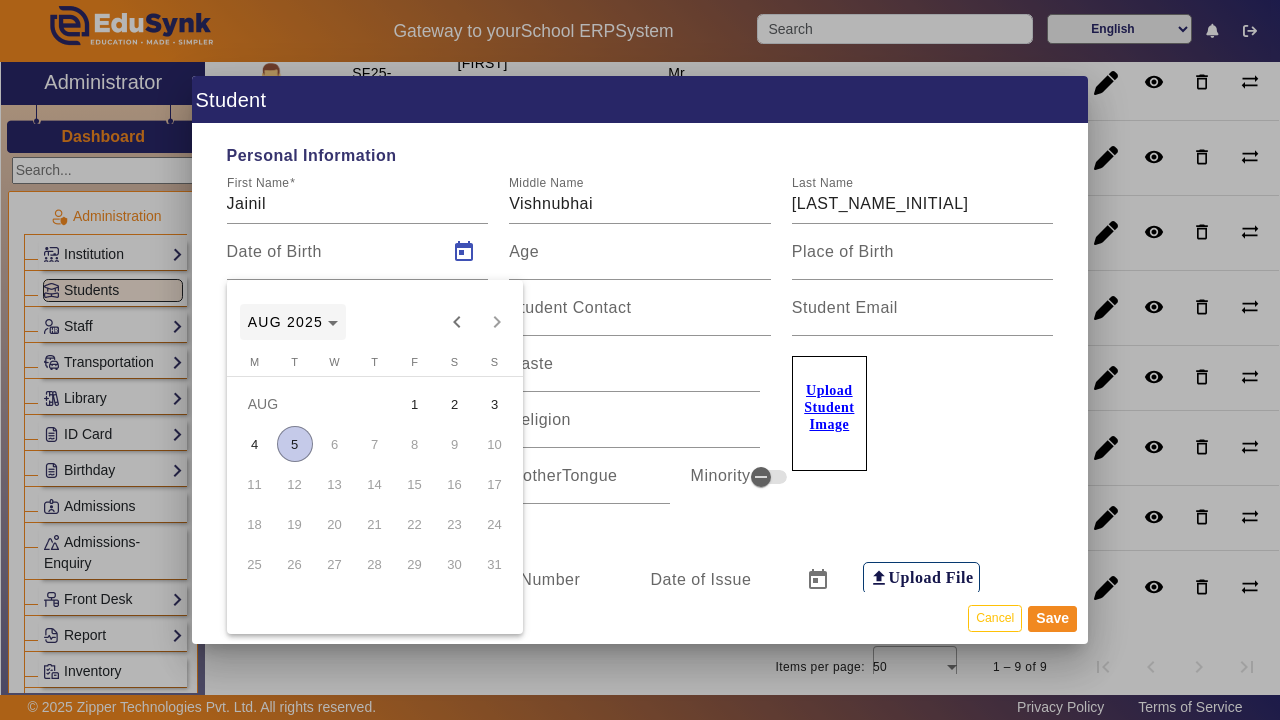 click at bounding box center [293, 322] 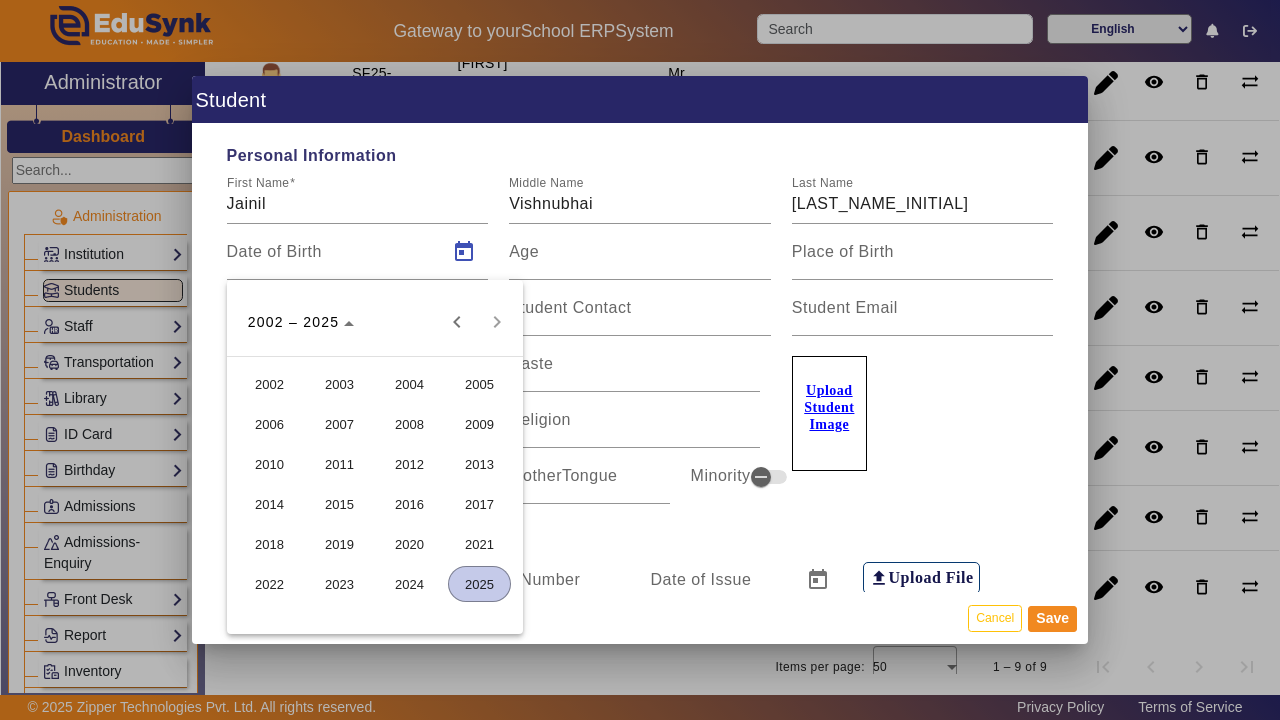 click on "2010" at bounding box center [269, 464] 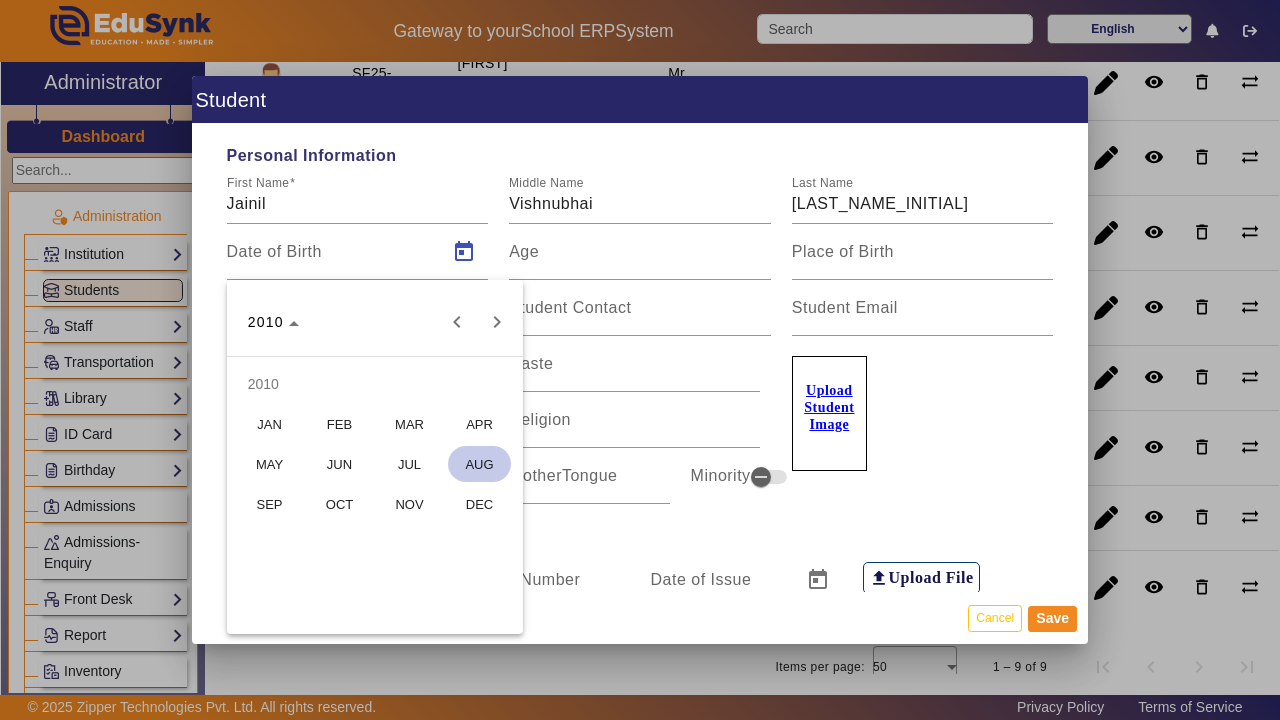 click on "JUL" at bounding box center (409, 464) 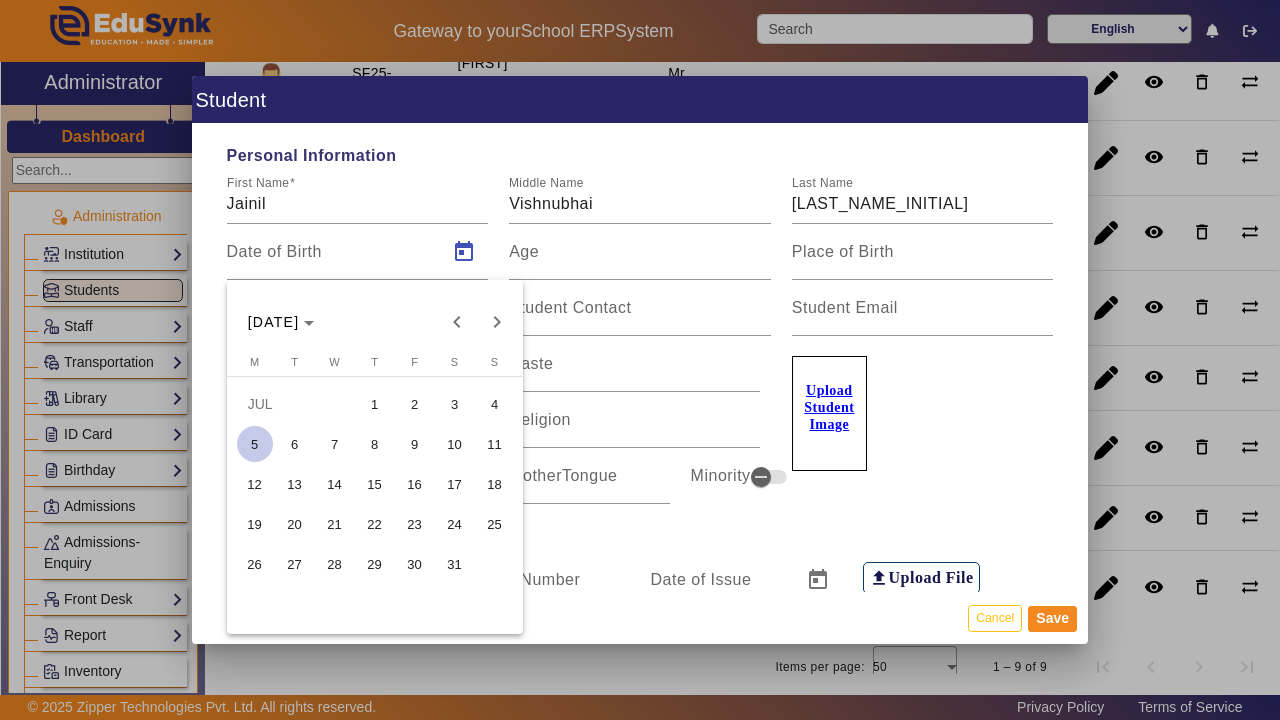 click on "26" at bounding box center [255, 564] 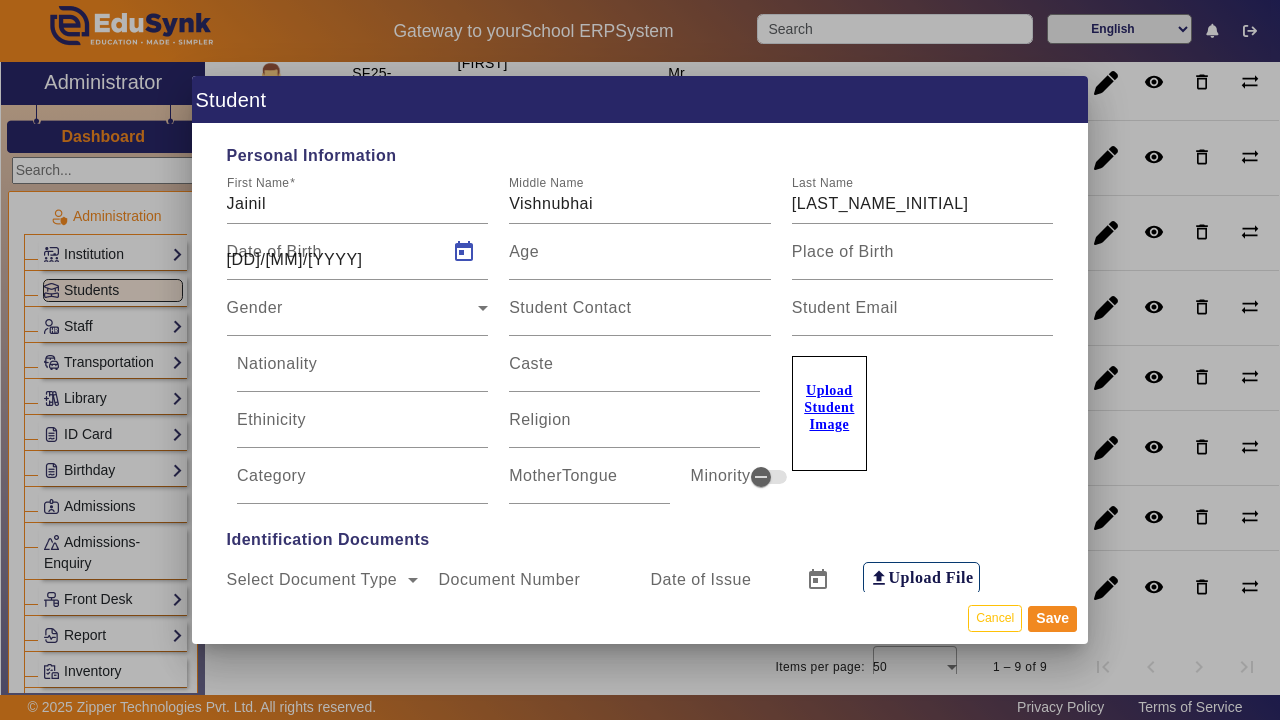 type on "[AGE]" 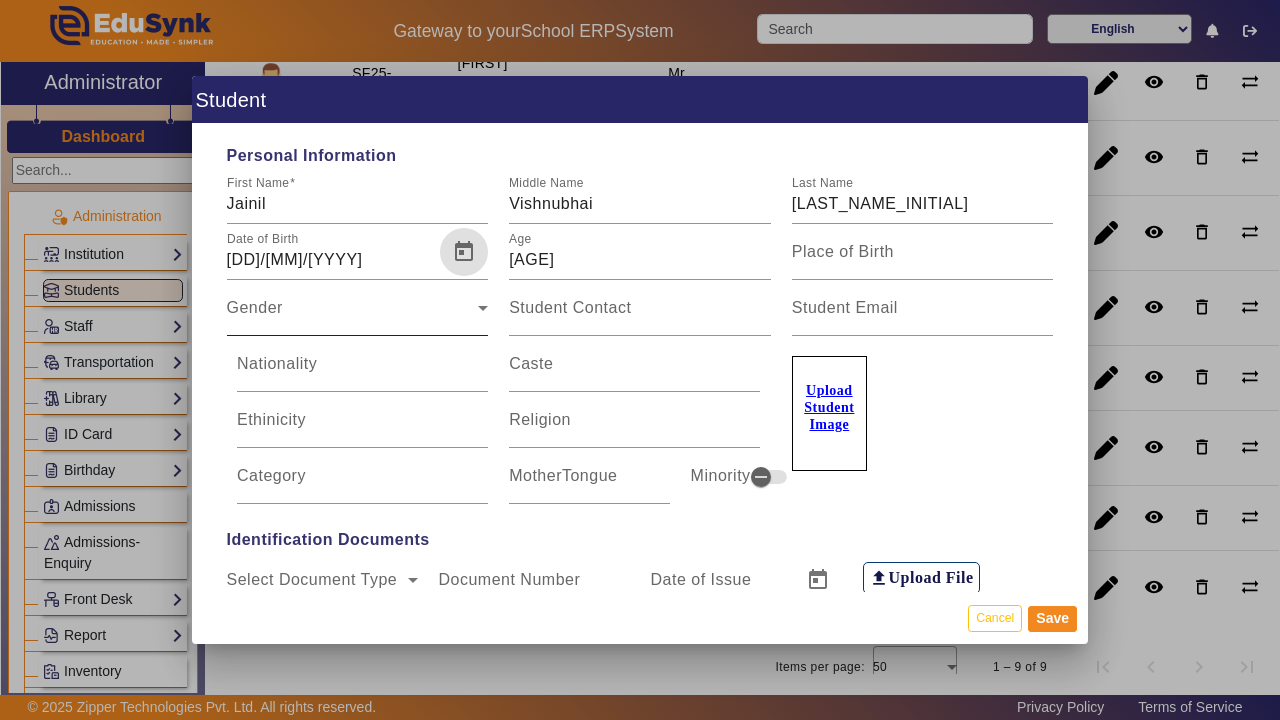 click on "Gender" at bounding box center [353, 316] 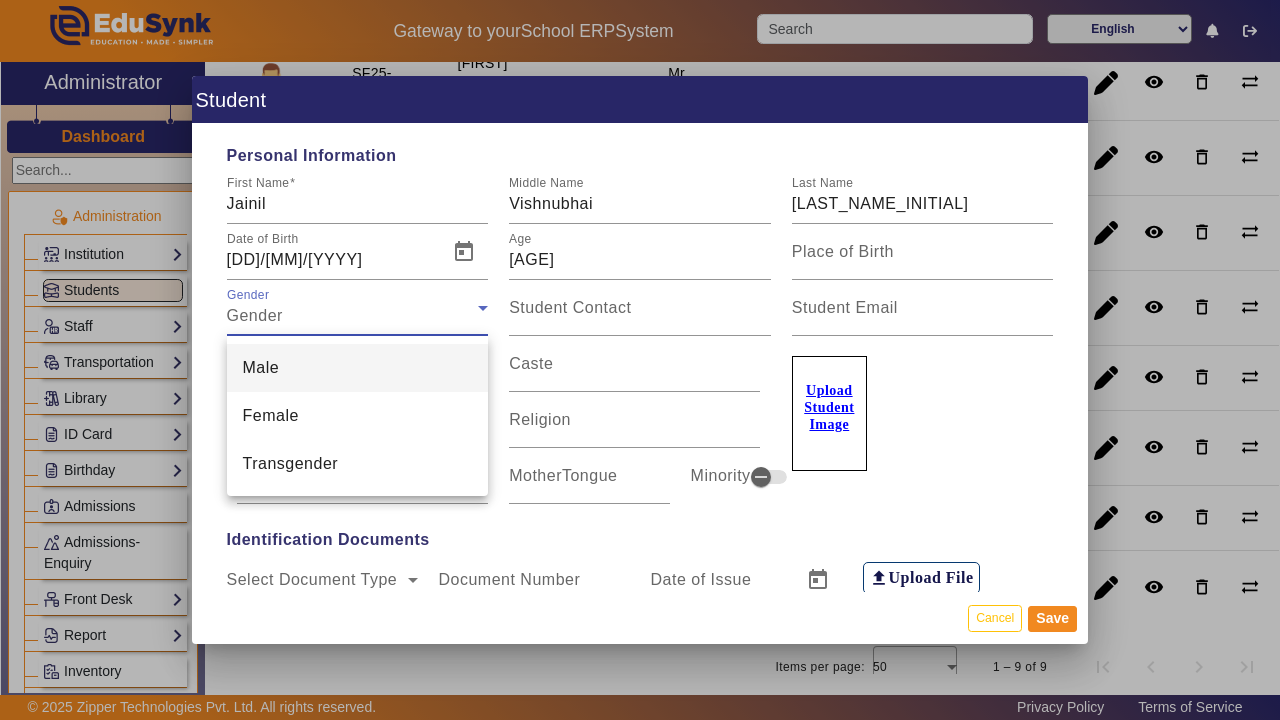 click on "Male" at bounding box center [358, 368] 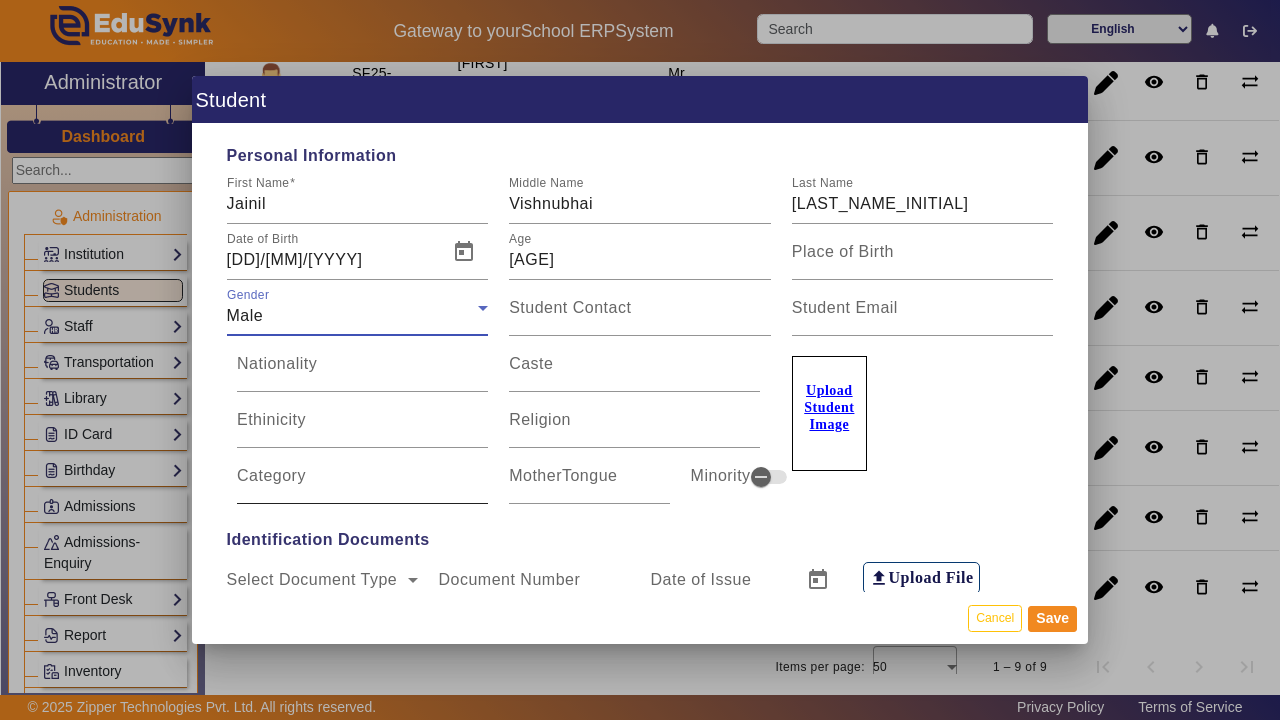 click on "Category" at bounding box center (362, 484) 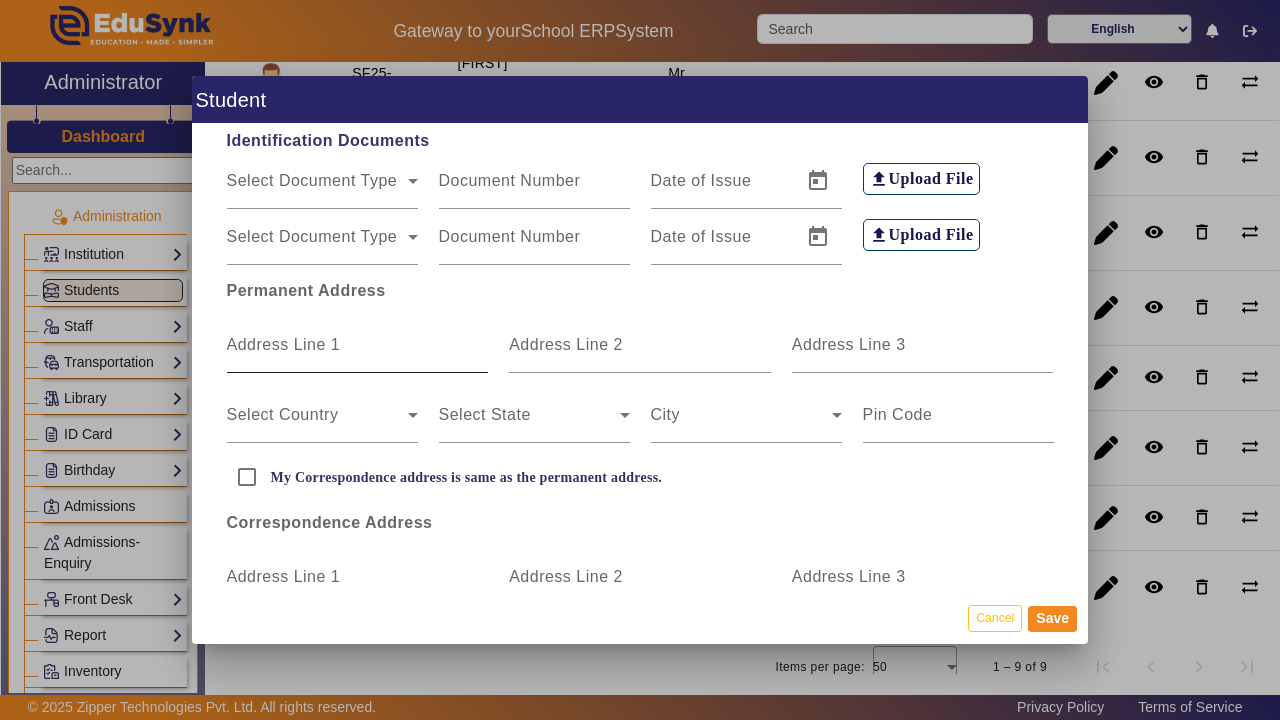 scroll, scrollTop: 412, scrollLeft: 0, axis: vertical 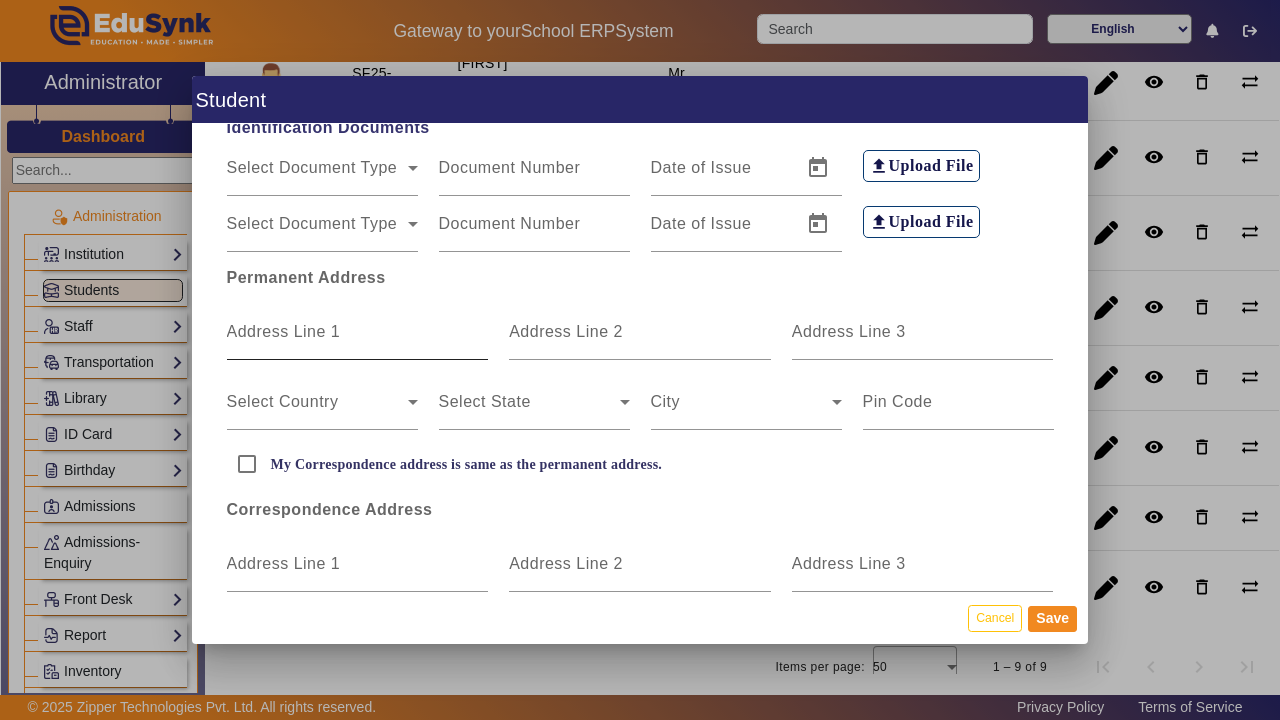type on "GEN" 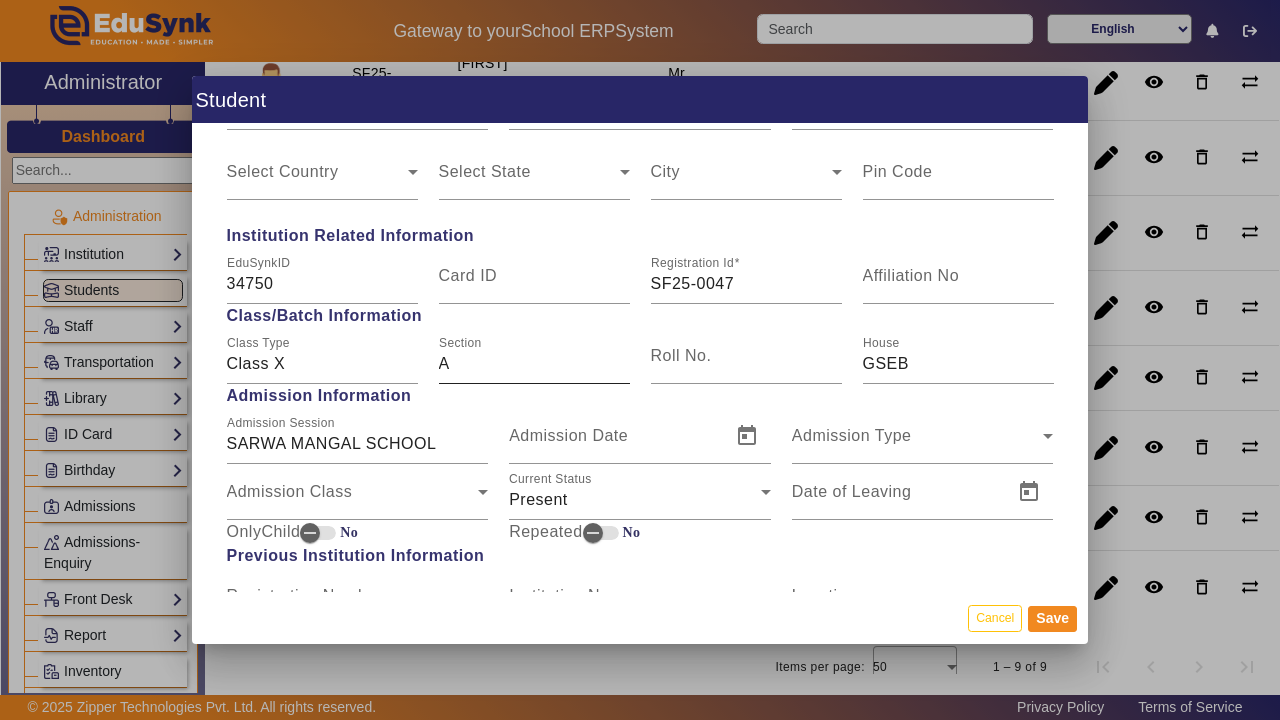 scroll, scrollTop: 888, scrollLeft: 0, axis: vertical 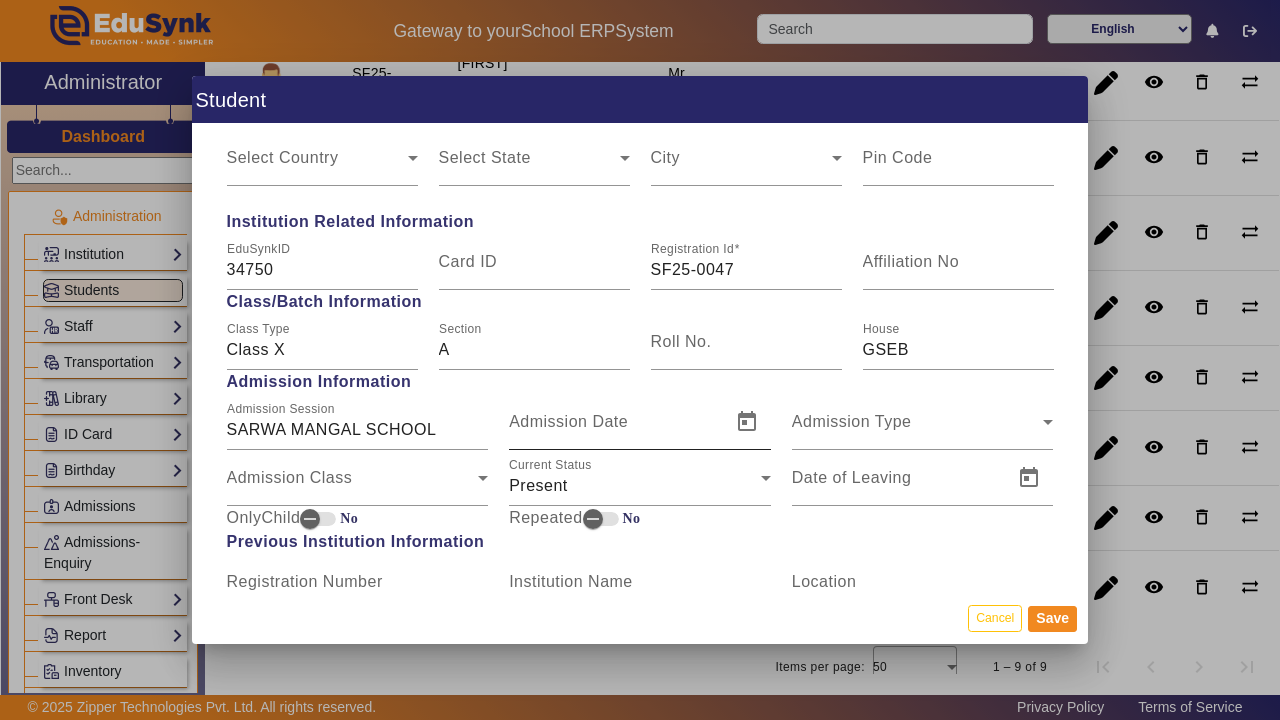 type on "[NUMBER] [STREET]" 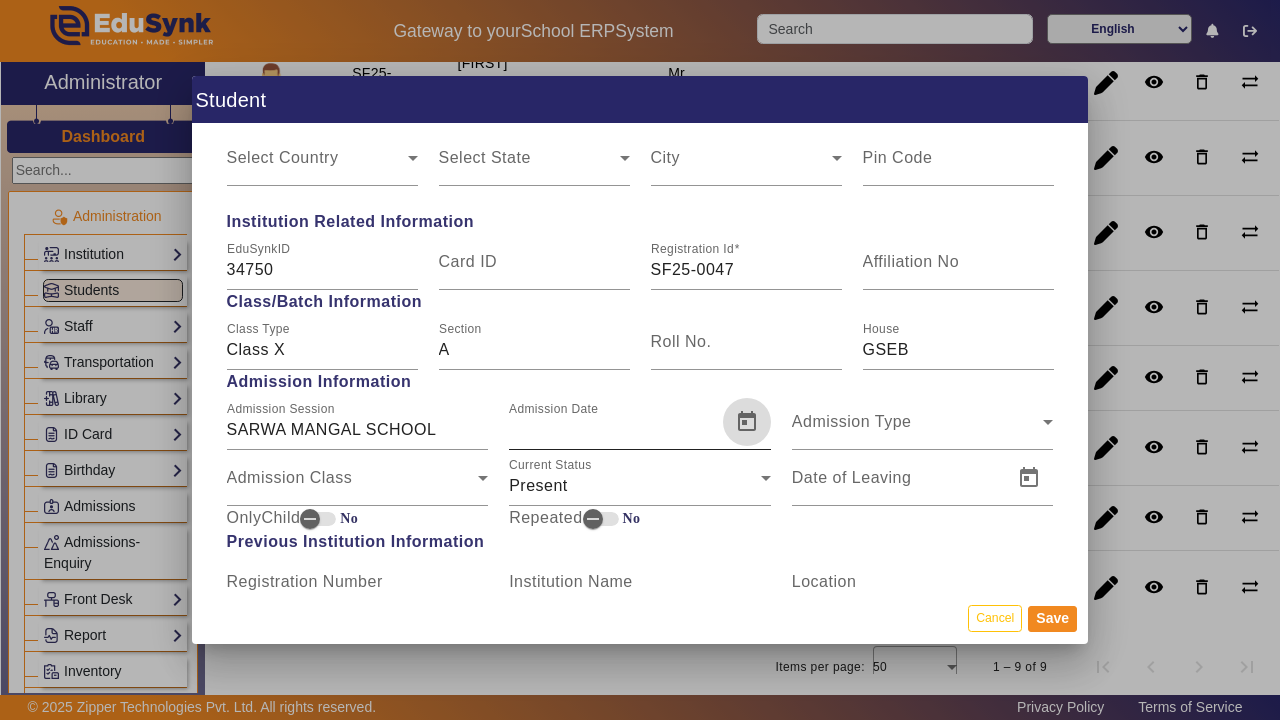 click at bounding box center (747, 422) 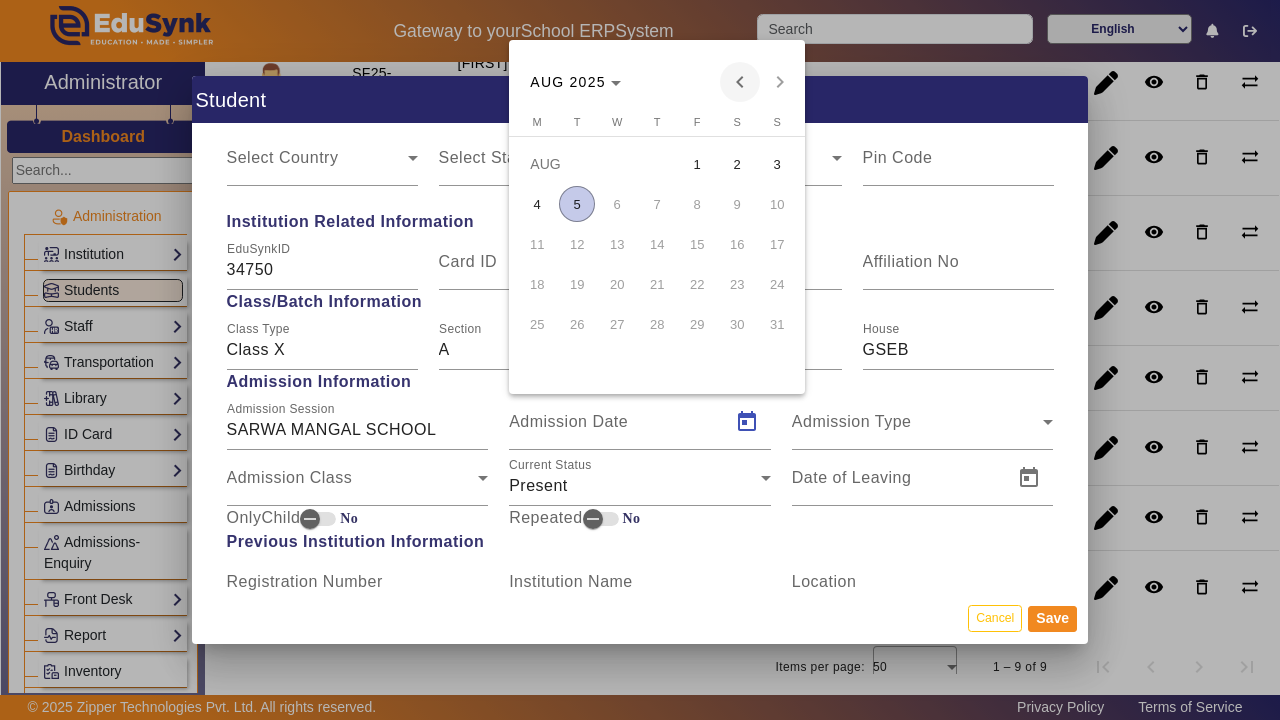 click at bounding box center [740, 82] 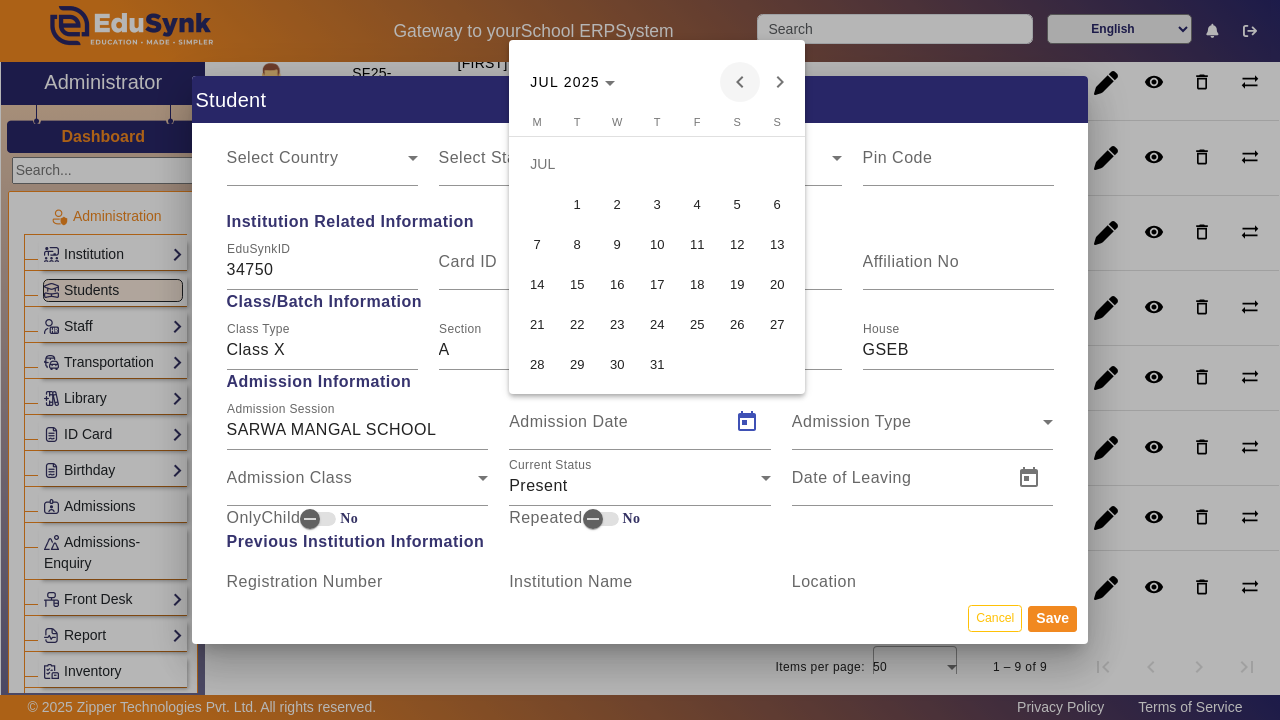 click at bounding box center [740, 82] 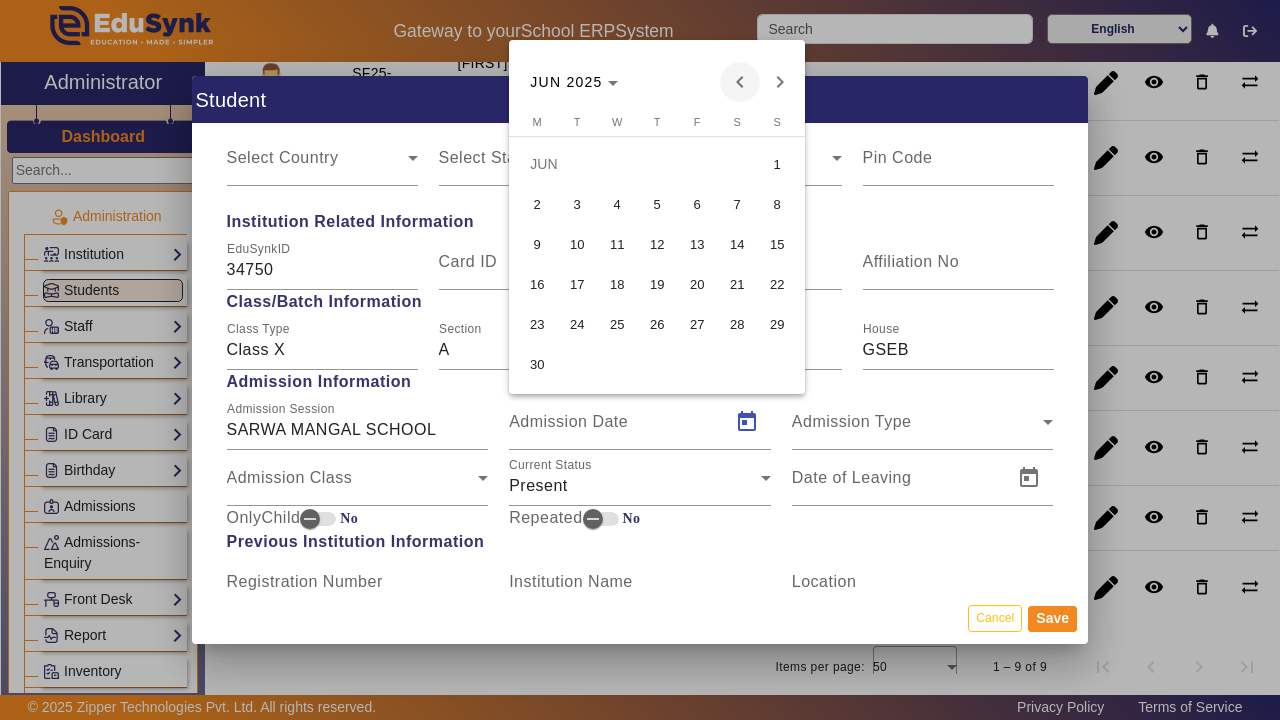 click at bounding box center [740, 82] 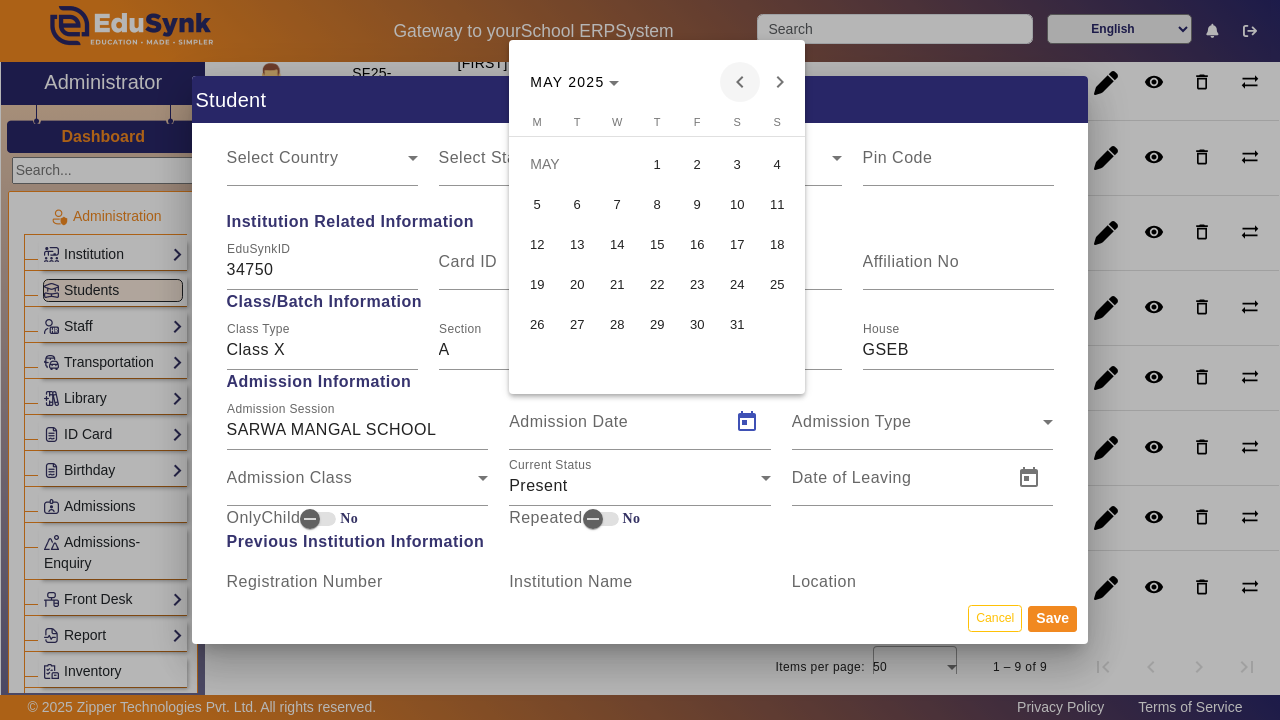 click at bounding box center (740, 82) 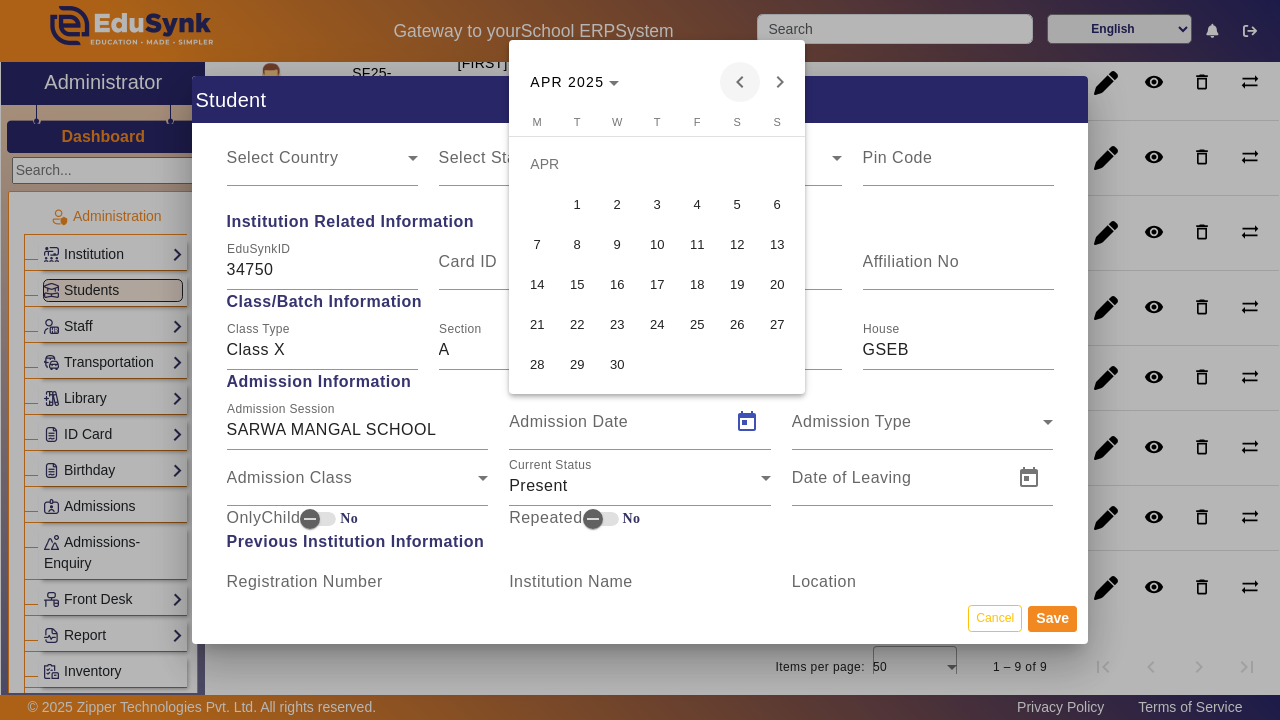 click at bounding box center (740, 82) 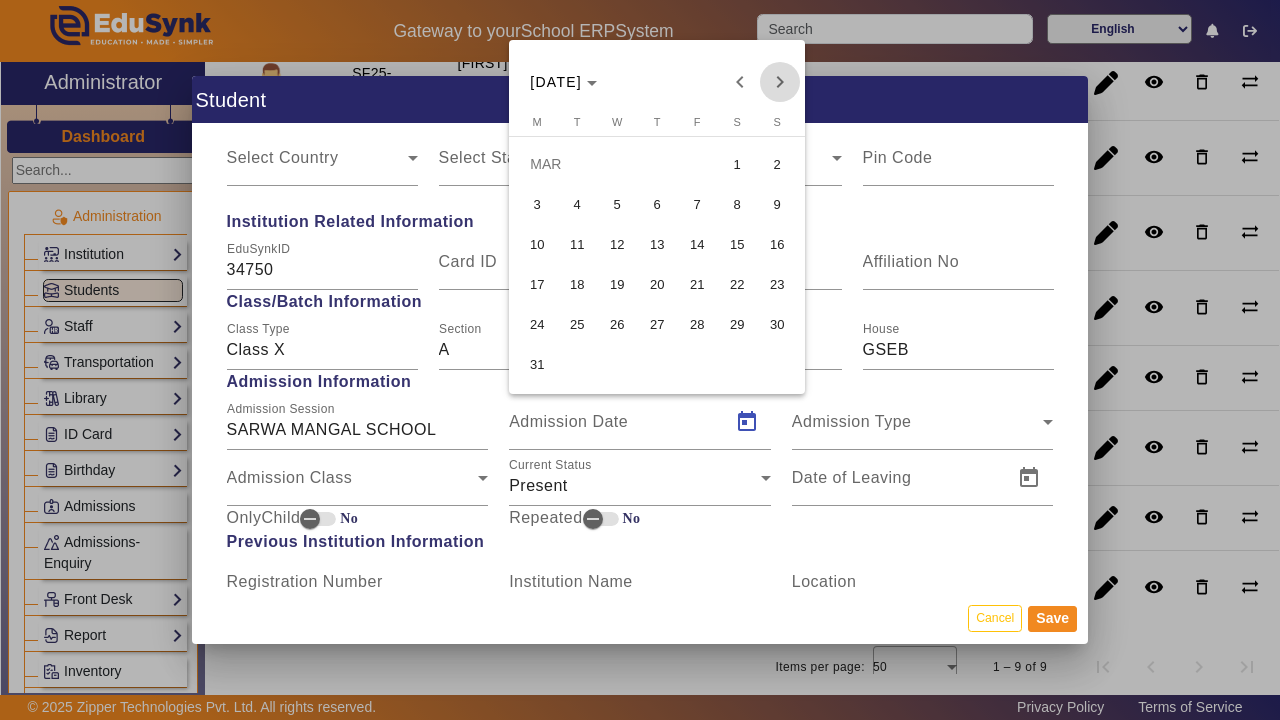 click at bounding box center (780, 82) 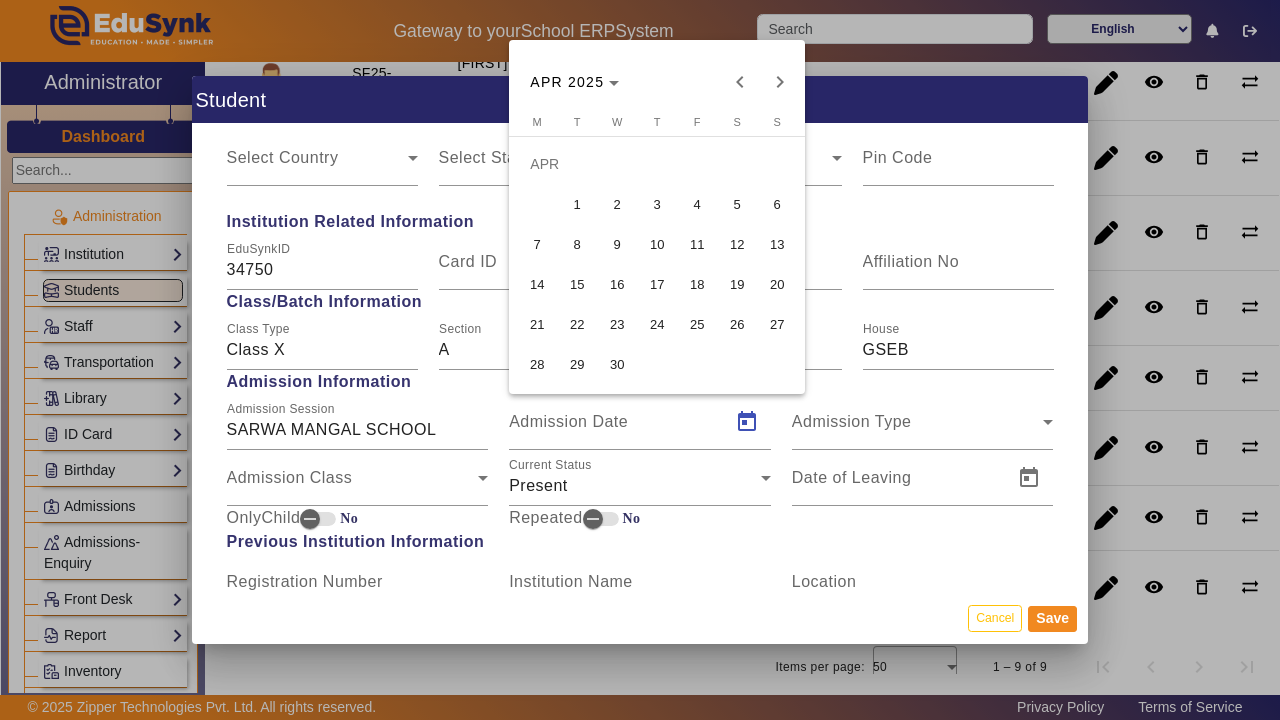 click on "23" at bounding box center [617, 324] 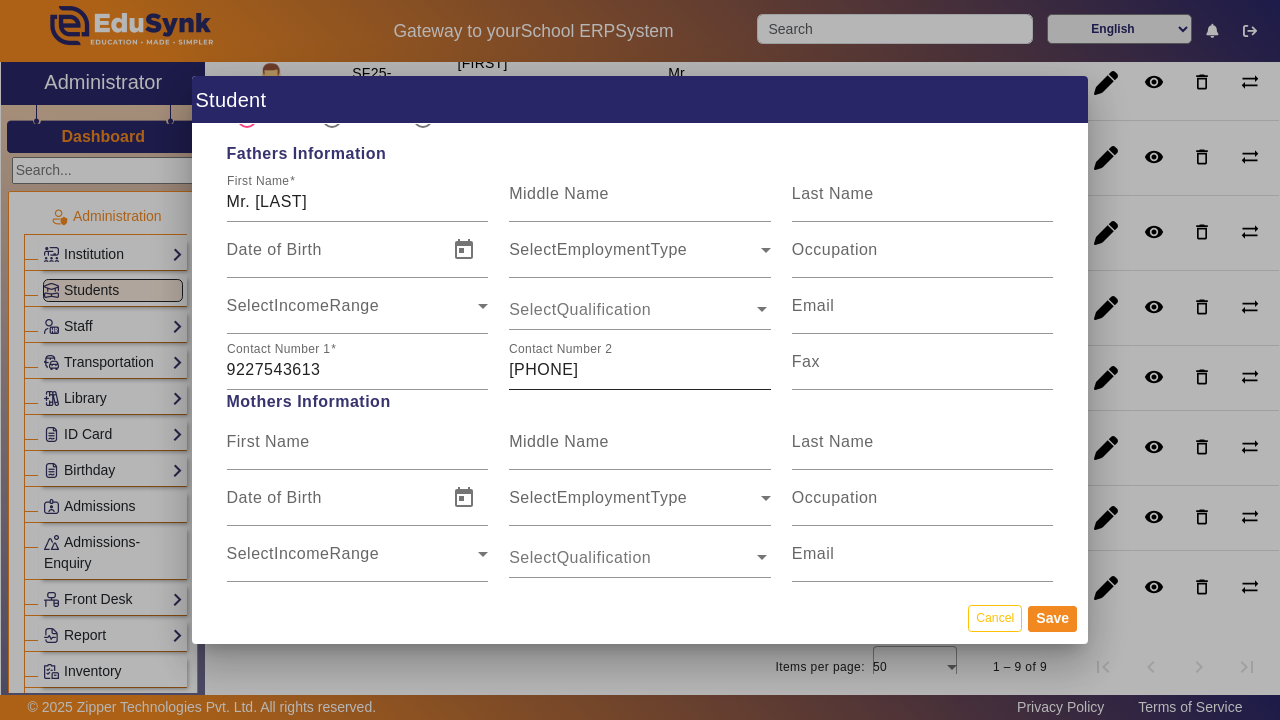 scroll, scrollTop: 1502, scrollLeft: 0, axis: vertical 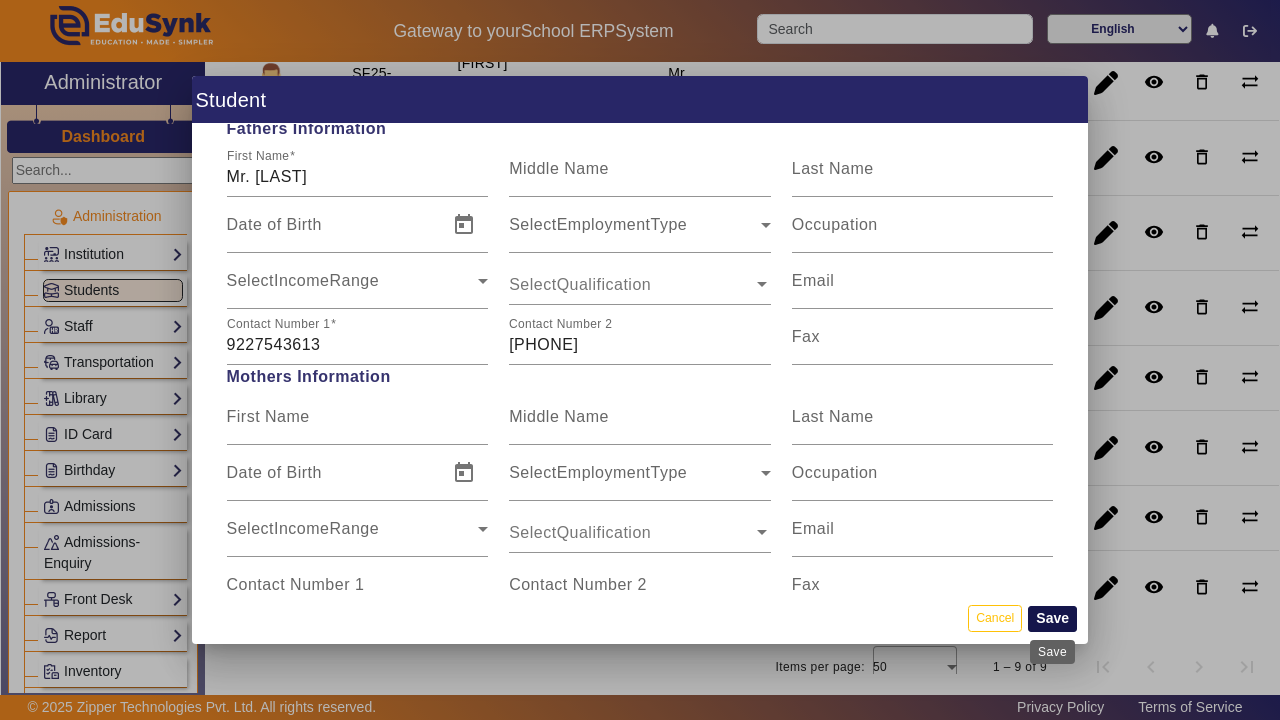 click on "Save" at bounding box center [1052, 619] 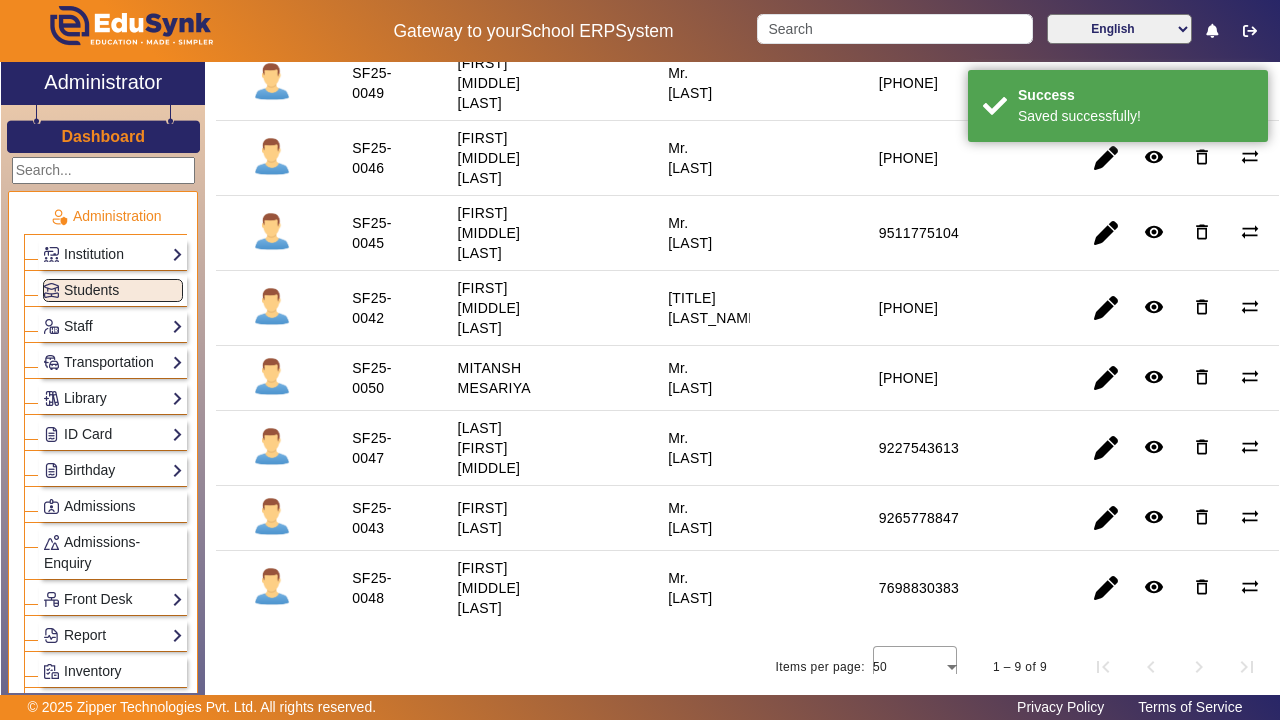scroll, scrollTop: 0, scrollLeft: 0, axis: both 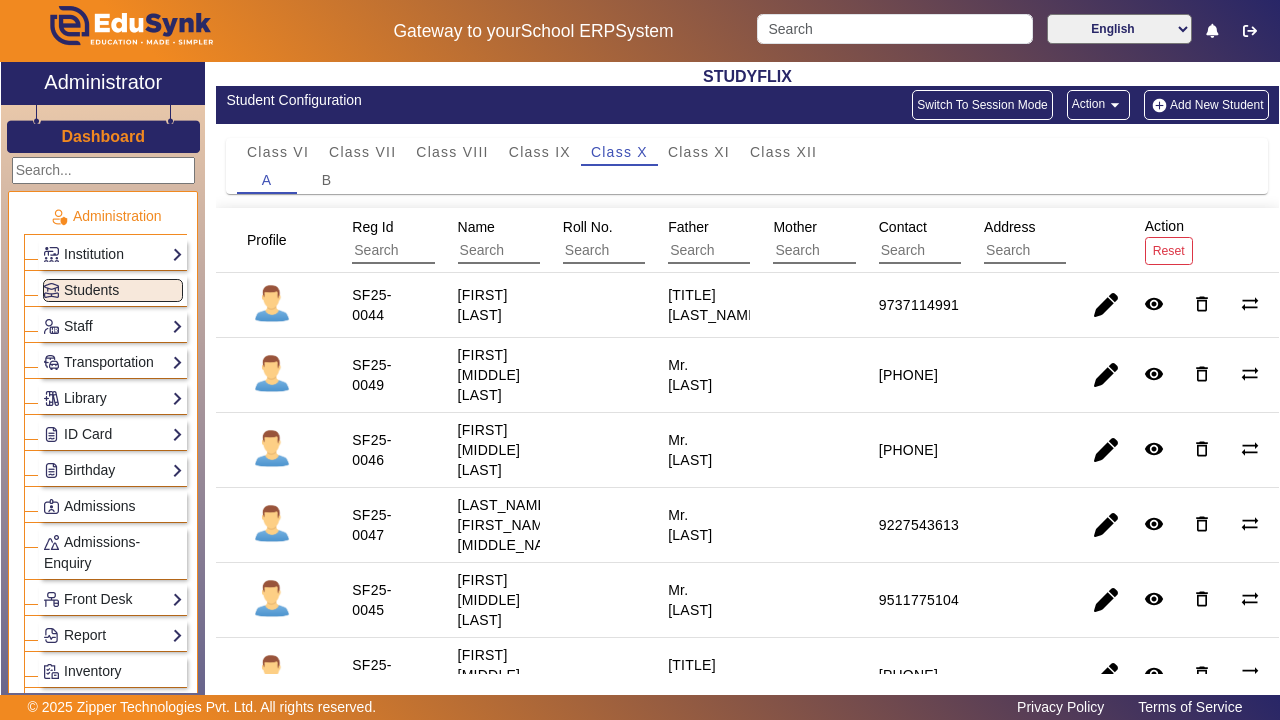 click at bounding box center [1013, 675] 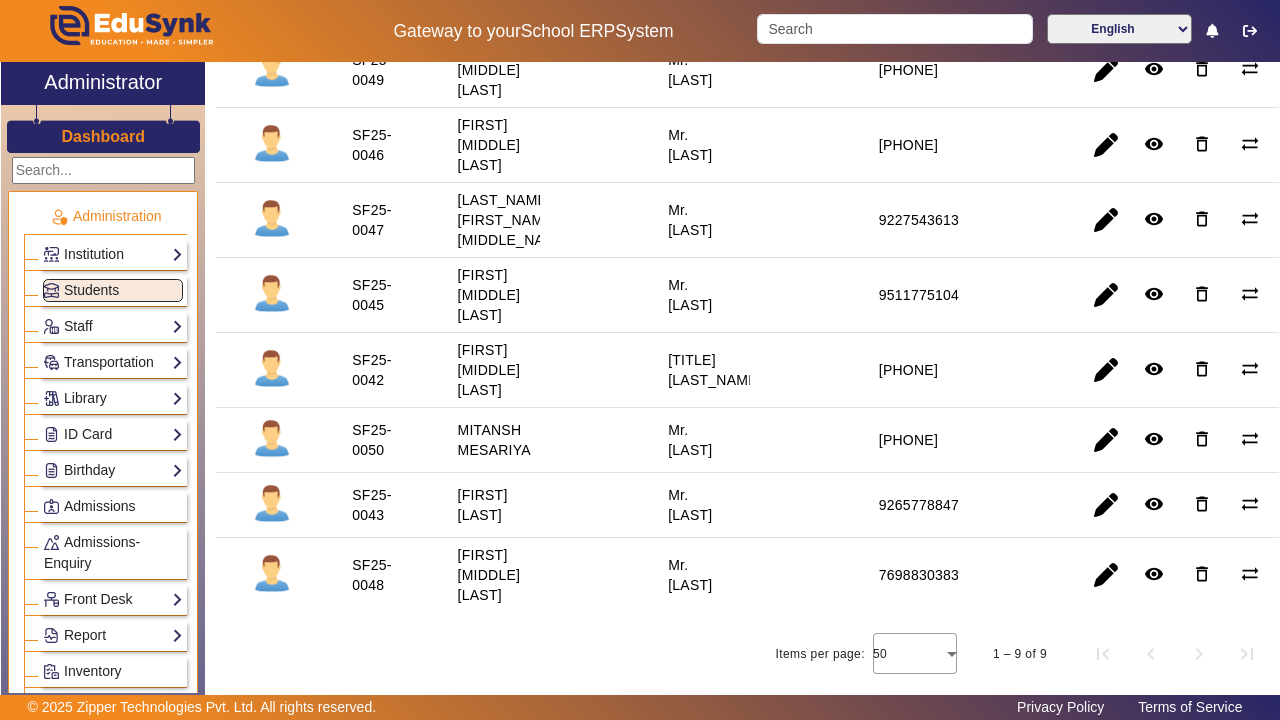 scroll, scrollTop: 302, scrollLeft: 0, axis: vertical 